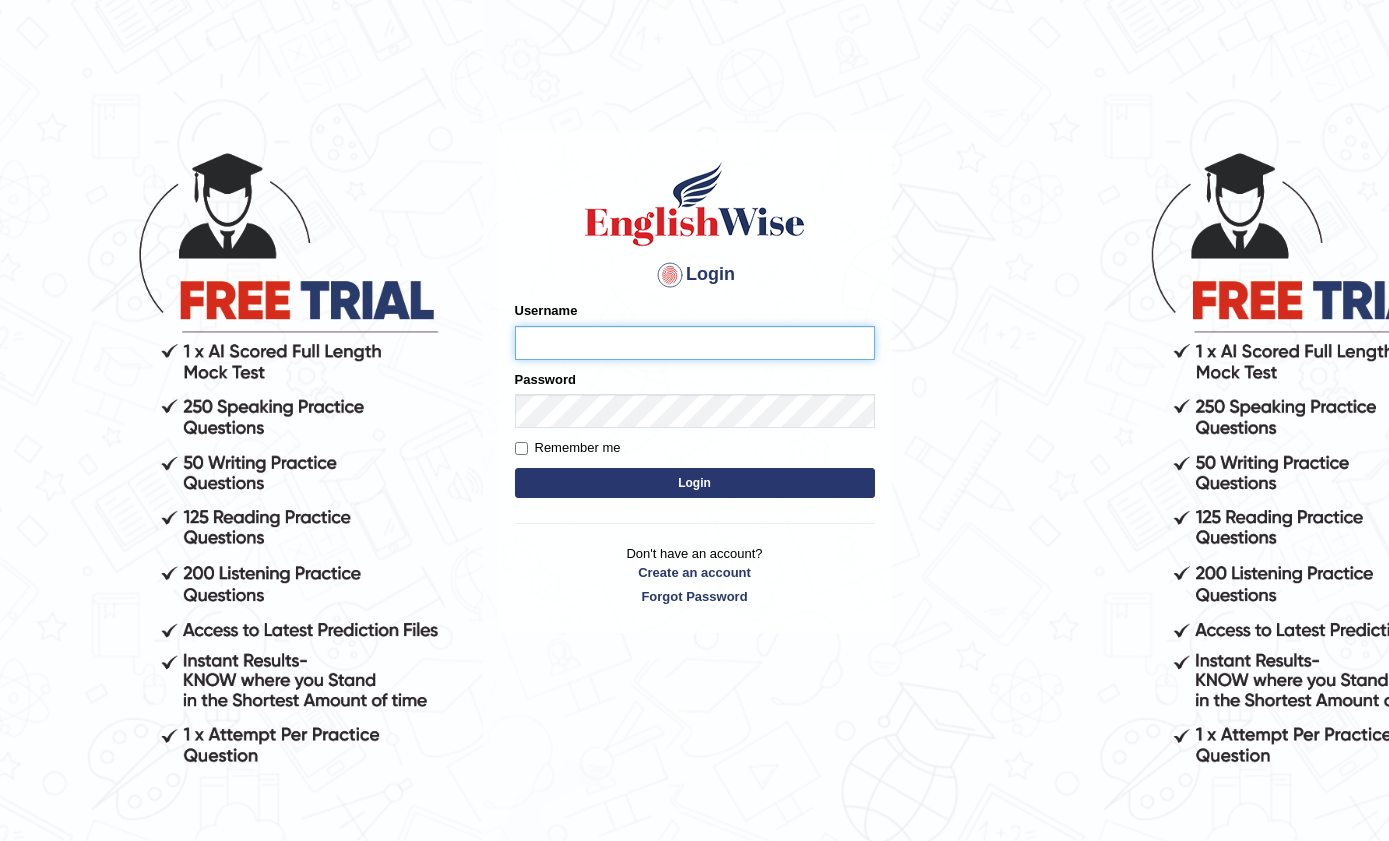 scroll, scrollTop: 0, scrollLeft: 0, axis: both 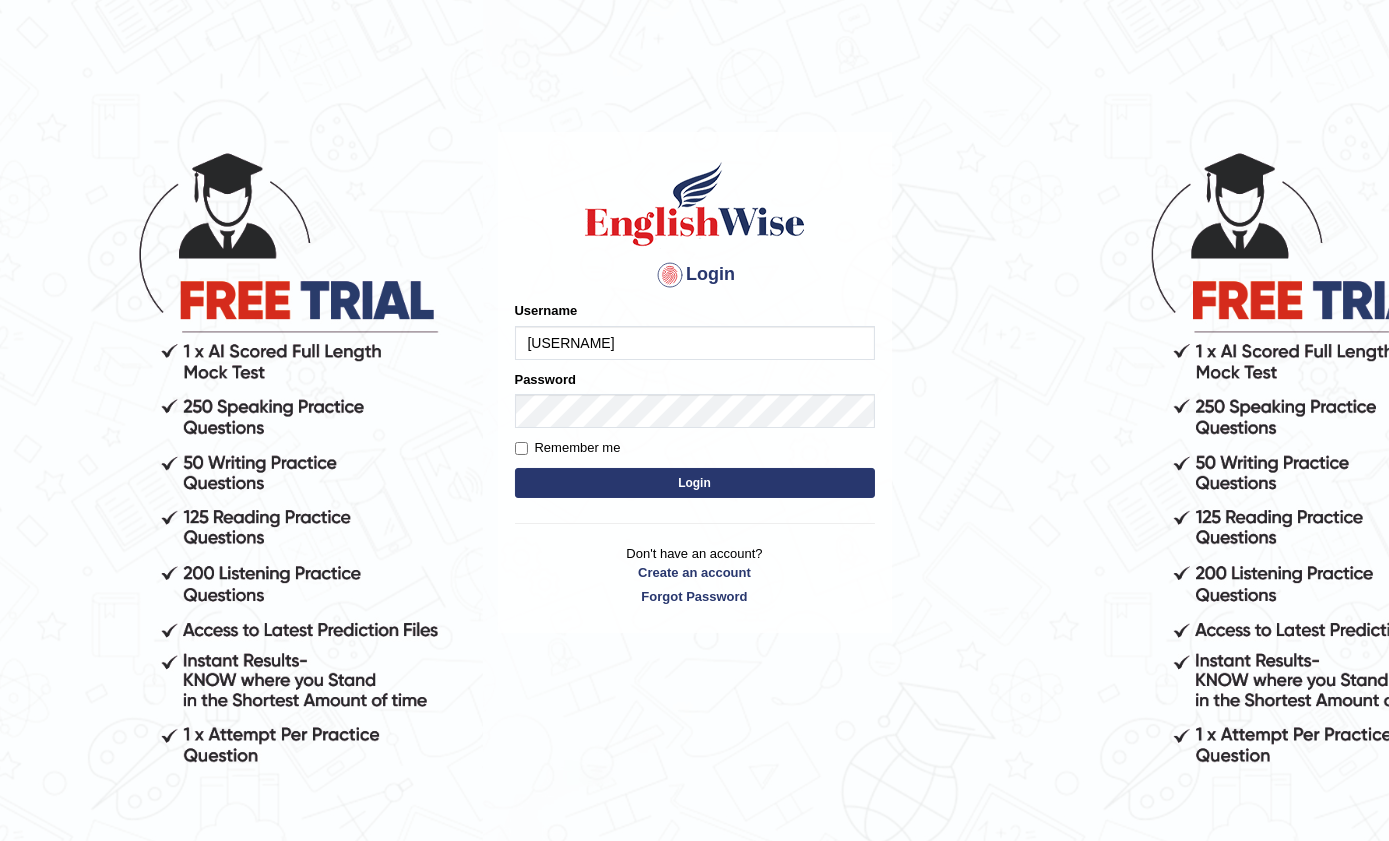 type on "priyanka94" 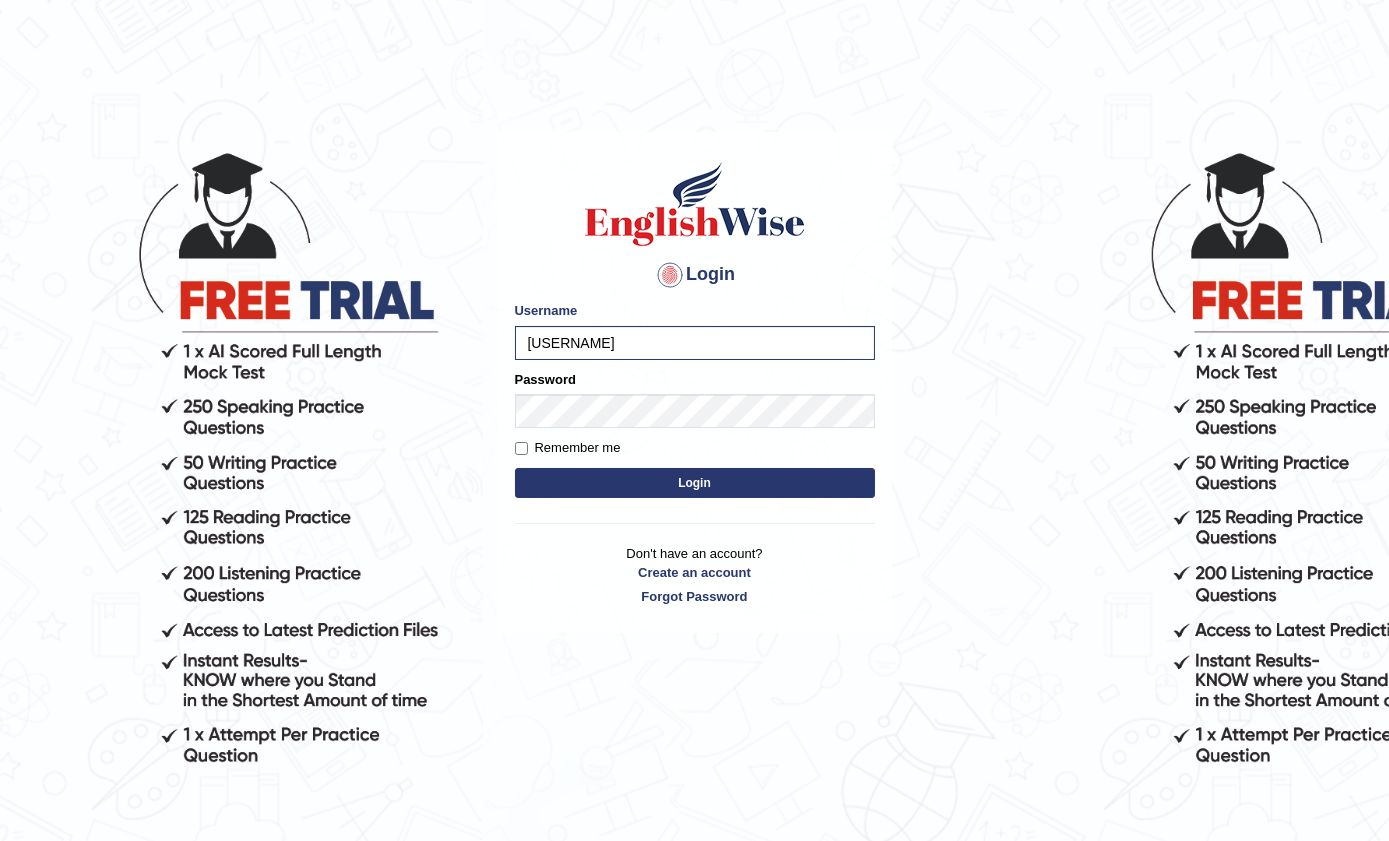 click on "Login" at bounding box center (695, 483) 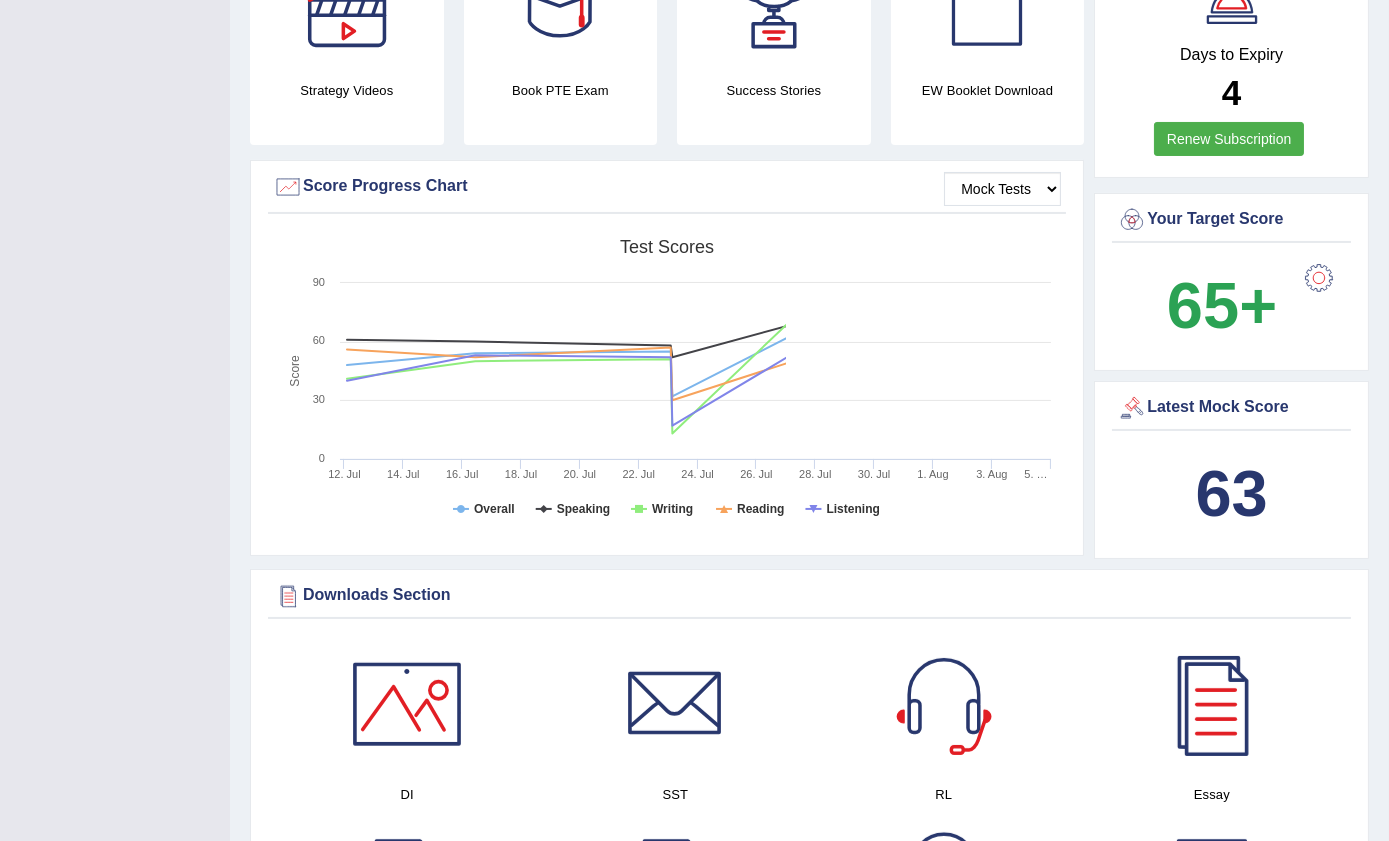 scroll, scrollTop: 274, scrollLeft: 0, axis: vertical 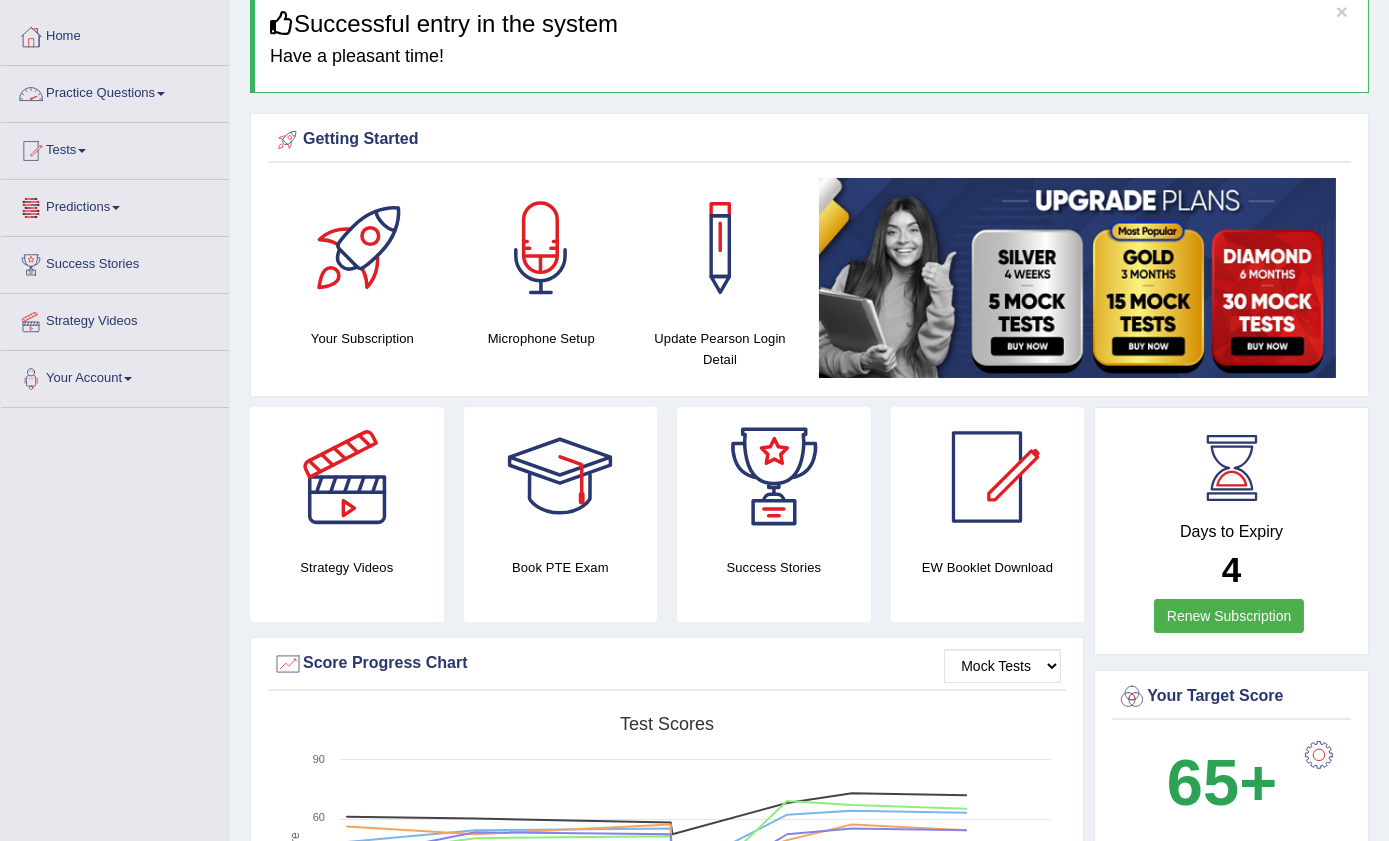 click on "Practice Questions" at bounding box center (115, 91) 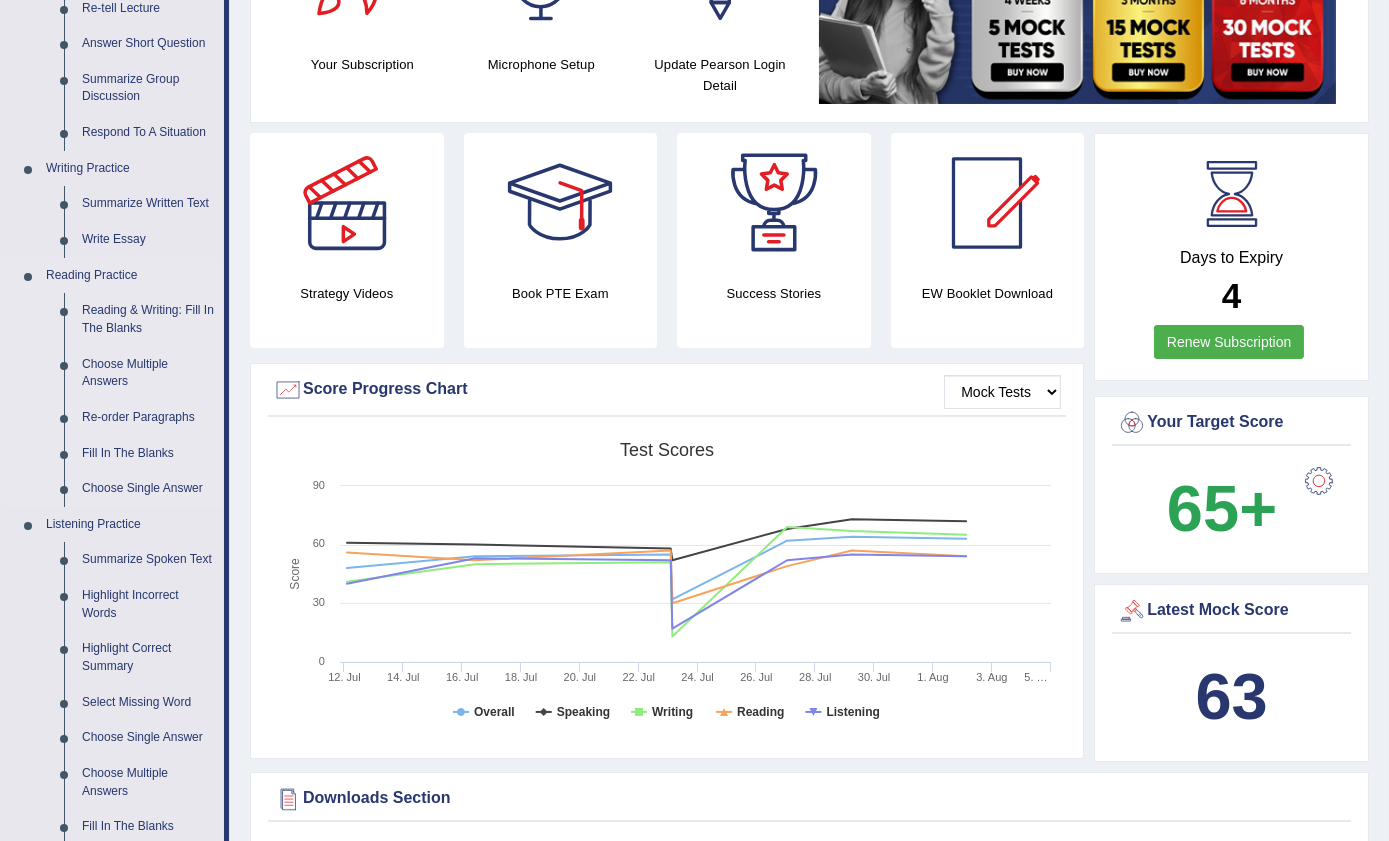 scroll, scrollTop: 363, scrollLeft: 0, axis: vertical 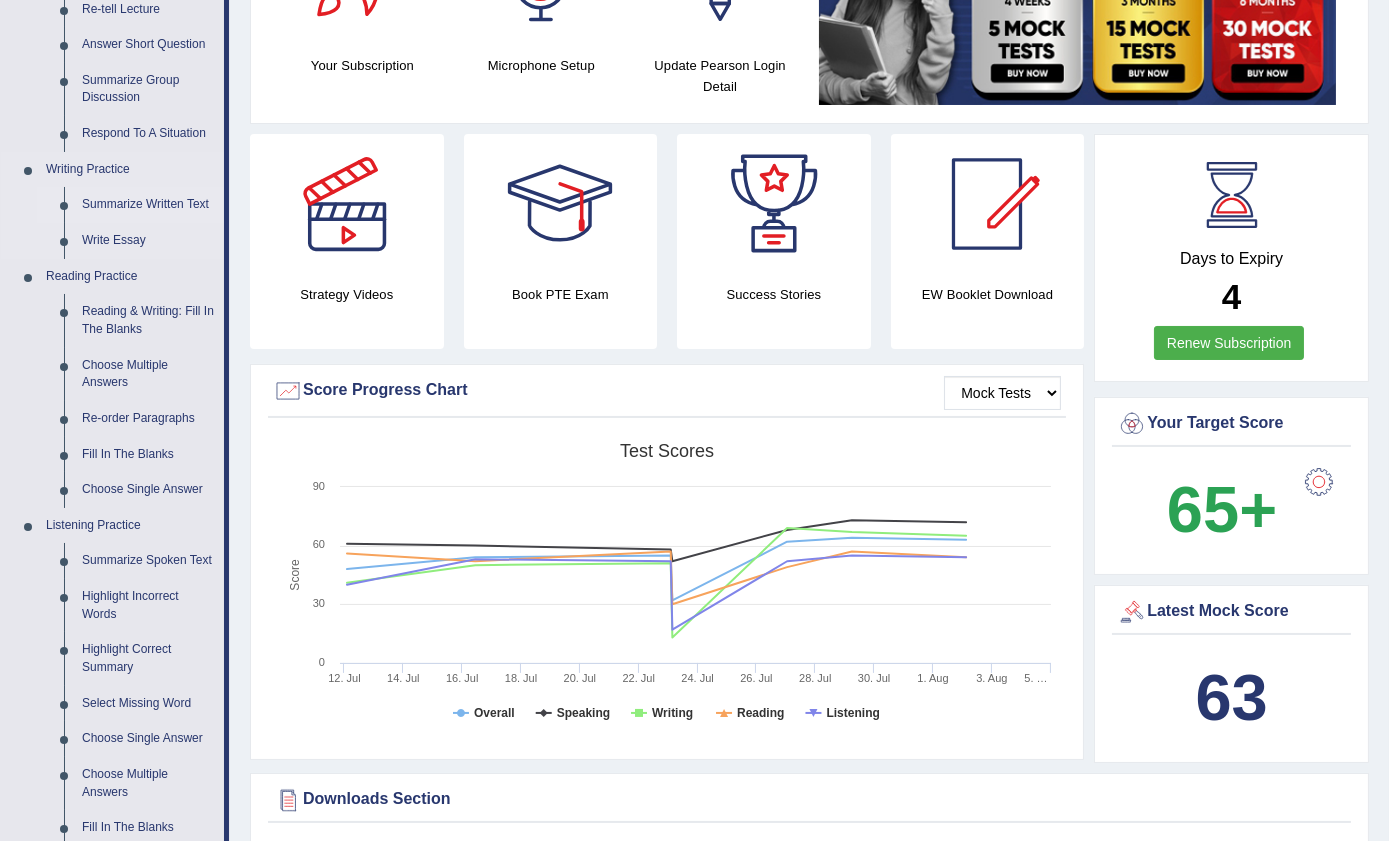 click on "Summarize Written Text" at bounding box center [148, 205] 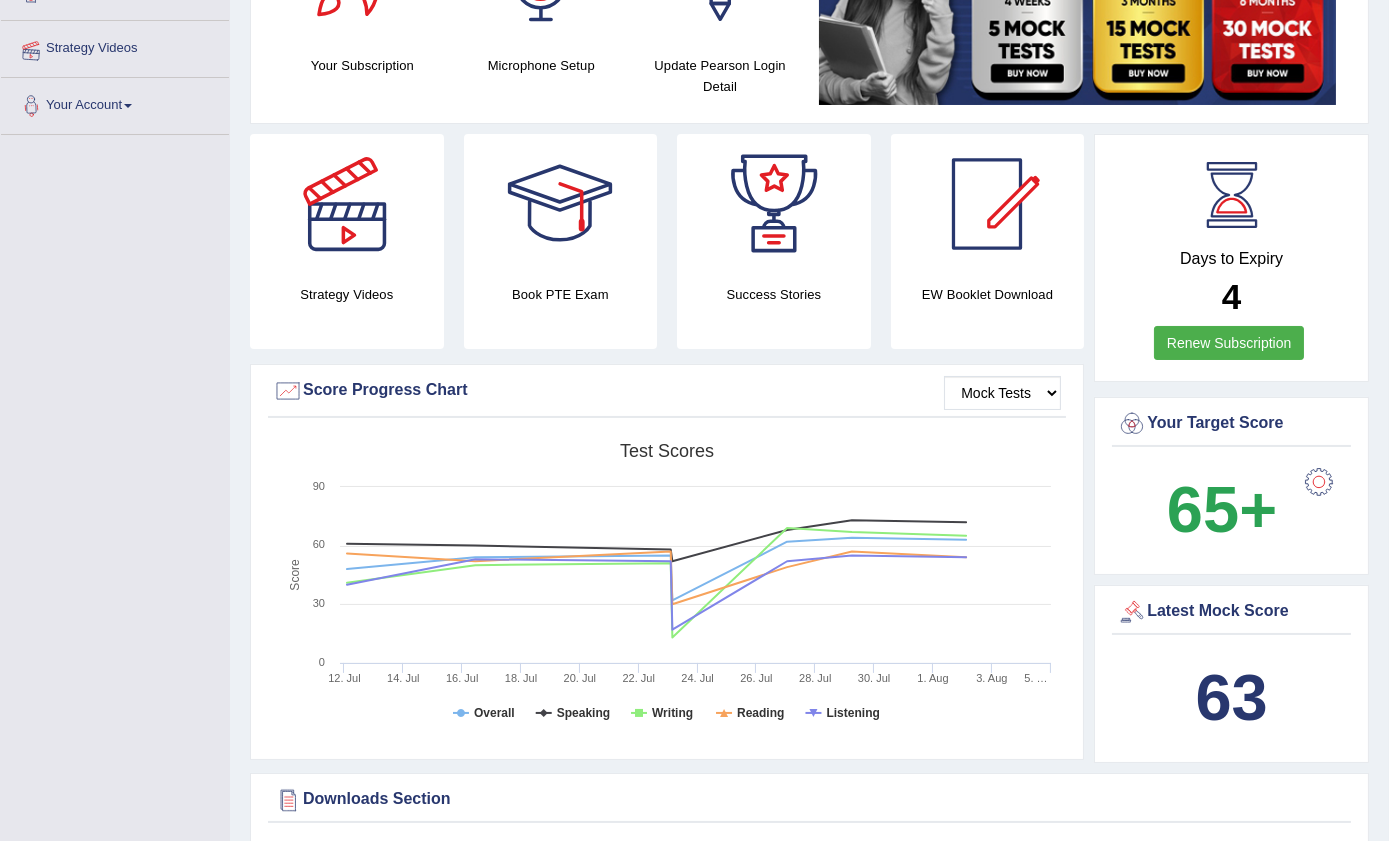 scroll, scrollTop: 450, scrollLeft: 0, axis: vertical 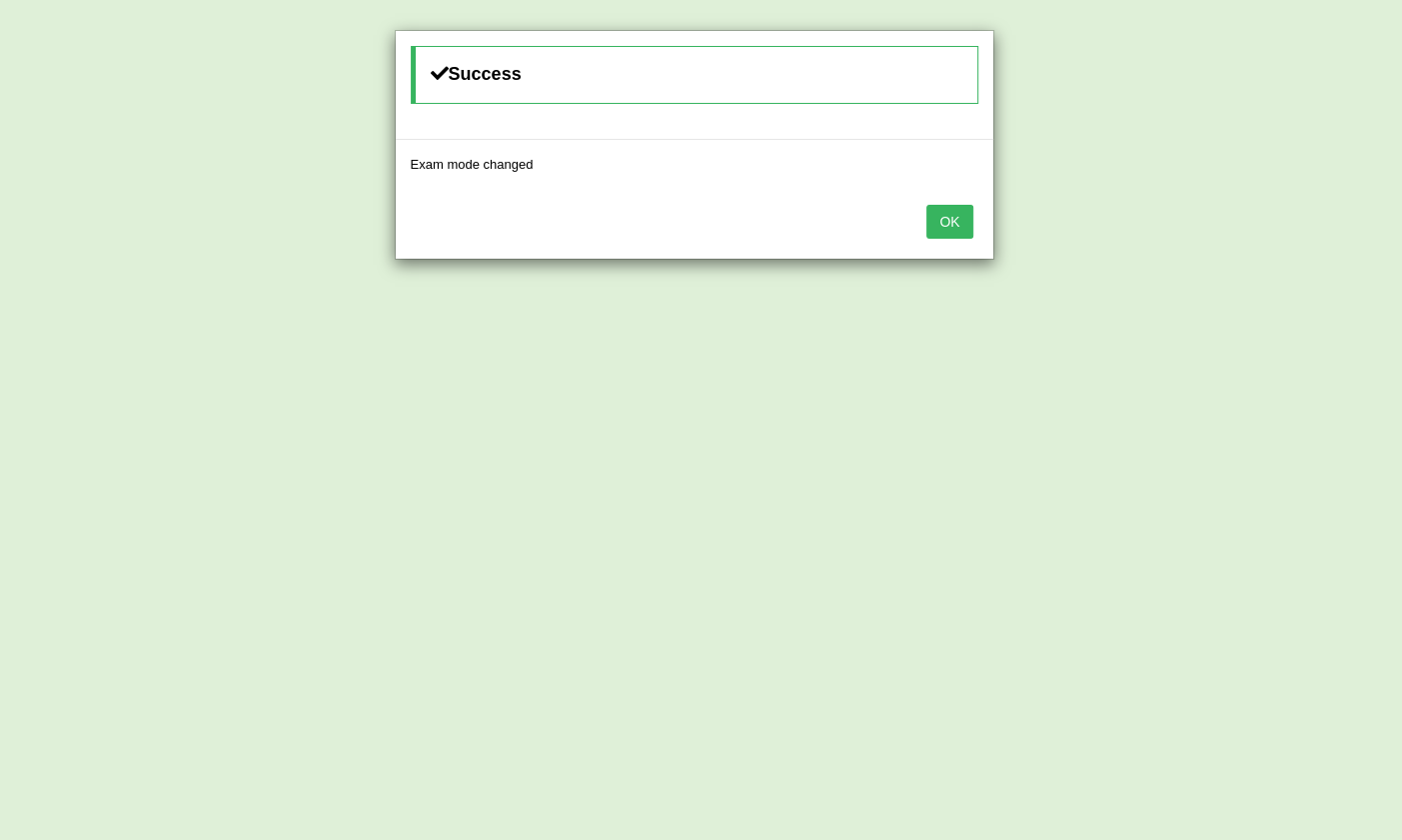 click on "OK" at bounding box center [949, 222] 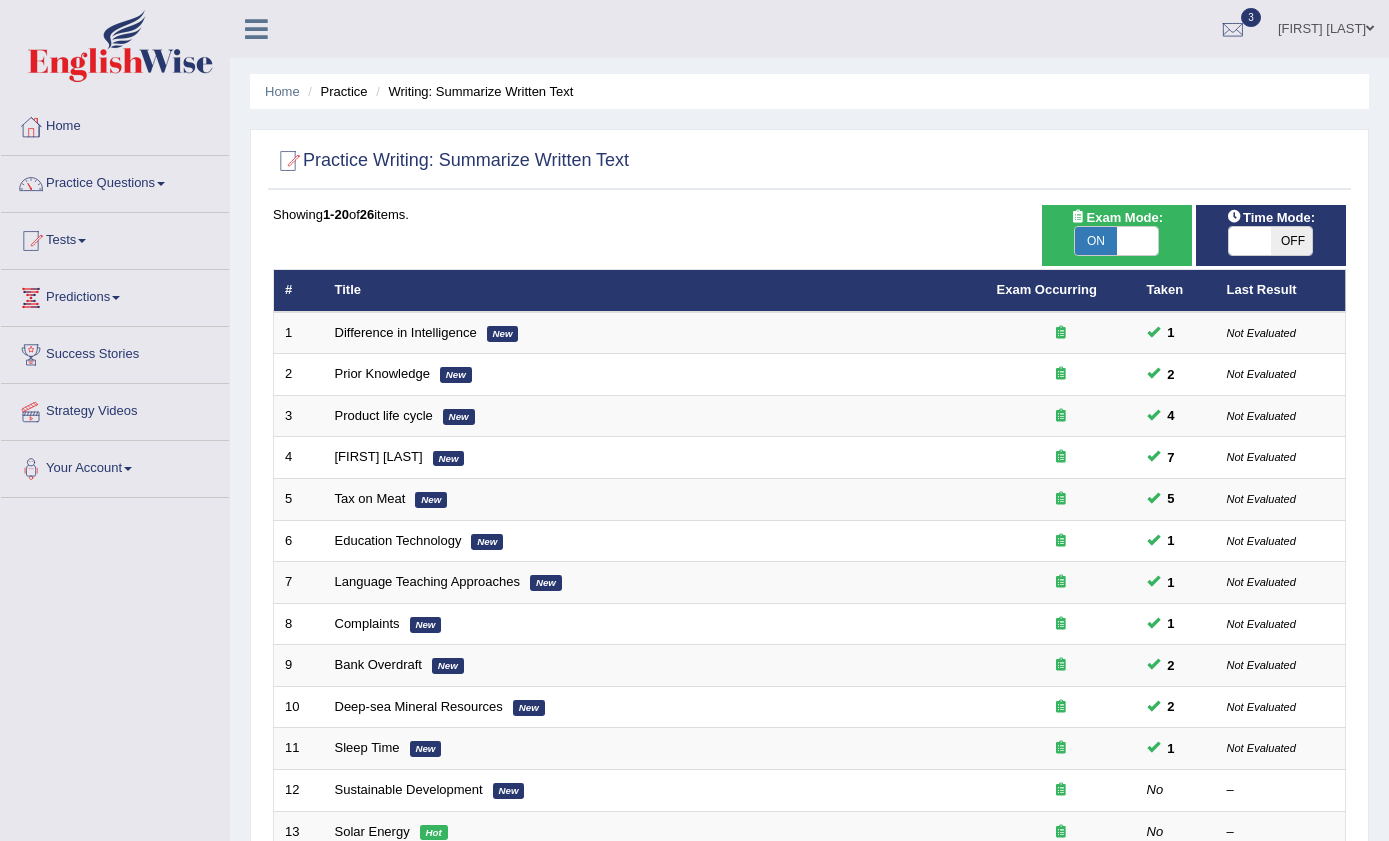 scroll, scrollTop: 0, scrollLeft: 0, axis: both 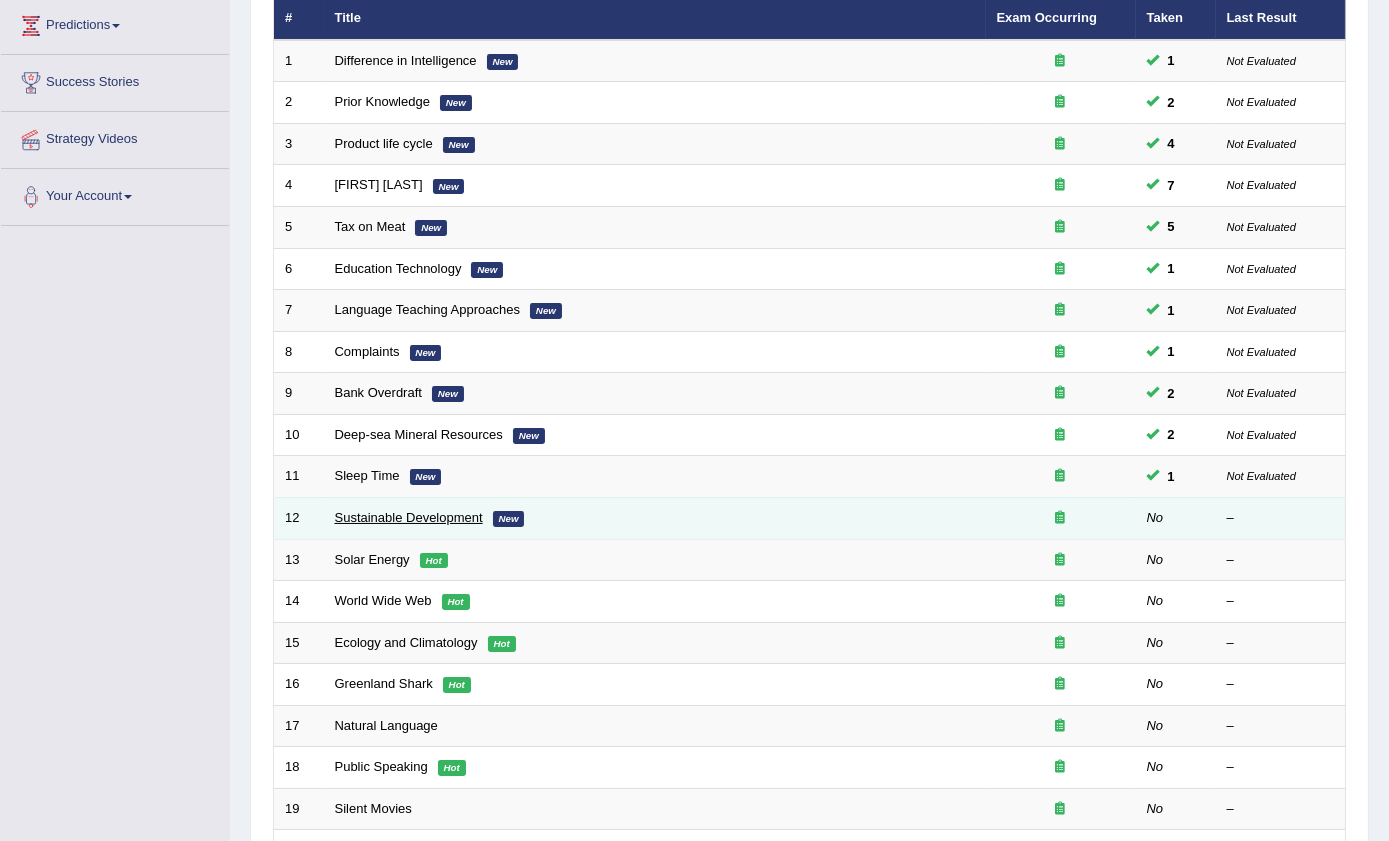 click on "Sustainable Development" at bounding box center [409, 517] 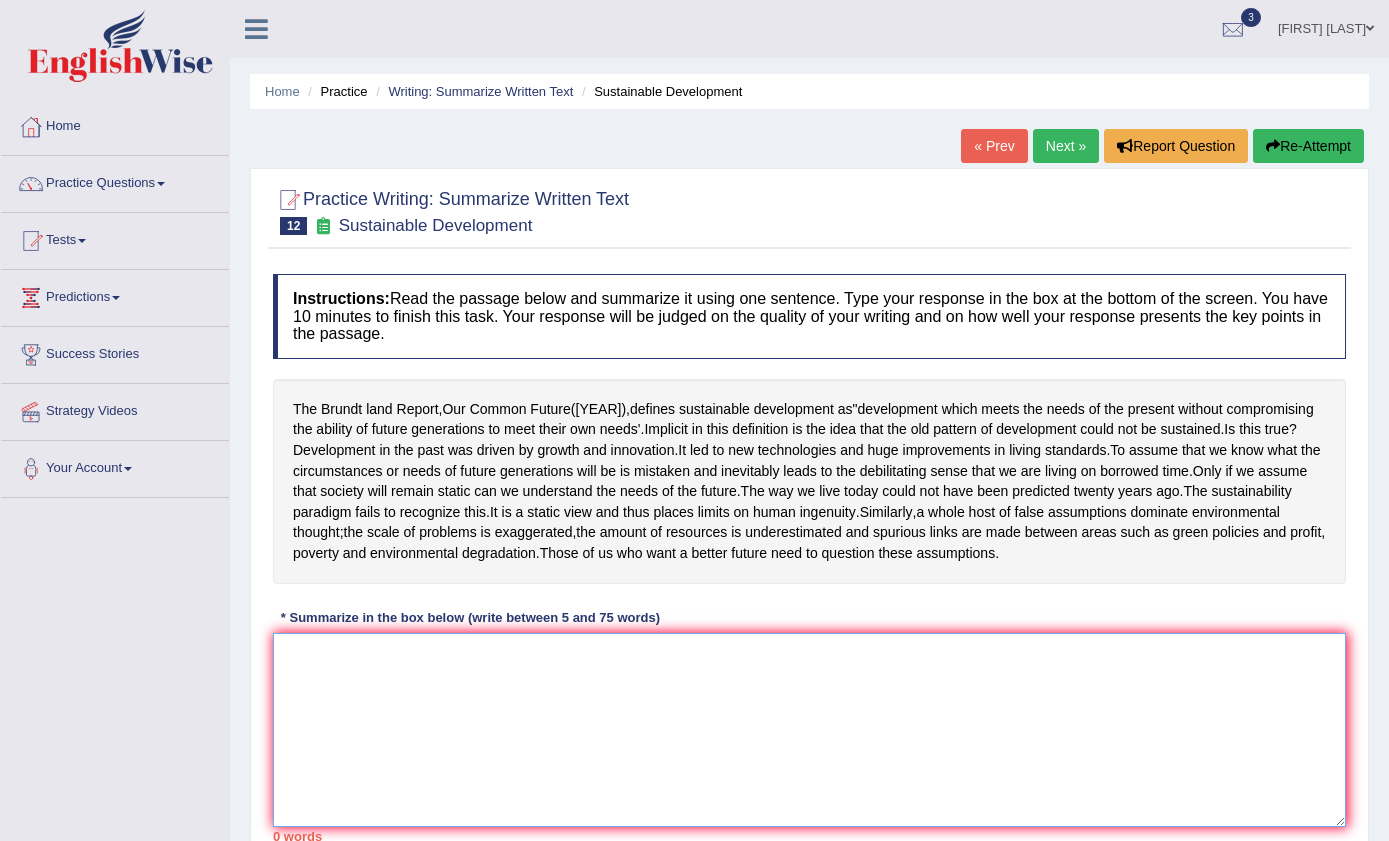 click at bounding box center [809, 730] 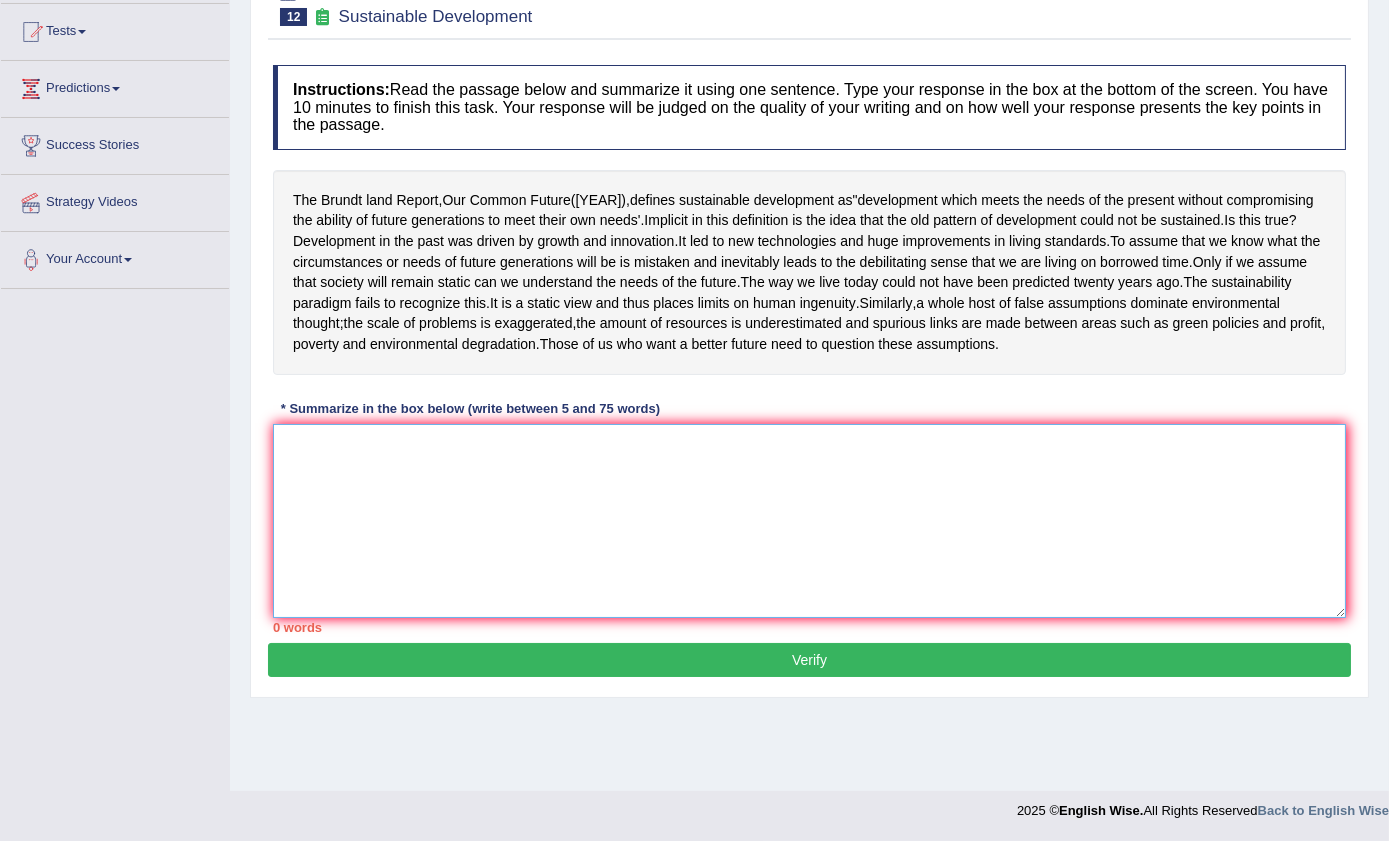 scroll, scrollTop: 209, scrollLeft: 0, axis: vertical 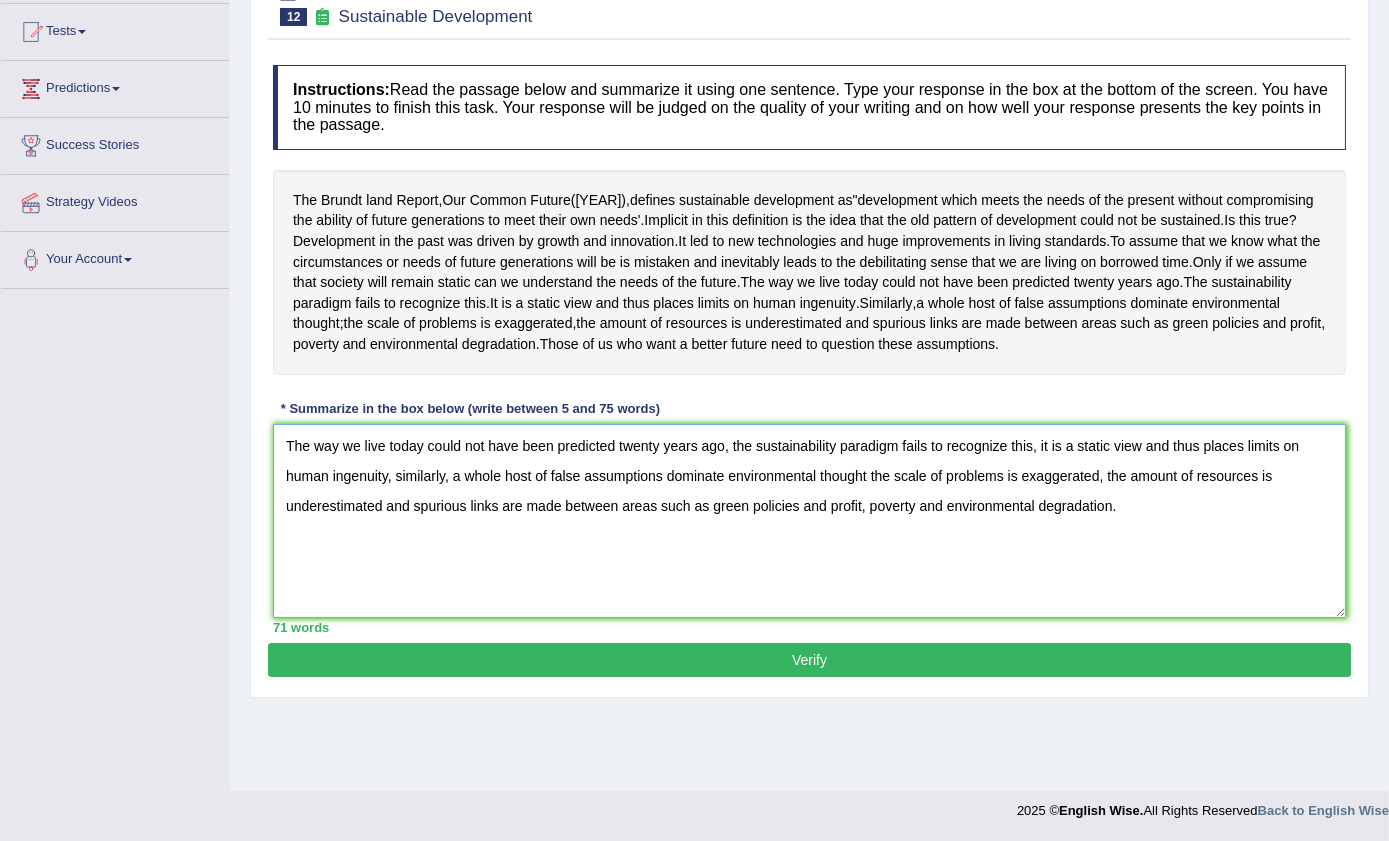 type on "The way we live today could not have been predicted twenty years ago, the sustainability paradigm fails to recognize this, it is a static view and thus places limits on human ingenuity, similarly, a whole host of false assumptions dominate environmental thought the scale of problems is exaggerated, the amount of resources is underestimated and spurious links are made between areas such as green policies and profit, poverty and environmental degradation." 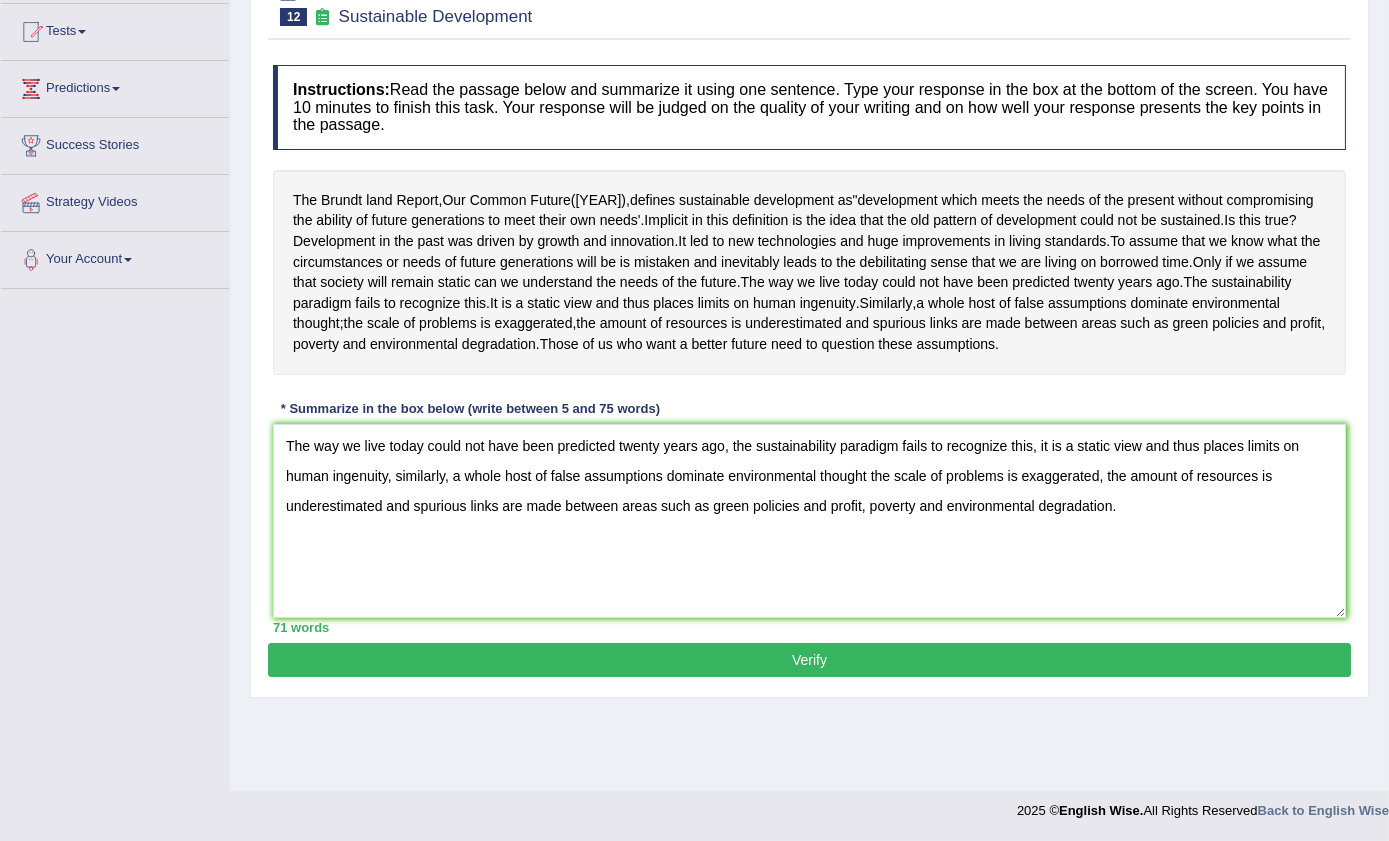 click on "Verify" at bounding box center [809, 660] 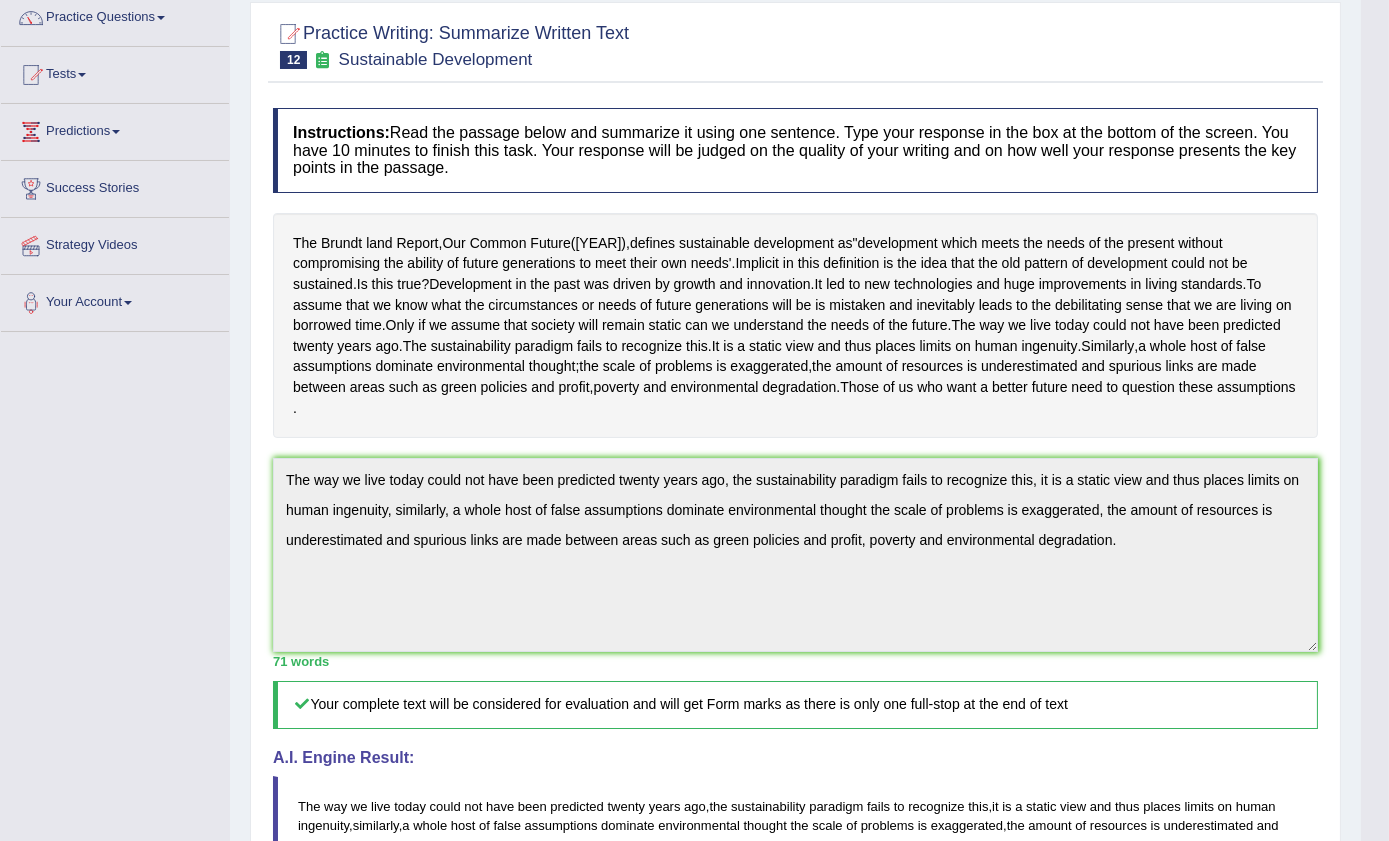 scroll, scrollTop: 0, scrollLeft: 0, axis: both 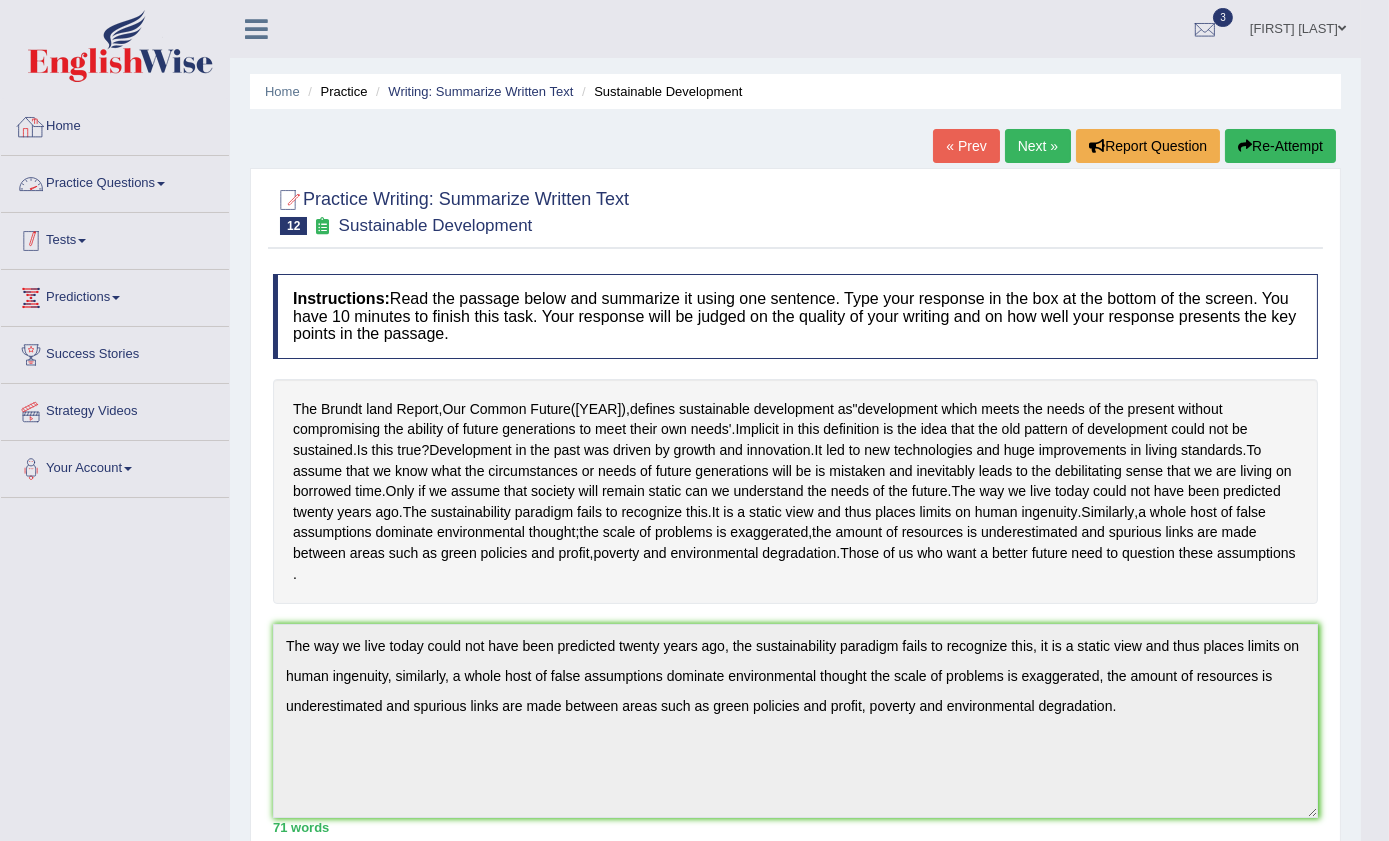 click at bounding box center [82, 241] 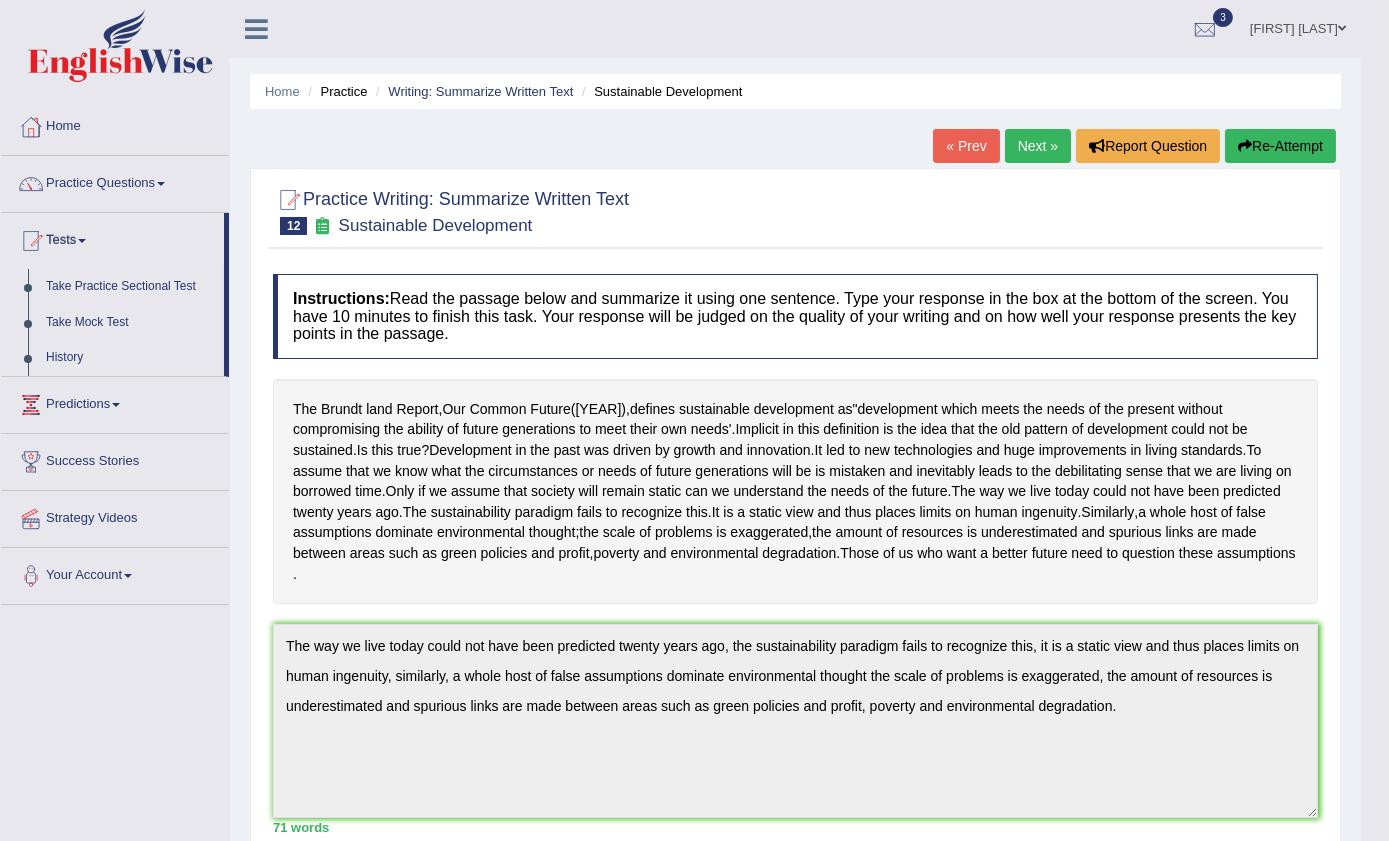 scroll, scrollTop: 0, scrollLeft: 0, axis: both 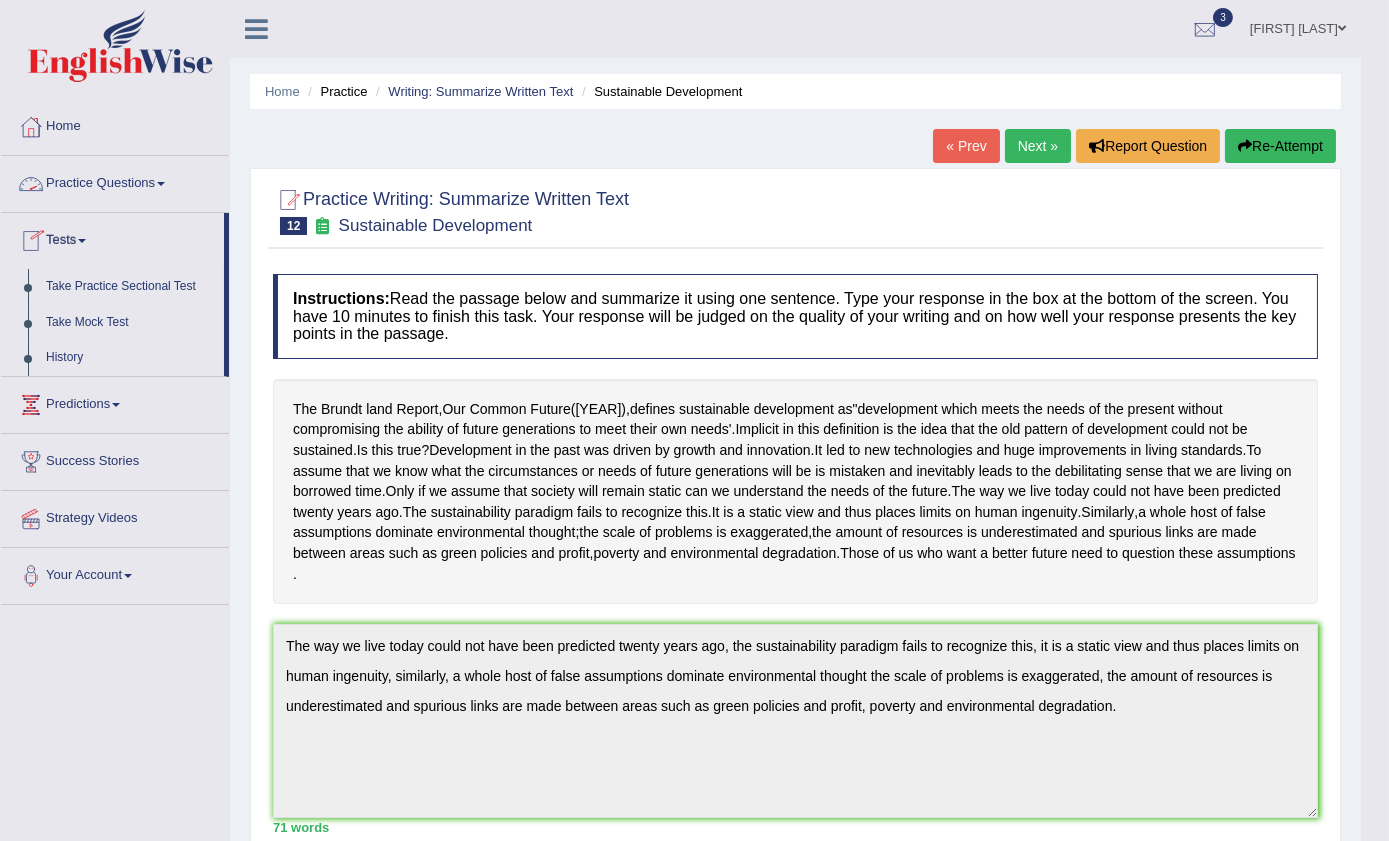 click on "Practice Questions" at bounding box center (115, 181) 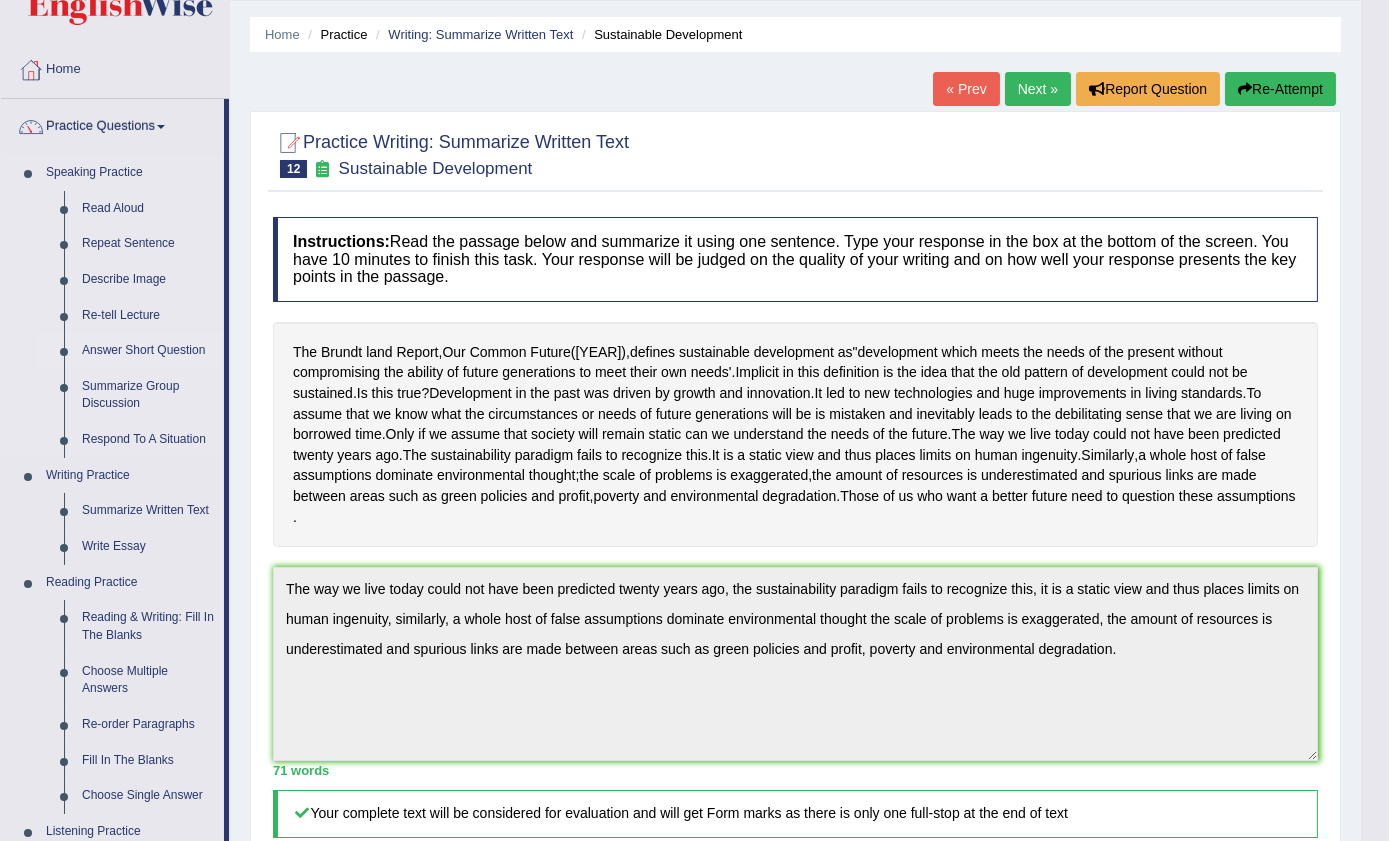 scroll, scrollTop: 181, scrollLeft: 0, axis: vertical 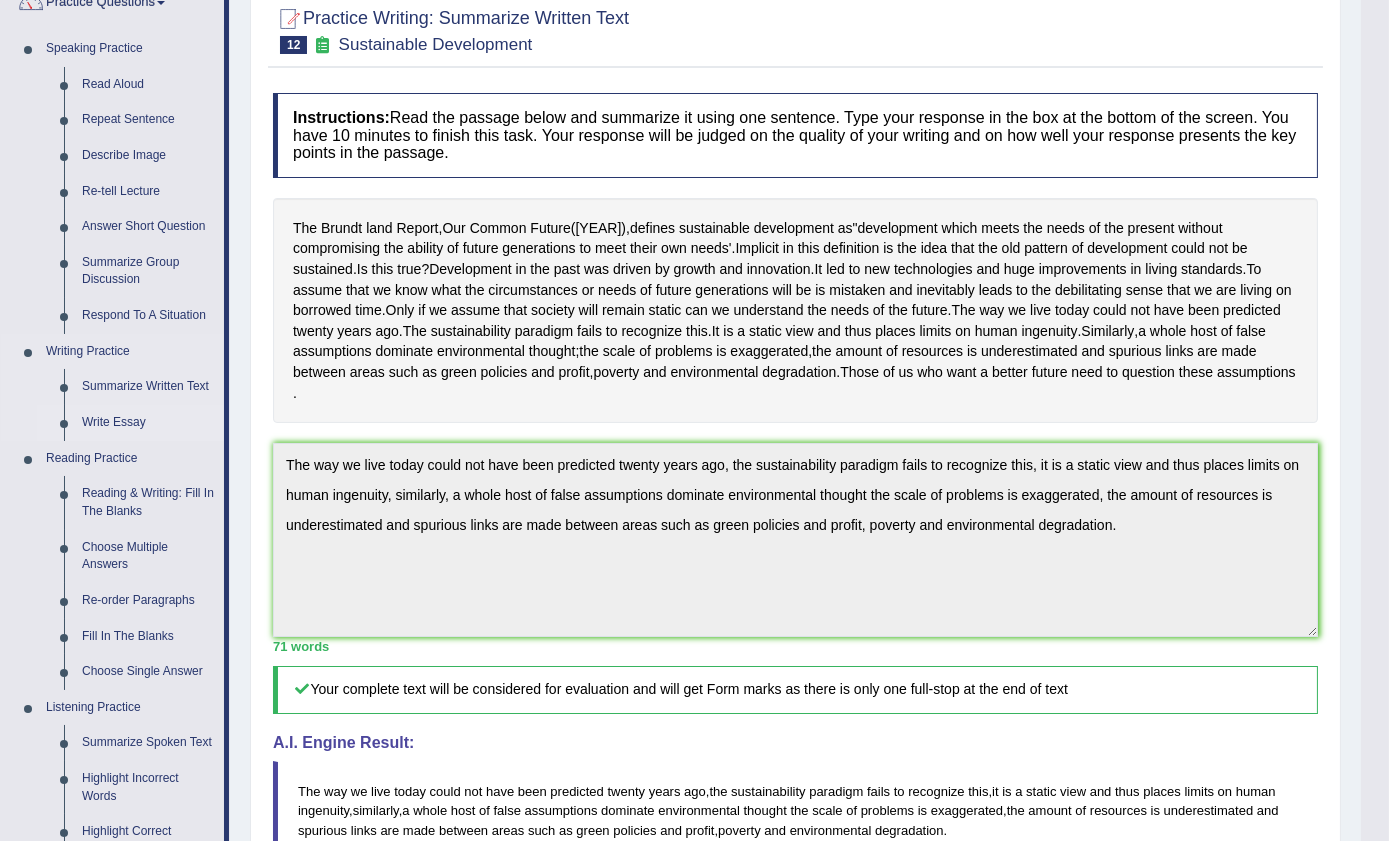 click on "Write Essay" at bounding box center [148, 423] 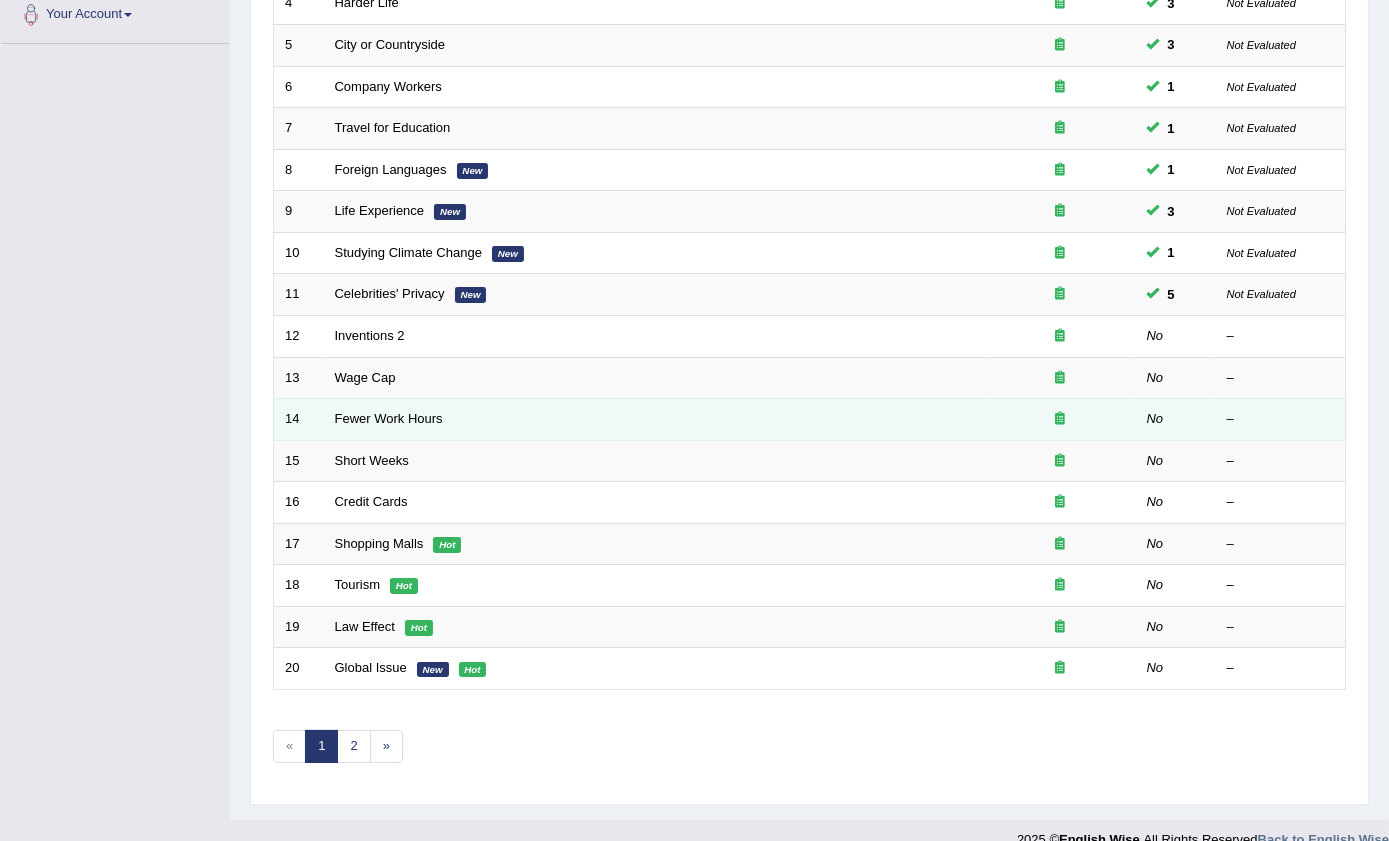 scroll, scrollTop: 454, scrollLeft: 0, axis: vertical 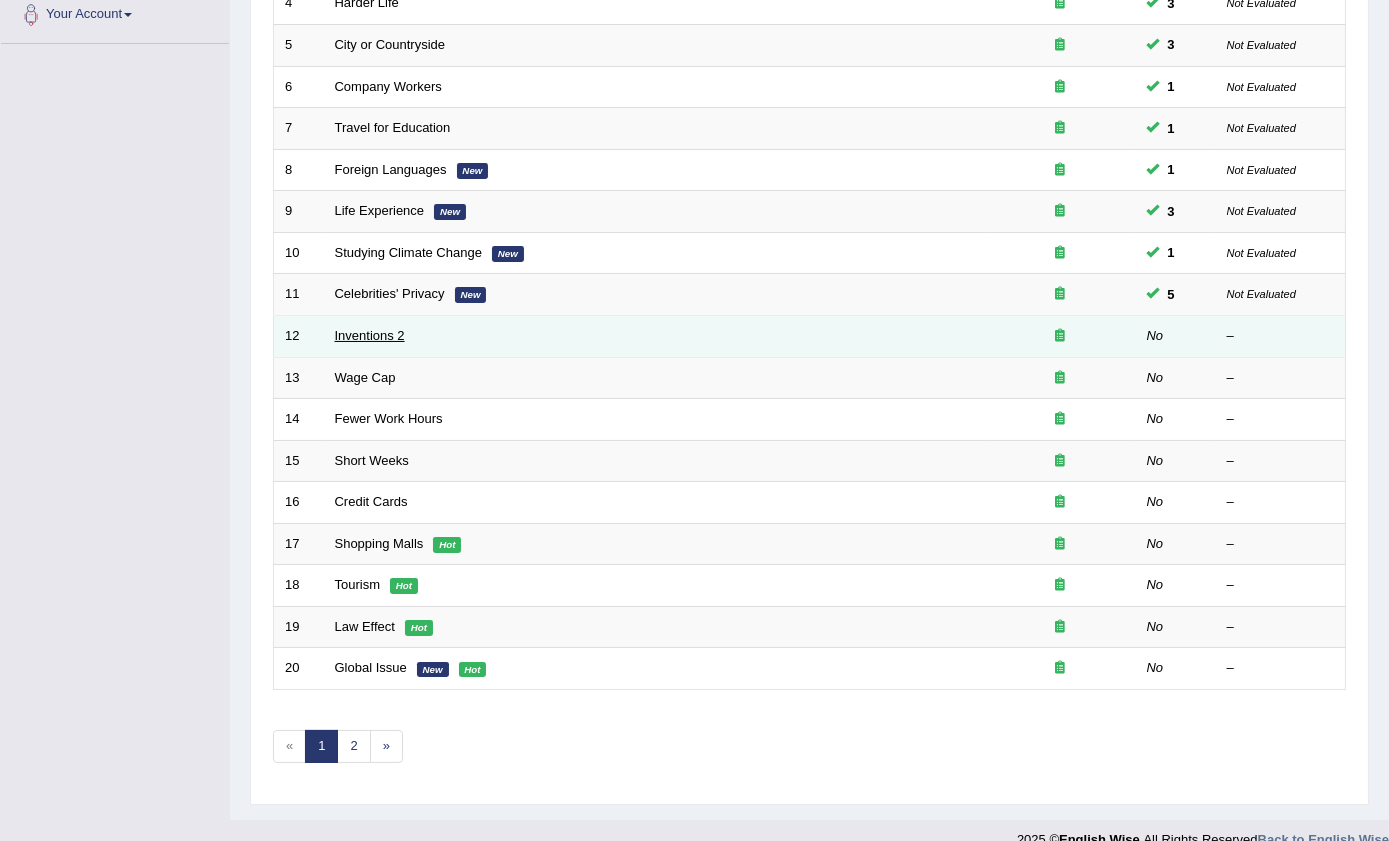 click on "Inventions 2" at bounding box center (370, 335) 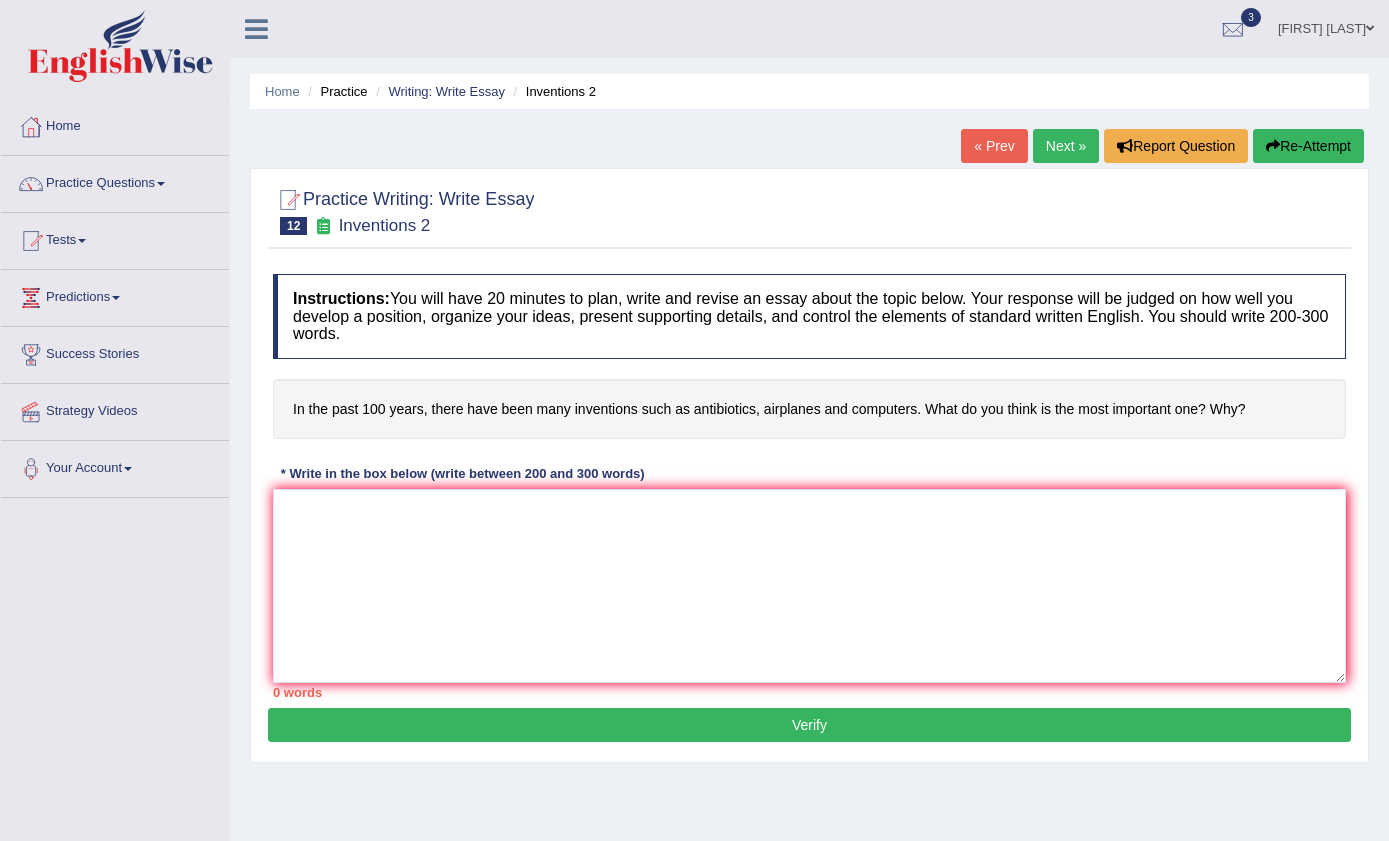scroll, scrollTop: 0, scrollLeft: 0, axis: both 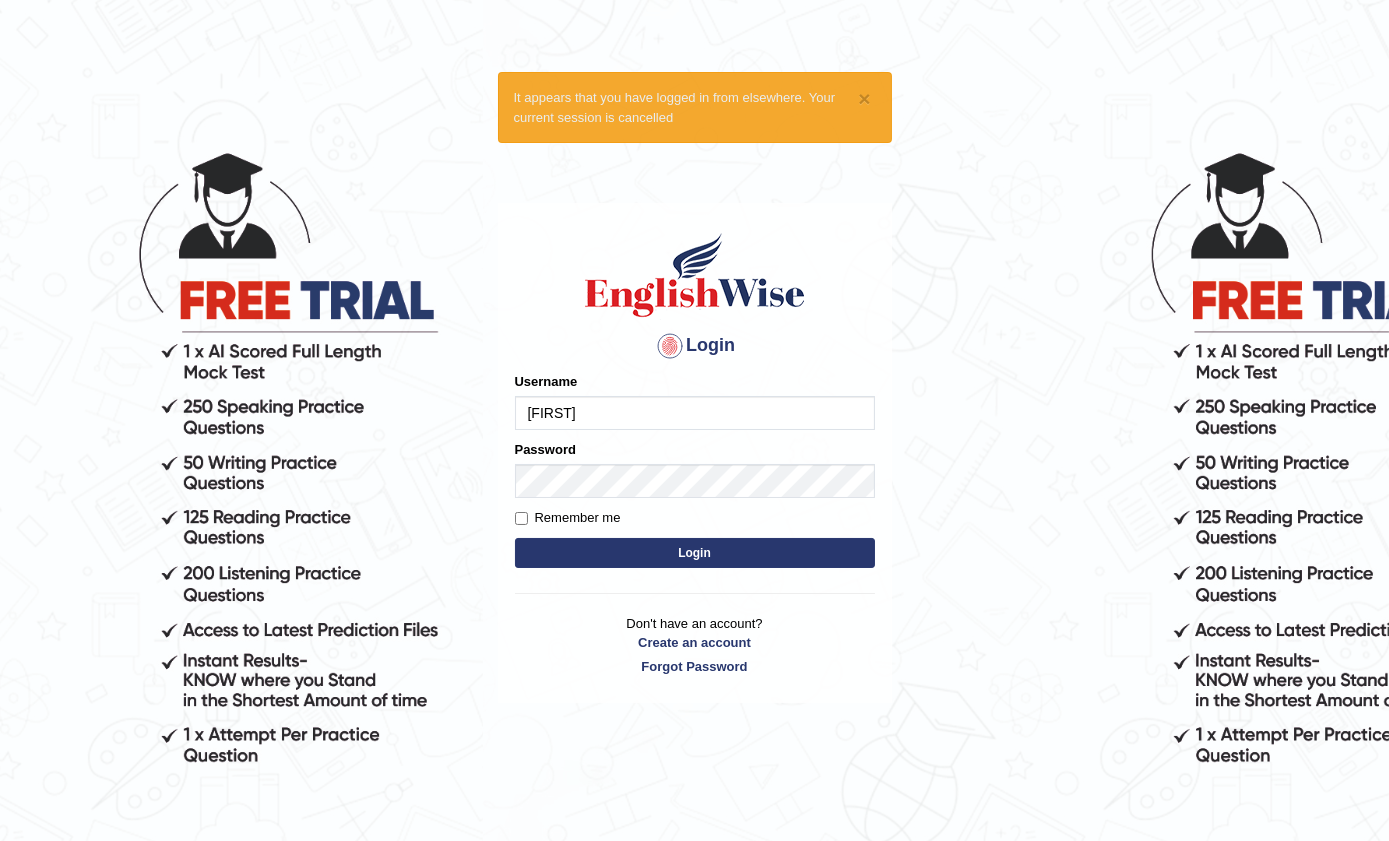 type on "[FIRST]" 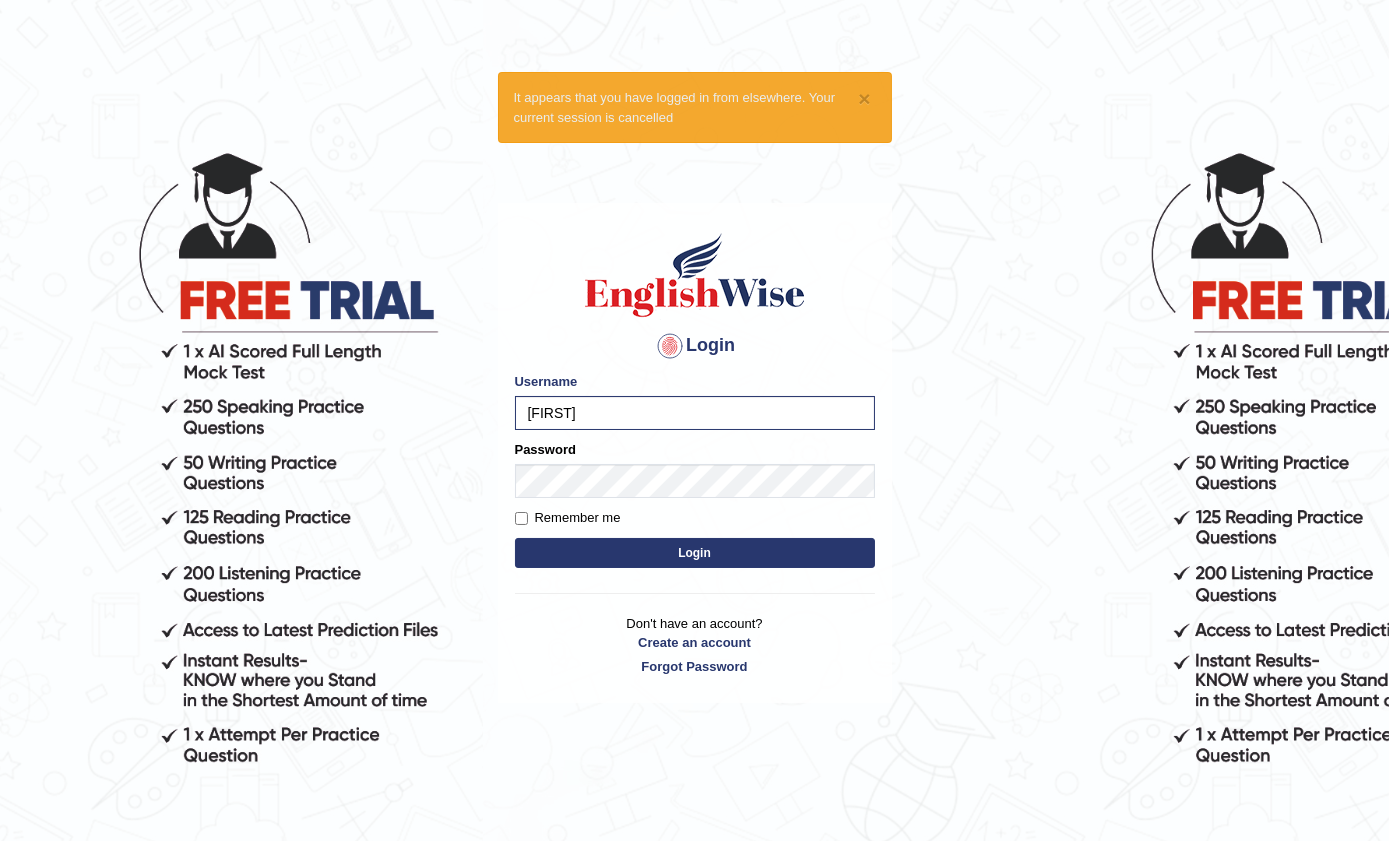 click on "Login" at bounding box center [695, 553] 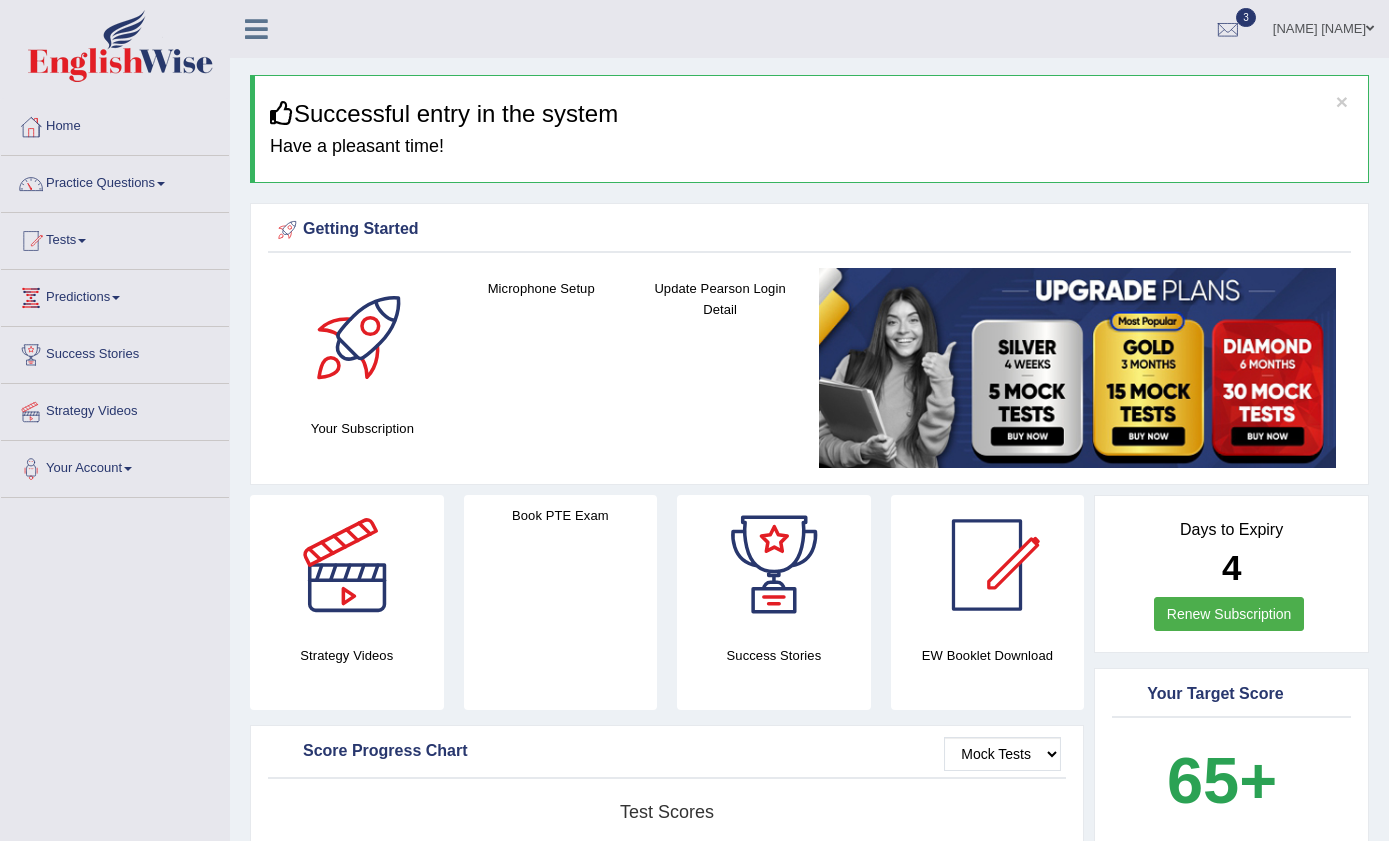 scroll, scrollTop: 0, scrollLeft: 0, axis: both 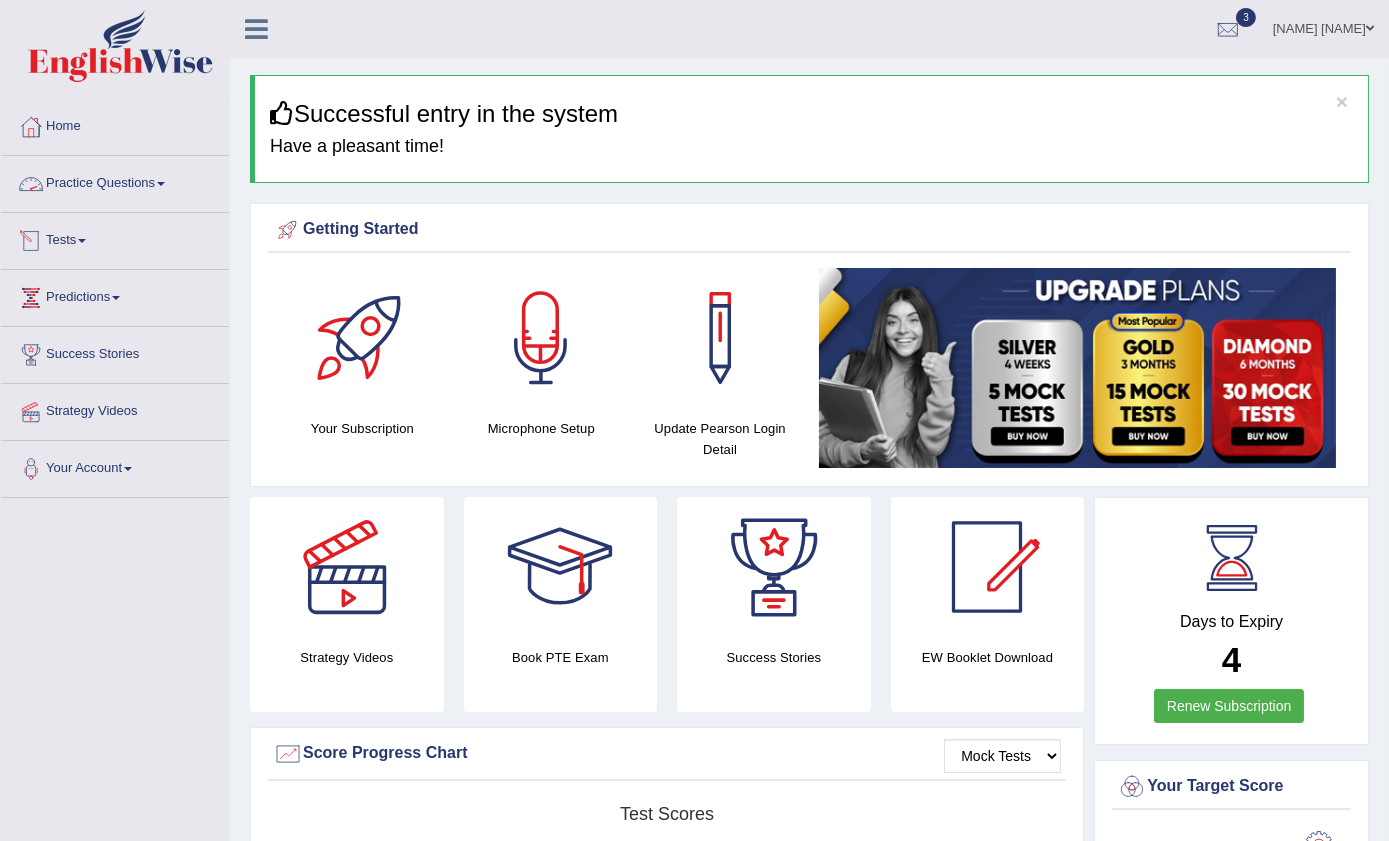 click on "Practice Questions" at bounding box center [115, 181] 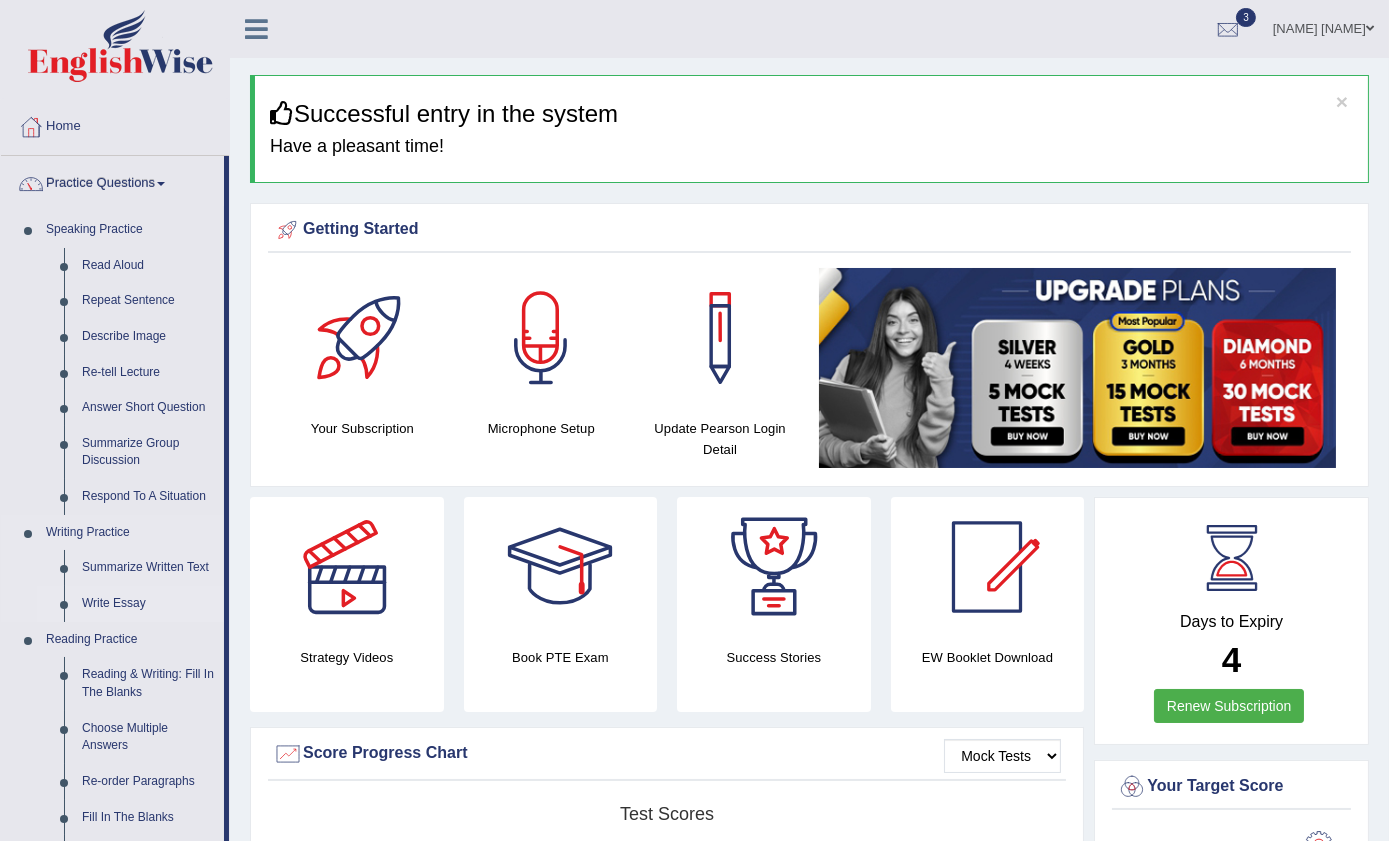 click on "Write Essay" at bounding box center (148, 604) 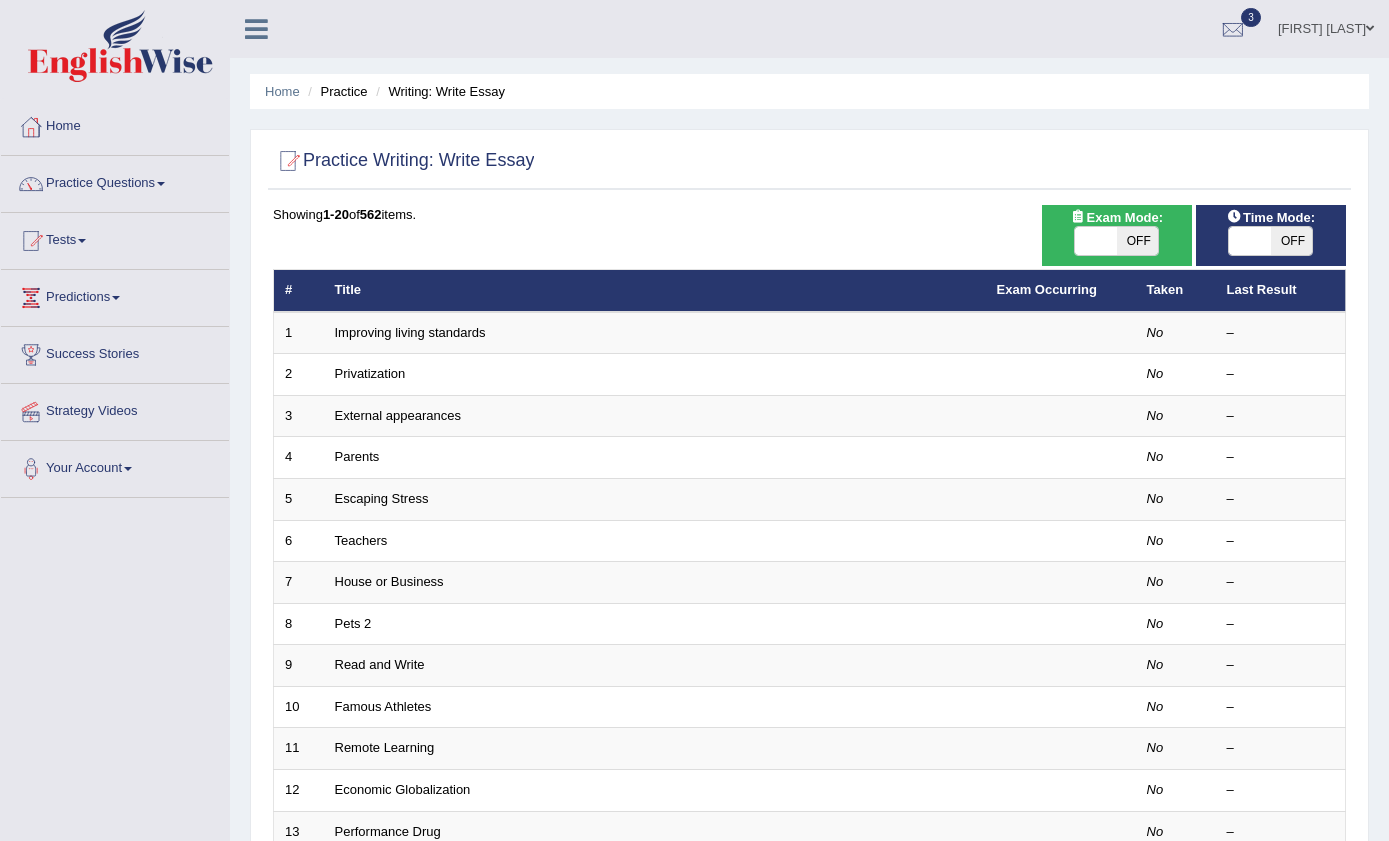 scroll, scrollTop: 0, scrollLeft: 0, axis: both 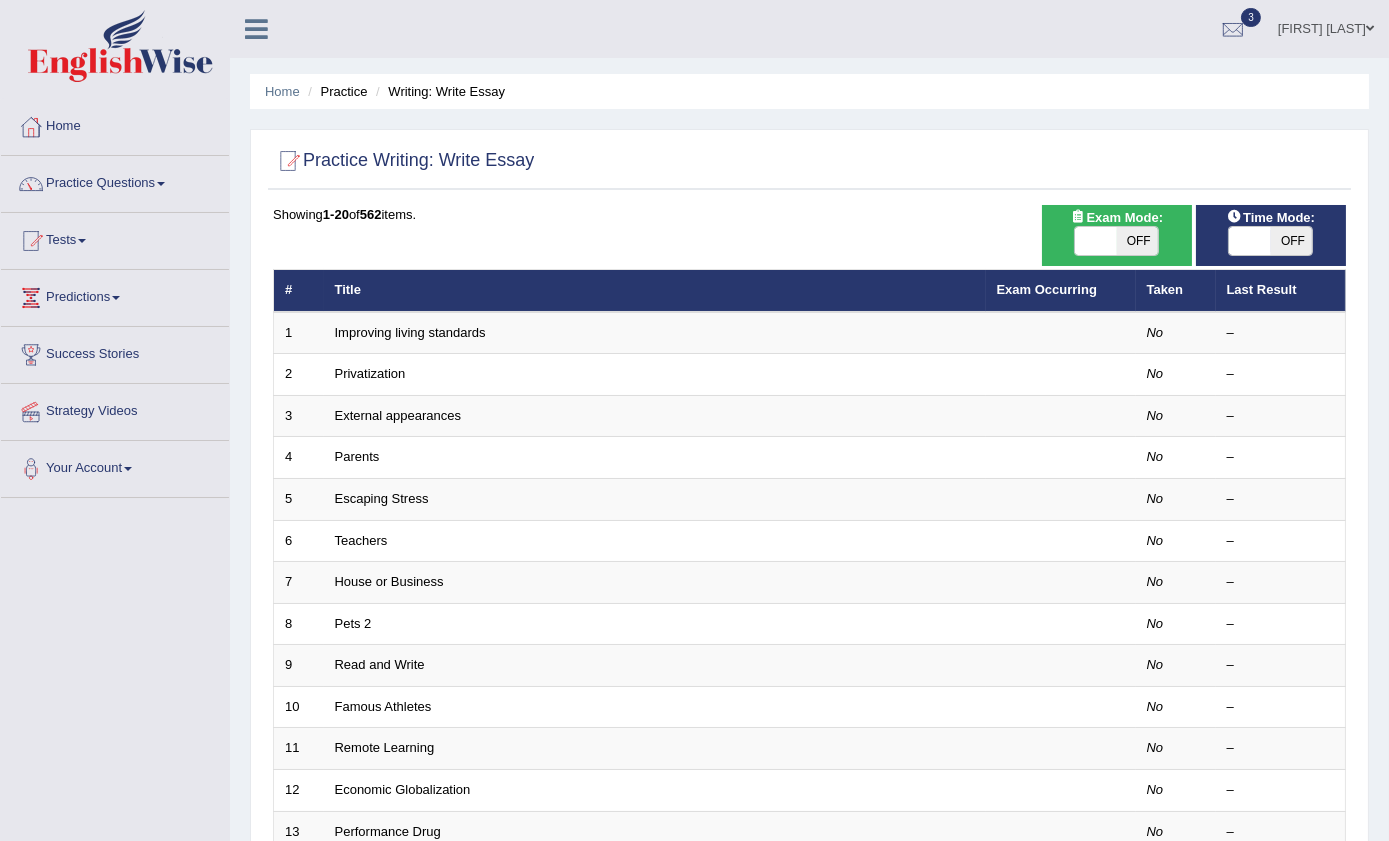 click on "OFF" at bounding box center [1138, 241] 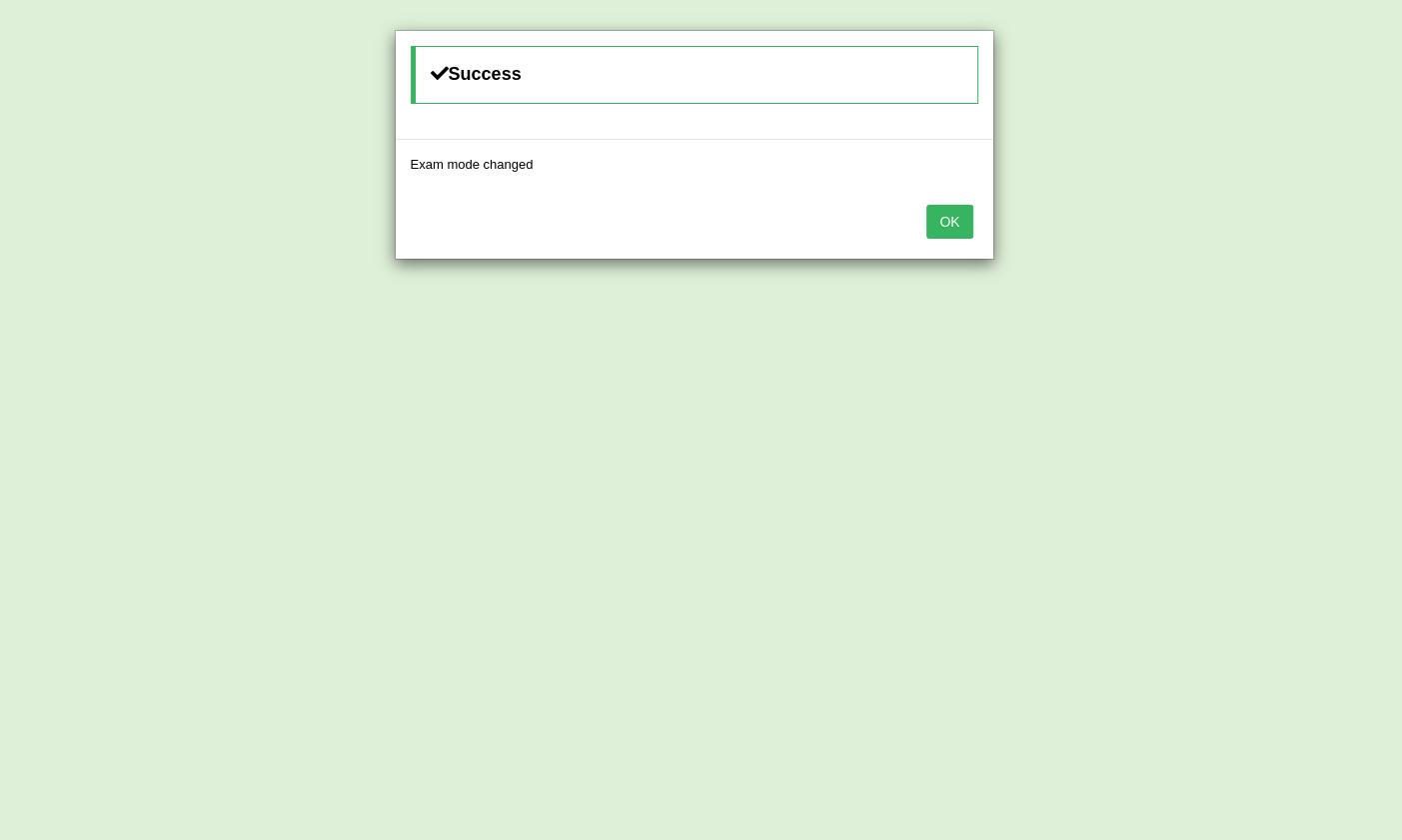 click on "OK" at bounding box center [949, 222] 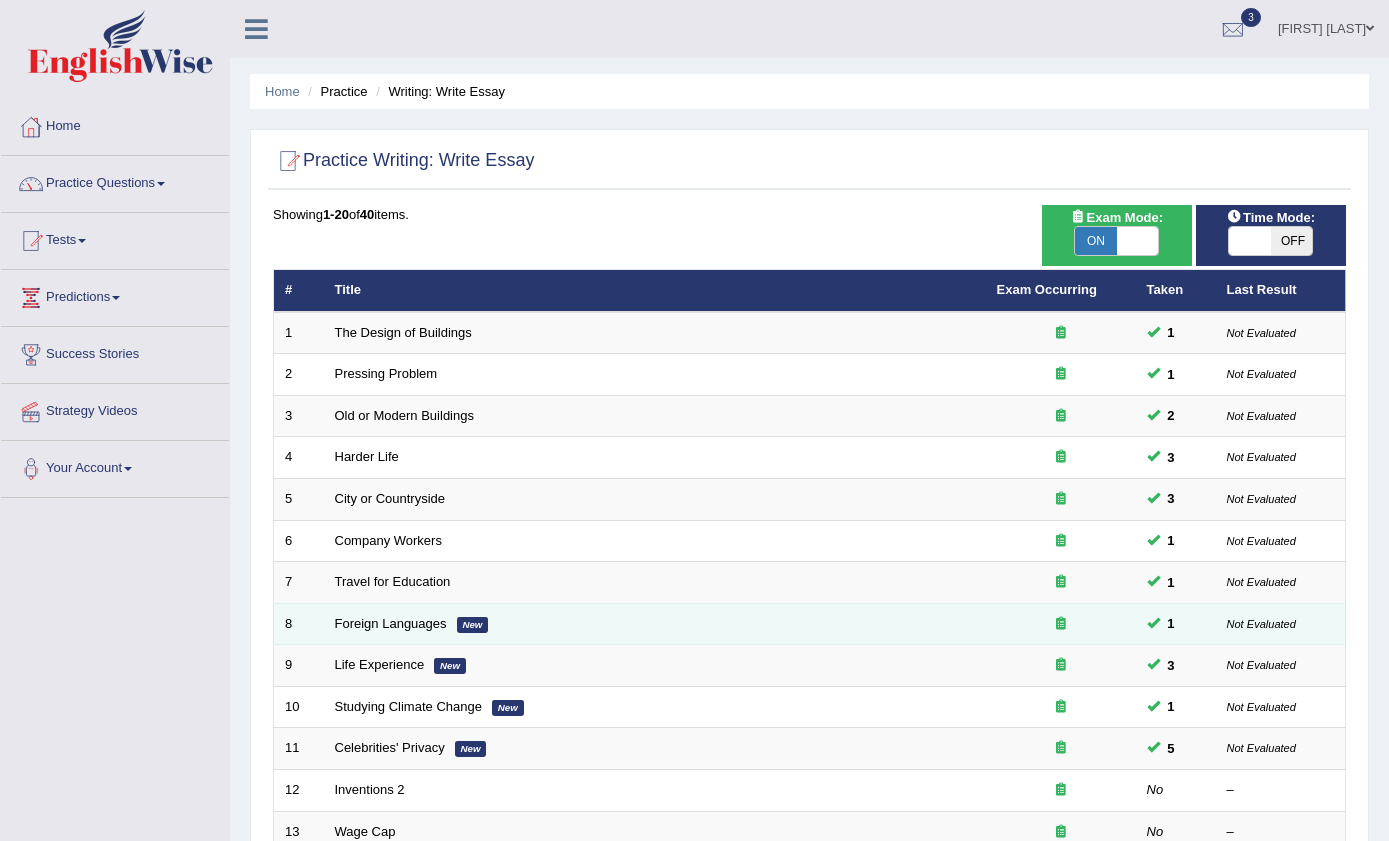 scroll, scrollTop: 363, scrollLeft: 0, axis: vertical 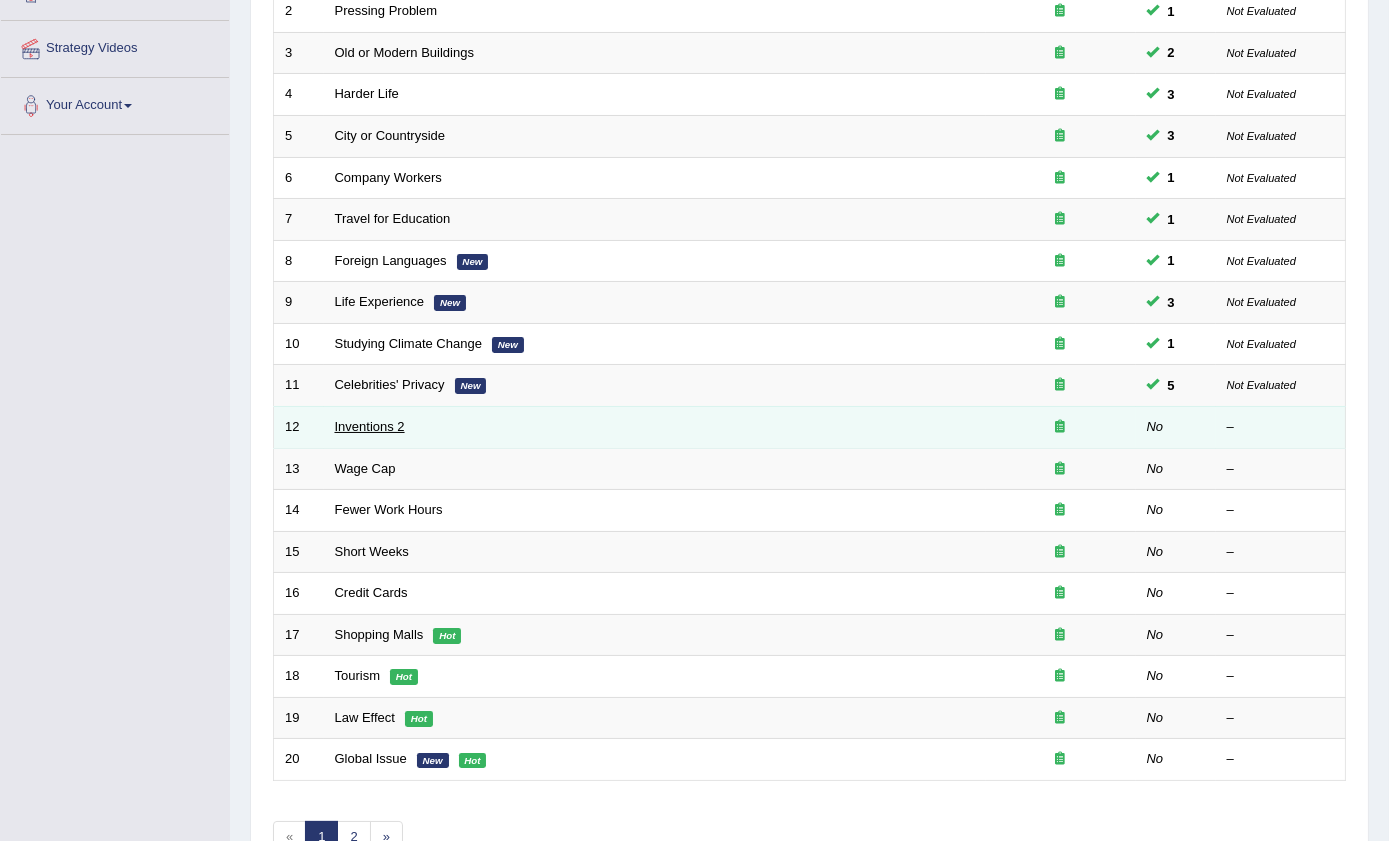 click on "Inventions 2" at bounding box center (370, 426) 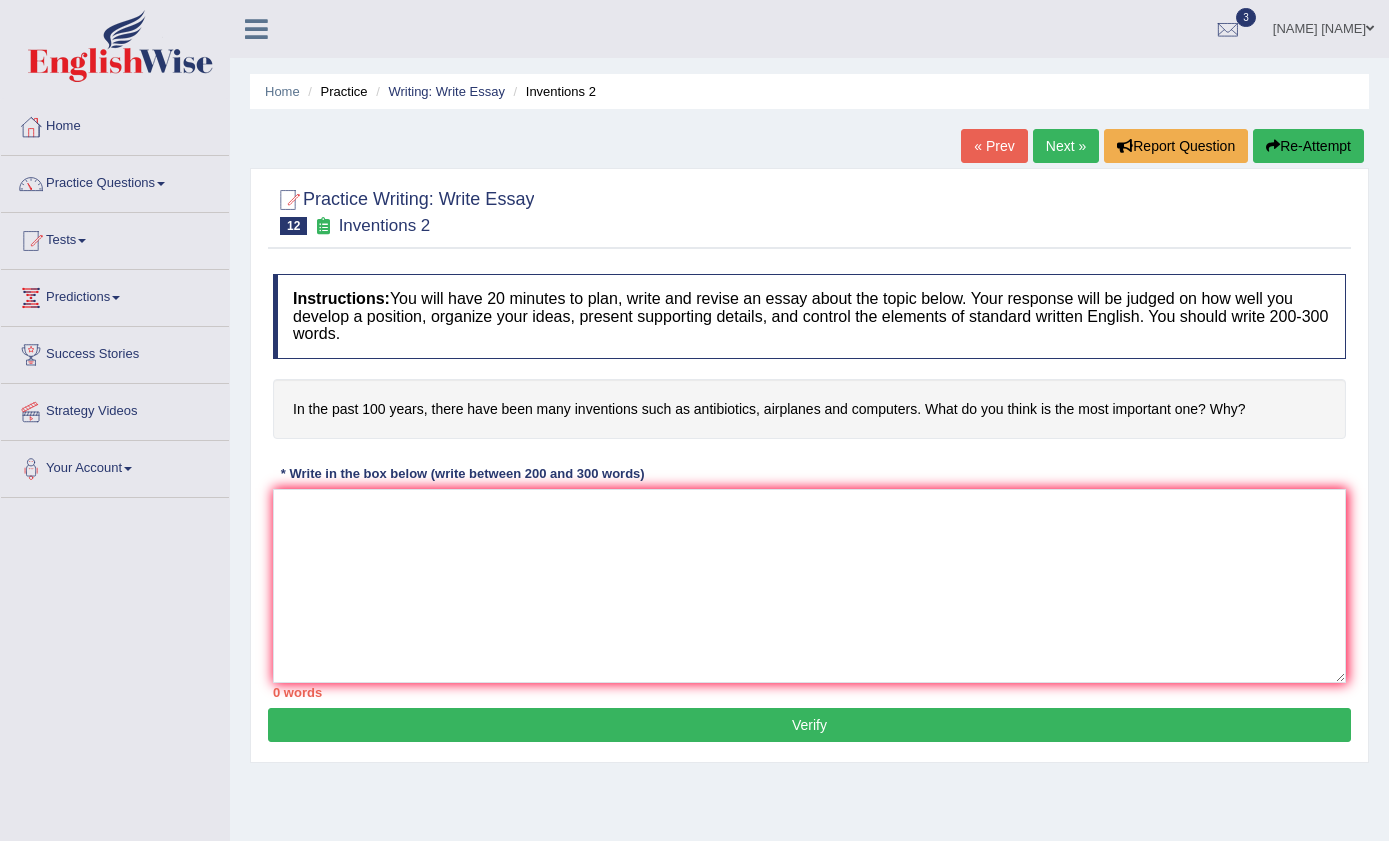scroll, scrollTop: 0, scrollLeft: 0, axis: both 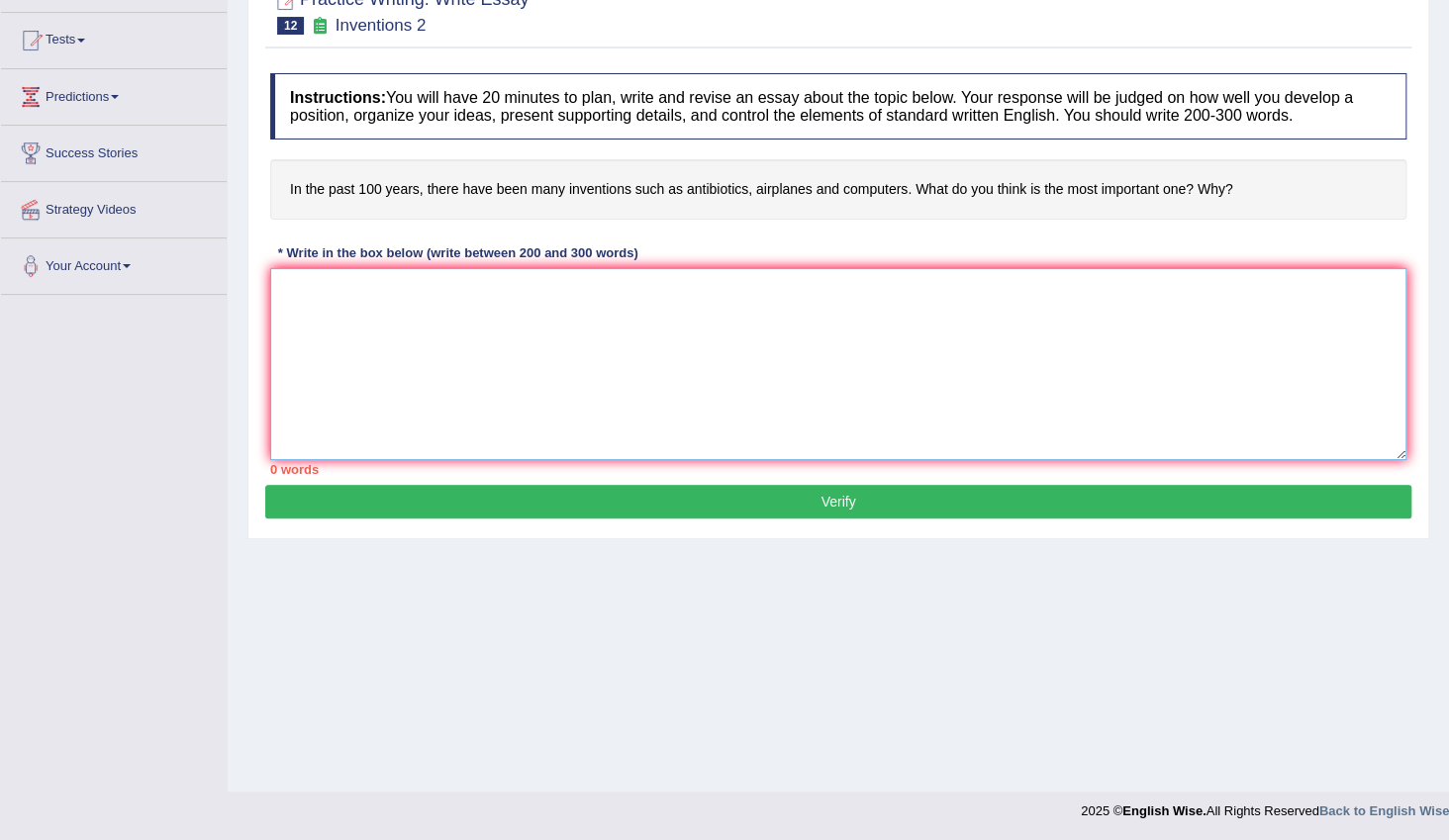 click at bounding box center [838, 364] 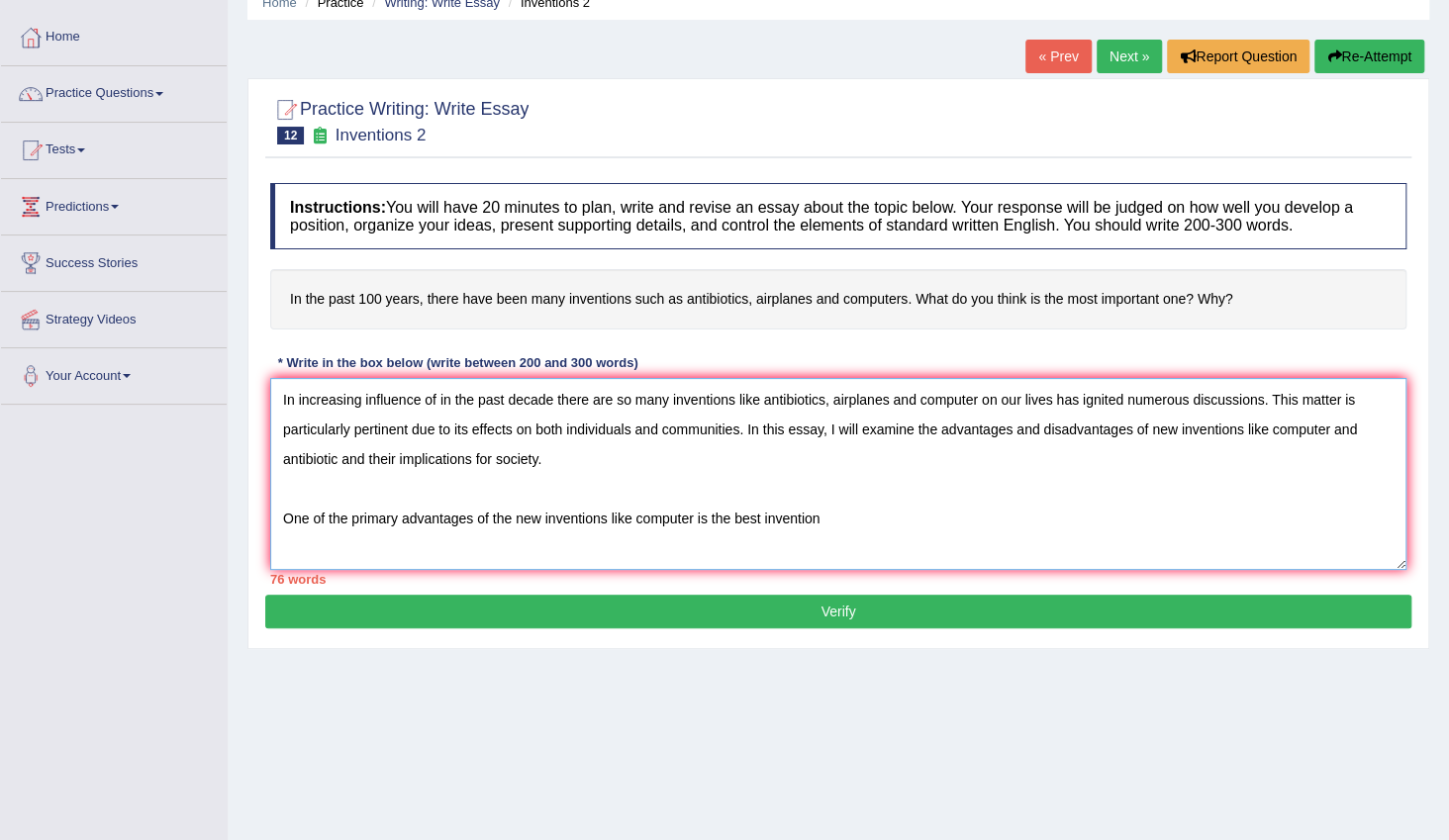 scroll, scrollTop: 198, scrollLeft: 0, axis: vertical 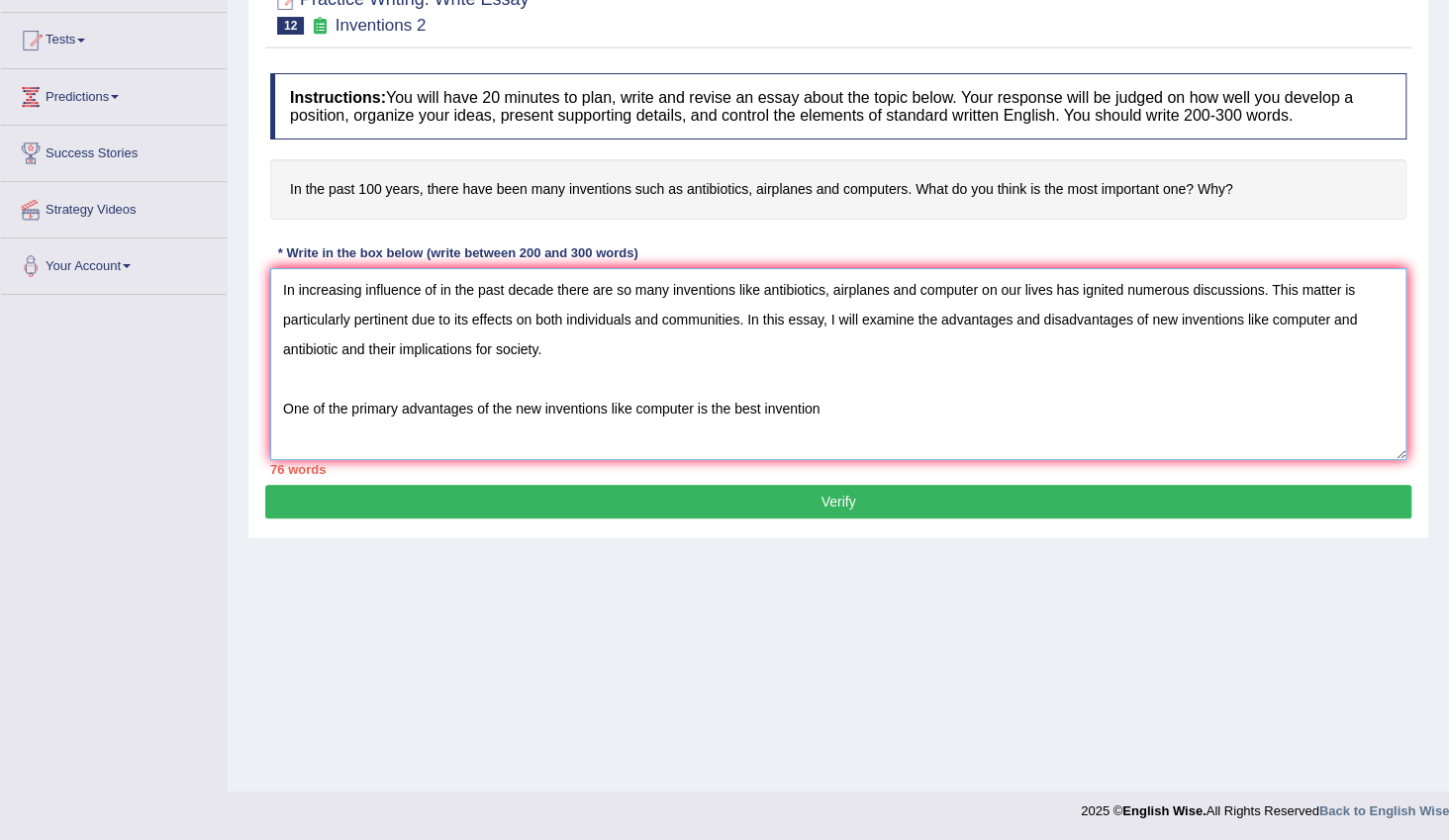 click on "In increasing influence of in the past decade there are so many inventions like antibiotics, airplanes and computer on our lives has ignited numerous discussions. This matter is particularly pertinent due to its effects on both individuals and communities. In this essay, I will examine the advantages and disadvantages of new inventions like computer and antibiotic and their implications for society.
One of the primary advantages of the new inventions like computer is the best invention" at bounding box center (838, 364) 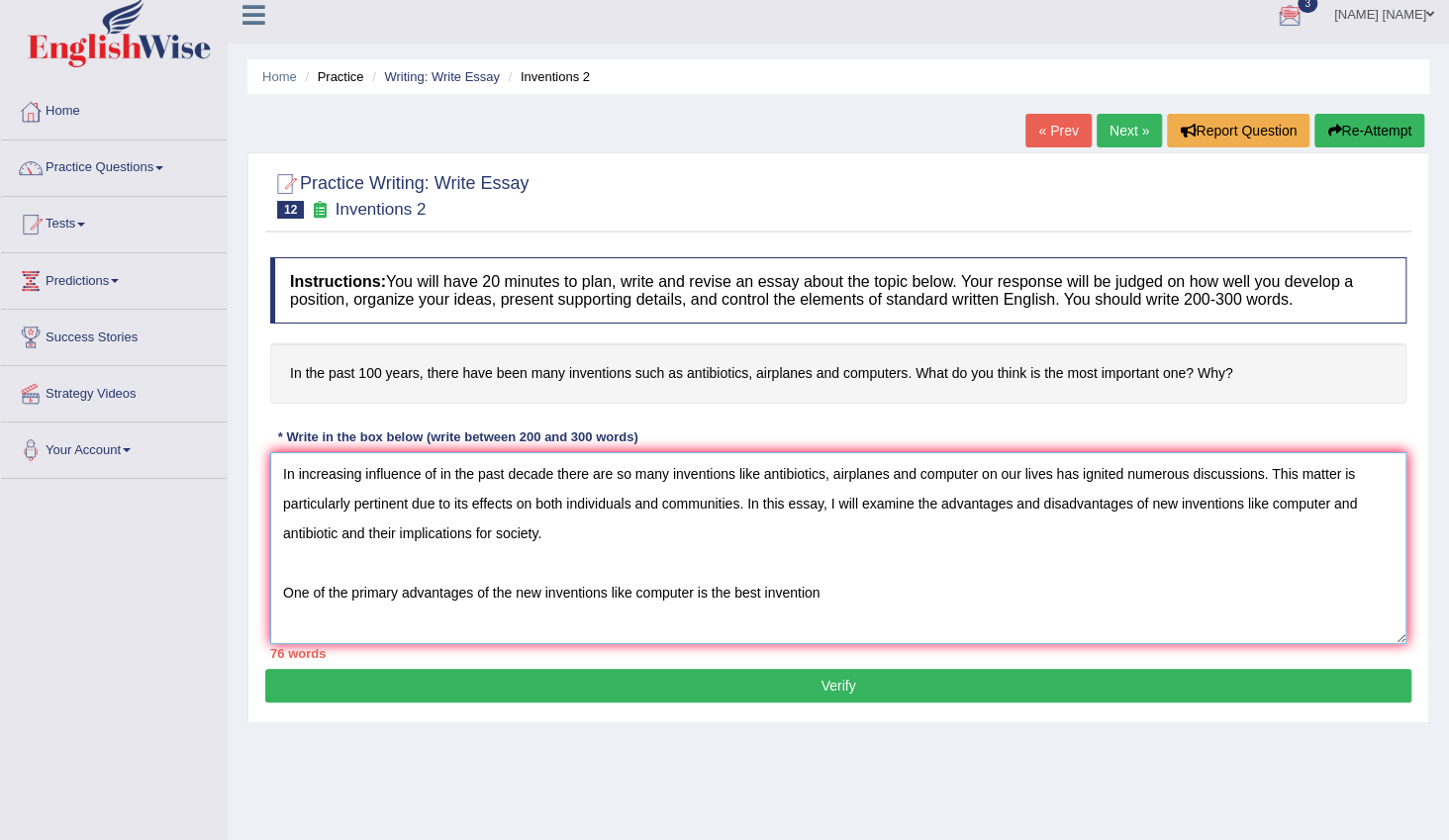 scroll, scrollTop: 0, scrollLeft: 0, axis: both 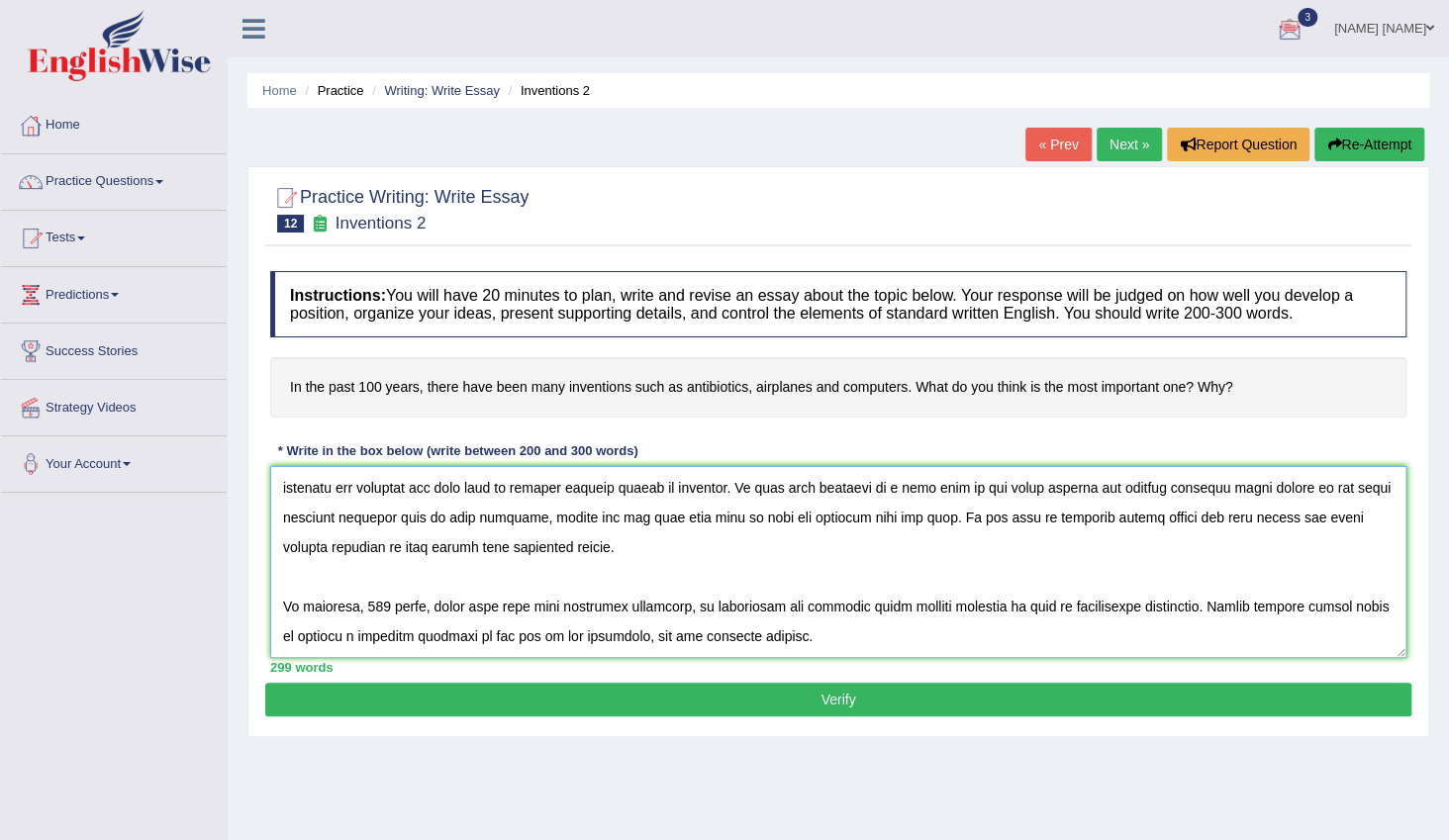 type on "In increasing influence of in the past decade there are so many inventions like antibiotics, airplanes and computer on our lives has ignited numerous discussions. This matter is particularly pertinent due to its effects on both individuals and communities. In this essay, I will examine the advantages and disadvantages of new inventions like computer and antibiotic and their implications for society.
One of the primary advantages of the new inventions like computer is the best invention lies in its significant enhancement of computer connect one person to another person. This is further supported by the fact that it also contributes to artifical intelligence gives us to more knowledge.Research has demonstrated that in the past 100 years, there have been many inventions antibiotics, airplanes and computers has had a substantial impact on everyday, yielding positive outcomes for a wide range of individuals. Consequently, the advantages of new inventions are essential for promoting both individual and societ..." 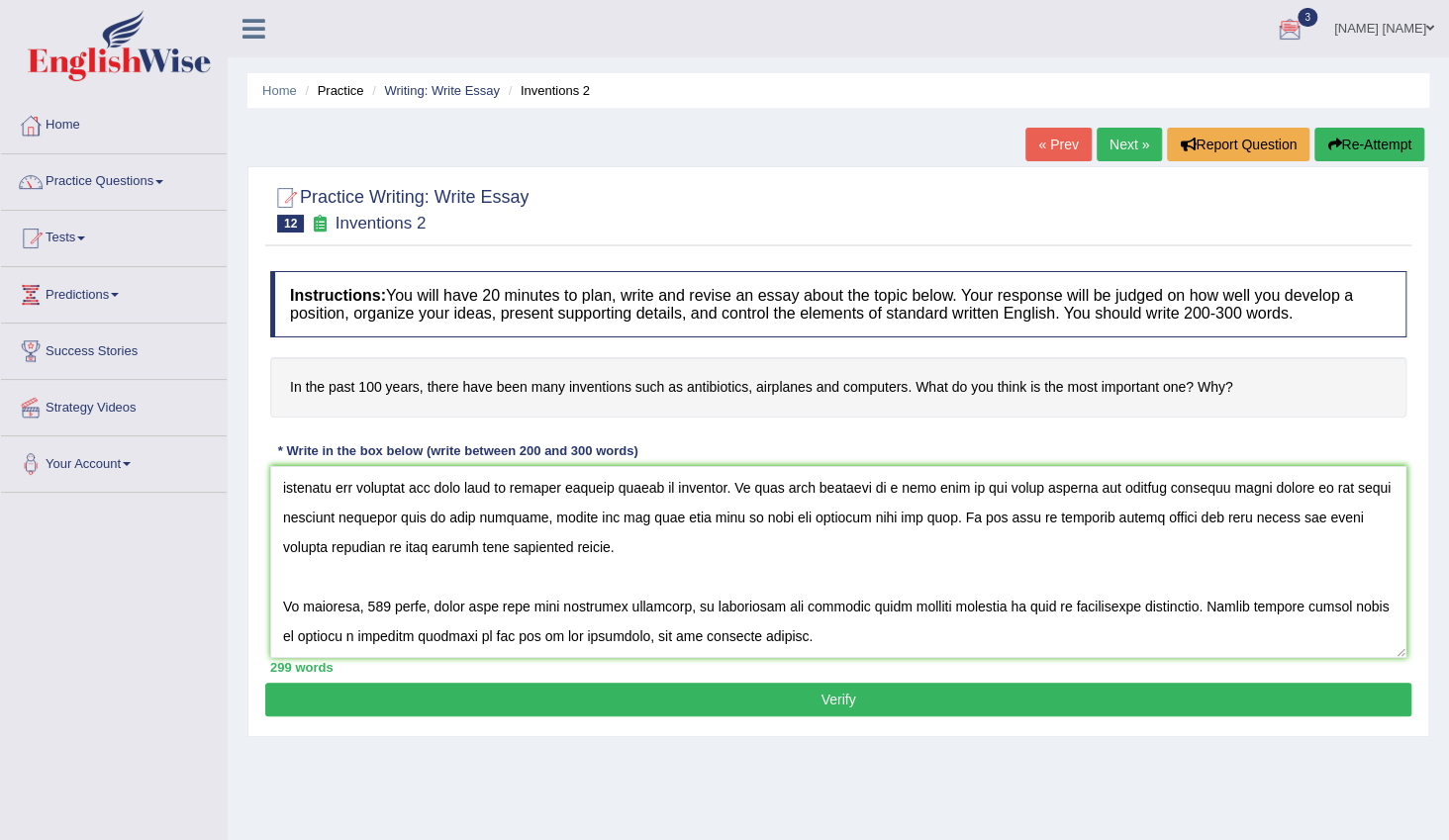 click on "Verify" at bounding box center (838, 700) 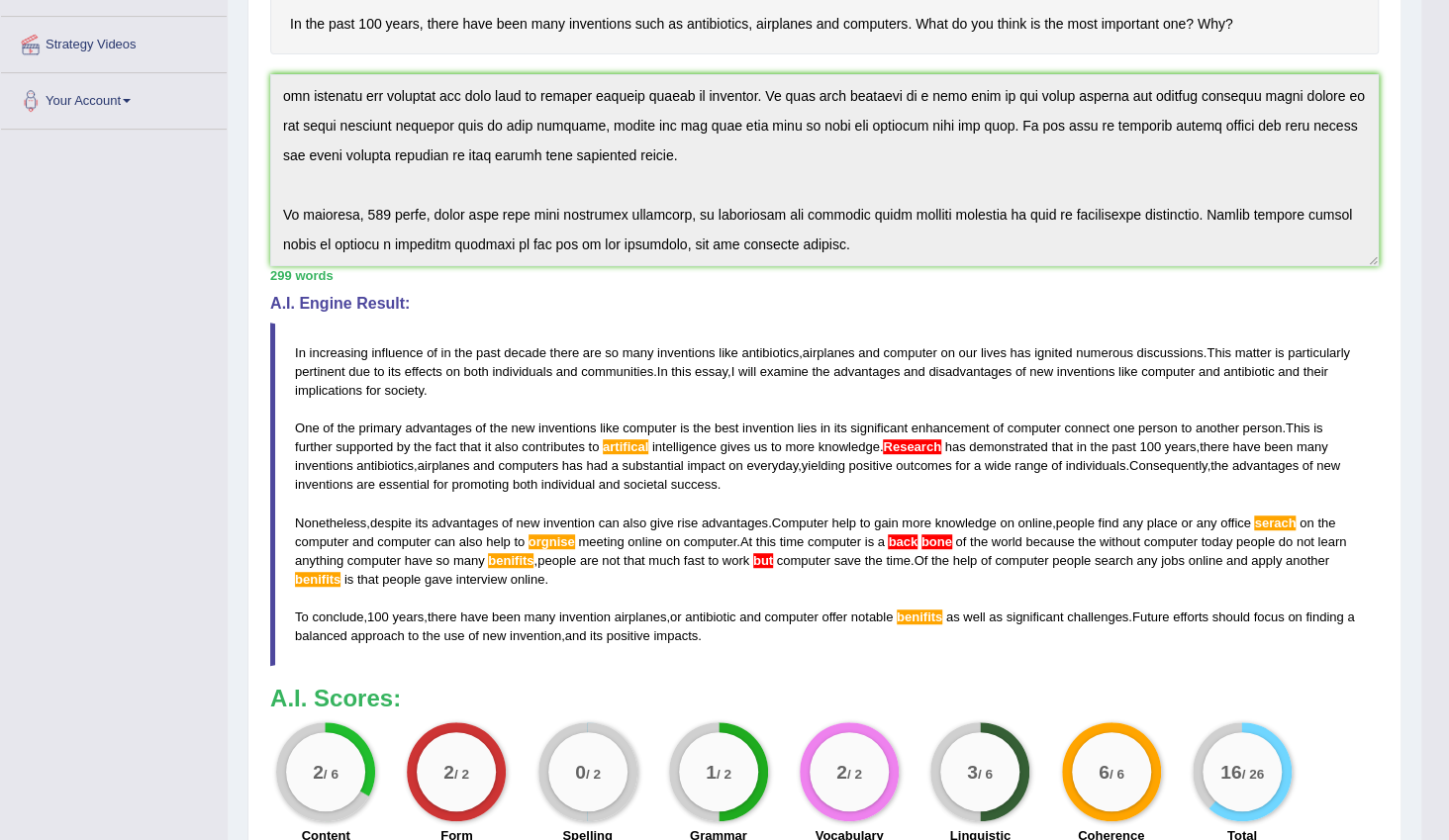 scroll, scrollTop: 203, scrollLeft: 0, axis: vertical 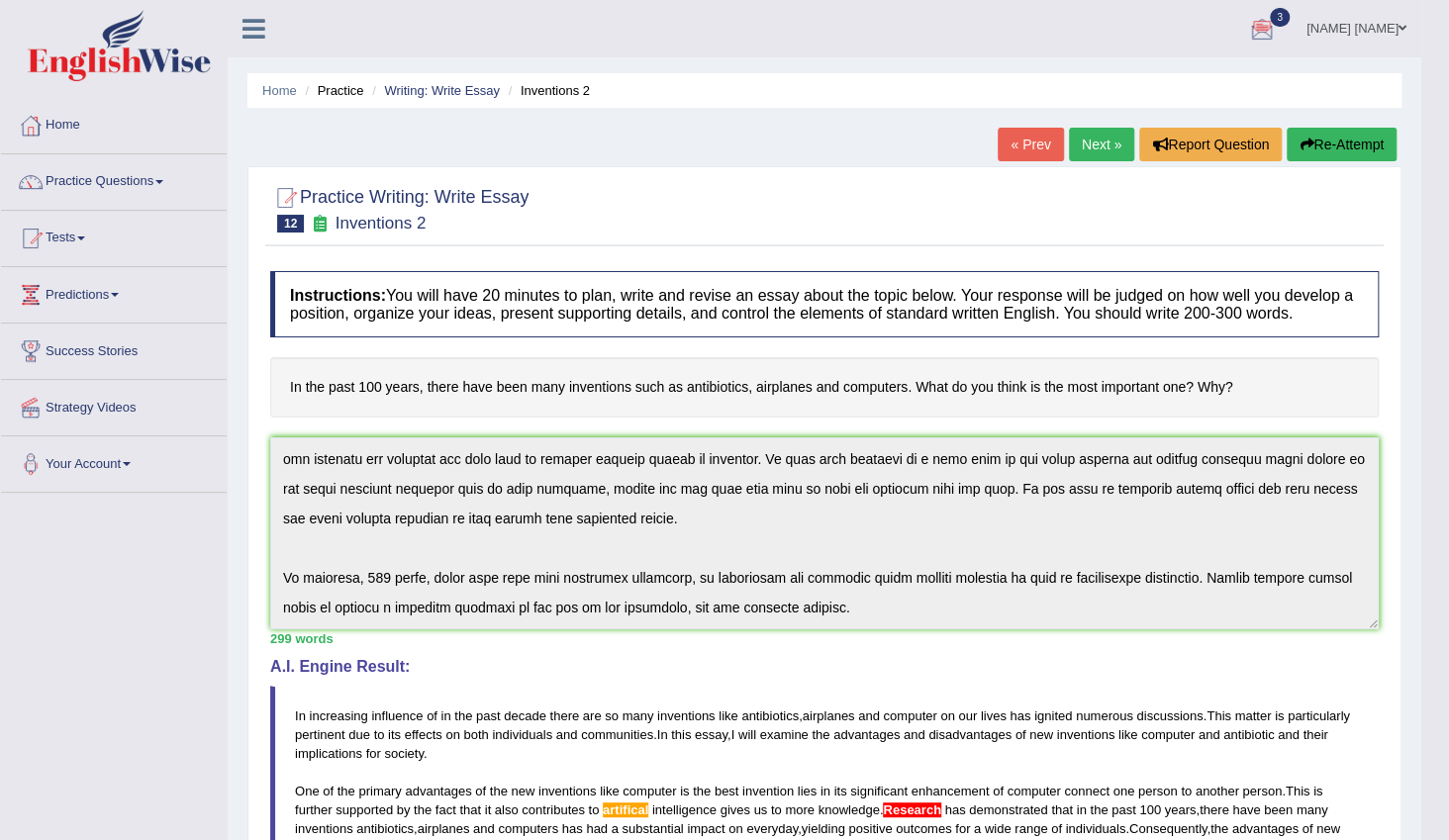 click on "Instructions:  You will have 20 minutes to plan, write and revise an essay about the topic below. Your response will be judged on how well you develop a position, organize your ideas, present supporting details, and control the elements of standard written English. You should write 200-300 words.
In the past 100 years, there have been many inventions such as antibiotics, airplanes and computers. What do you think is the most important one? Why? * Write in the box below (write between 200 and 300 words) 299 words Written Keywords:  past  100  years  many  inventions  antibiotics  airplanes  computers  one  impact  society  society A.I. Engine Result: In   increasing   influence   of   in   the   past   decade   there   are   so   many   inventions   like   antibiotics ,  airplanes   and   computer   on   our   lives   has   ignited   numerous   discussions .  This   matter   is   particularly   pertinent   due   to   its   effects   on   both   individuals   and   communities .  In   this   essay" at bounding box center [824, 740] 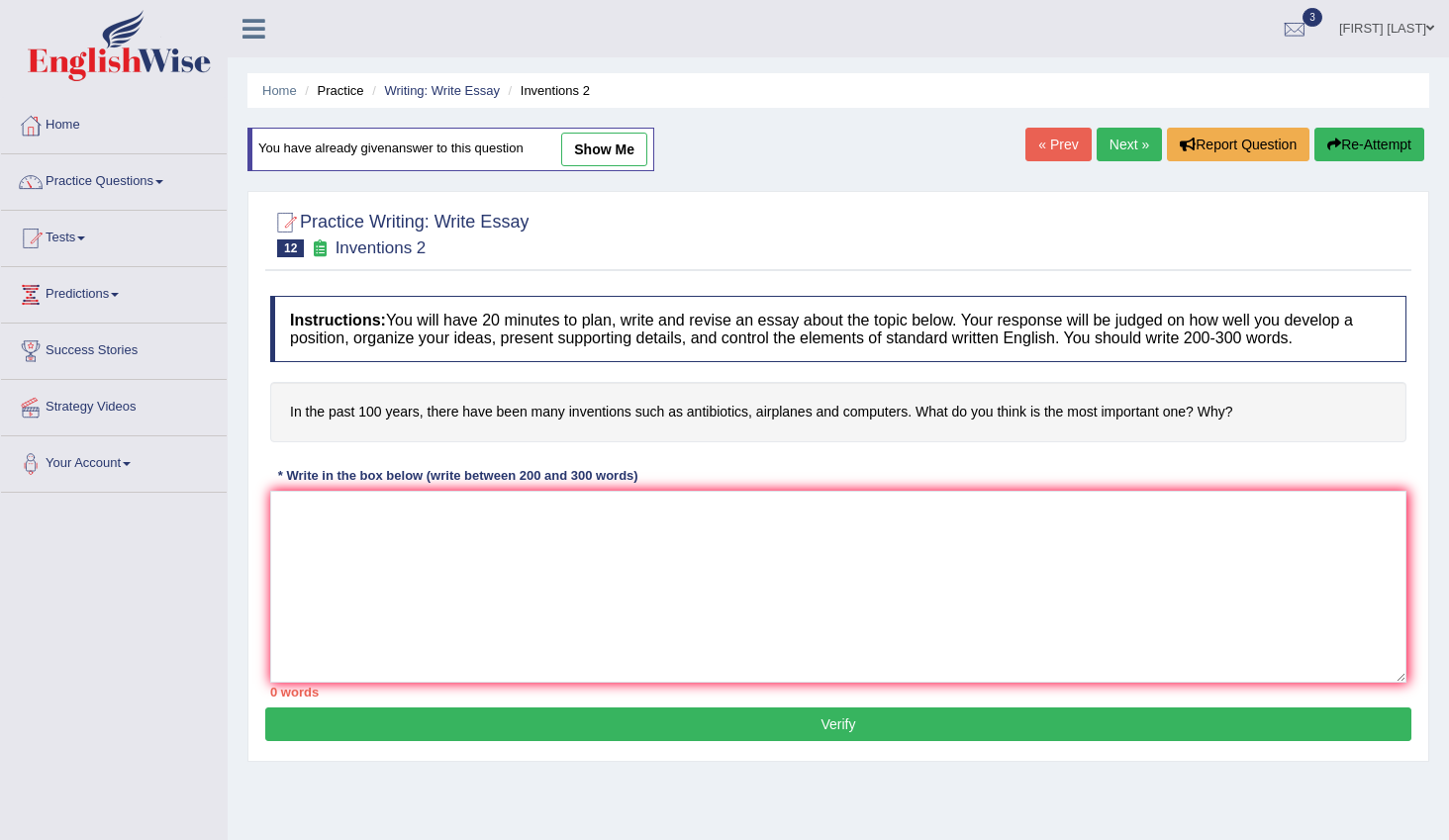 scroll, scrollTop: 0, scrollLeft: 0, axis: both 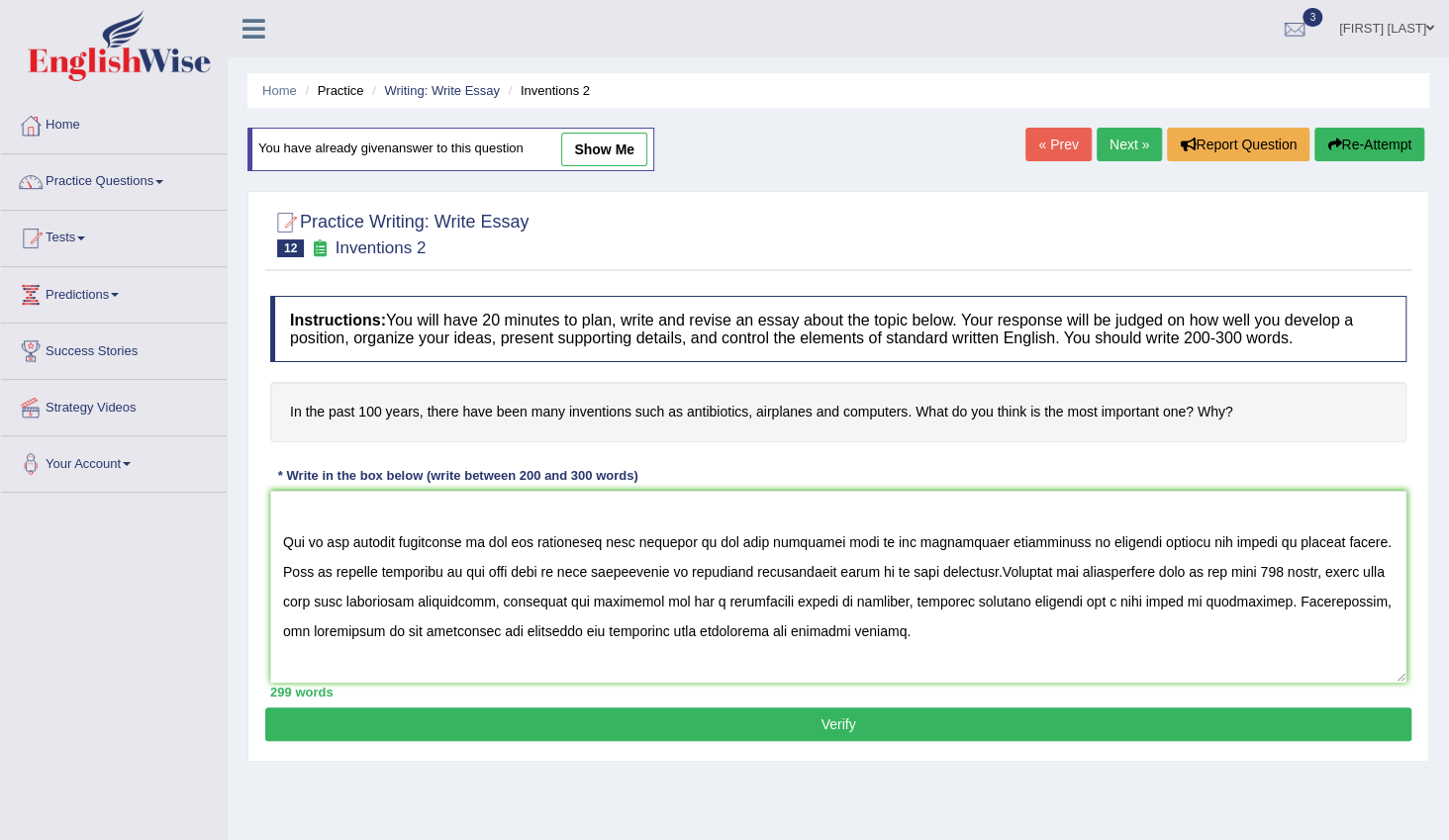 click at bounding box center [838, 587] 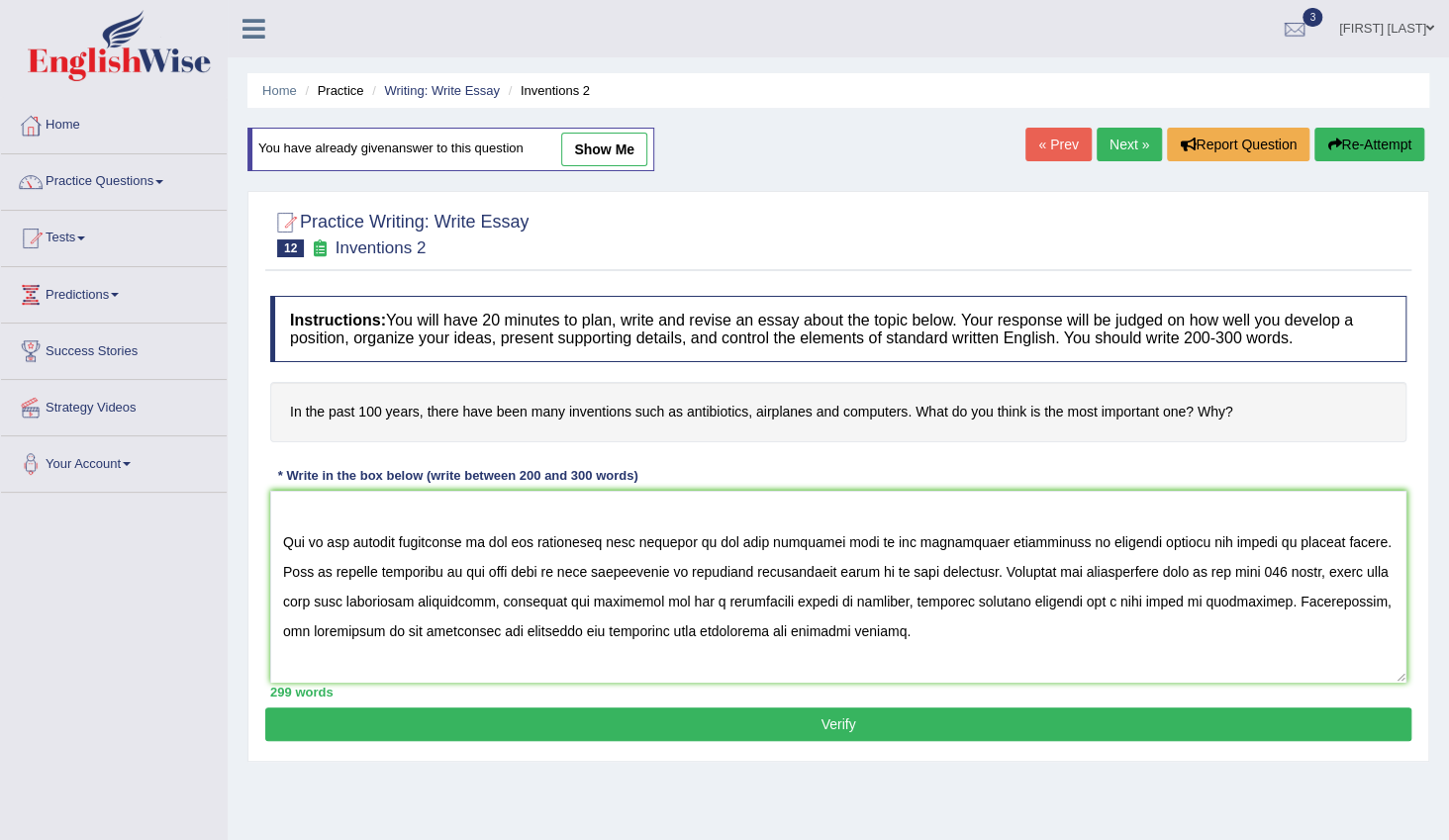 click at bounding box center [838, 587] 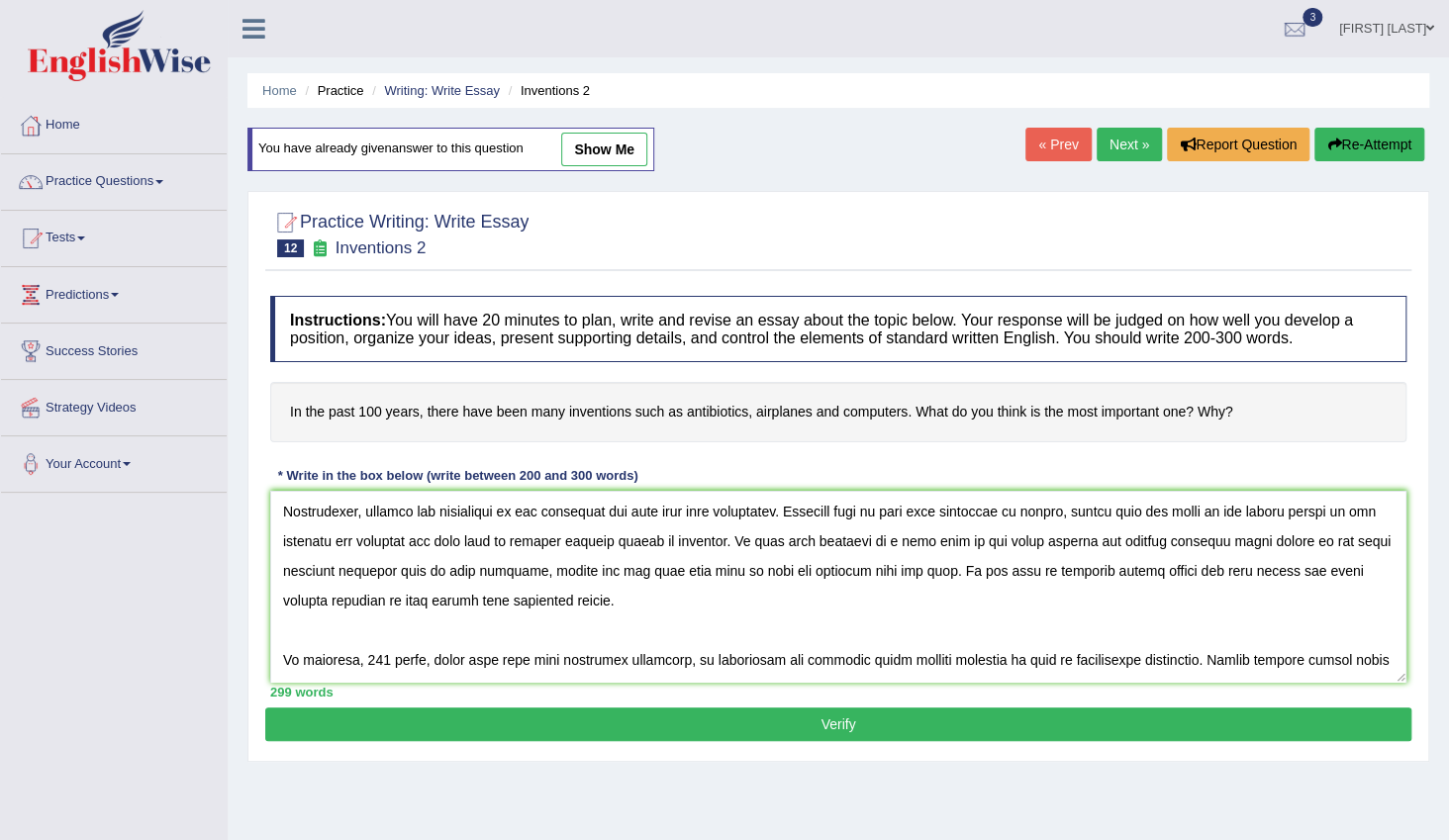 scroll, scrollTop: 269, scrollLeft: 0, axis: vertical 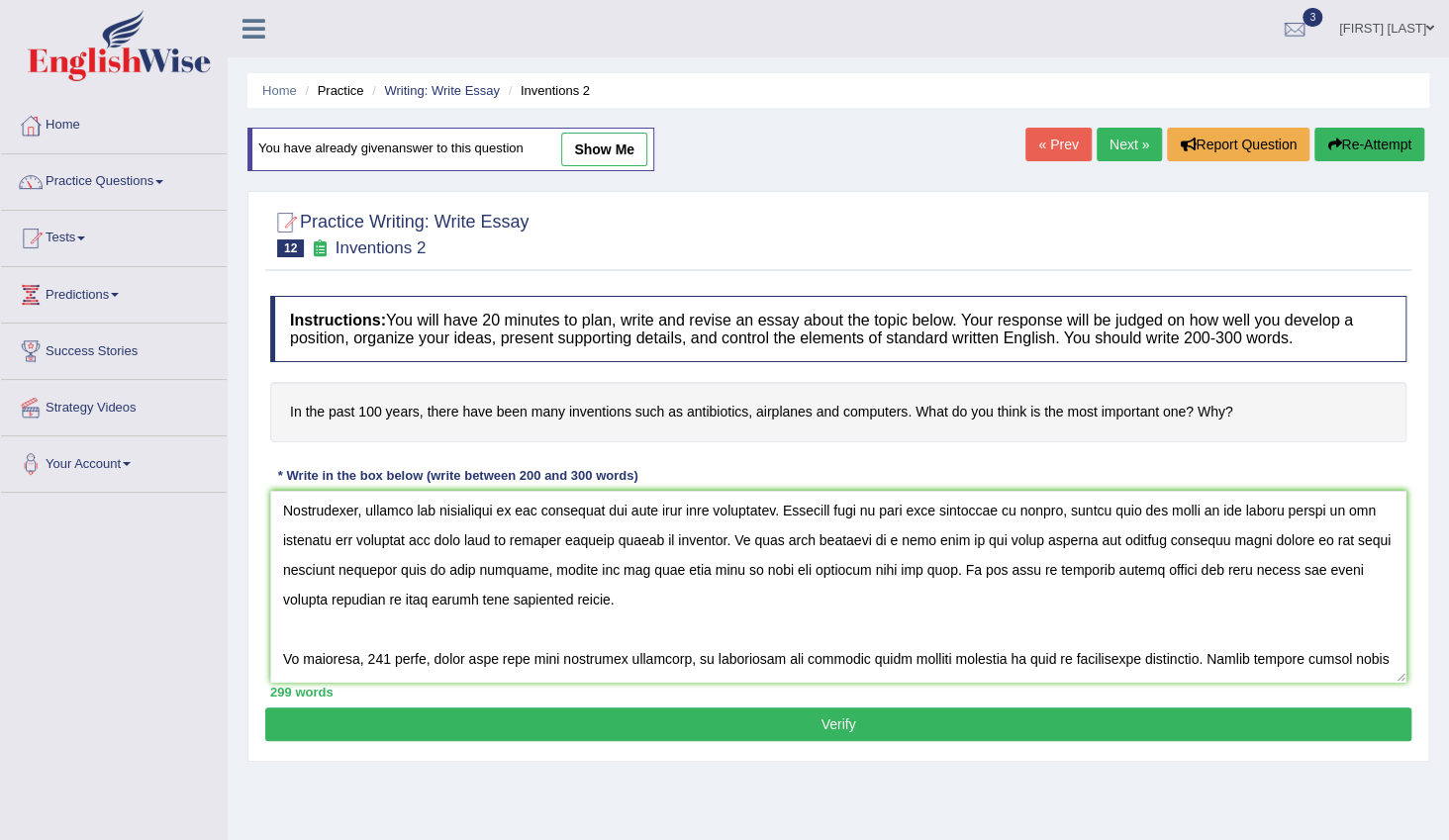 click at bounding box center [838, 587] 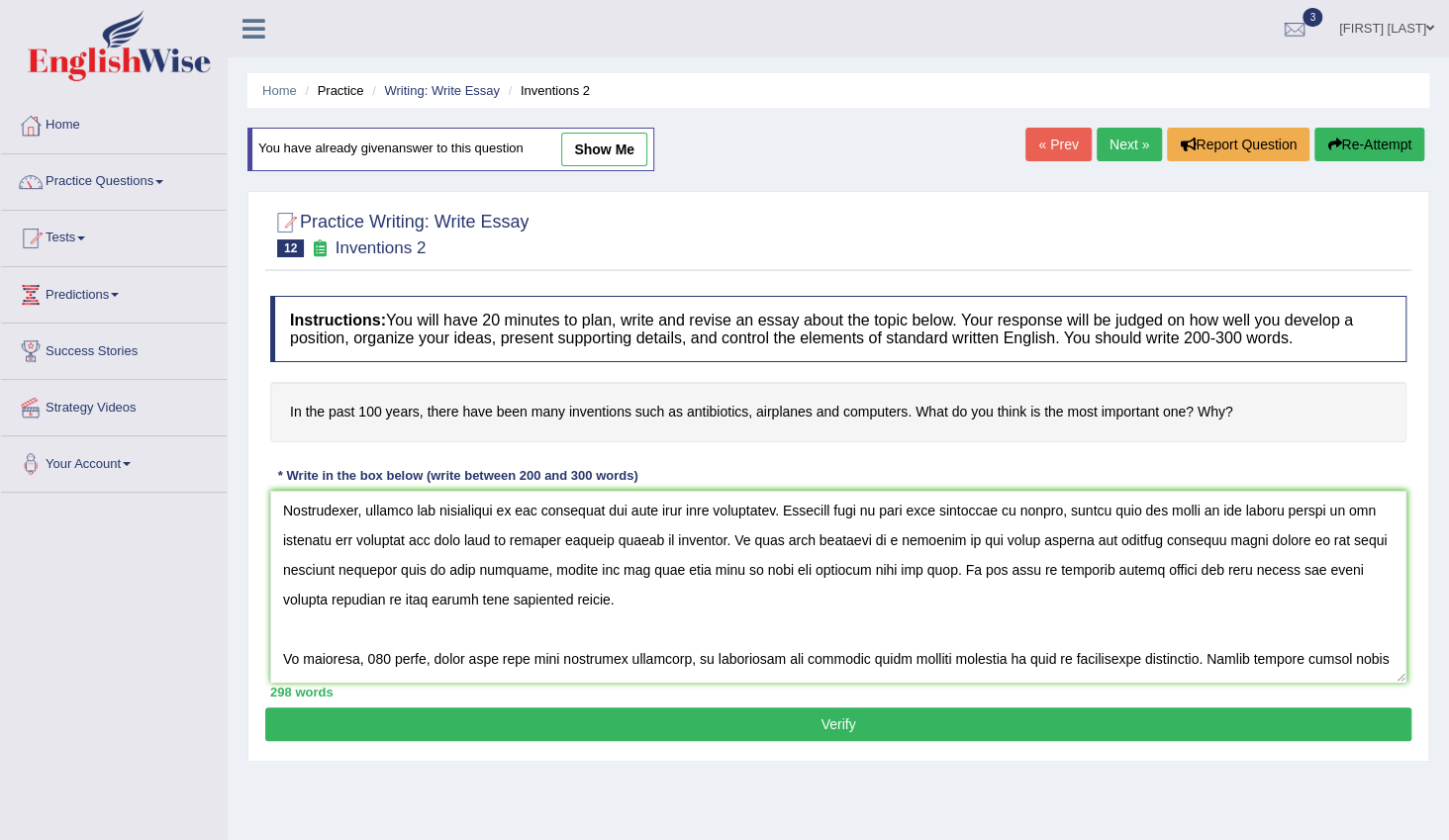 click at bounding box center (838, 587) 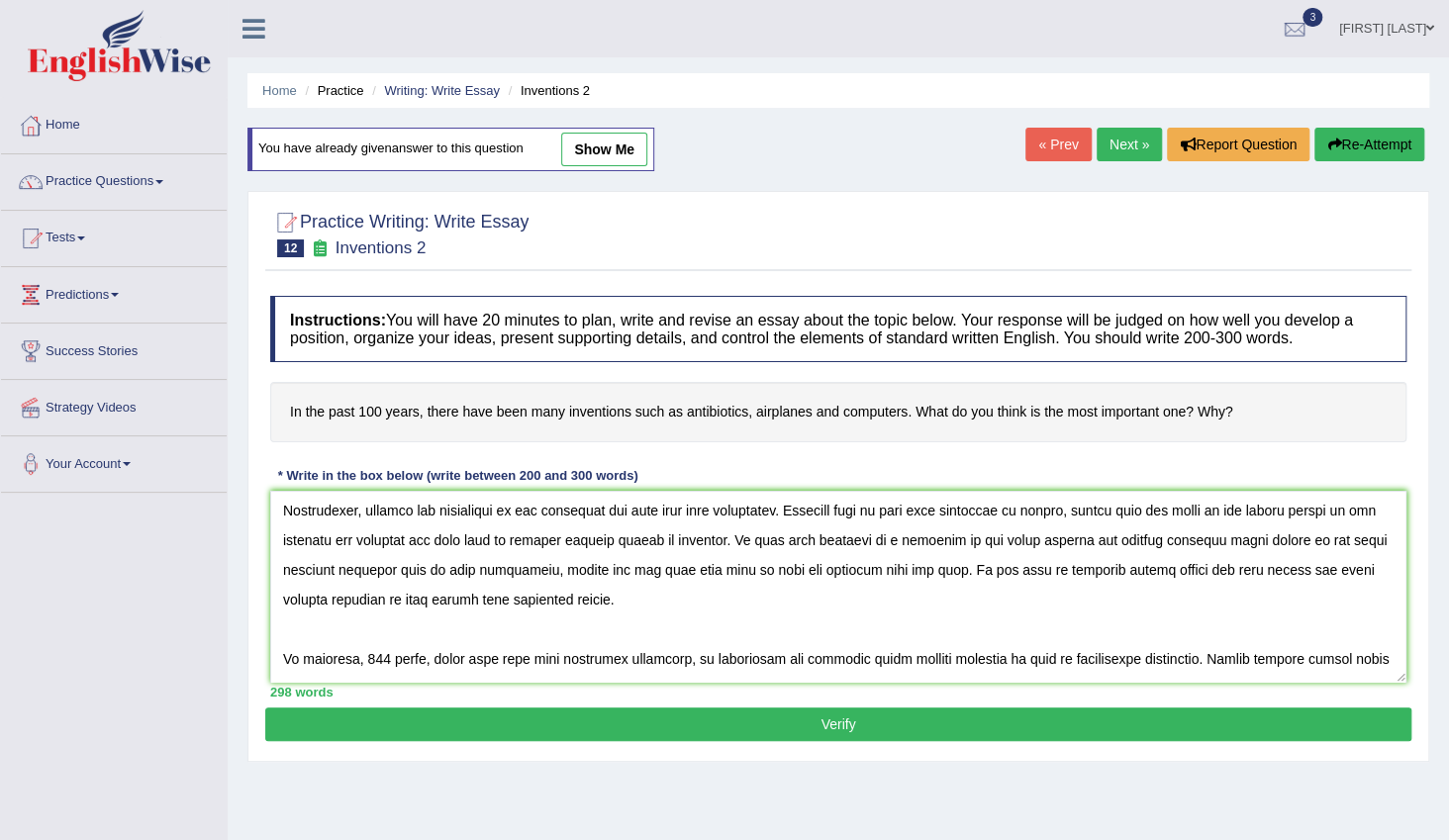 click at bounding box center [838, 587] 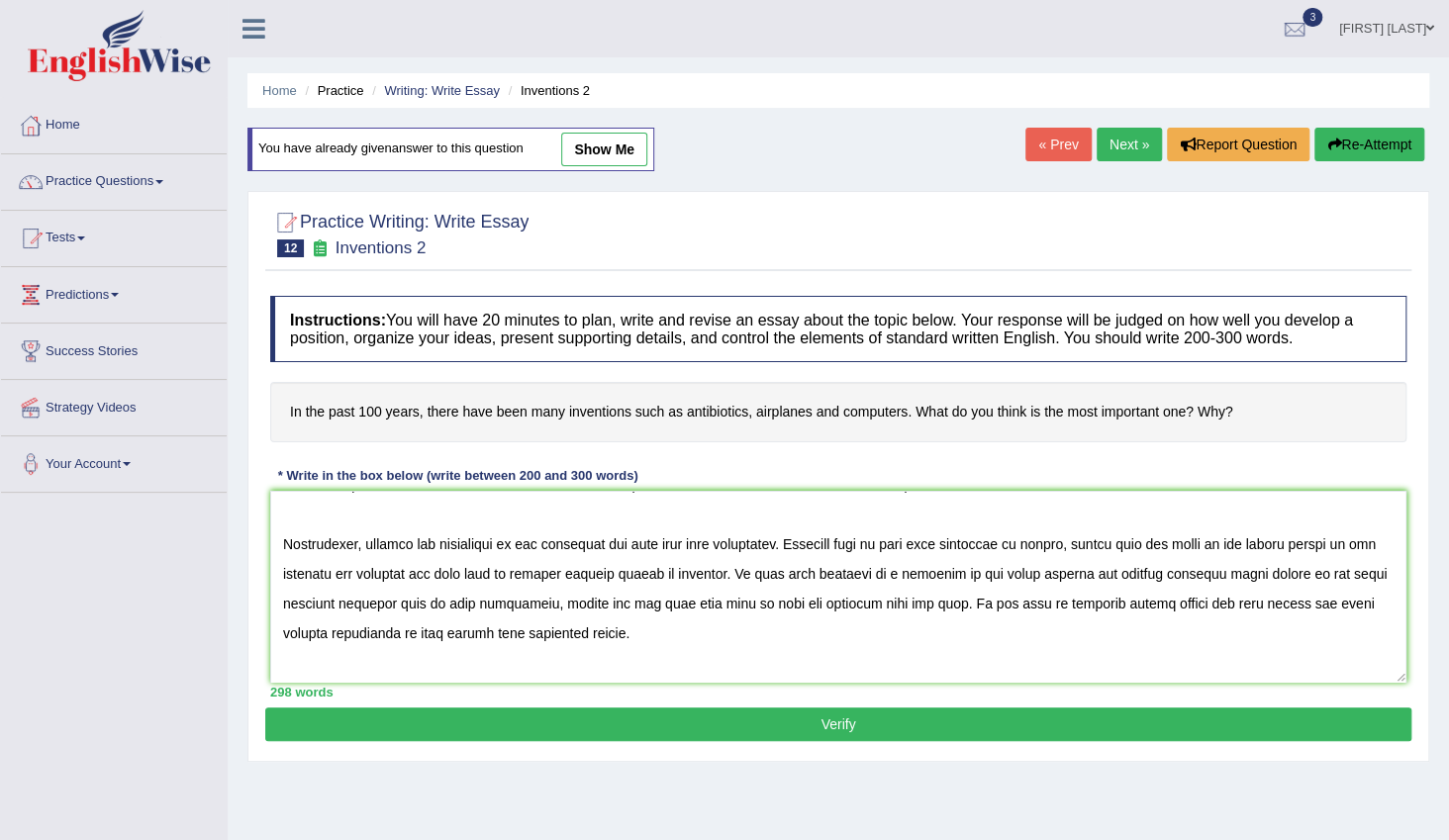 scroll, scrollTop: 207, scrollLeft: 0, axis: vertical 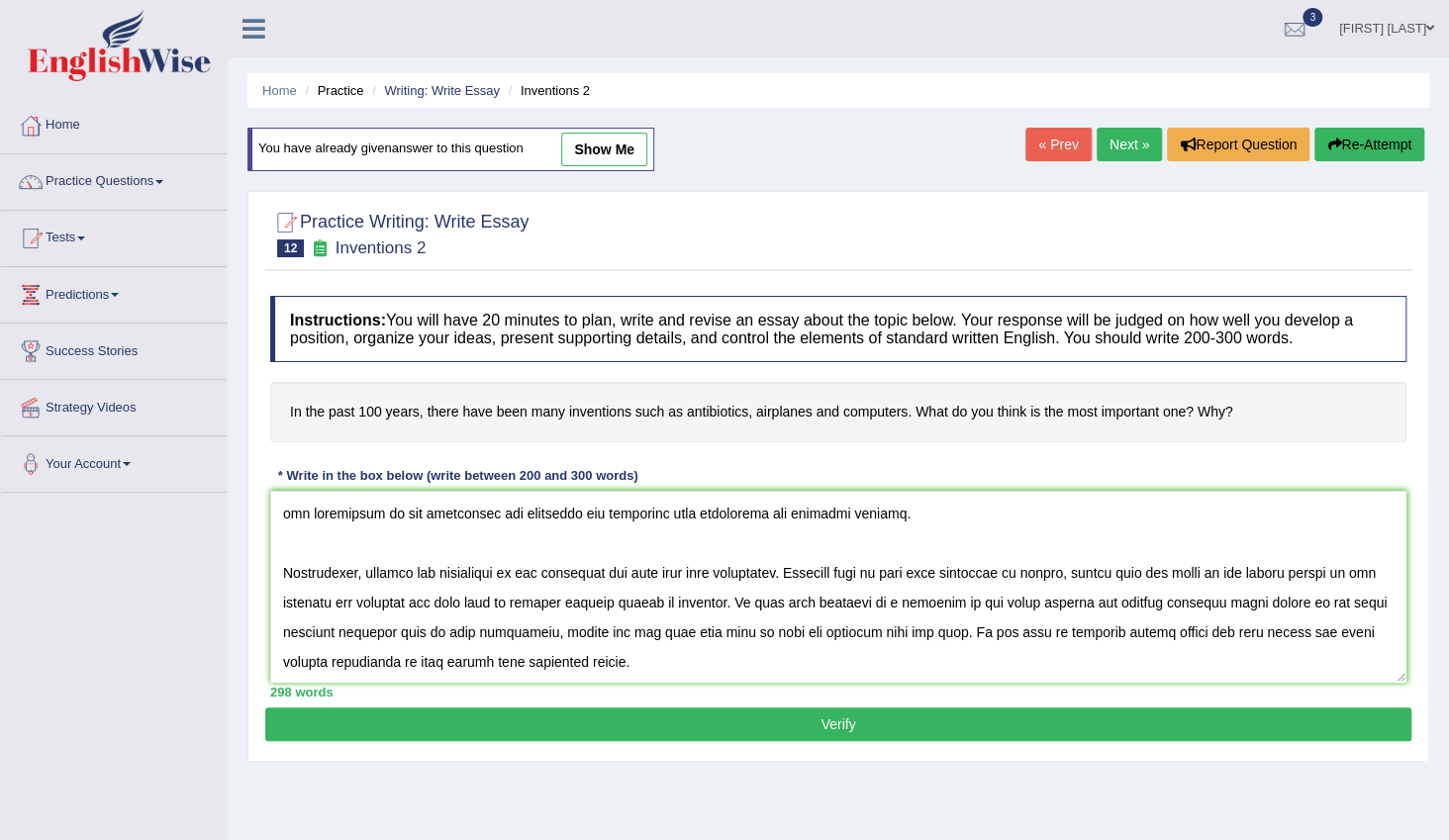 click at bounding box center [838, 587] 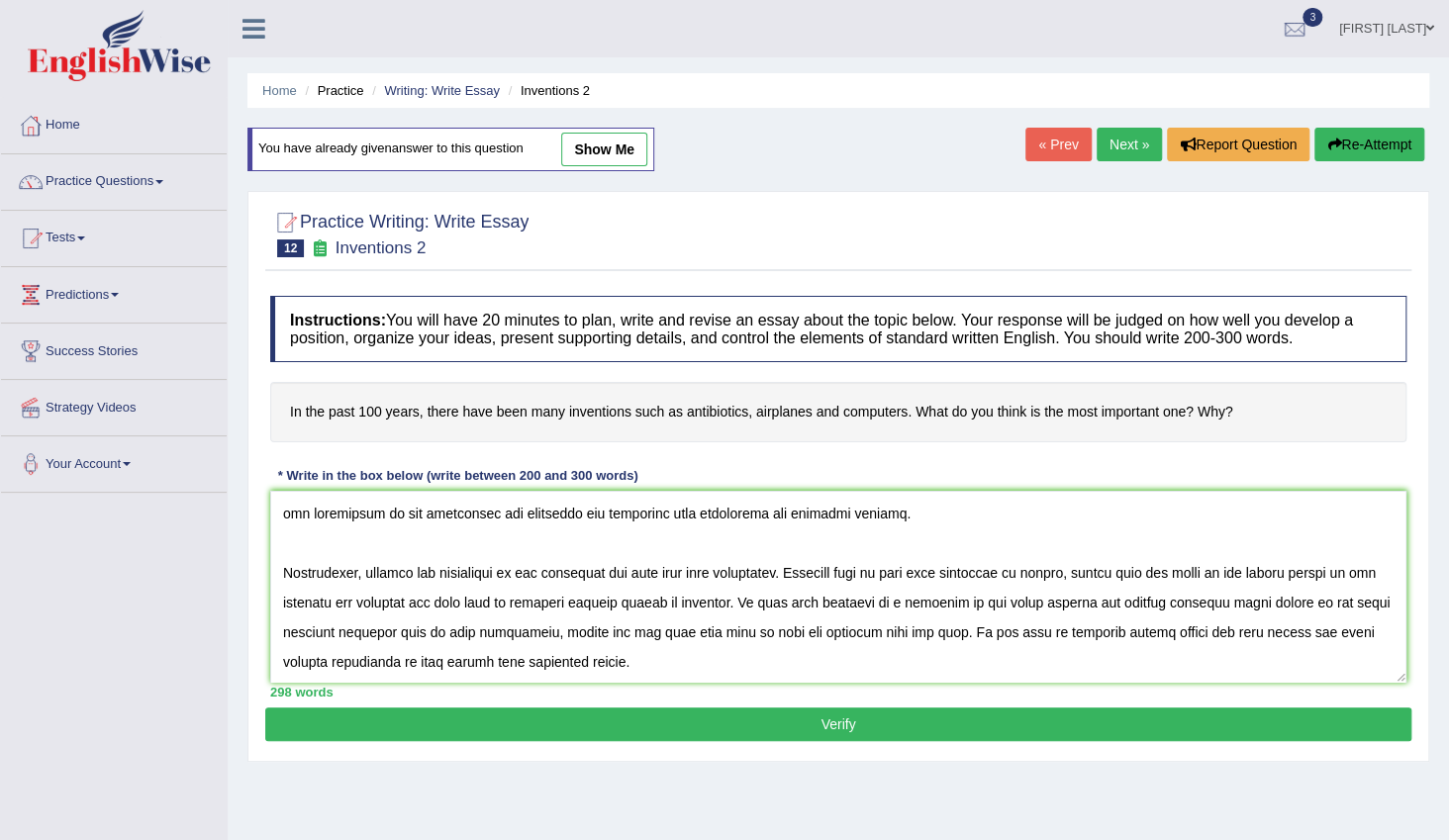 type on "In increasing influence of in the past decade there are so many inventions like antibiotics, airplanes and computer on our lives has ignited numerous discussions. This matter is particularly pertinent due to its effects on both individuals and communities. In this essay, I will examine the advantages and disadvantages of new inventions like computer and antibiotic and their implications for society.
One of the primary advantages of the new inventions like computer is the best invention lies in its significant enhancement of computer connect one person to another person. This is further supported by the fact that it also contributes to Artifical intelligence gives us to more knowledge. Research has demonstrated that in the past 100 years, there have been many inventions antibiotics, airplanes and computers has had a substantial impact on everyday, yielding positive outcomes for a wide range of individuals. Consequently, the advantages of new inventions are essential for promoting both individual and socie..." 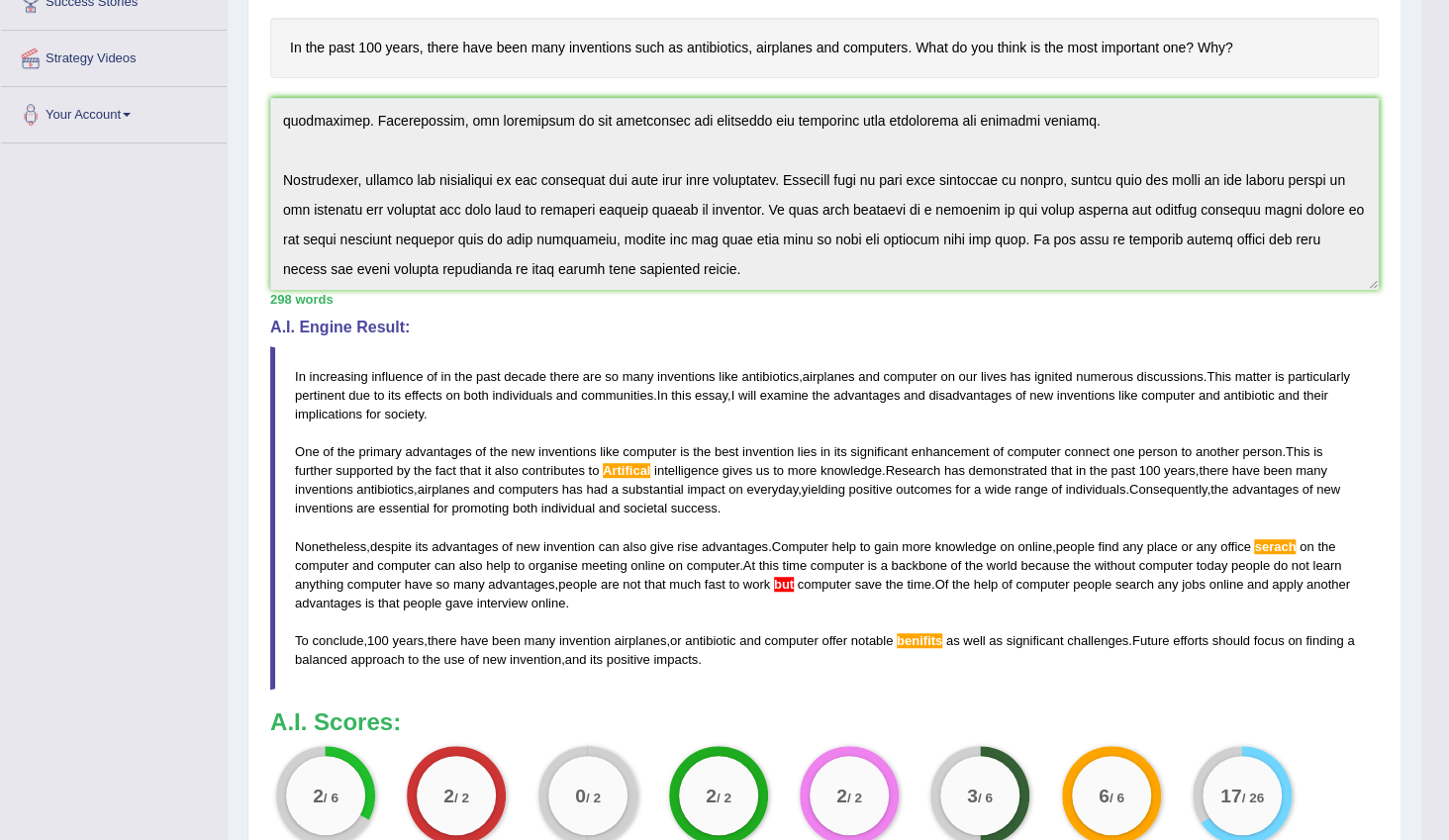 scroll, scrollTop: 89, scrollLeft: 0, axis: vertical 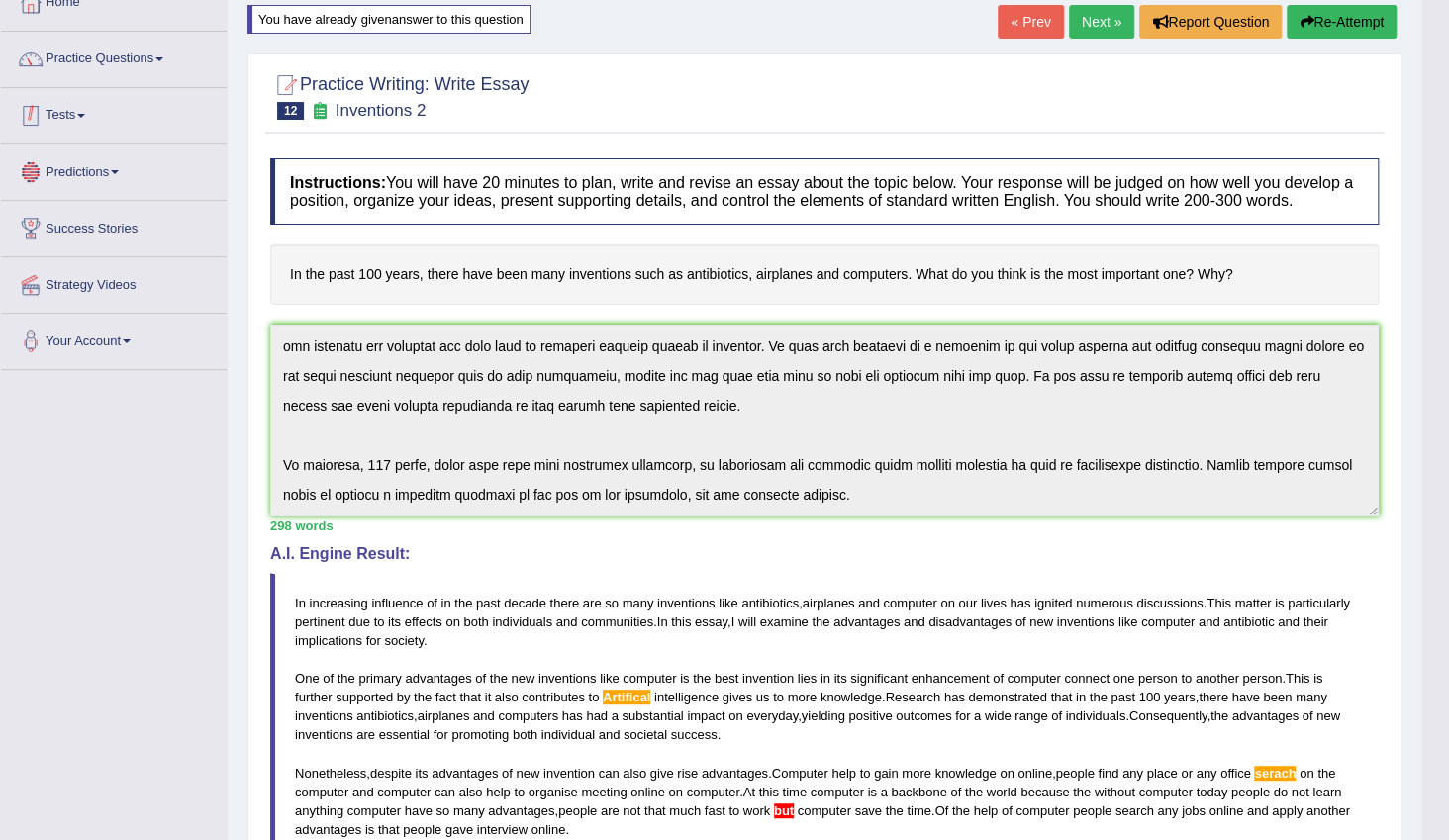 click on "Tests" at bounding box center (114, 113) 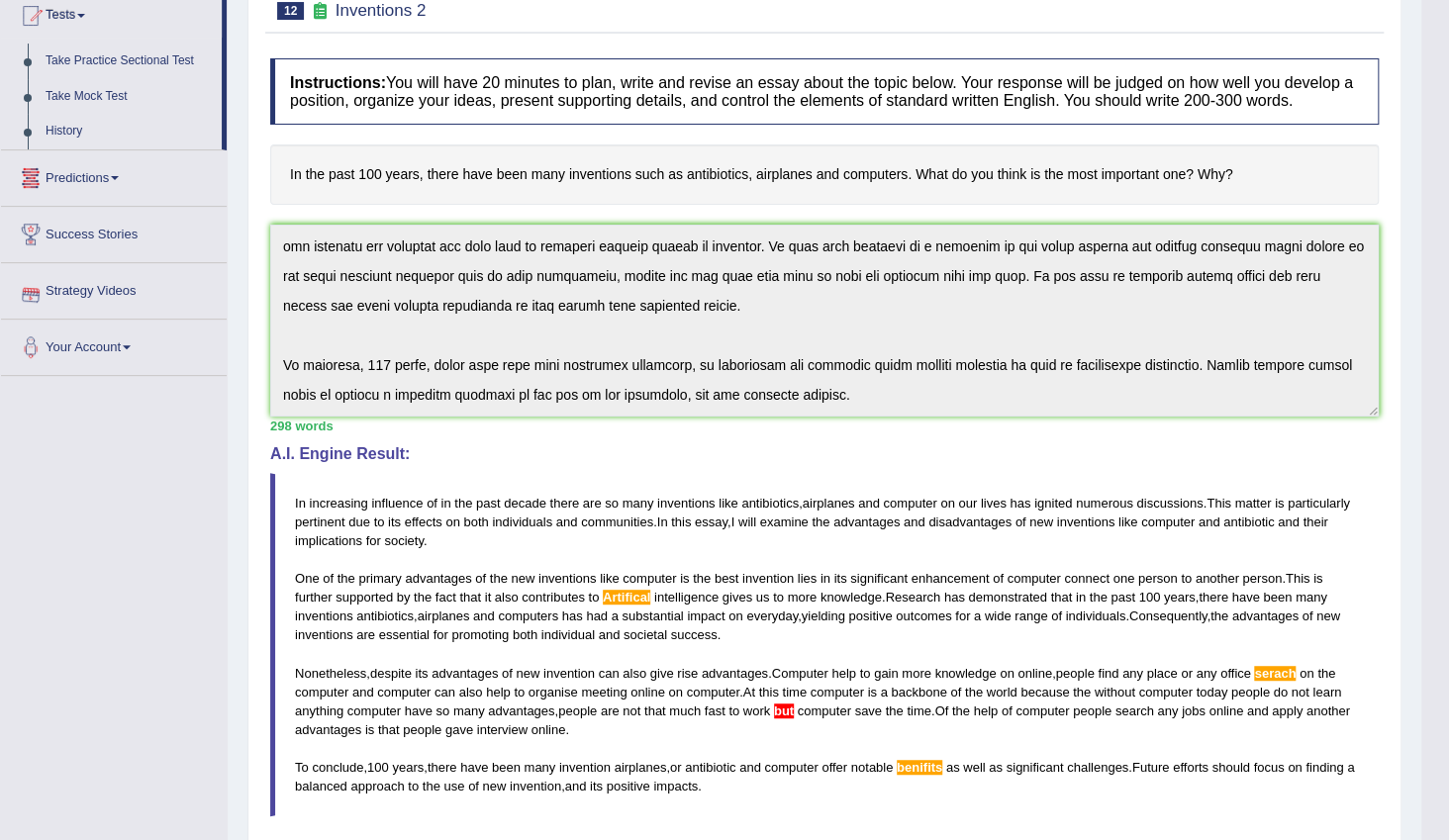 scroll, scrollTop: 0, scrollLeft: 0, axis: both 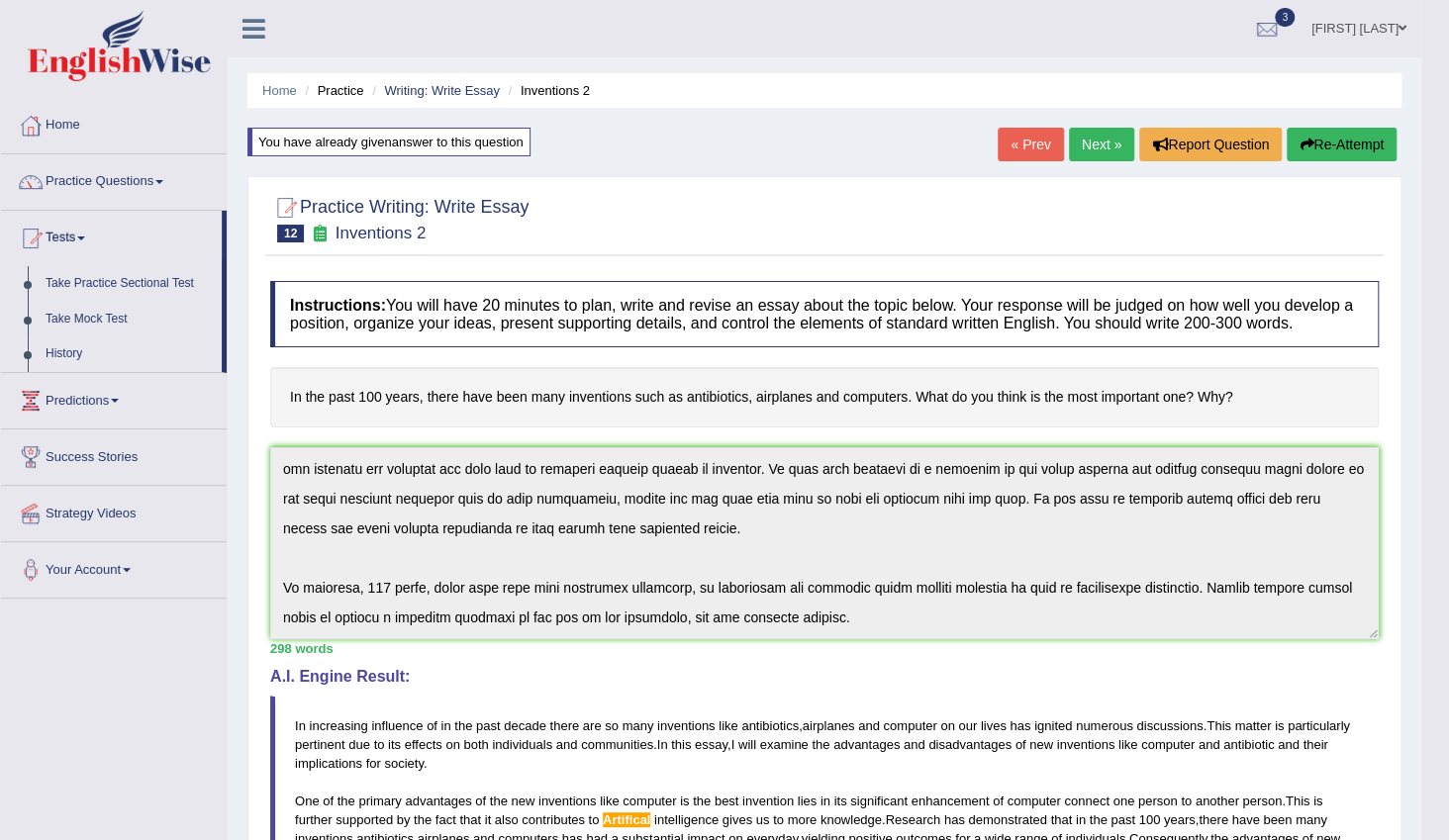 click on "History" at bounding box center [129, 354] 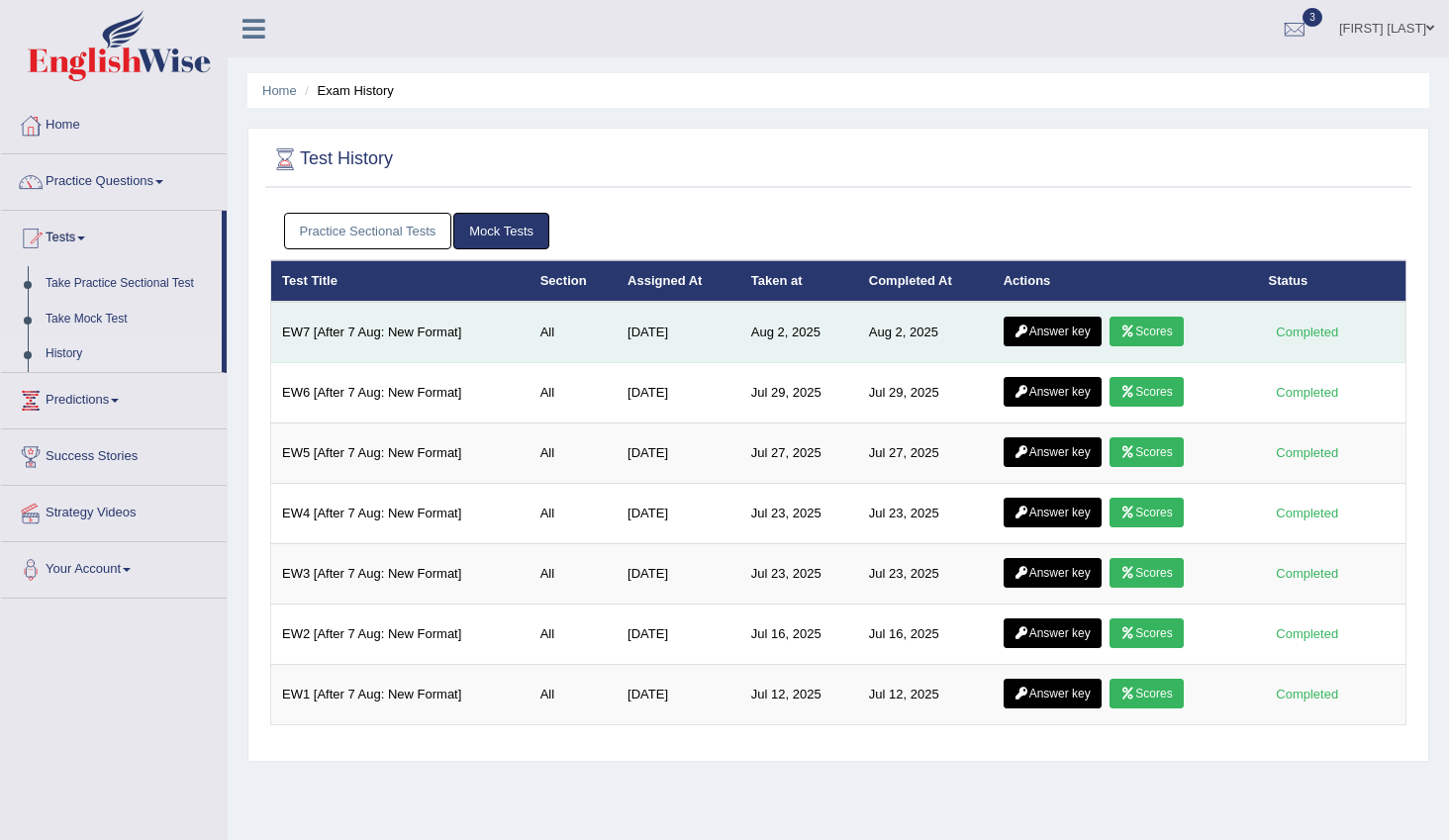 scroll, scrollTop: 0, scrollLeft: 0, axis: both 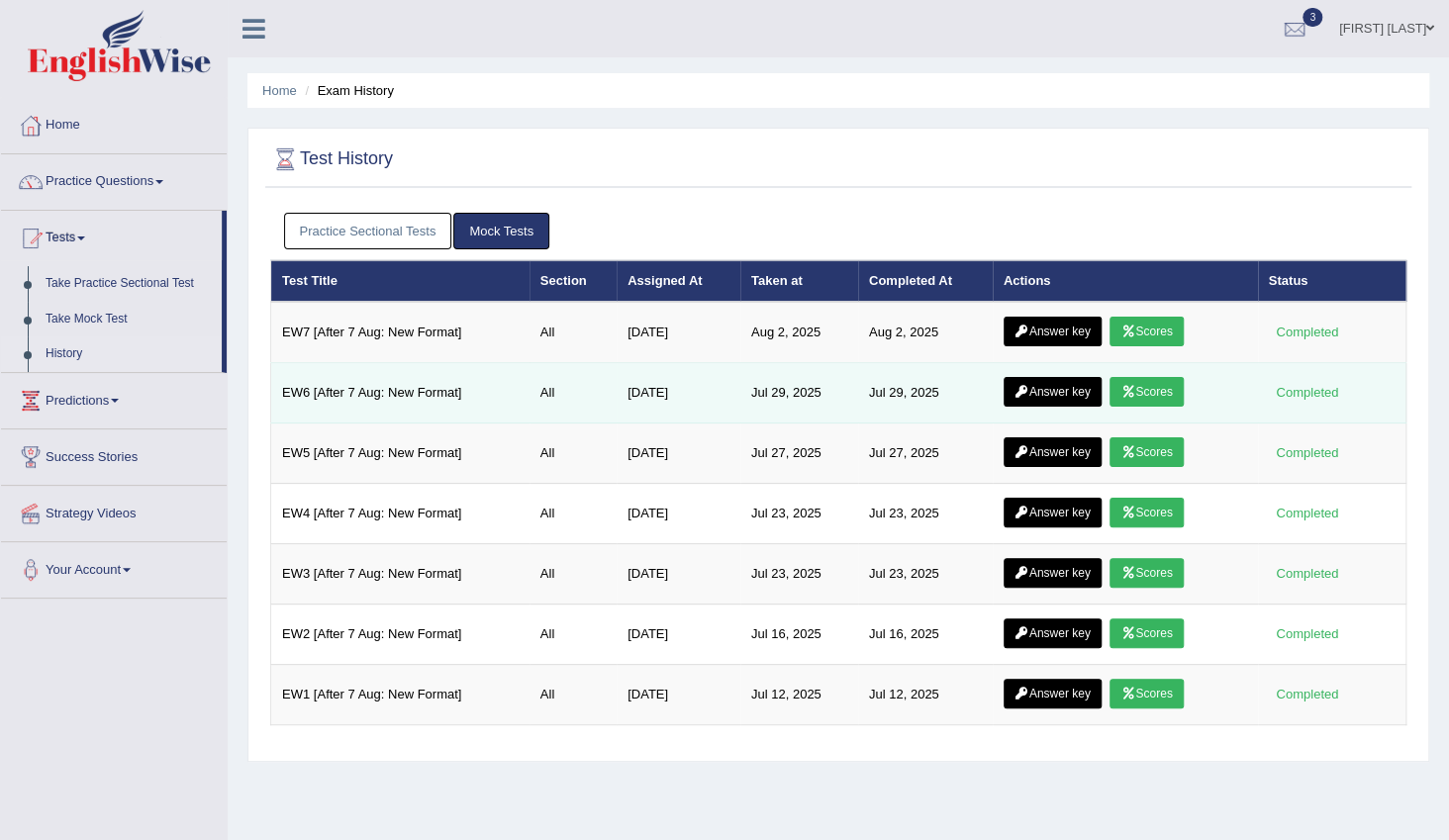 click on "Scores" at bounding box center [1146, 392] 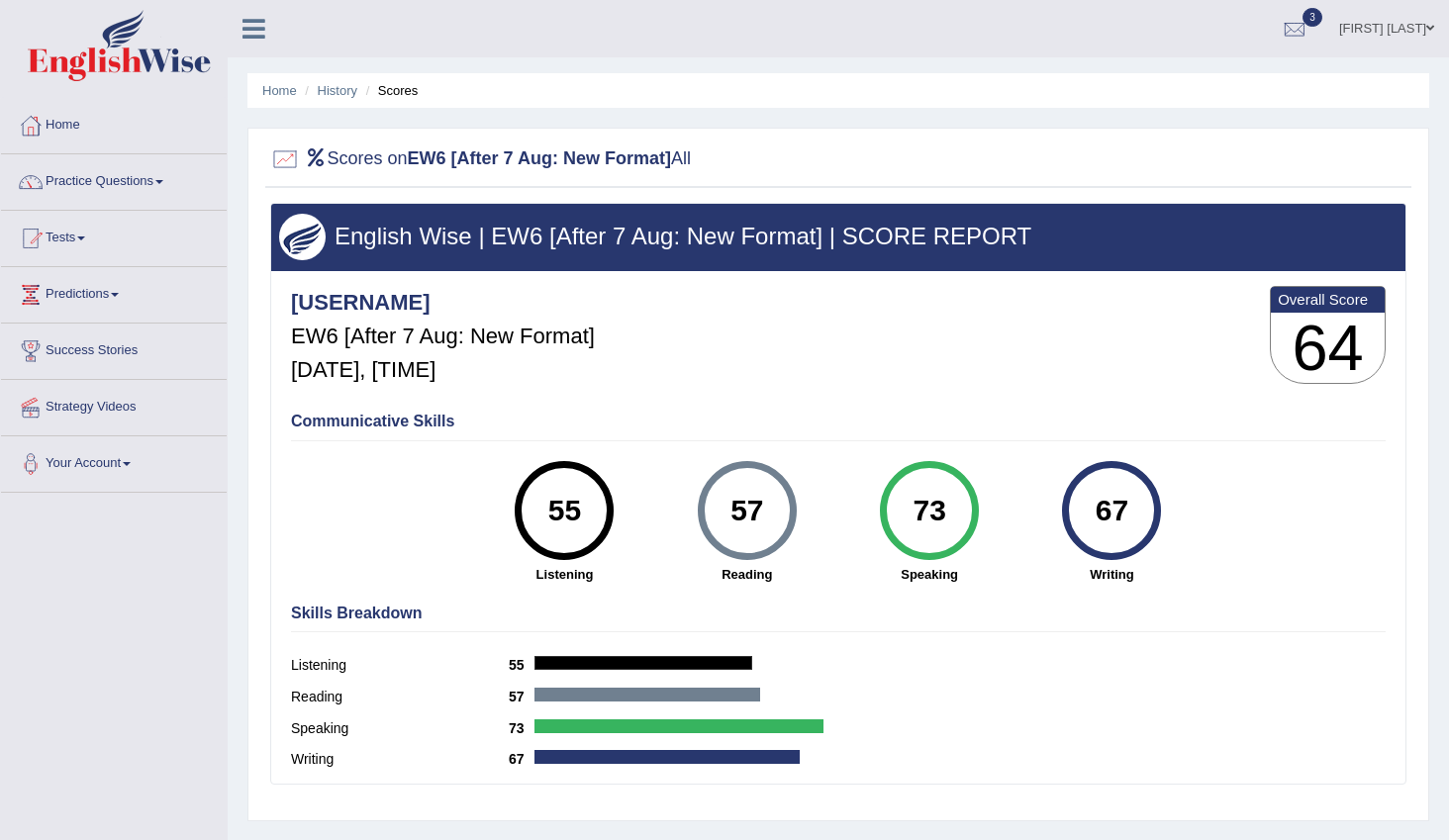 scroll, scrollTop: 0, scrollLeft: 0, axis: both 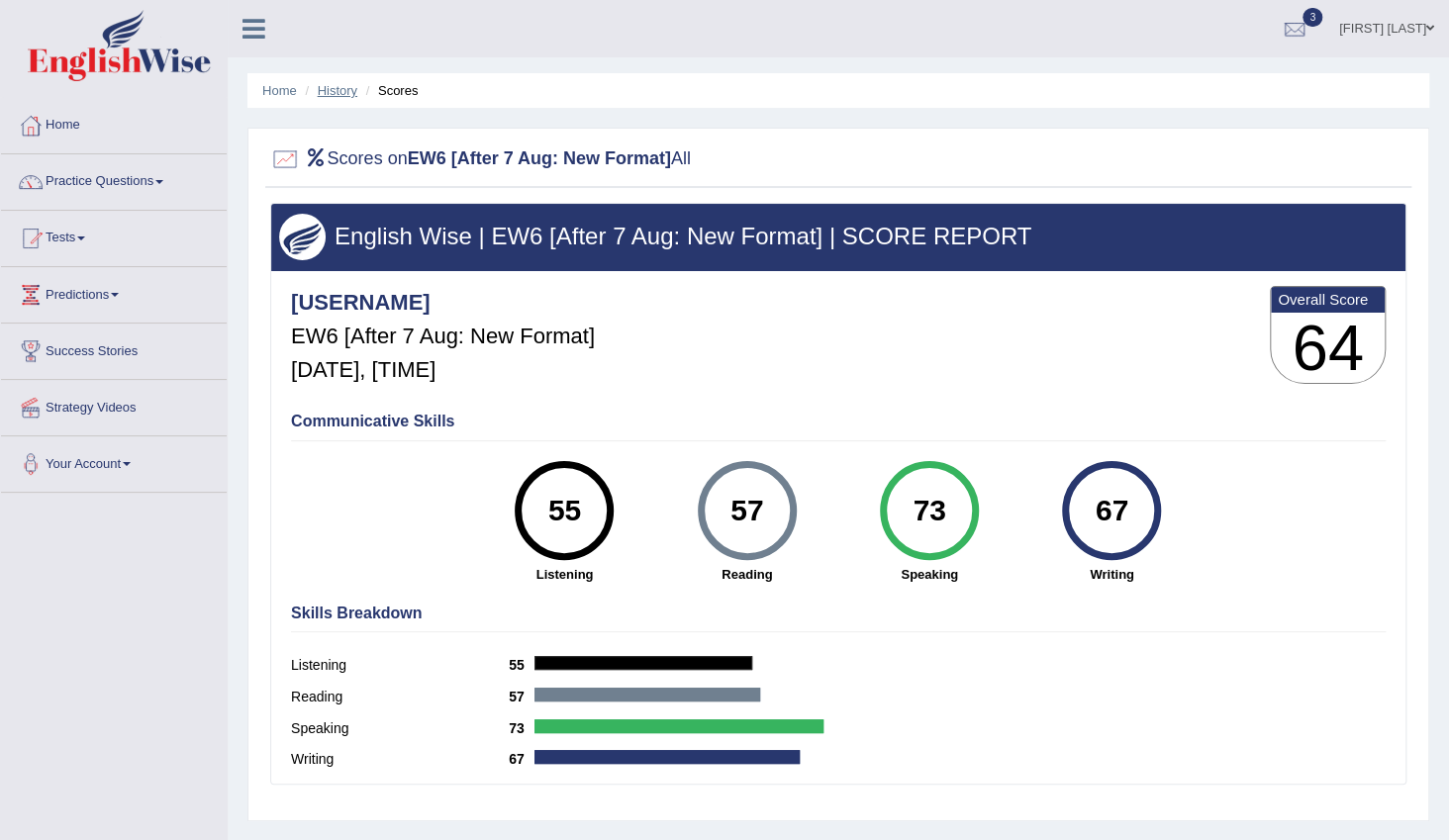 click on "History" at bounding box center [338, 90] 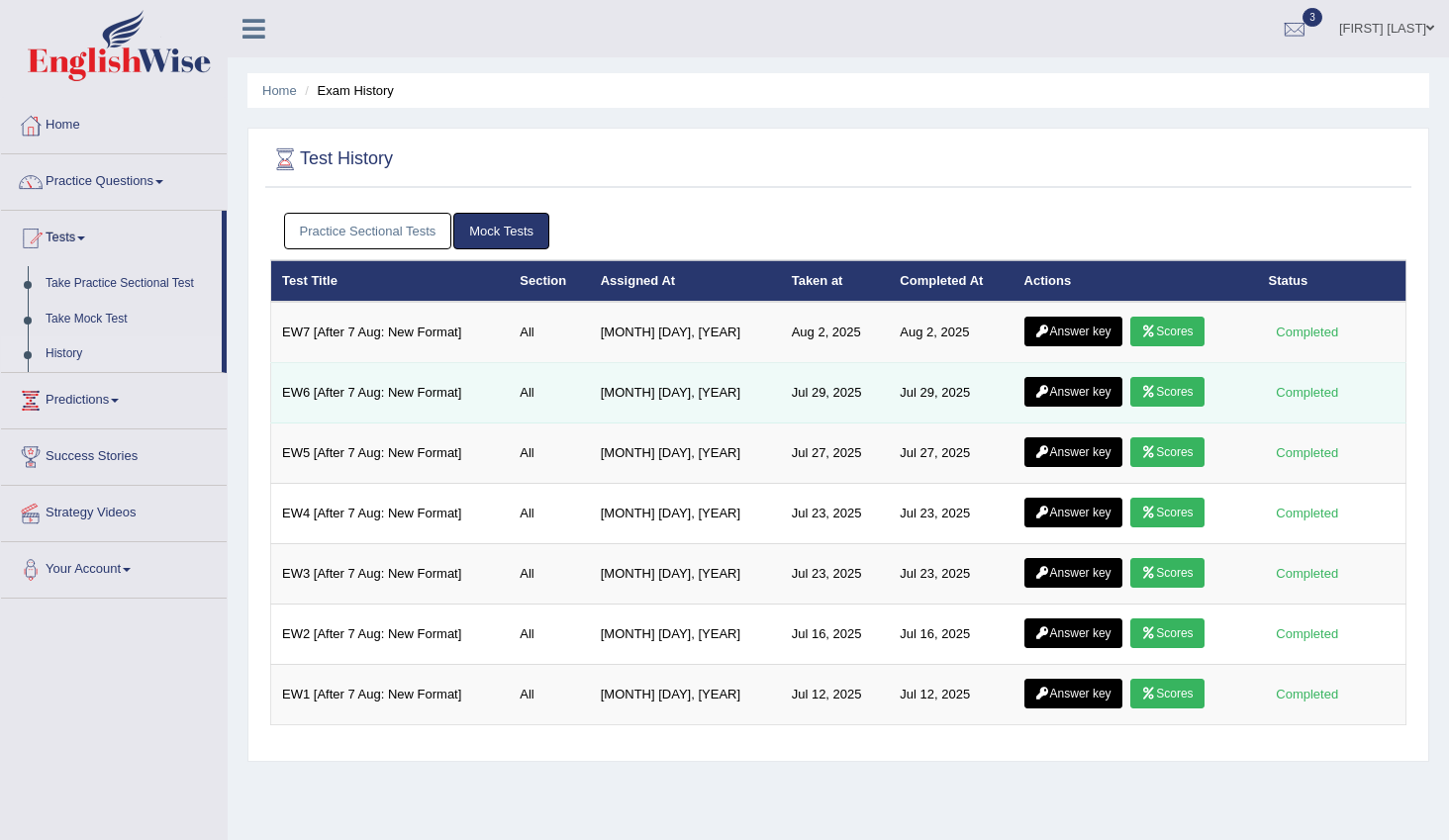 scroll, scrollTop: 0, scrollLeft: 0, axis: both 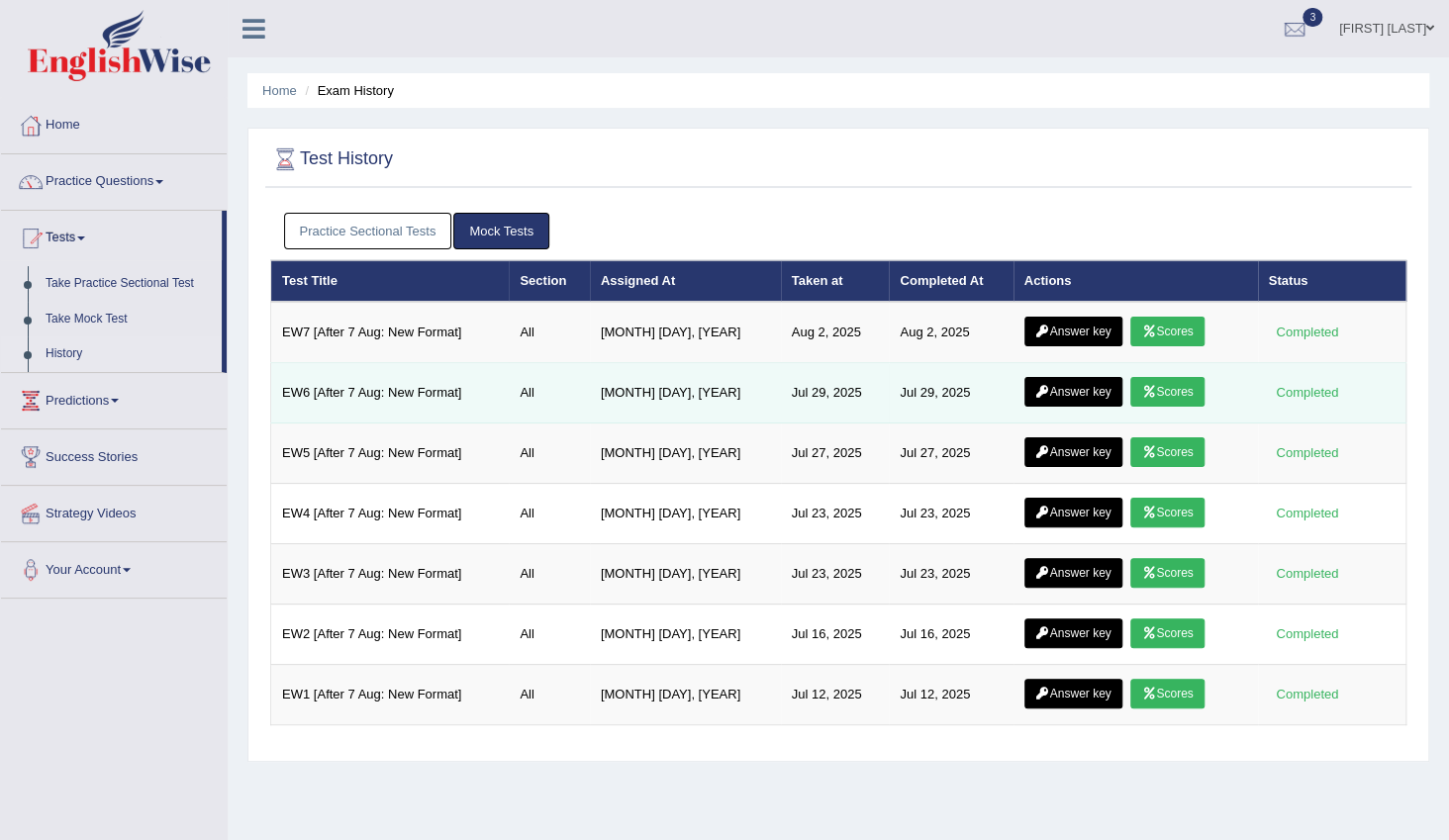 click on "Answer key" at bounding box center [1073, 392] 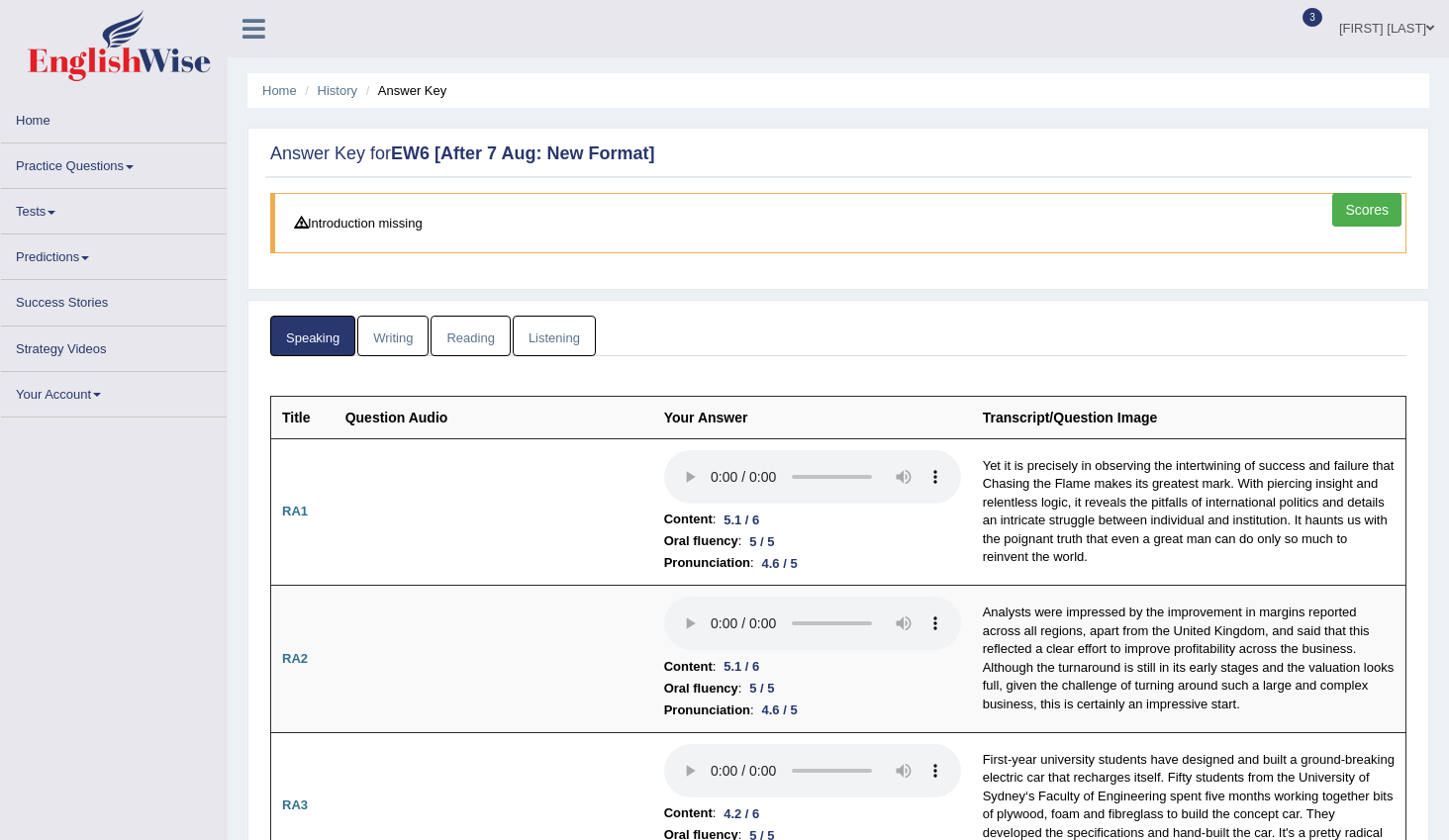 scroll, scrollTop: 0, scrollLeft: 0, axis: both 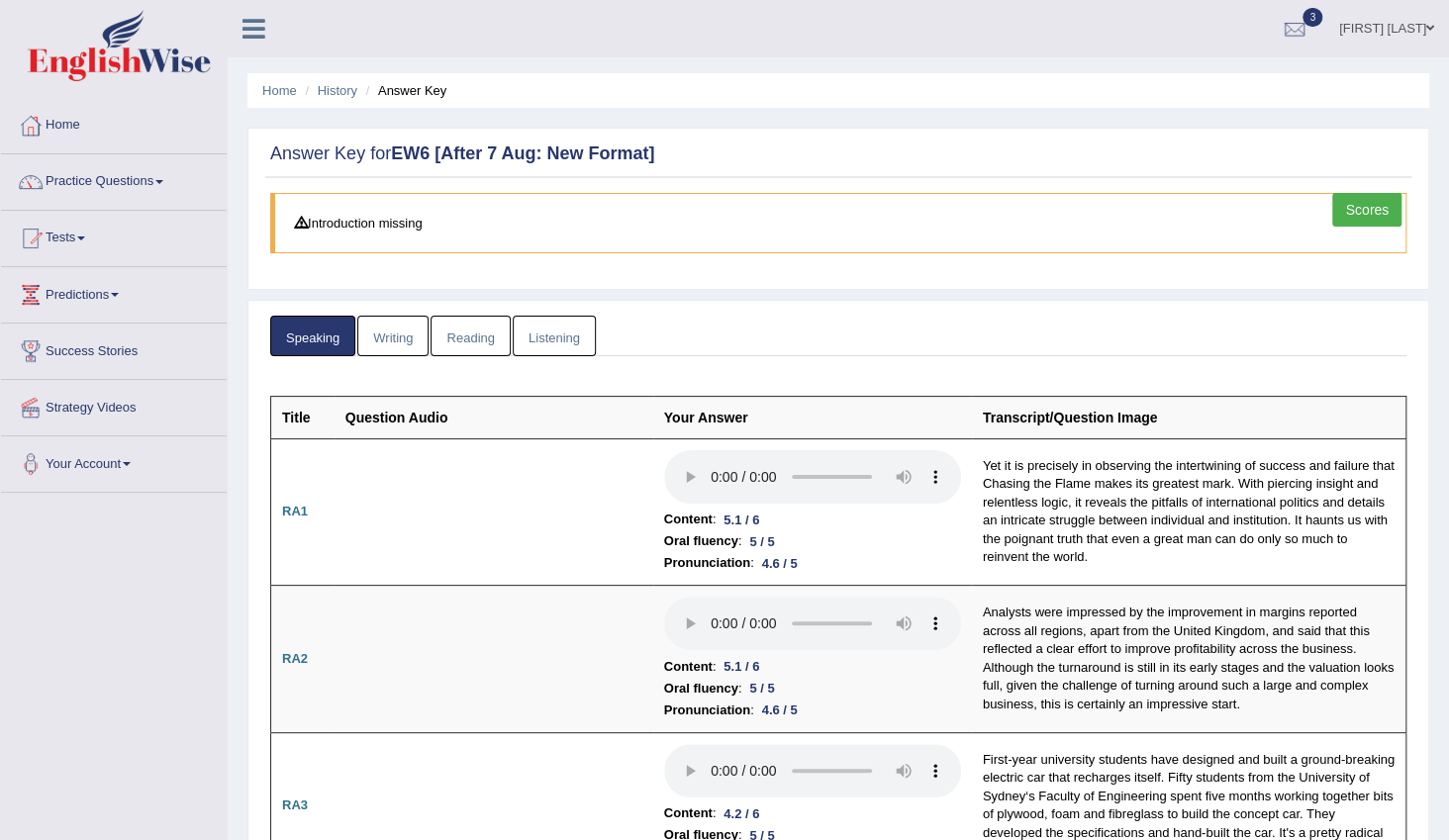 click on "Writing" at bounding box center (393, 335) 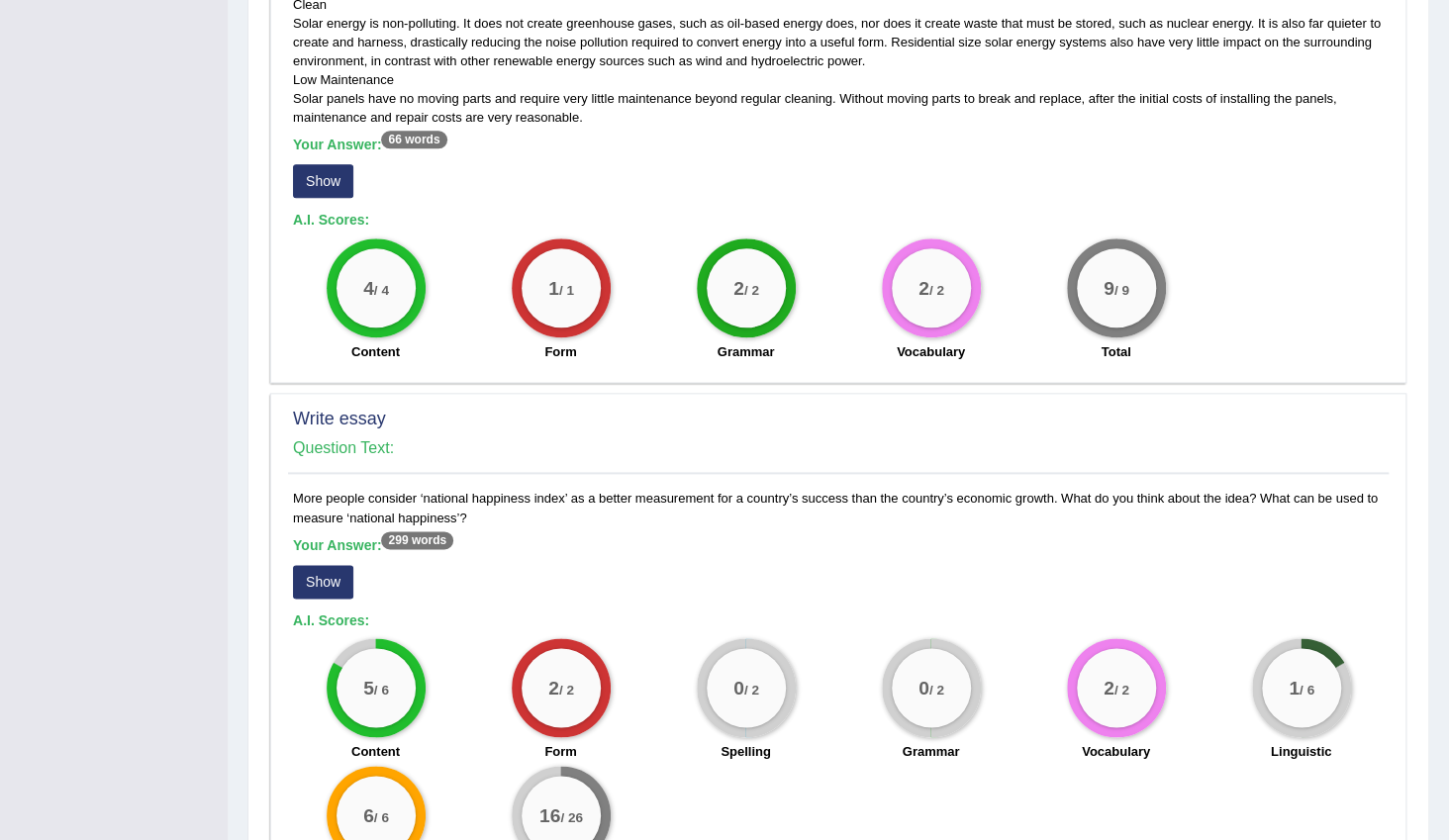 scroll, scrollTop: 1322, scrollLeft: 0, axis: vertical 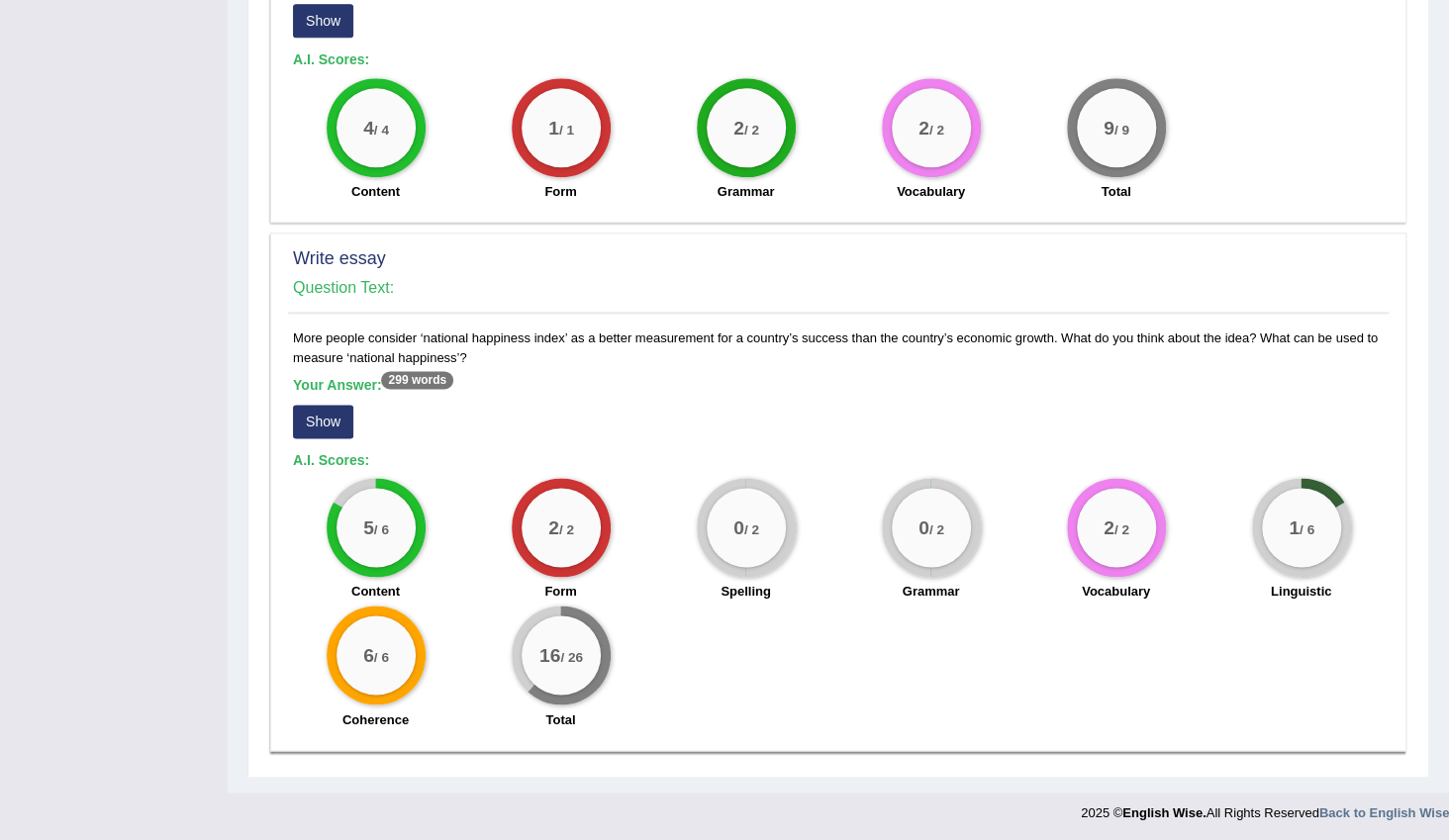 click on "Show" at bounding box center (323, 421) 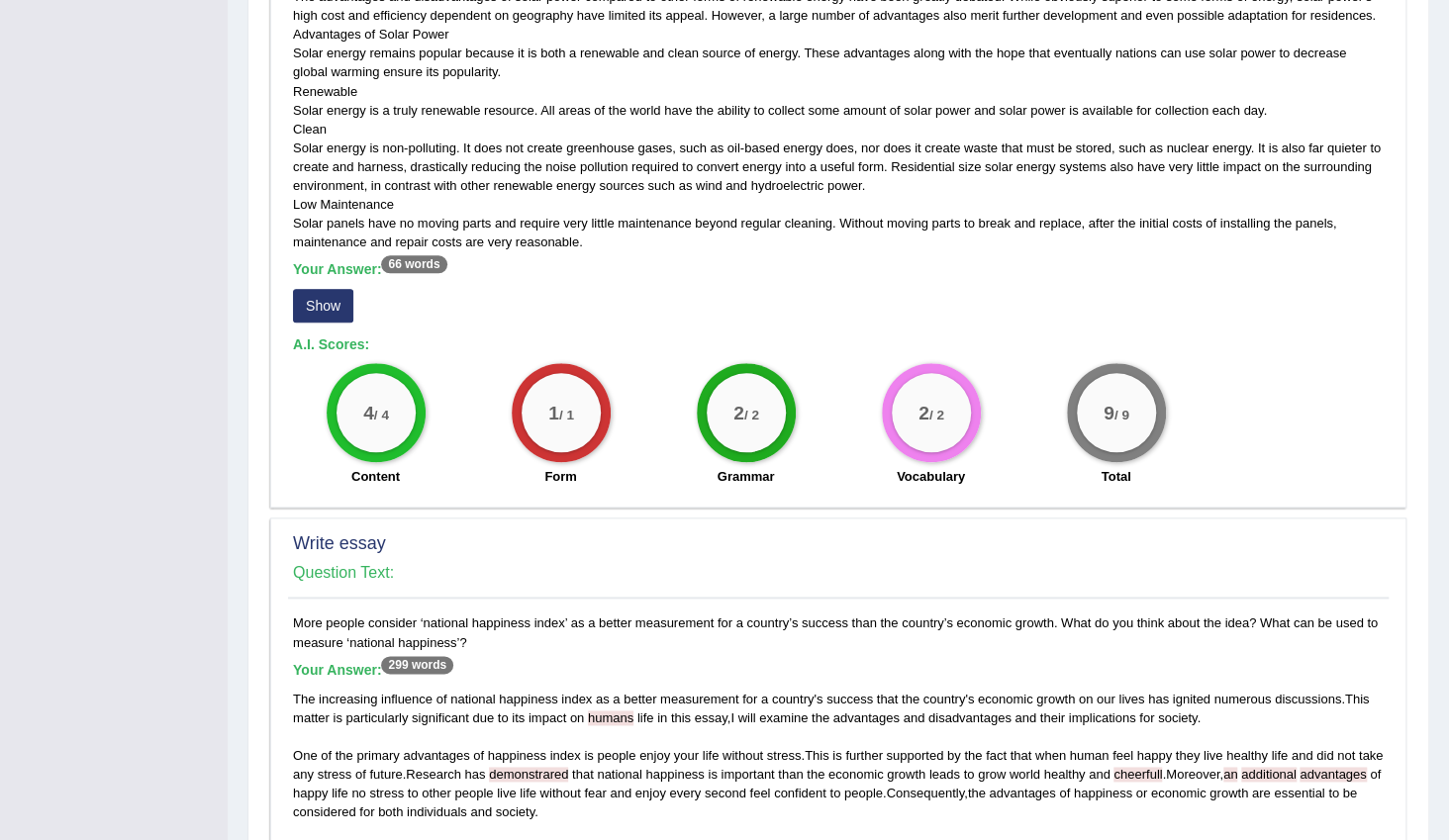 scroll, scrollTop: 1028, scrollLeft: 0, axis: vertical 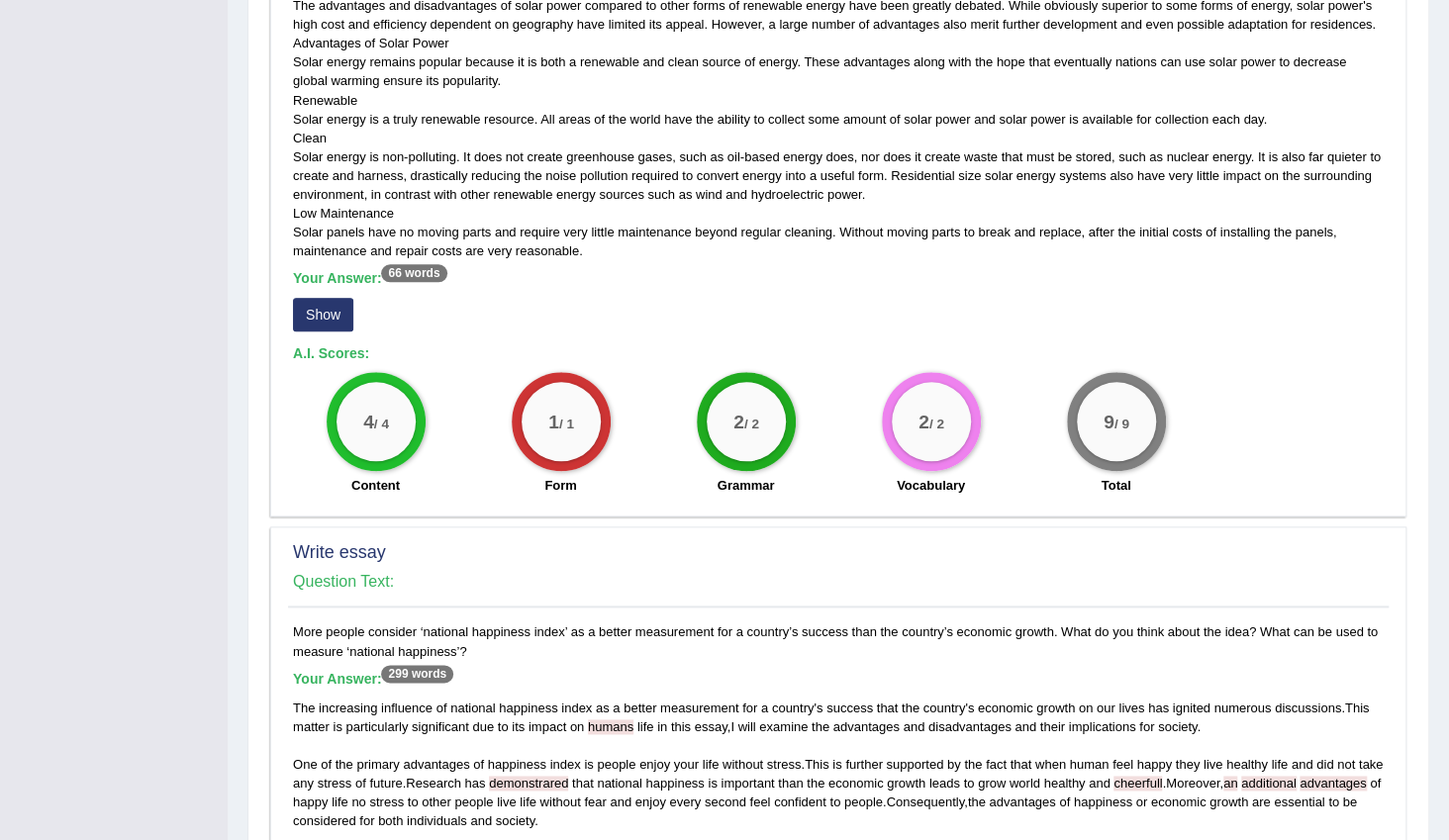 click on "Show" at bounding box center [323, 315] 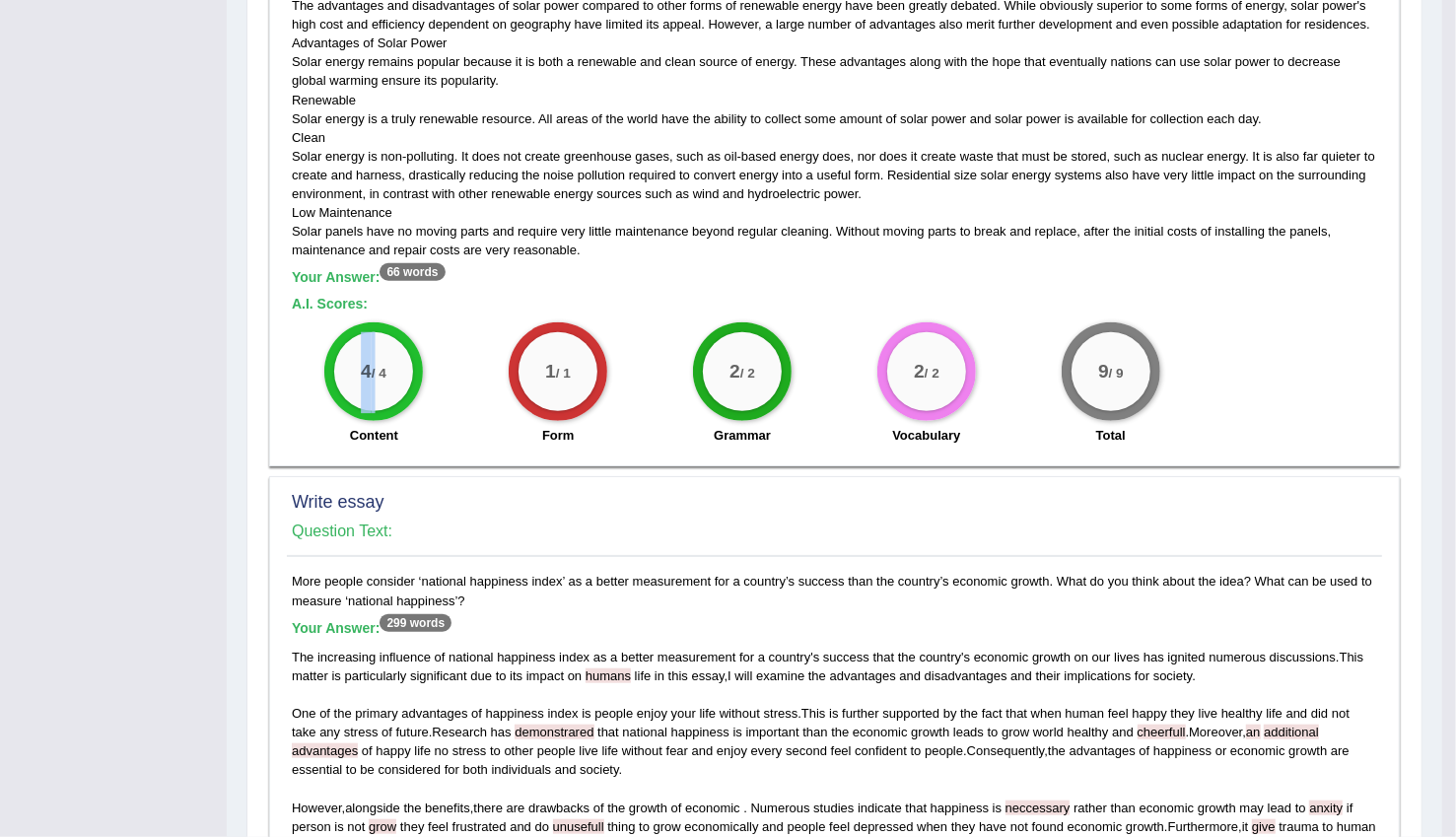 click on "The advantages and disadvantages of solar power compared to other forms of renewable energy have been greatly debated. While obviously superior to some forms of energy, solar power's high cost and efficiency dependent on geography have limited its appeal. However, a large number of advantages also merit further development and even possible adaptation for residences. Advantages of Solar Power Solar energy remains popular because it is both a renewable and clean source of energy. These advantages along with the hope that eventually nations can use solar power to decrease global warming ensure its popularity. Renewable Solar energy is a truly renewable resource. All areas of the world have the ability to collect some amount of solar power and solar power is available for collection each day. Clean Low Maintenance Your Answer:  66 words A.I. Scores:
4  / 4 														 Content
1  / 1 2 2" at bounding box center (834, 226) 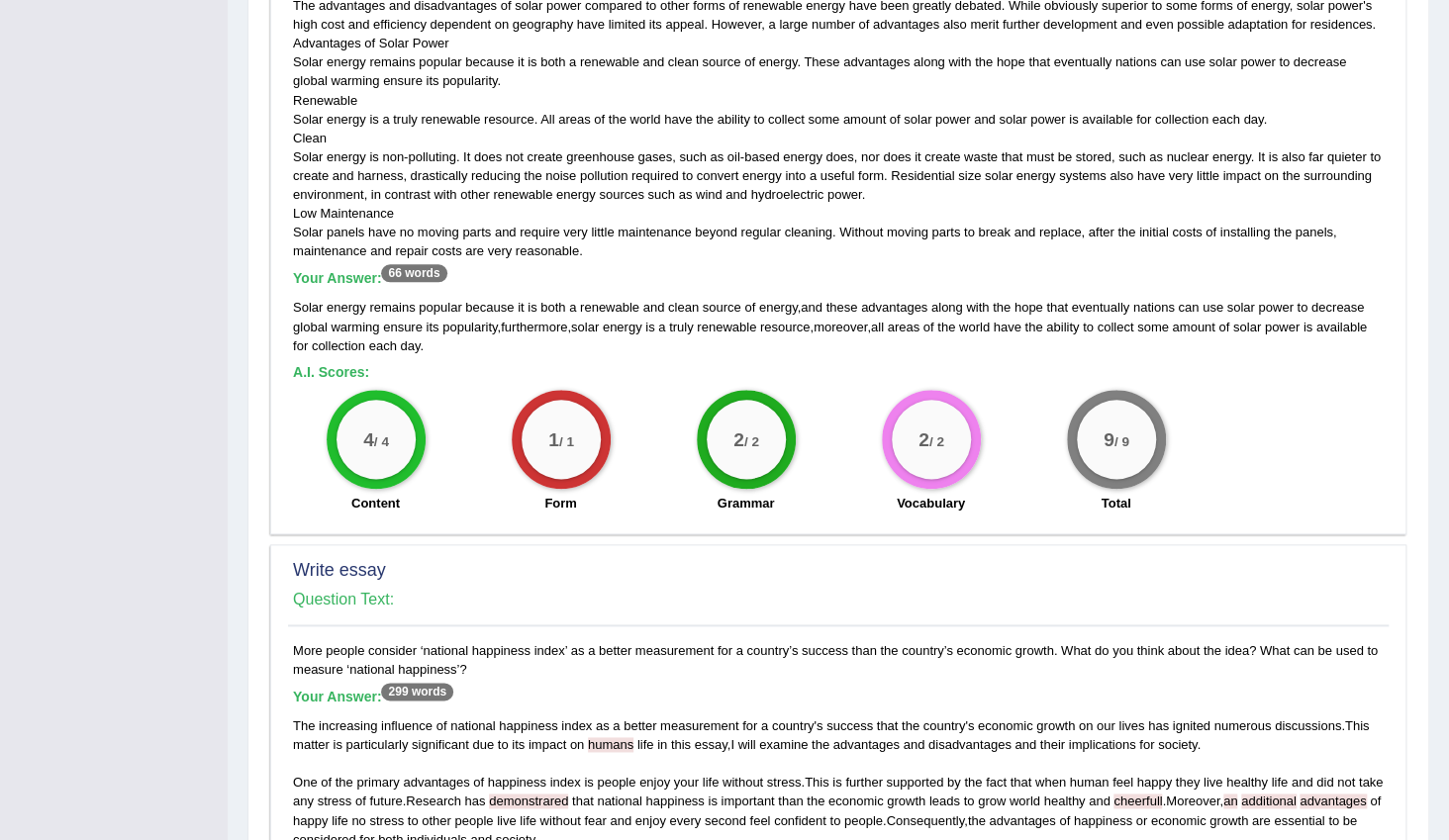 drag, startPoint x: 345, startPoint y: 318, endPoint x: 371, endPoint y: 371, distance: 59.033889 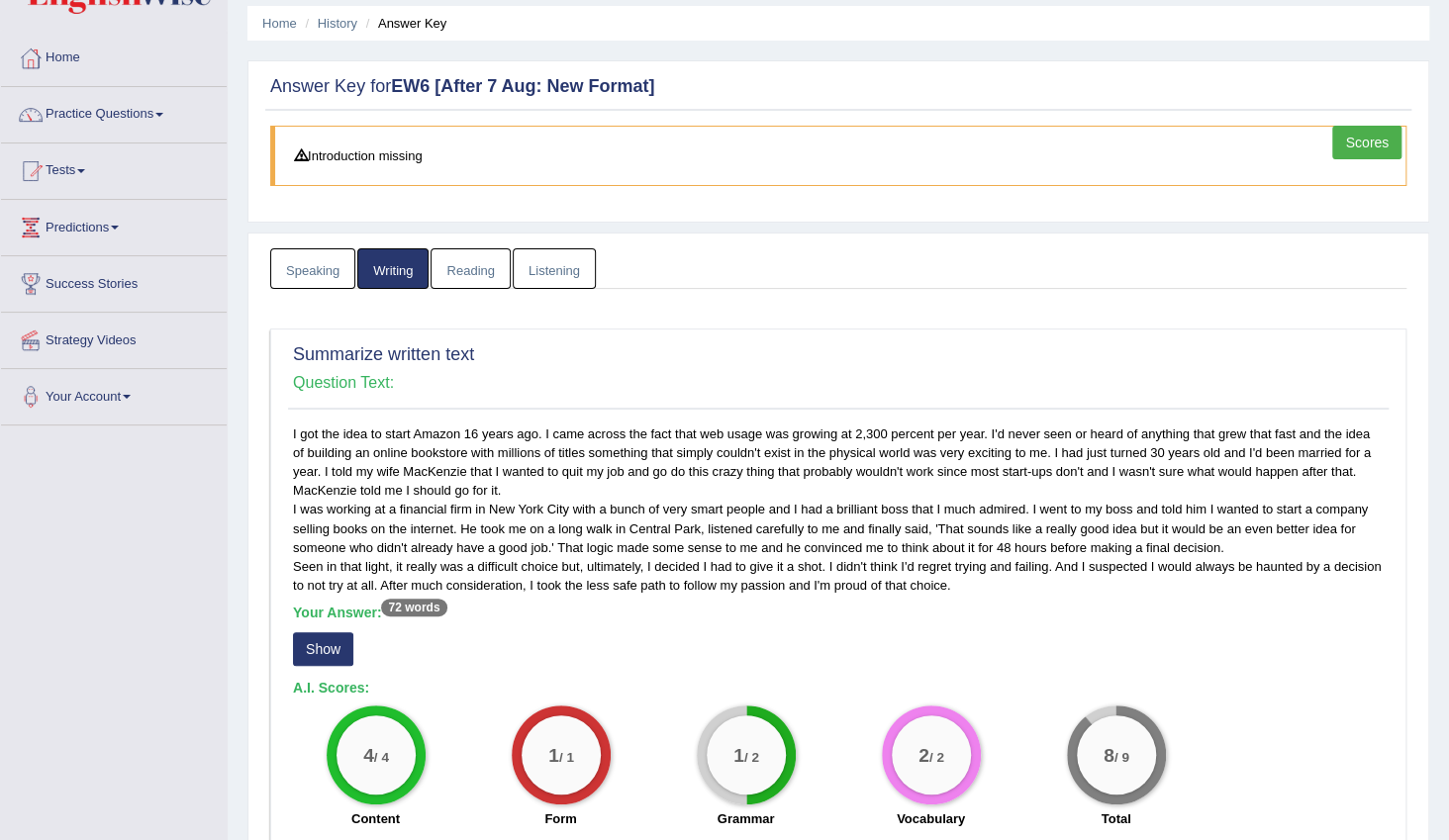 scroll, scrollTop: 56, scrollLeft: 0, axis: vertical 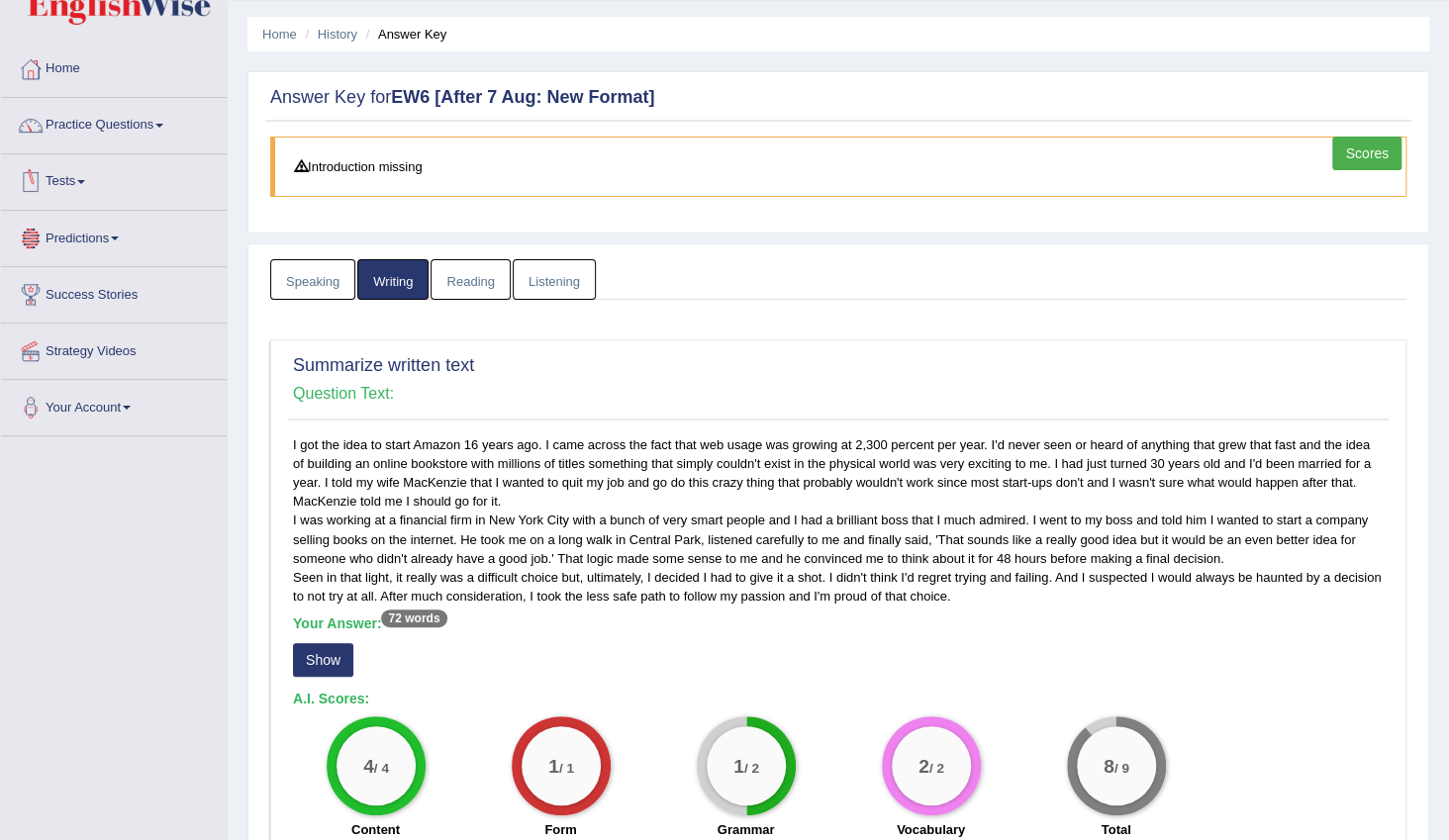 click on "Speaking" at bounding box center (313, 279) 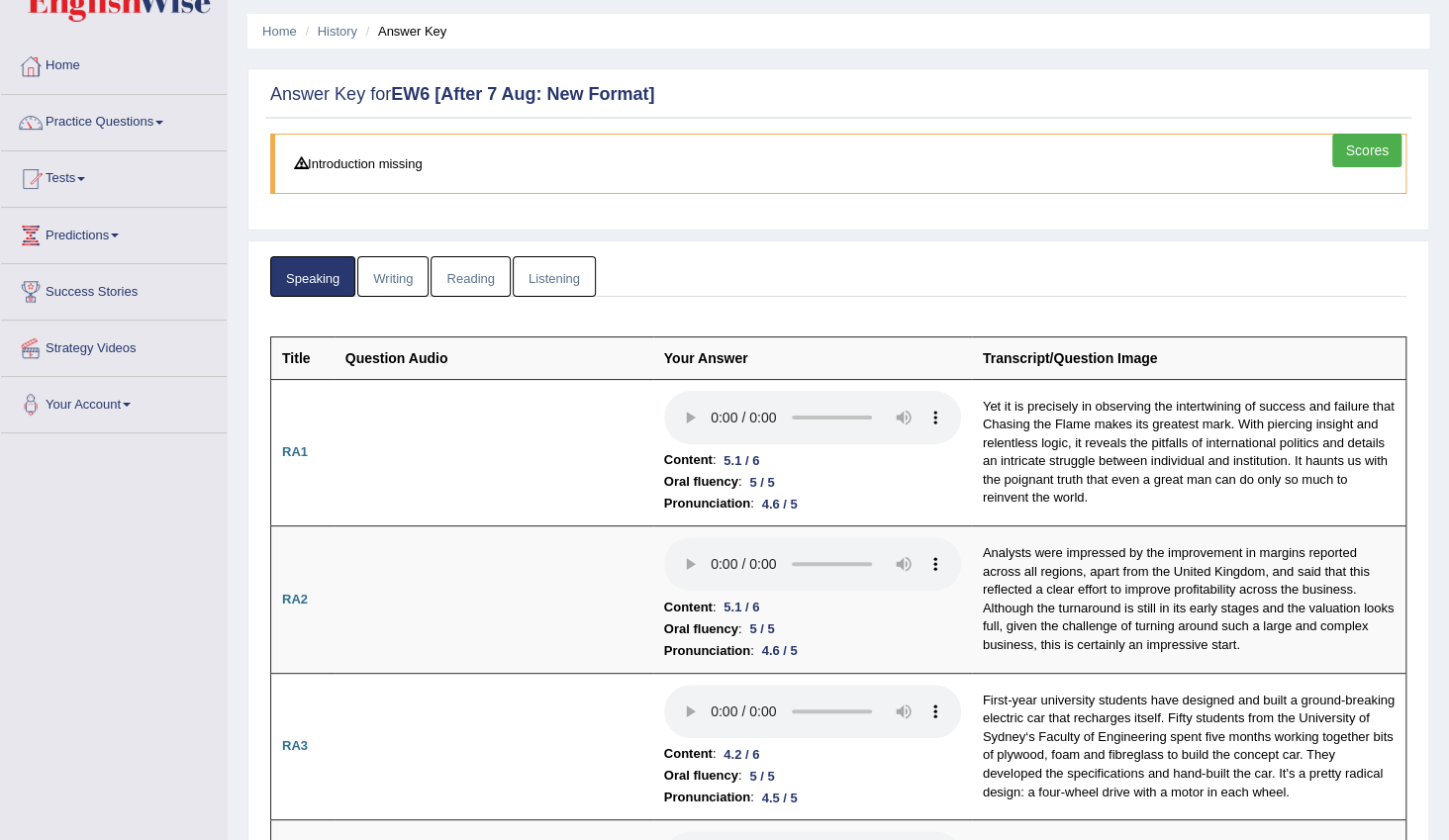 scroll, scrollTop: 0, scrollLeft: 0, axis: both 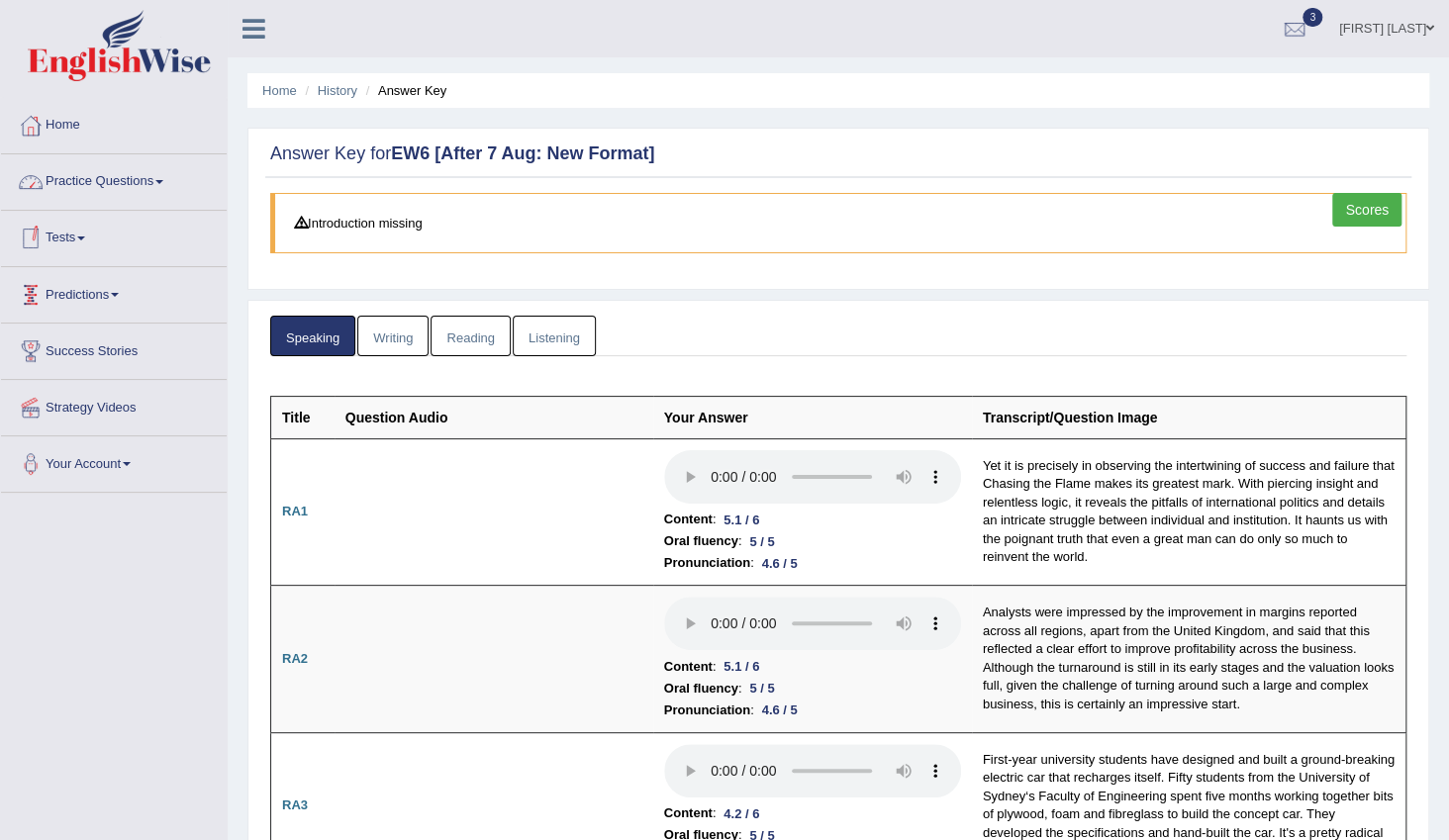 click on "Tests" at bounding box center [114, 235] 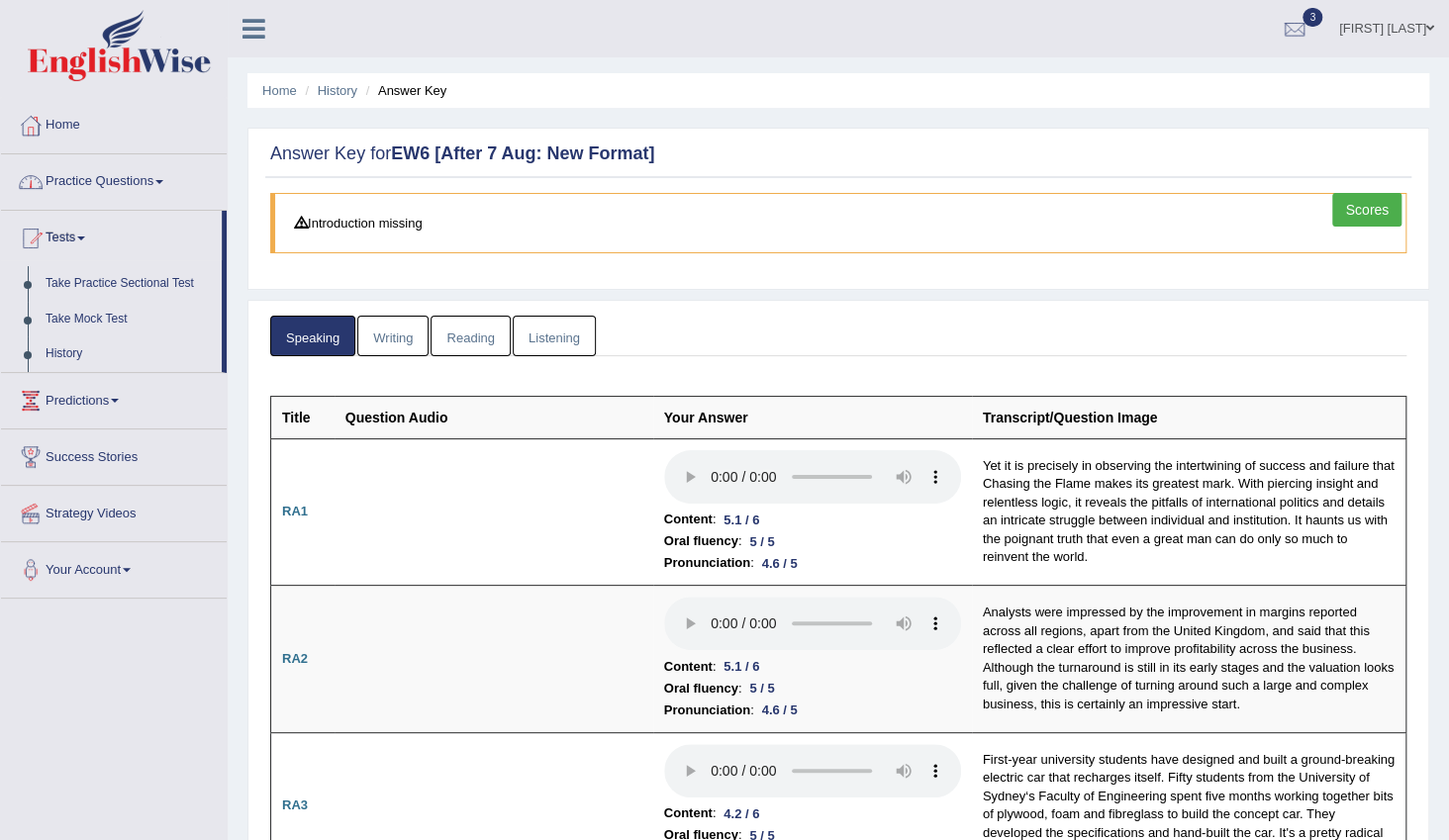 click on "Practice Questions" at bounding box center (114, 179) 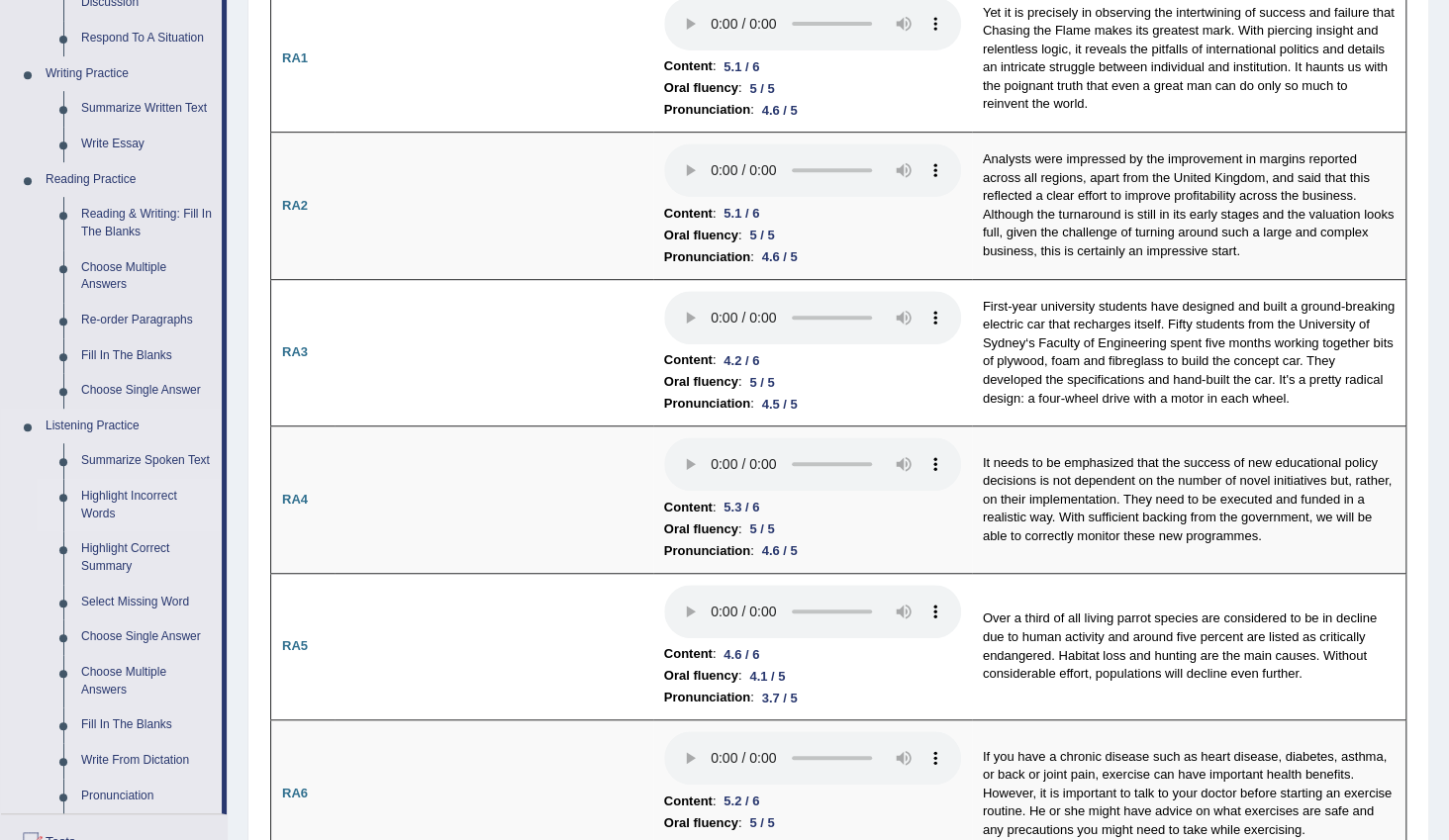 scroll, scrollTop: 359, scrollLeft: 0, axis: vertical 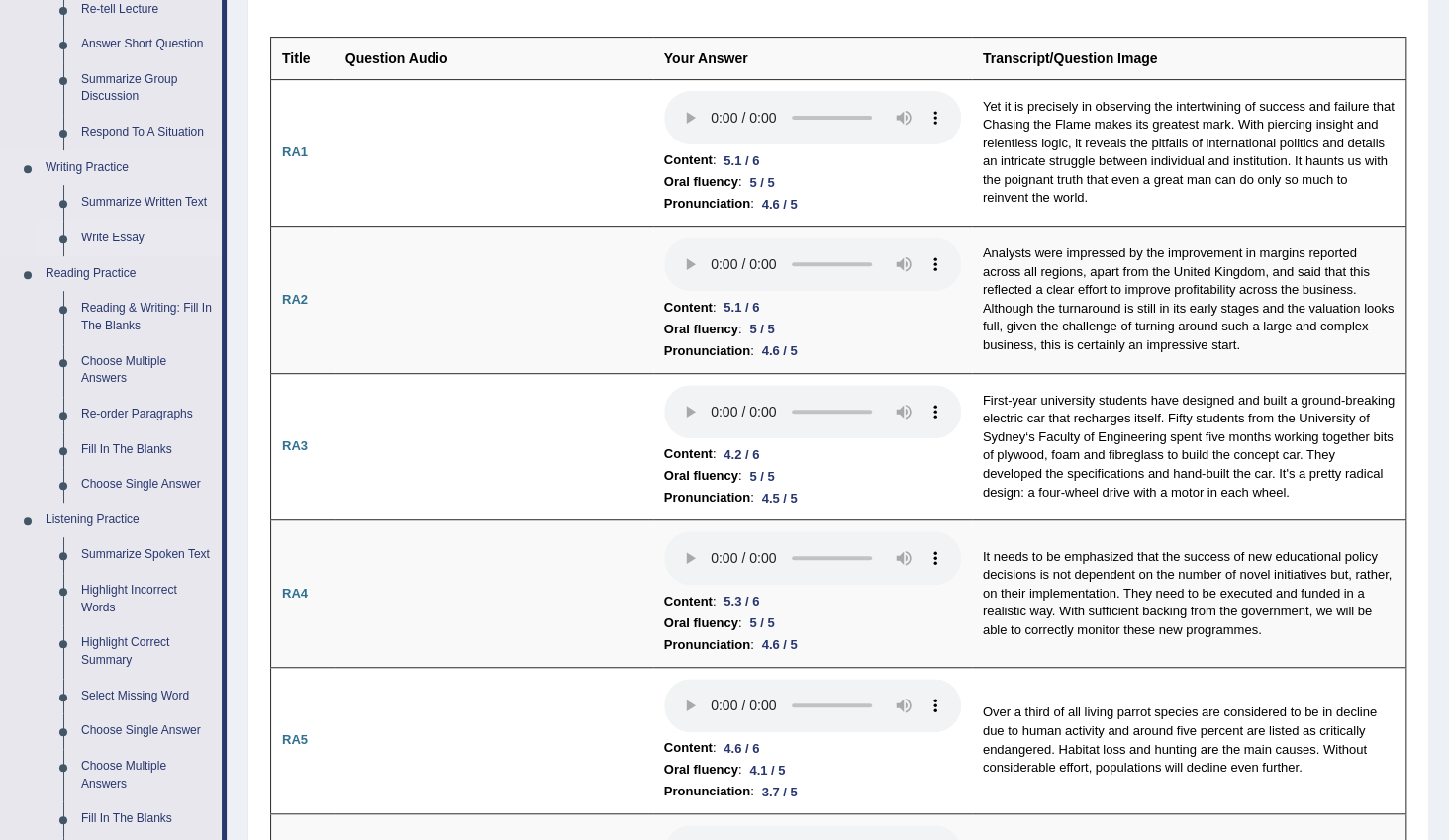 click on "Write Essay" at bounding box center (146, 238) 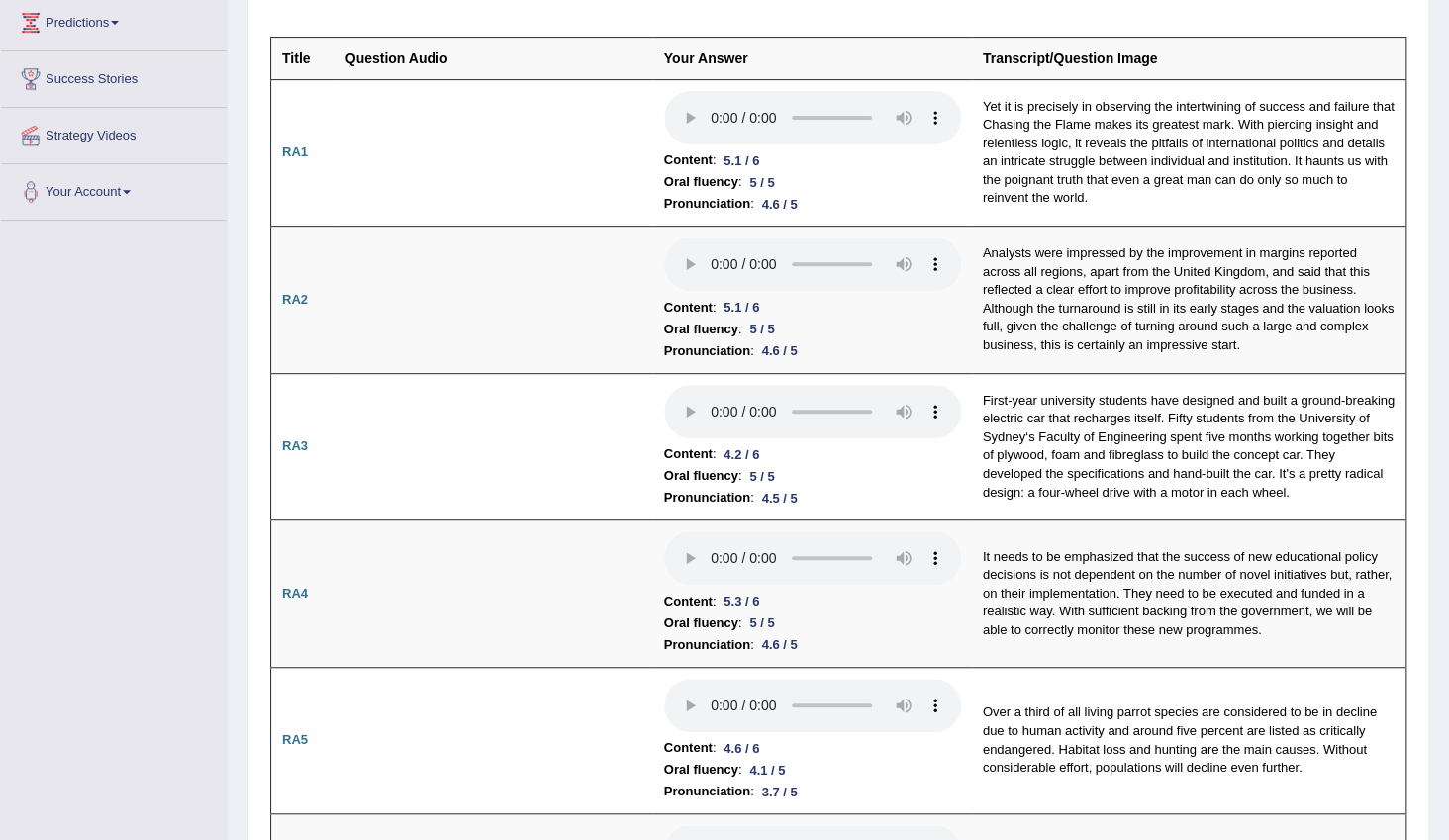 scroll, scrollTop: 357, scrollLeft: 0, axis: vertical 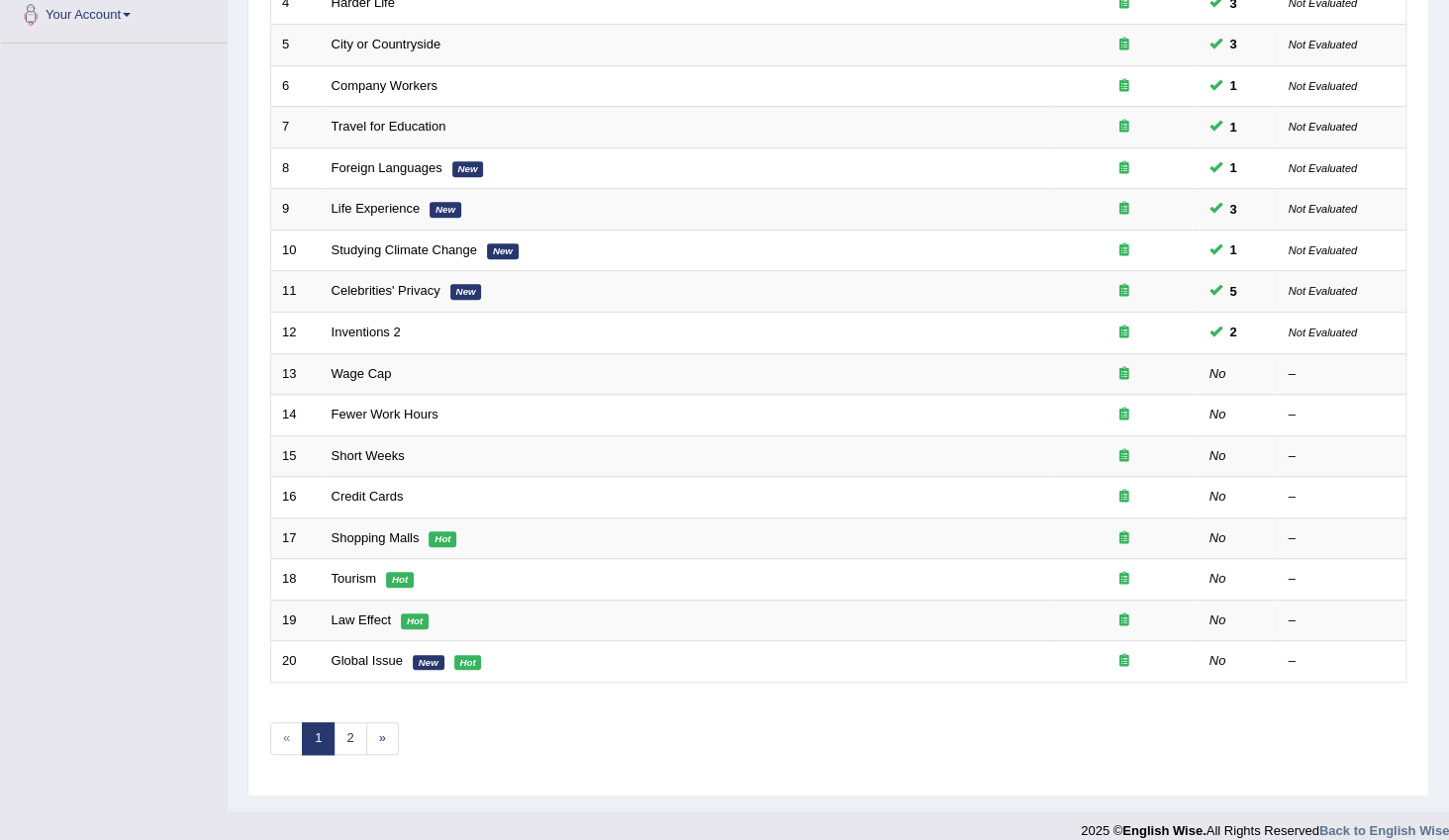 click on "Wage Cap" at bounding box center [361, 373] 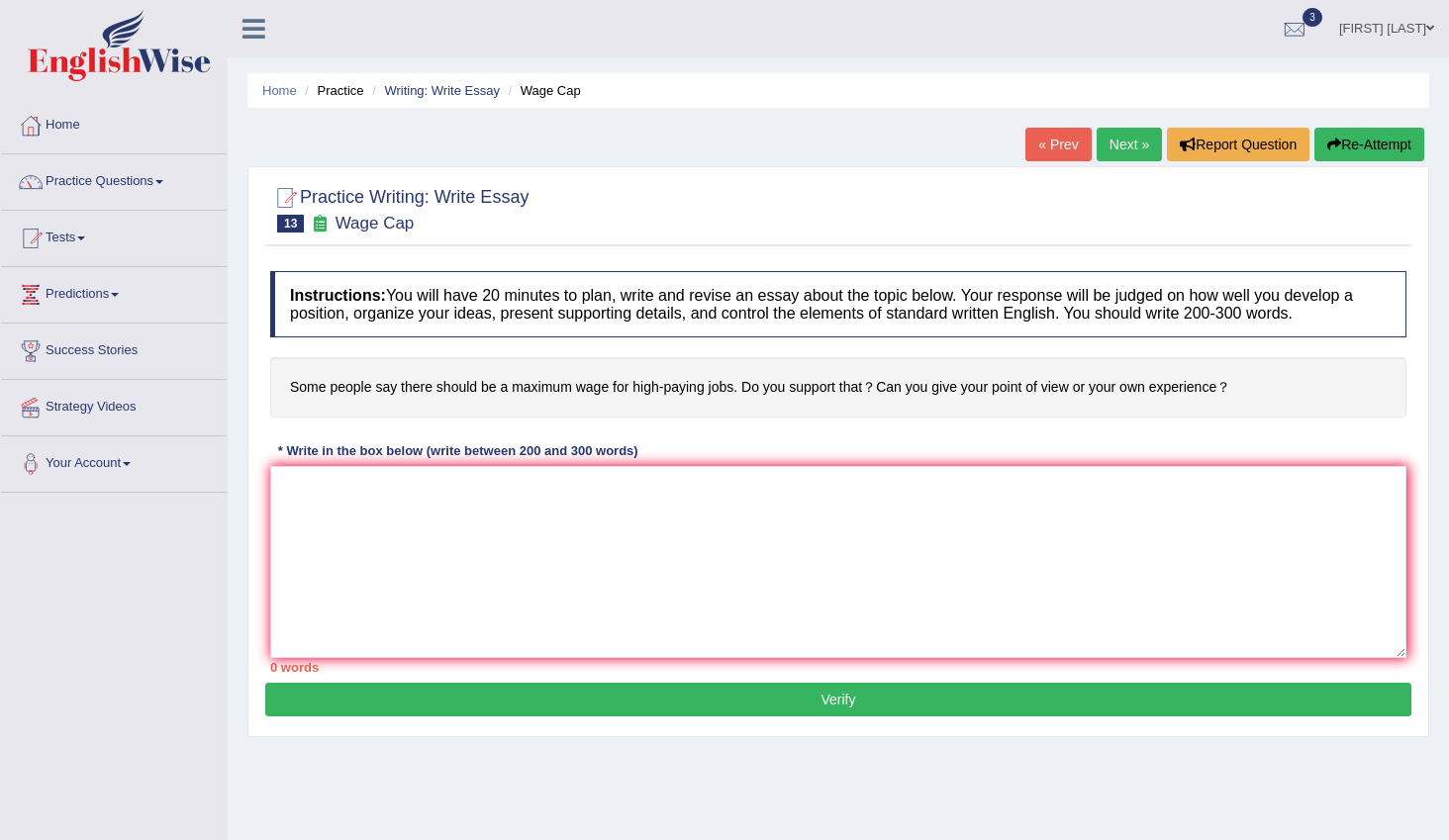 scroll, scrollTop: 0, scrollLeft: 0, axis: both 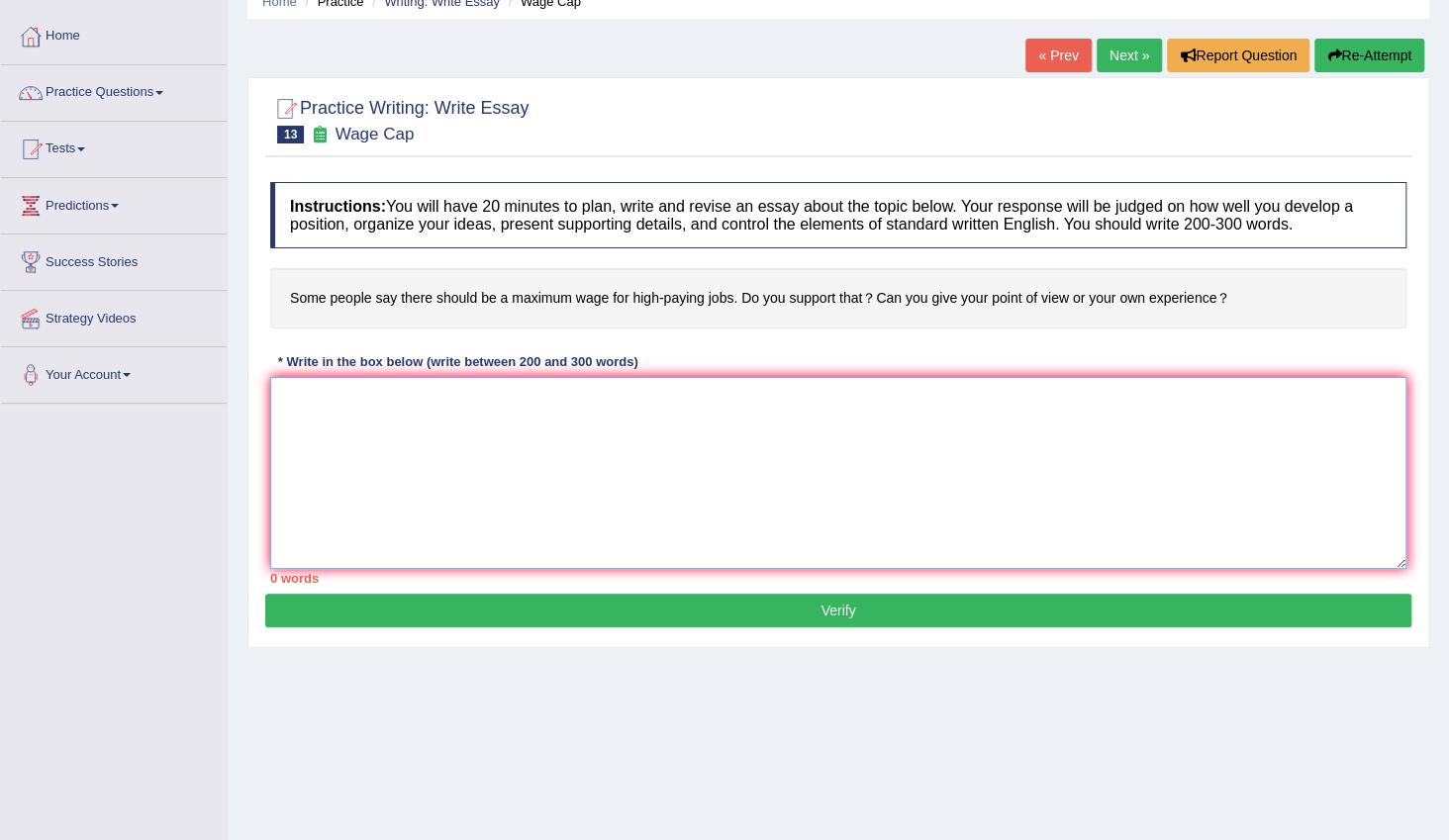 click at bounding box center (838, 473) 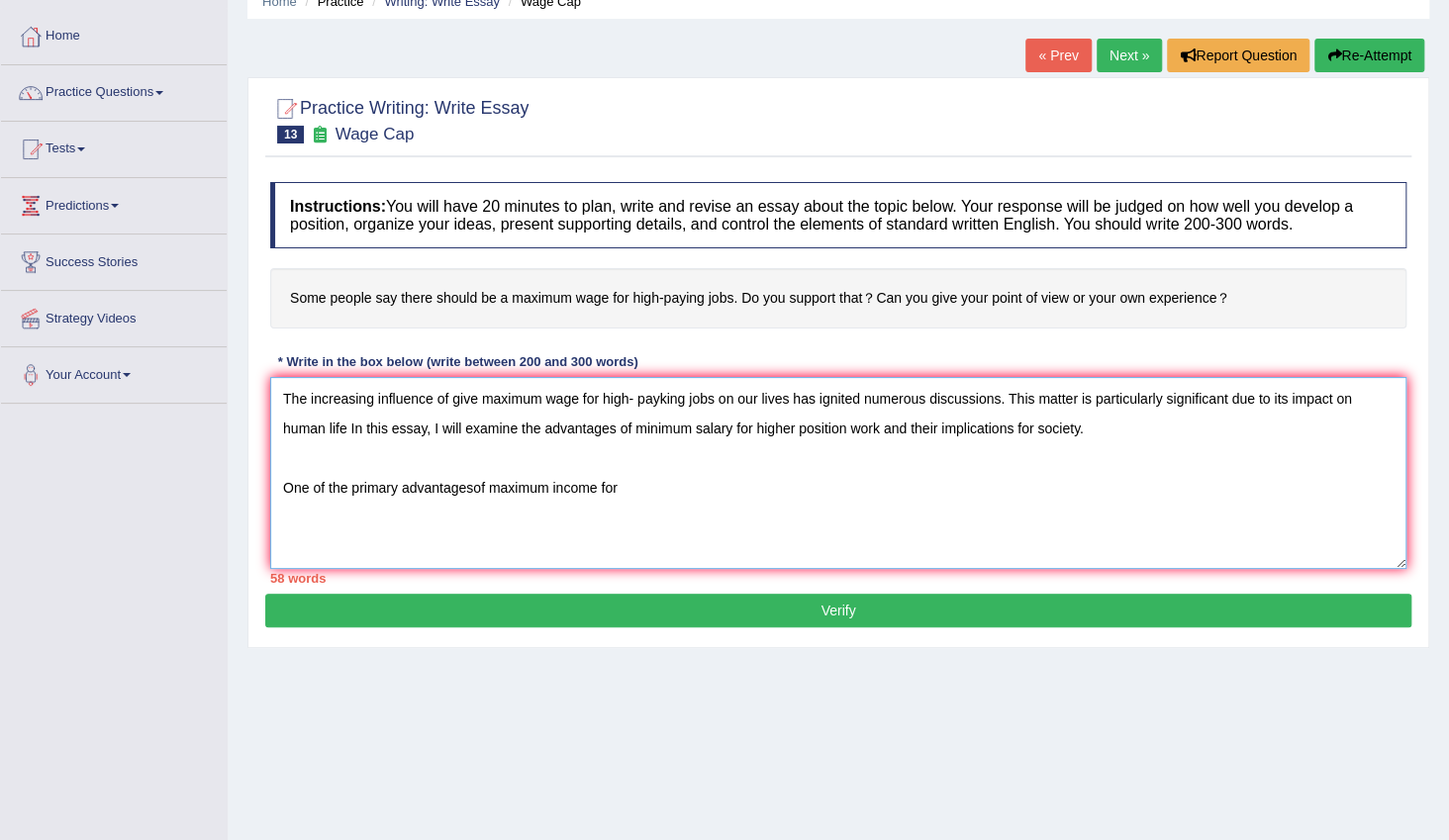 click on "The increasing influence of give maximum wage for high- payking jobs on our lives has ignited numerous discussions. This matter is particularly significant due to its impact on human life In this essay, I will examine the advantages of minimum salary for higher position work and their implications for society.
One of the primary advantagesof maximum income for" at bounding box center (838, 473) 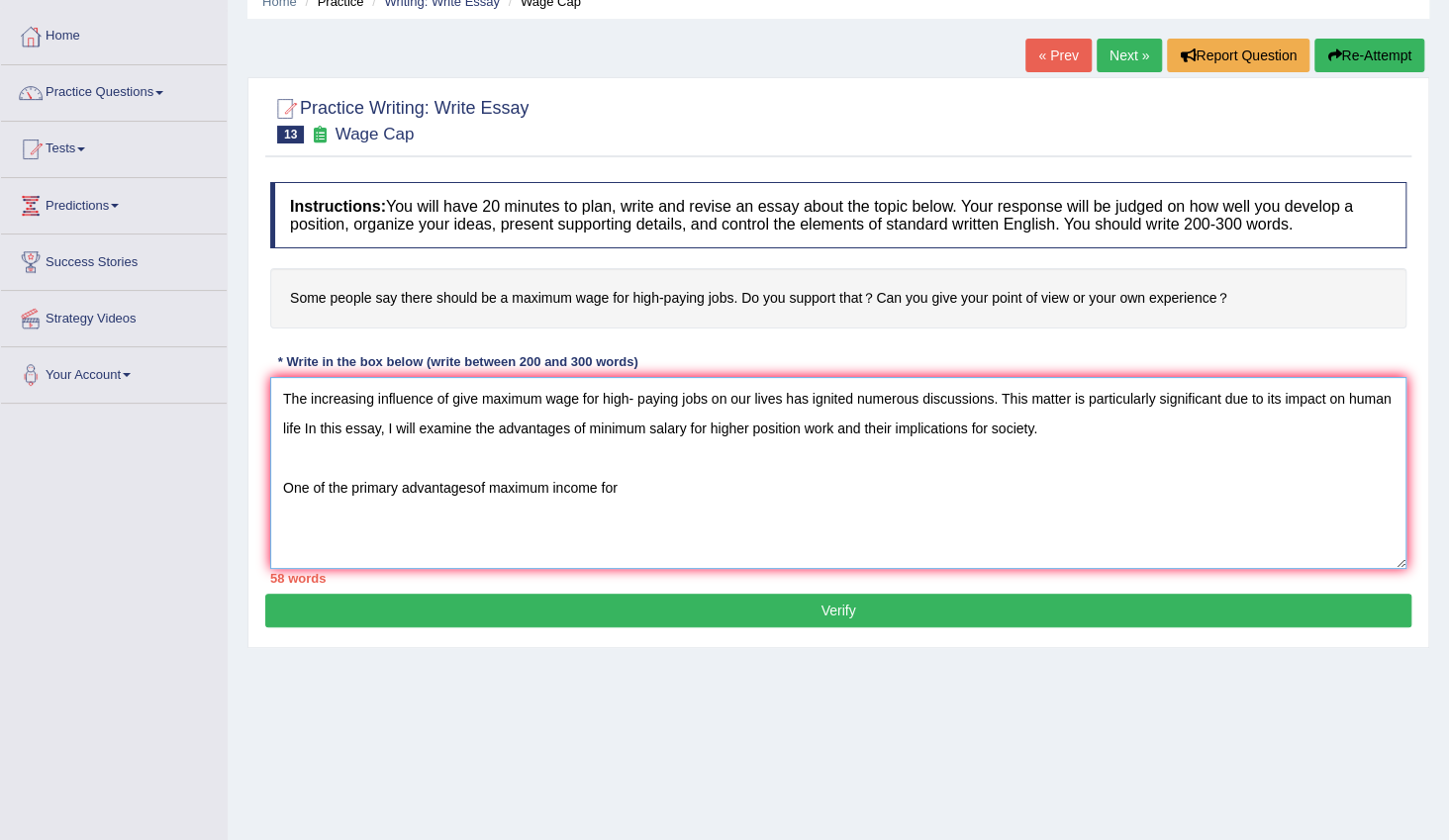 click on "The increasing influence of give maximum wage for high- paying jobs on our lives has ignited numerous discussions. This matter is particularly significant due to its impact on human life In this essay, I will examine the advantages of minimum salary for higher position work and their implications for society.
One of the primary advantagesof maximum income for" at bounding box center [838, 473] 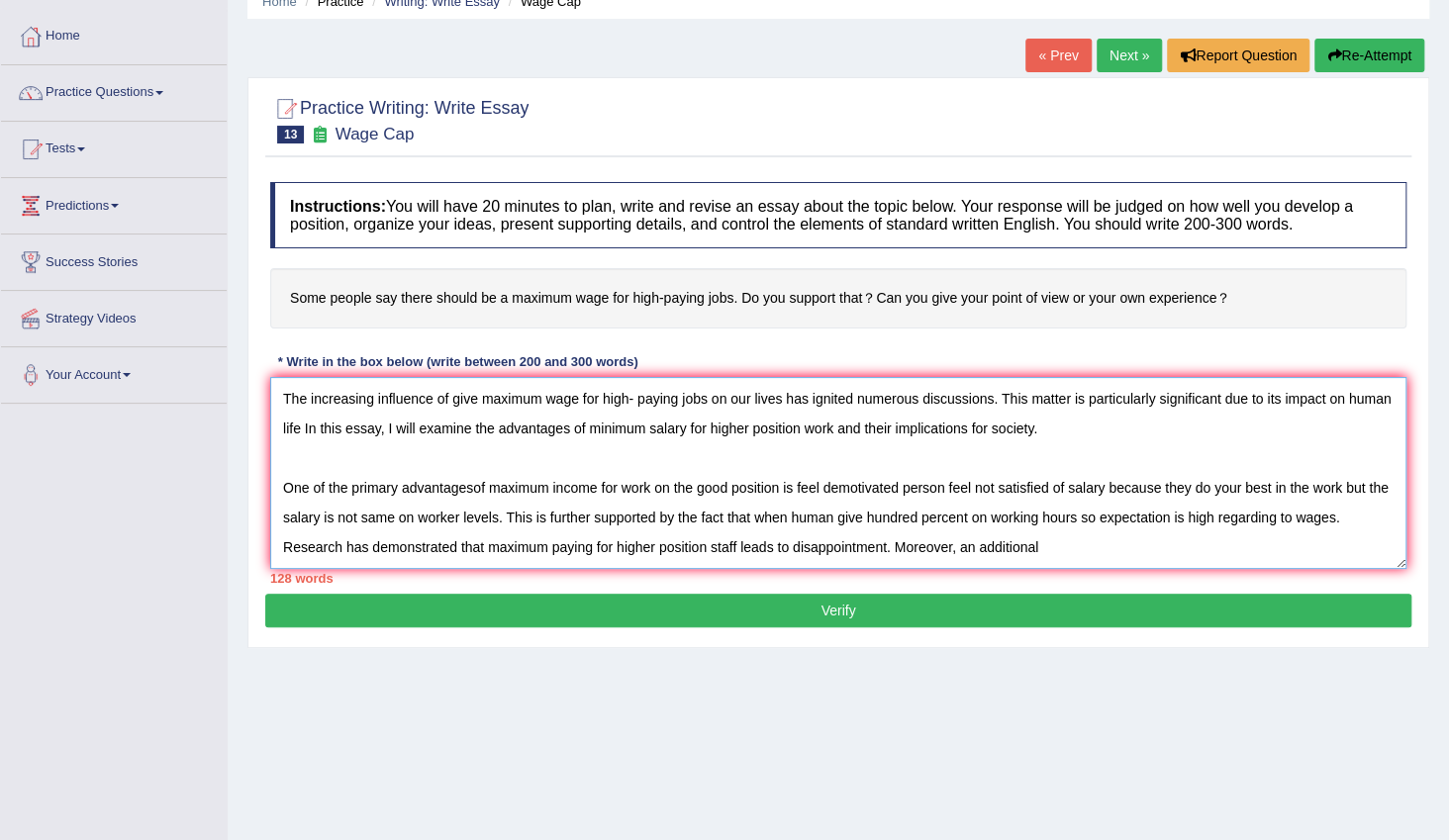 scroll, scrollTop: 0, scrollLeft: 0, axis: both 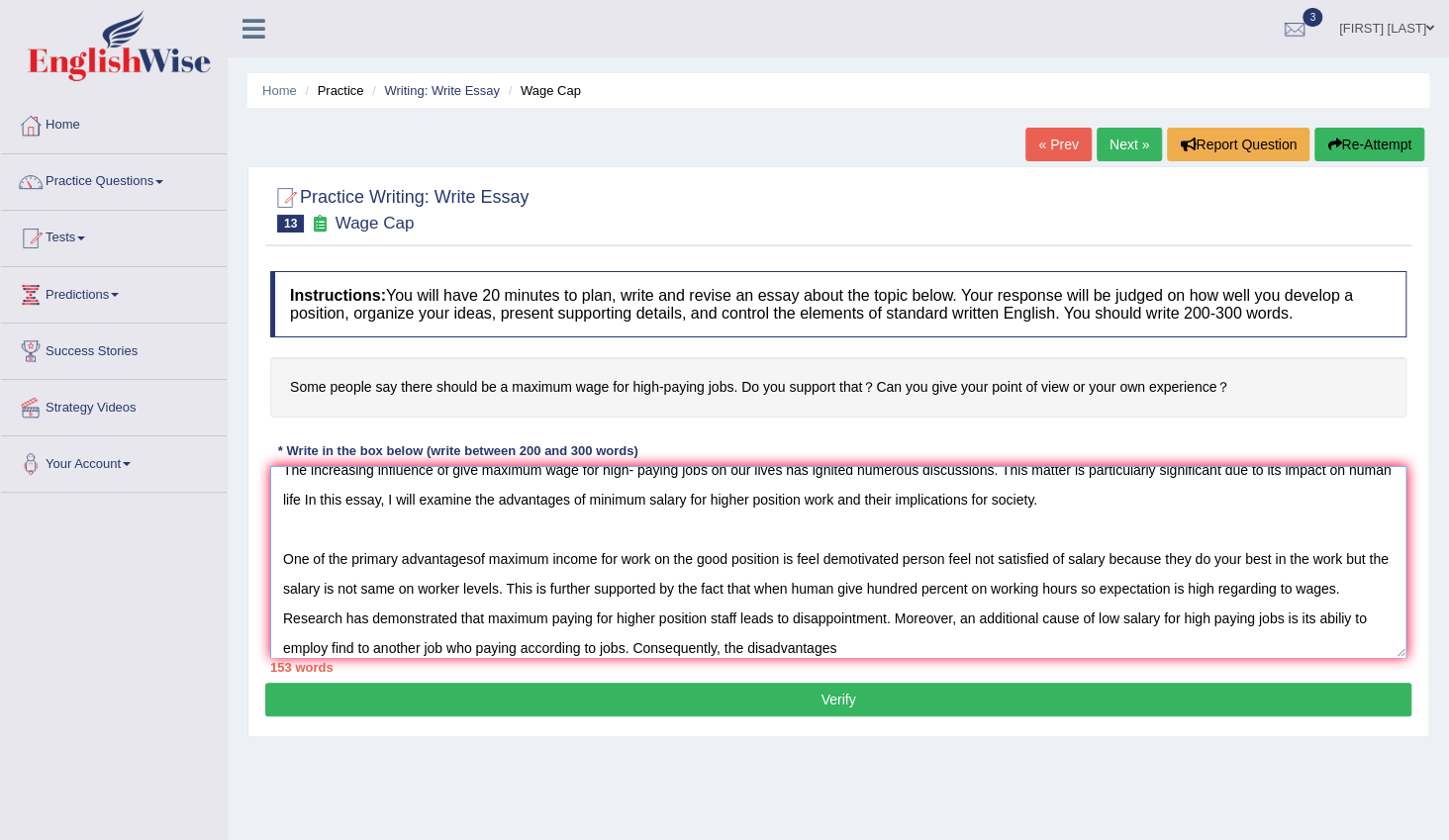 click on "The increasing influence of give maximum wage for high- paying jobs on our lives has ignited numerous discussions. This matter is particularly significant due to its impact on human life In this essay, I will examine the advantages of minimum salary for higher position work and their implications for society.
One of the primary advantagesof maximum income for work on the good position is feel demotivated person feel not satisfied of salary because they do your best in the work but the salary is not same on worker levels. This is further supported by the fact that when human give hundred percent on working hours so expectation is high regarding to wages. Research has demonstrated that maximum paying for higher position staff leads to disappointment. Moreover, an additional cause of low salary for high paying jobs is its abiliy to employ find to another job who paying according to jobs. Consequently, the disadvantages" at bounding box center [838, 562] 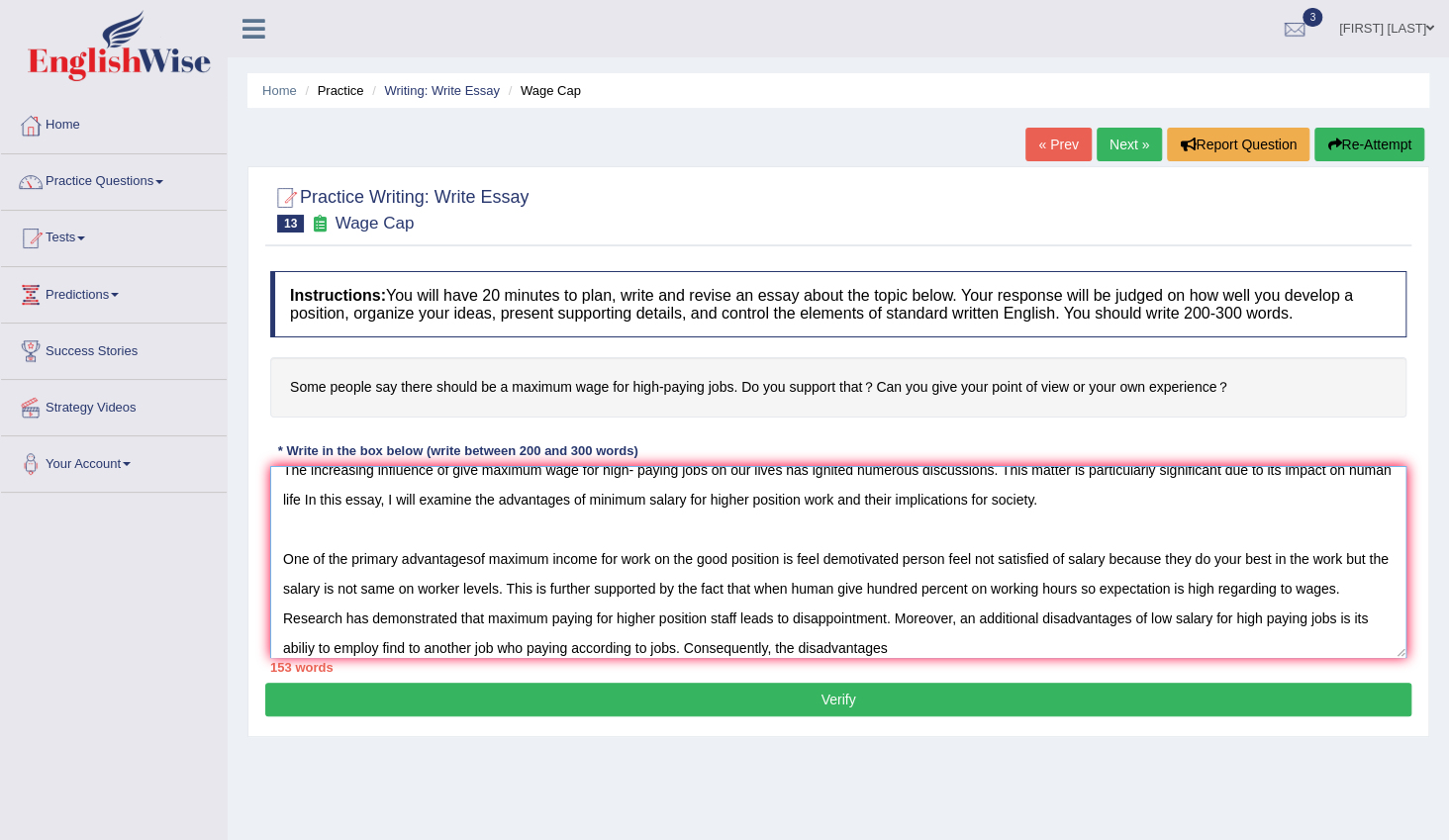 click on "The increasing influence of give maximum wage for high- paying jobs on our lives has ignited numerous discussions. This matter is particularly significant due to its impact on human life In this essay, I will examine the advantages of minimum salary for higher position work and their implications for society.
One of the primary advantagesof maximum income for work on the good position is feel demotivated person feel not satisfied of salary because they do your best in the work but the salary is not same on worker levels. This is further supported by the fact that when human give hundred percent on working hours so expectation is high regarding to wages. Research has demonstrated that maximum paying for higher position staff leads to disappointment. Moreover, an additional disadvantages of low salary for high paying jobs is its abiliy to employ find to another job who paying according to jobs. Consequently, the disadvantages" at bounding box center (838, 562) 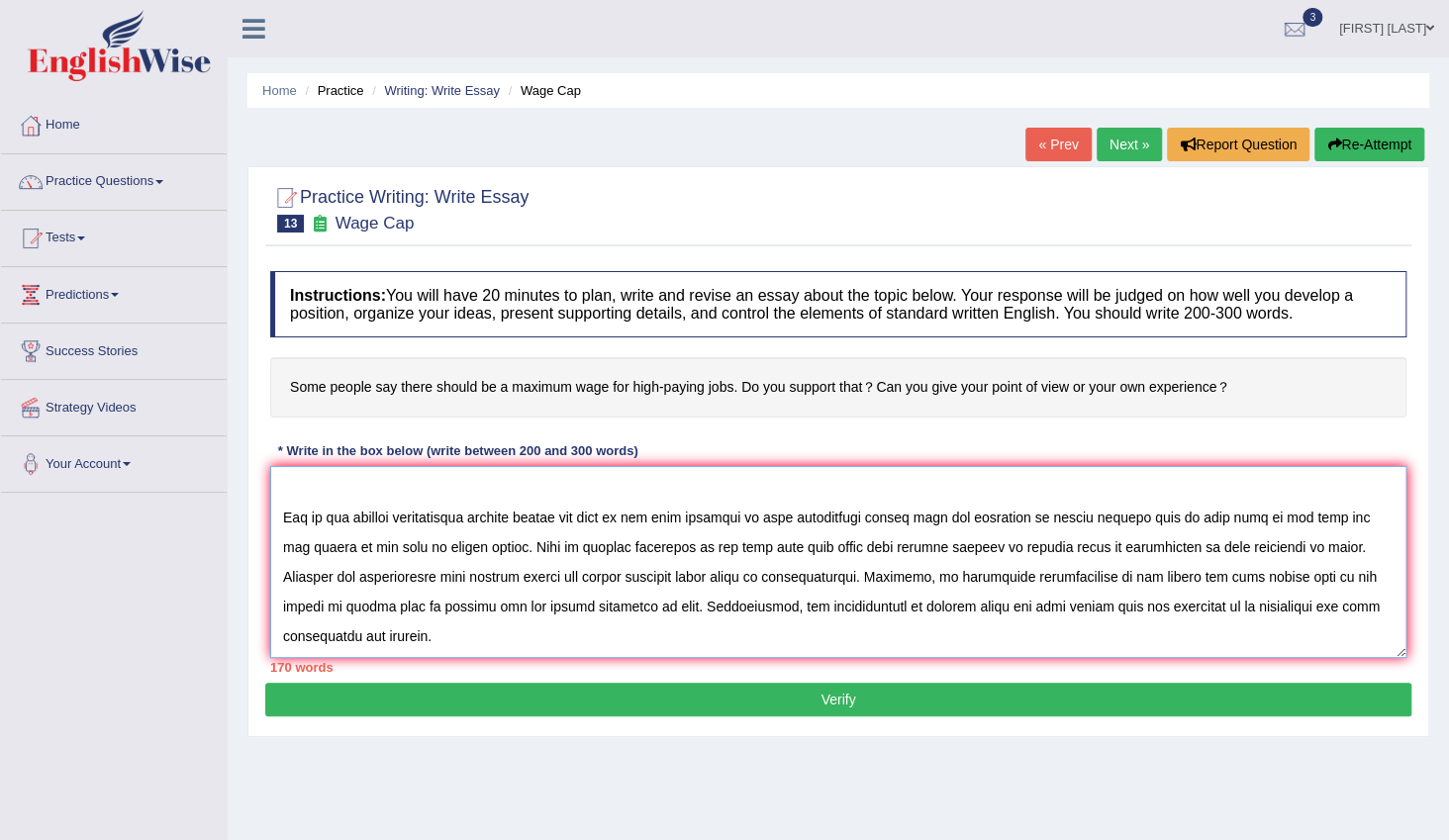 scroll, scrollTop: 107, scrollLeft: 0, axis: vertical 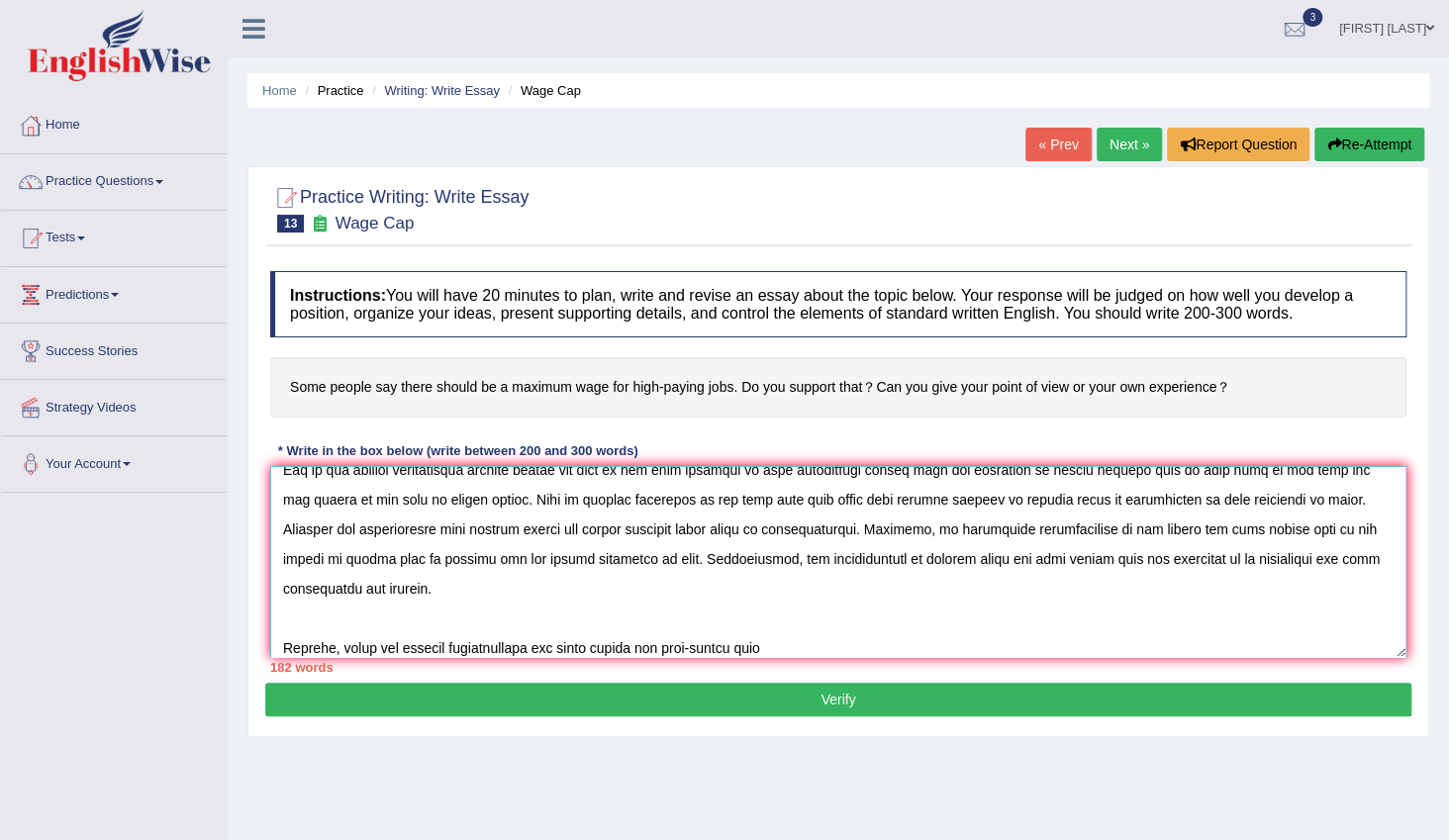 click at bounding box center (838, 562) 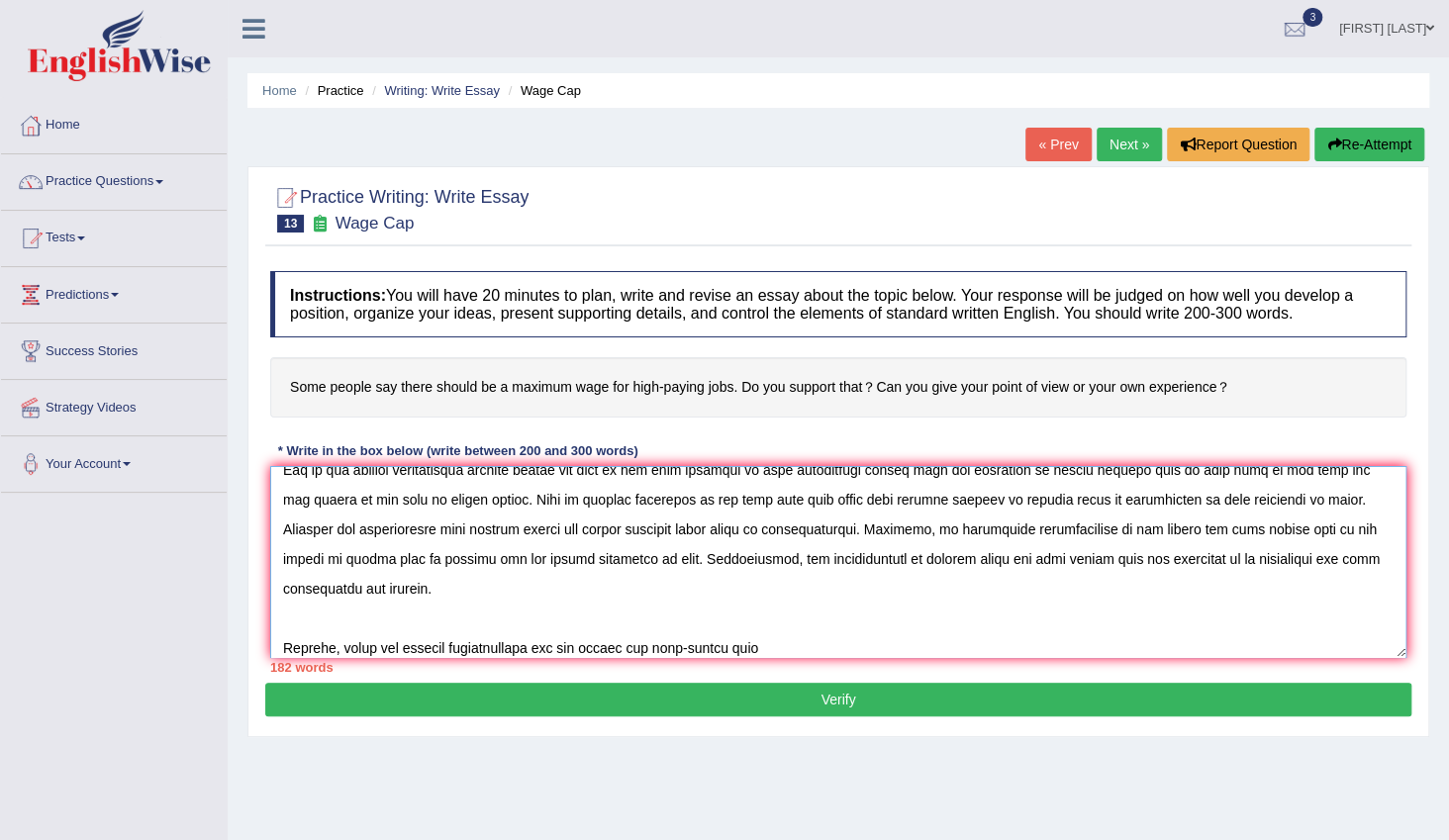 click at bounding box center [838, 562] 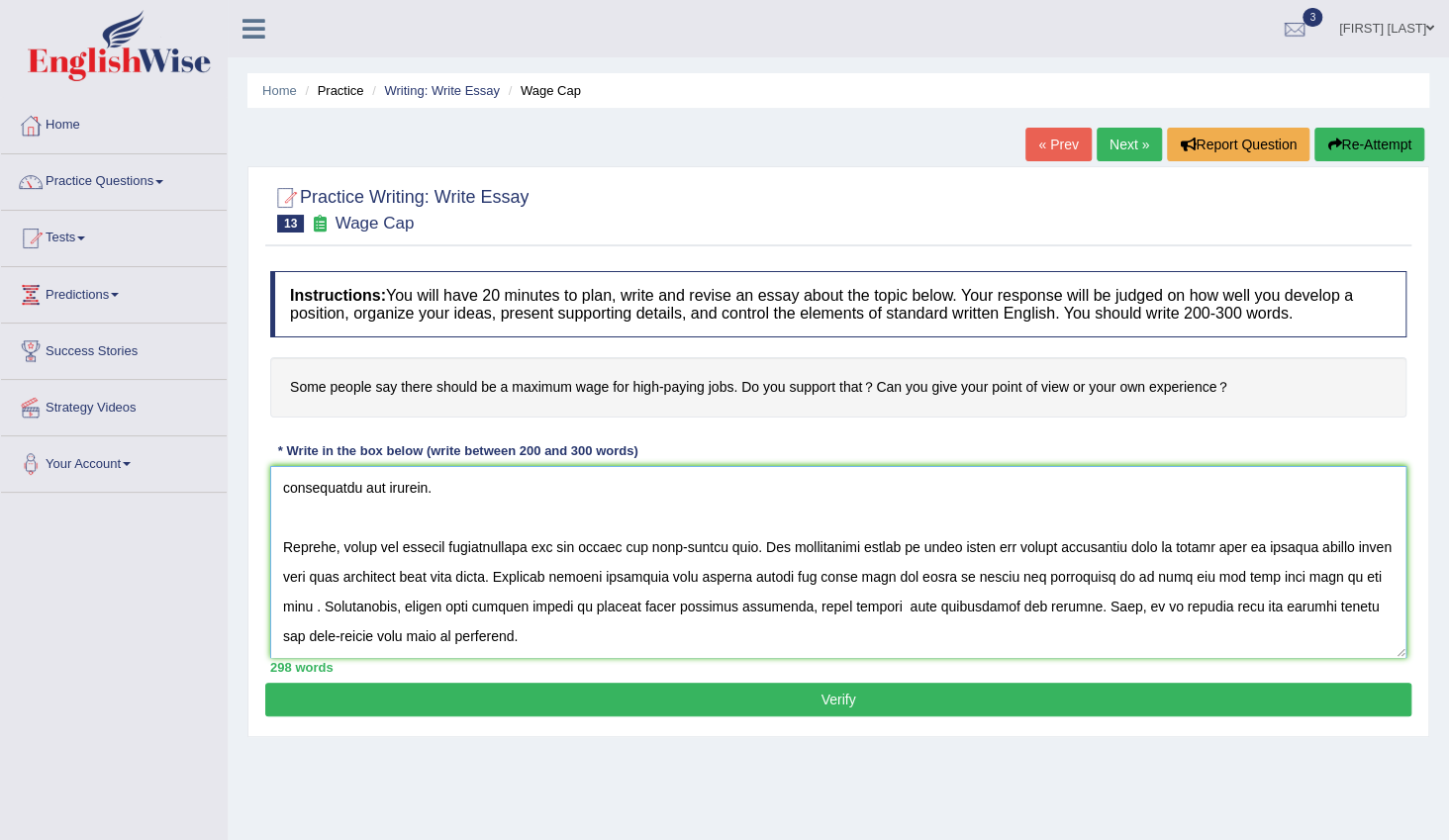 scroll, scrollTop: 297, scrollLeft: 0, axis: vertical 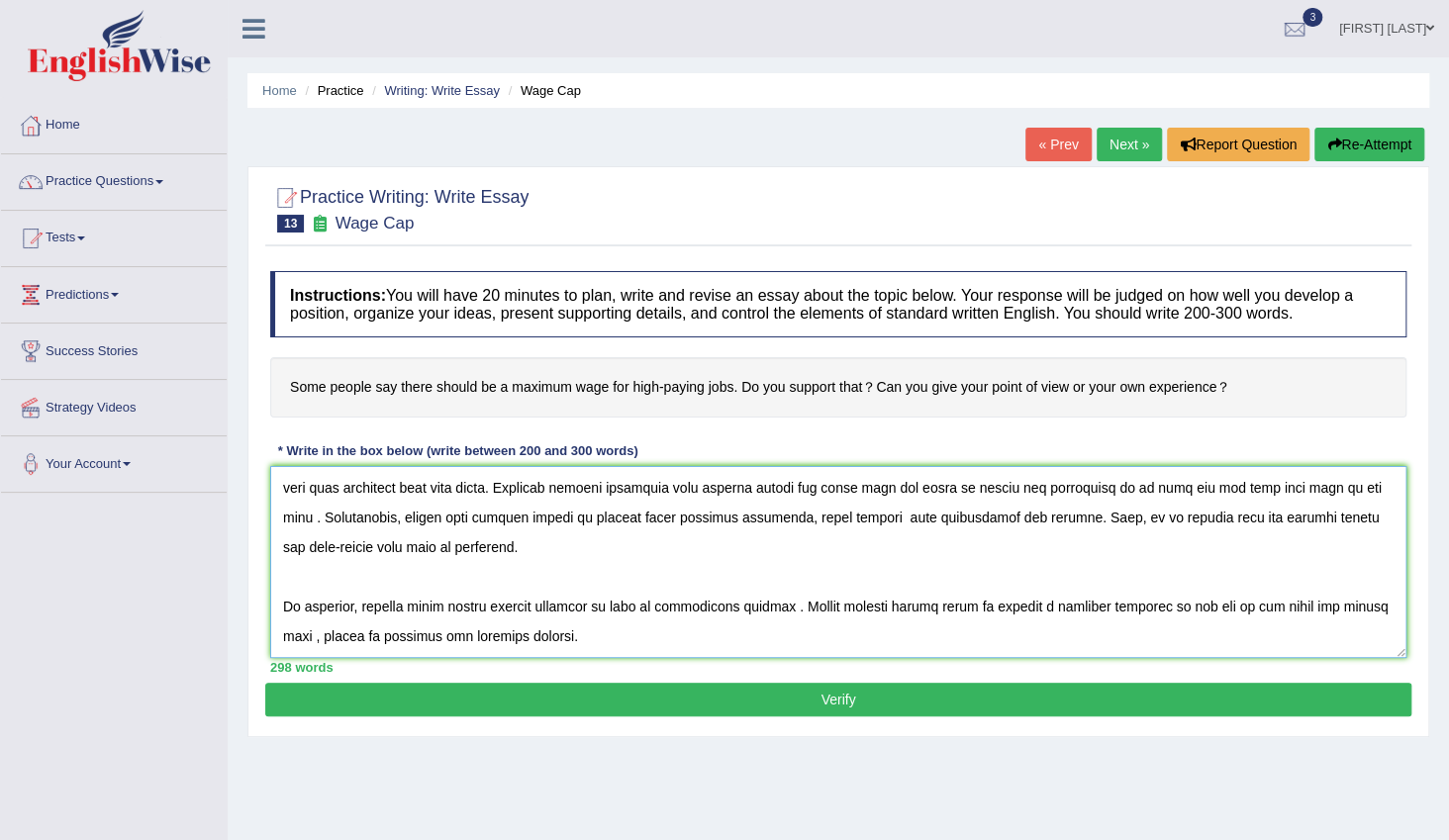 type on "The increasing influence of give maximum wage for high- paying jobs on our lives has ignited numerous discussions. This matter is particularly significant due to its impact on human life In this essay, I will examine the advantages of minimum salary for higher position work and their implications for society.
One of the primary advantagesof maximum income for work on the good position is feel demotivated person feel not satisfied of salary because they do your best in the work but the salary is not same on worker levels. This is further supported by the fact that when human give hundred percent on working hours so expectation is high regarding to wages. Research has demonstrated that maximum paying for higher position staff leads to disappointment. Moreover, an additional disadvantages of low salary for high paying jobs is its abiliy to employ find to another job who paying according to jobs. Consequently, the disadvantages of maximum wages for high paying work are essential to be considered for both ind..." 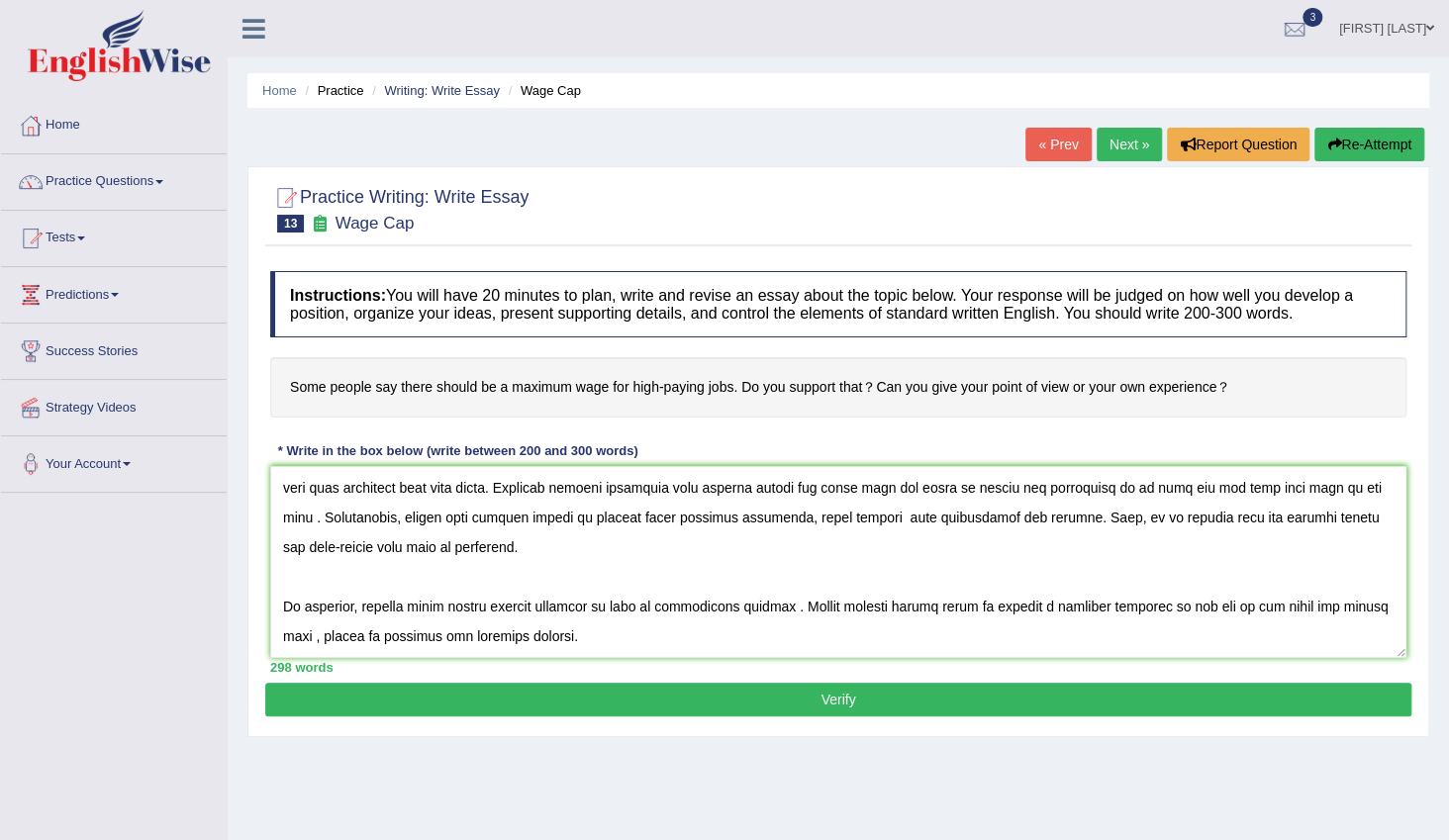 click on "Verify" at bounding box center [838, 700] 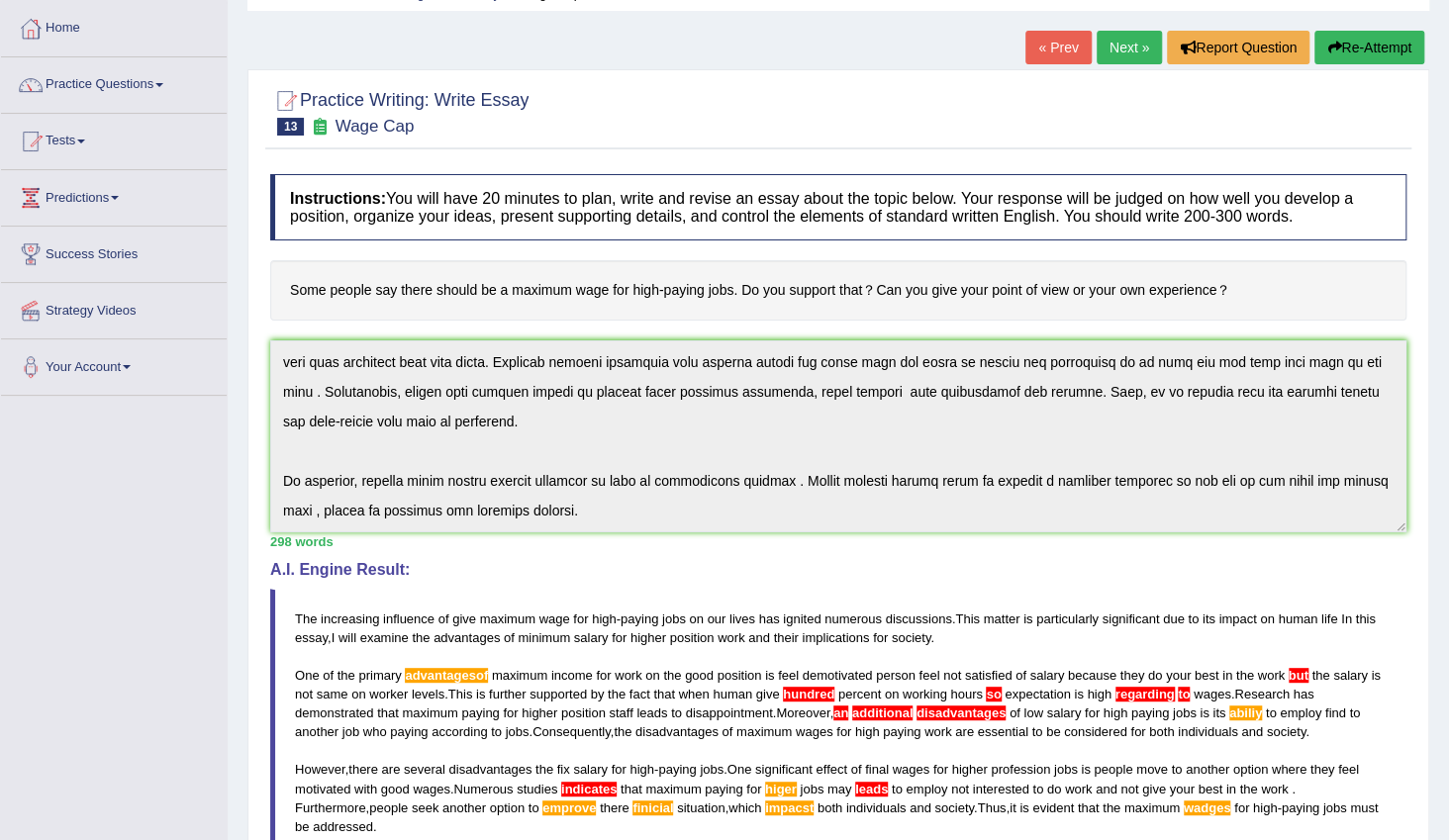 scroll, scrollTop: 89, scrollLeft: 0, axis: vertical 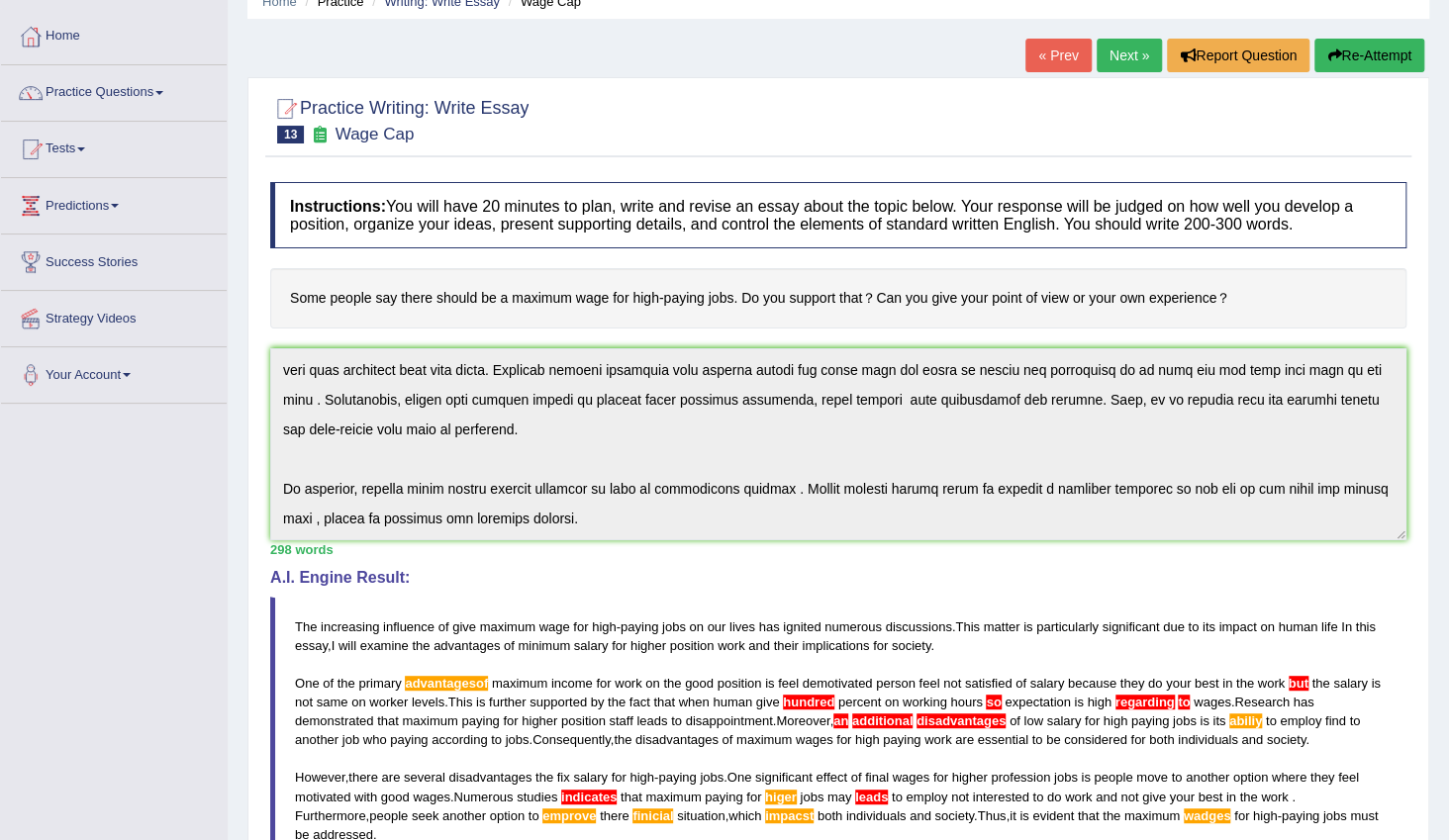 click on "Instructions:  You will have 20 minutes to plan, write and revise an essay about the topic below. Your response will be judged on how well you develop a position, organize your ideas, present supporting details, and control the elements of standard written English. You should write 200-300 words.
Some people say there should be a maximum wage for high-paying jobs. Do you support that？Can you give your point of view or your own experience？ * Write in the box below (write between 200 and 300 words) 298 words Written Keywords:  people  maximum  wage  high  paying  jobs  income  salary  society A.I. Engine Result: The   increasing   influence   of   give   maximum   wage   for   high -  paying   jobs   on   our   lives   has   ignited   numerous   discussions .  This   matter   is   particularly   significant   due   to   its   impact   on   human   life   In   this   essay ,  I   will   examine   the   advantages   of   minimum   salary   for   higher   position   work   and   their     for" at bounding box center [838, 641] 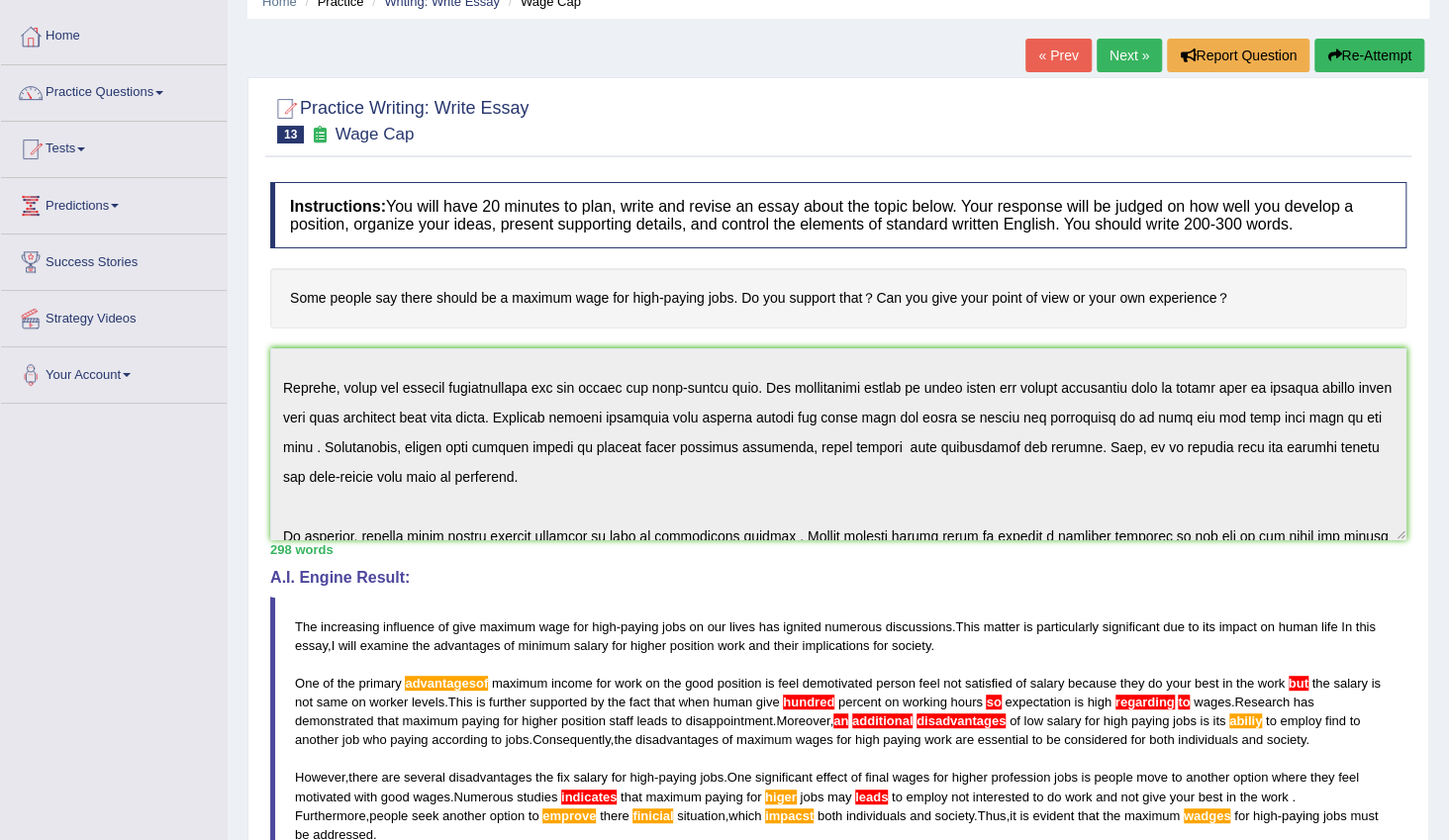 scroll, scrollTop: 297, scrollLeft: 0, axis: vertical 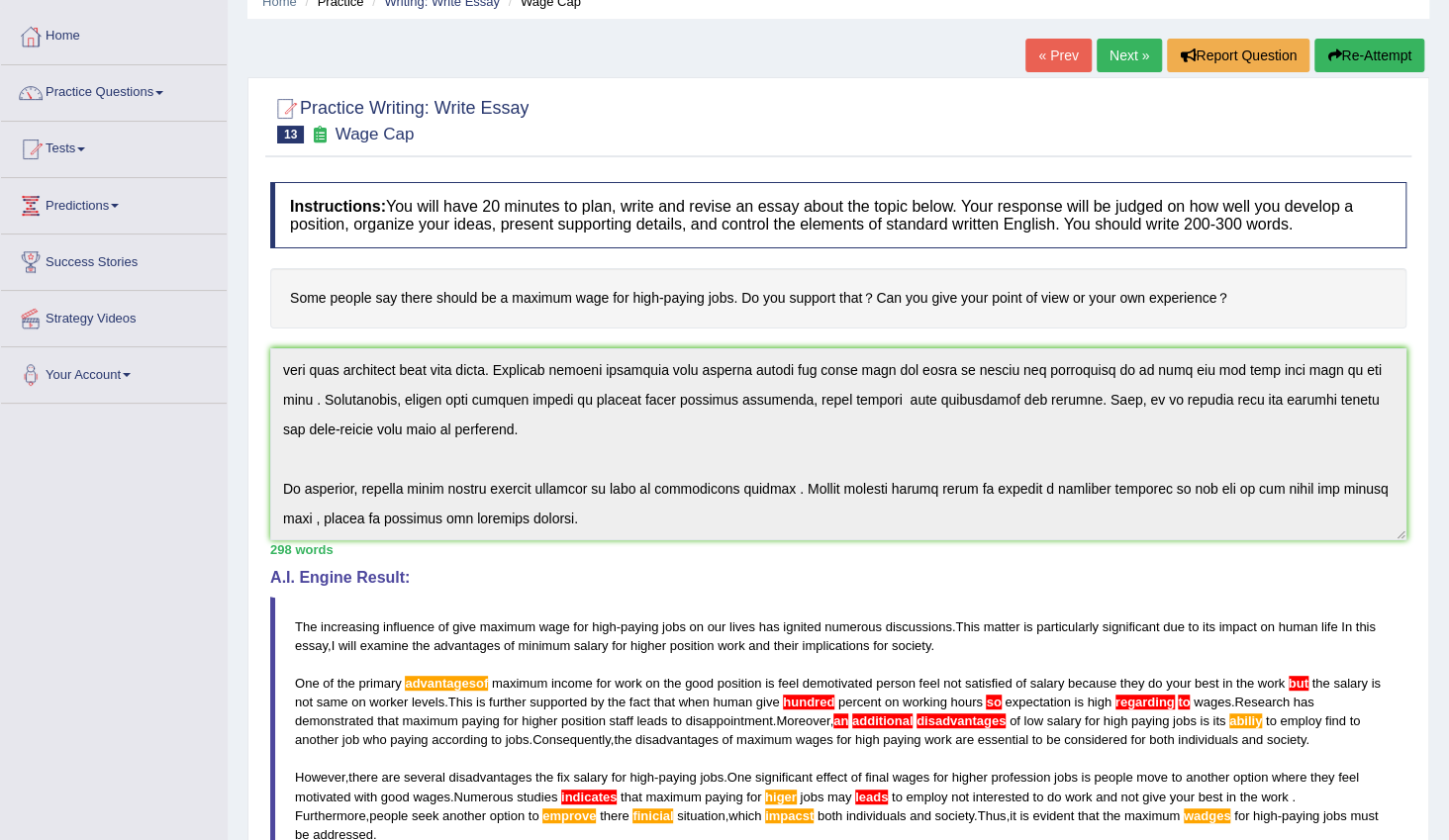 click on "Instructions:  You will have 20 minutes to plan, write and revise an essay about the topic below. Your response will be judged on how well you develop a position, organize your ideas, present supporting details, and control the elements of standard written English. You should write 200-300 words.
Some people say there should be a maximum wage for high-paying jobs. Do you support that？Can you give your point of view or your own experience？ * Write in the box below (write between 200 and 300 words) 298 words Written Keywords:  people  maximum  wage  high  paying  jobs  income  salary  society A.I. Engine Result: The   increasing   influence   of   give   maximum   wage   for   high -  paying   jobs   on   our   lives   has   ignited   numerous   discussions .  This   matter   is   particularly   significant   due   to   its   impact   on   human   life   In   this   essay ,  I   will   examine   the   advantages   of   minimum   salary   for   higher   position   work   and   their     for" at bounding box center [838, 641] 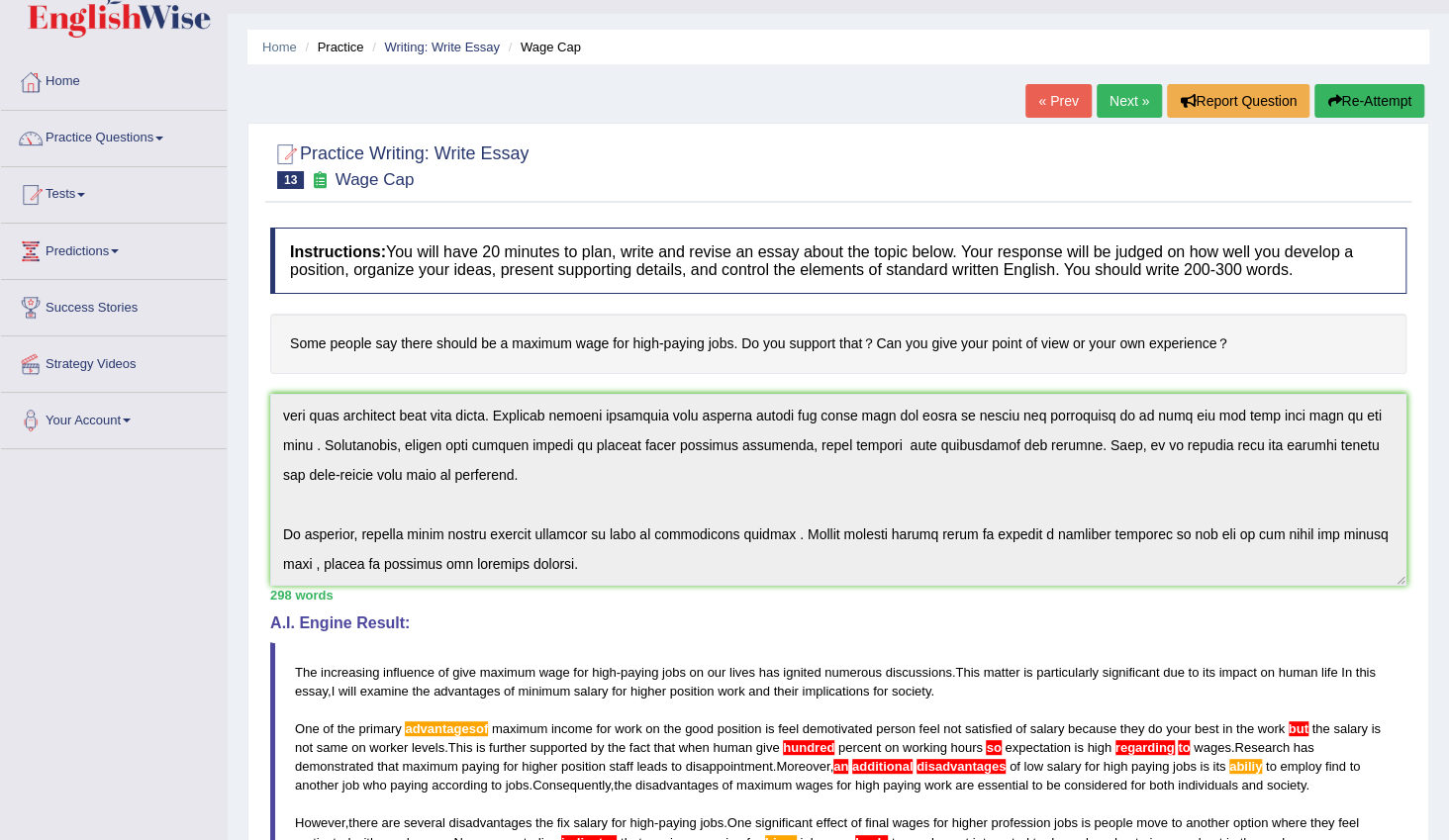 scroll, scrollTop: 0, scrollLeft: 0, axis: both 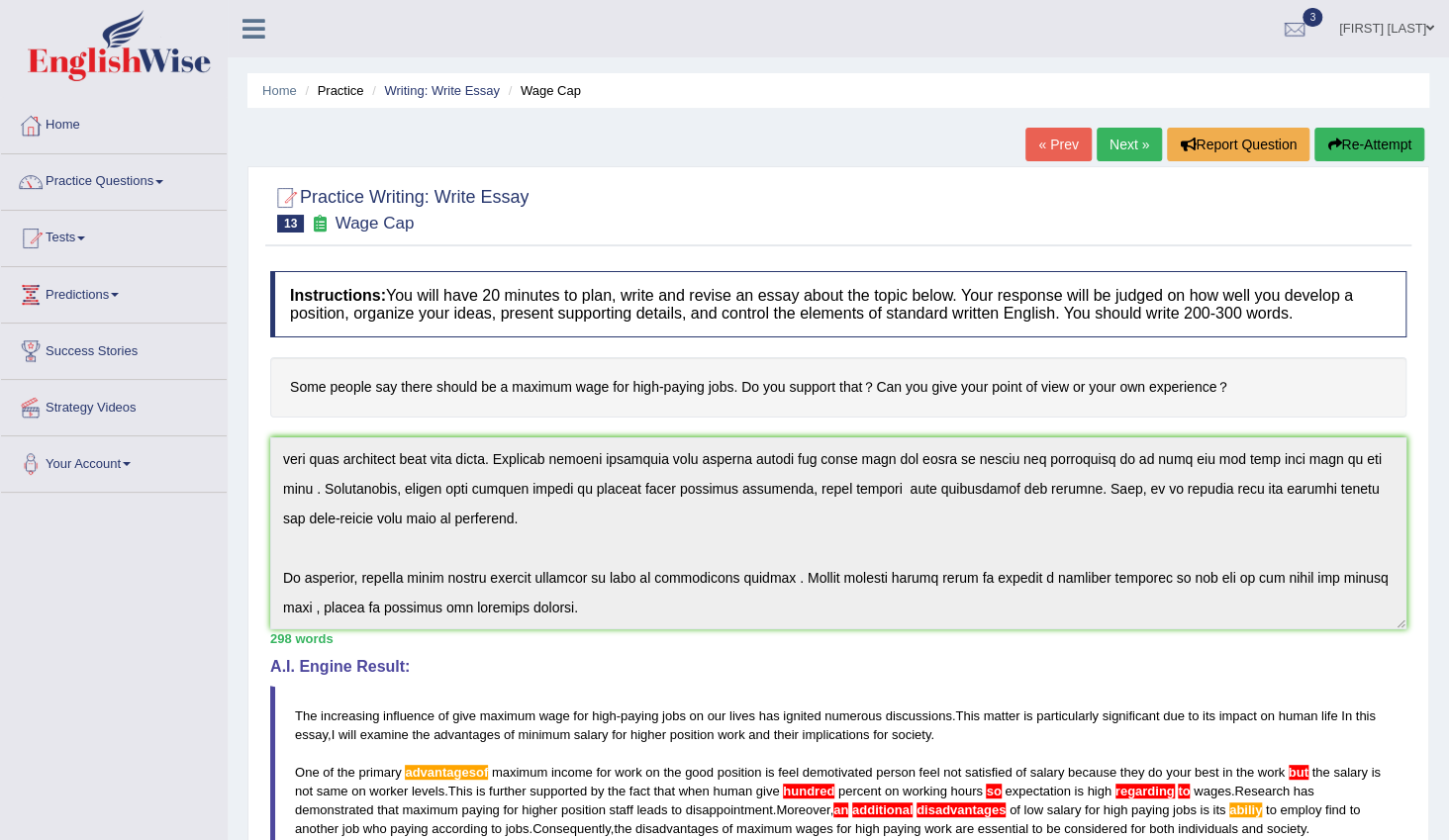 click on "Re-Attempt" at bounding box center (1369, 144) 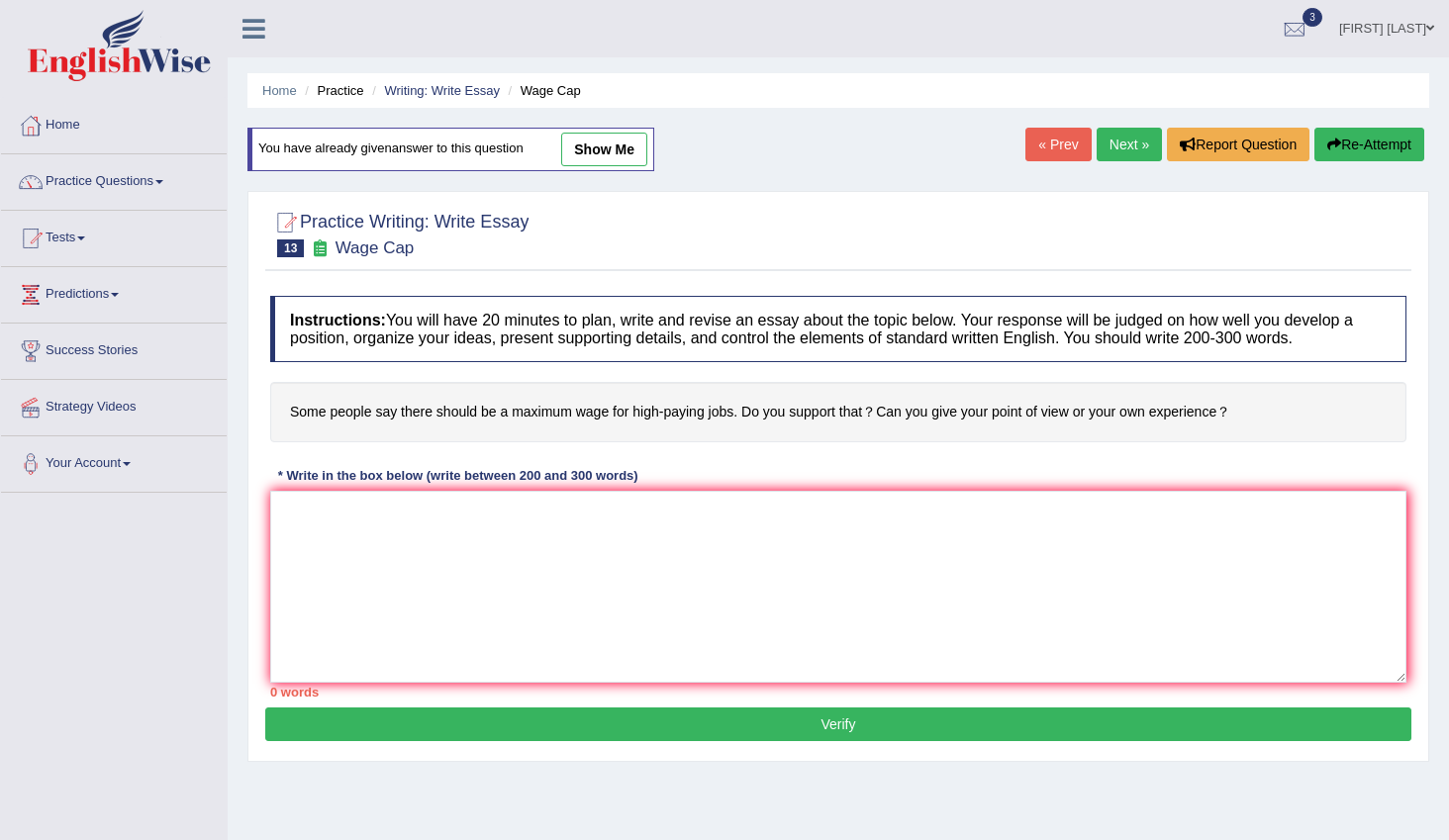 scroll, scrollTop: 0, scrollLeft: 0, axis: both 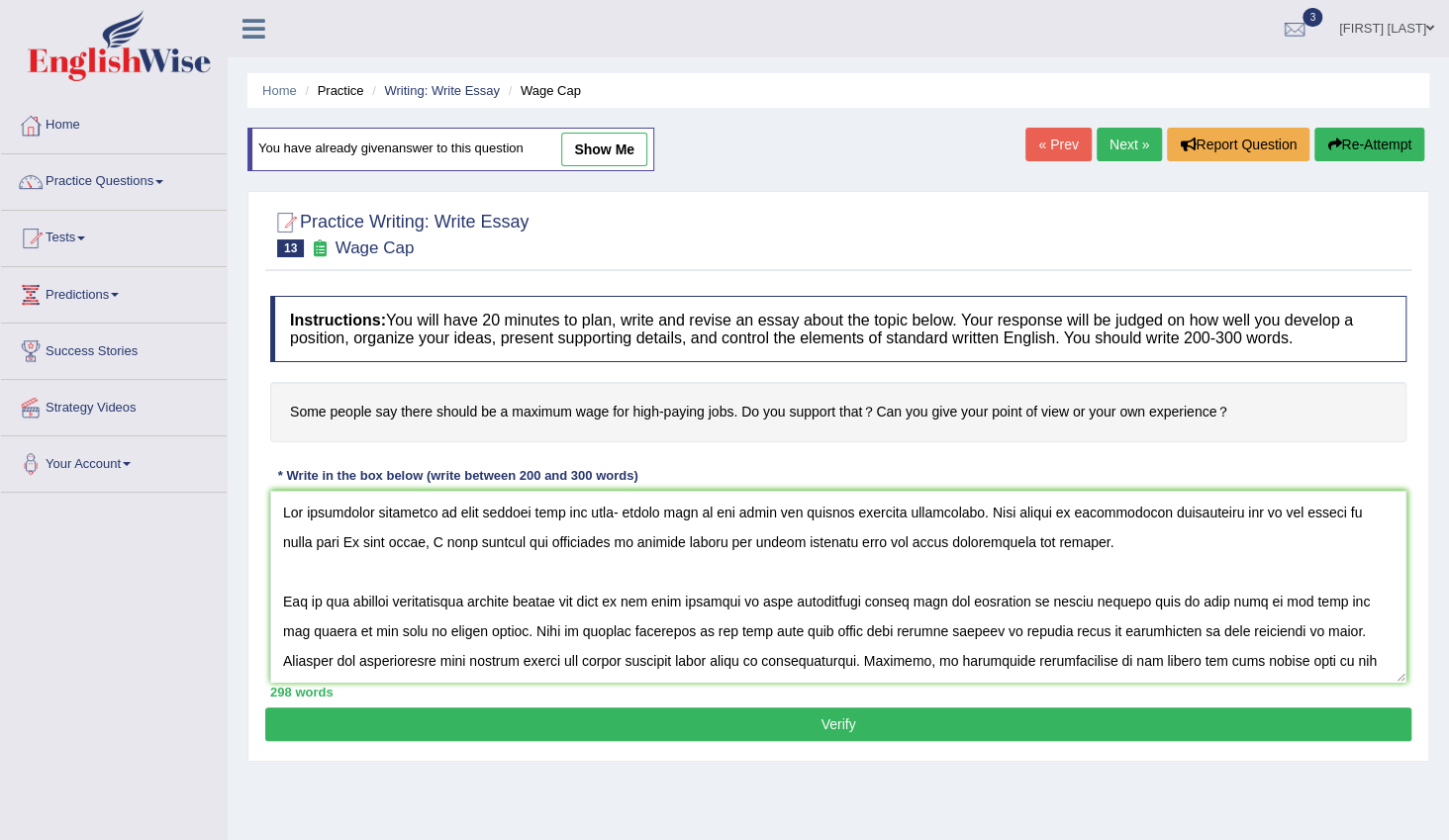 click at bounding box center [838, 587] 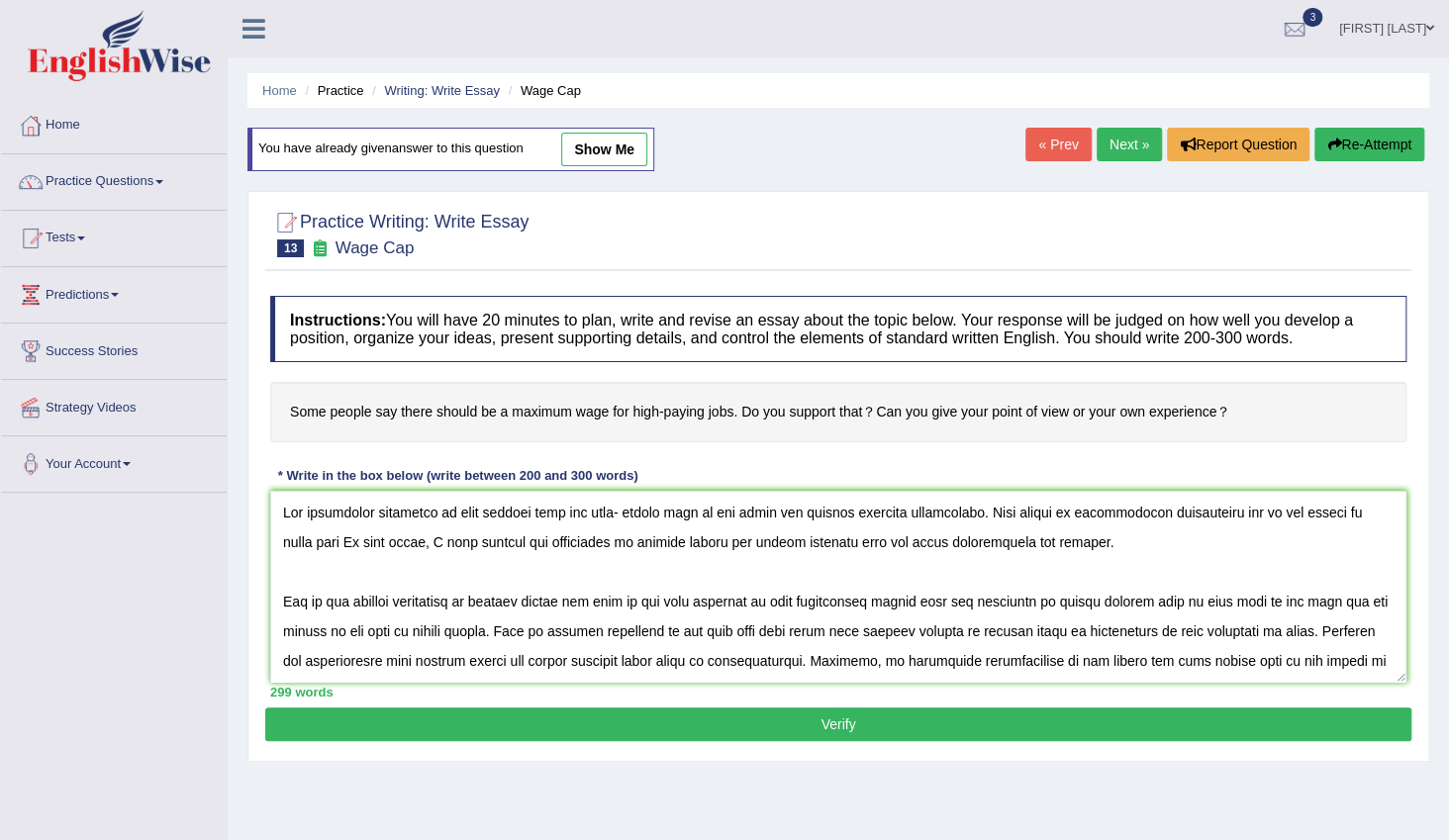 scroll, scrollTop: 89, scrollLeft: 0, axis: vertical 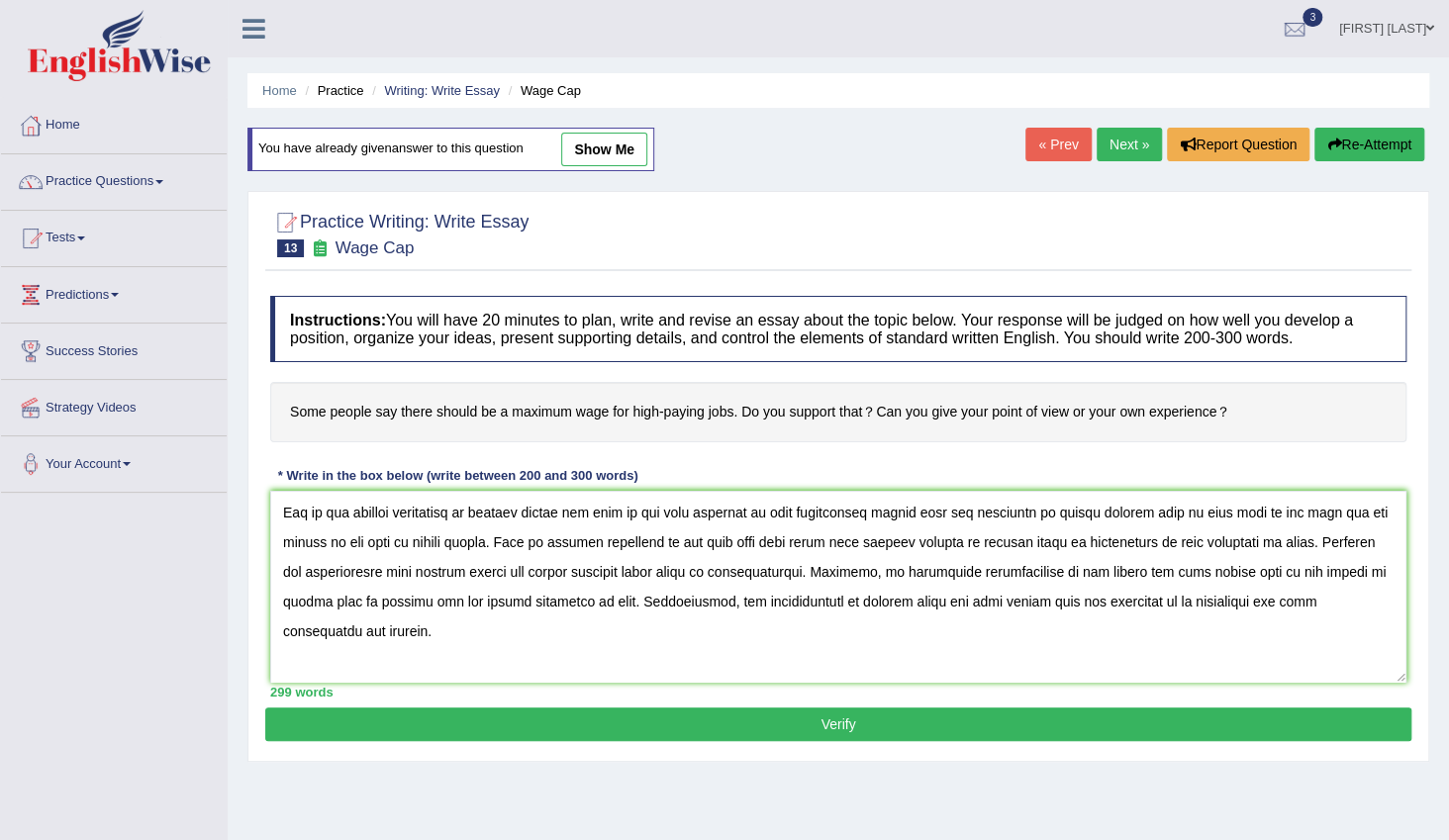 click at bounding box center (838, 587) 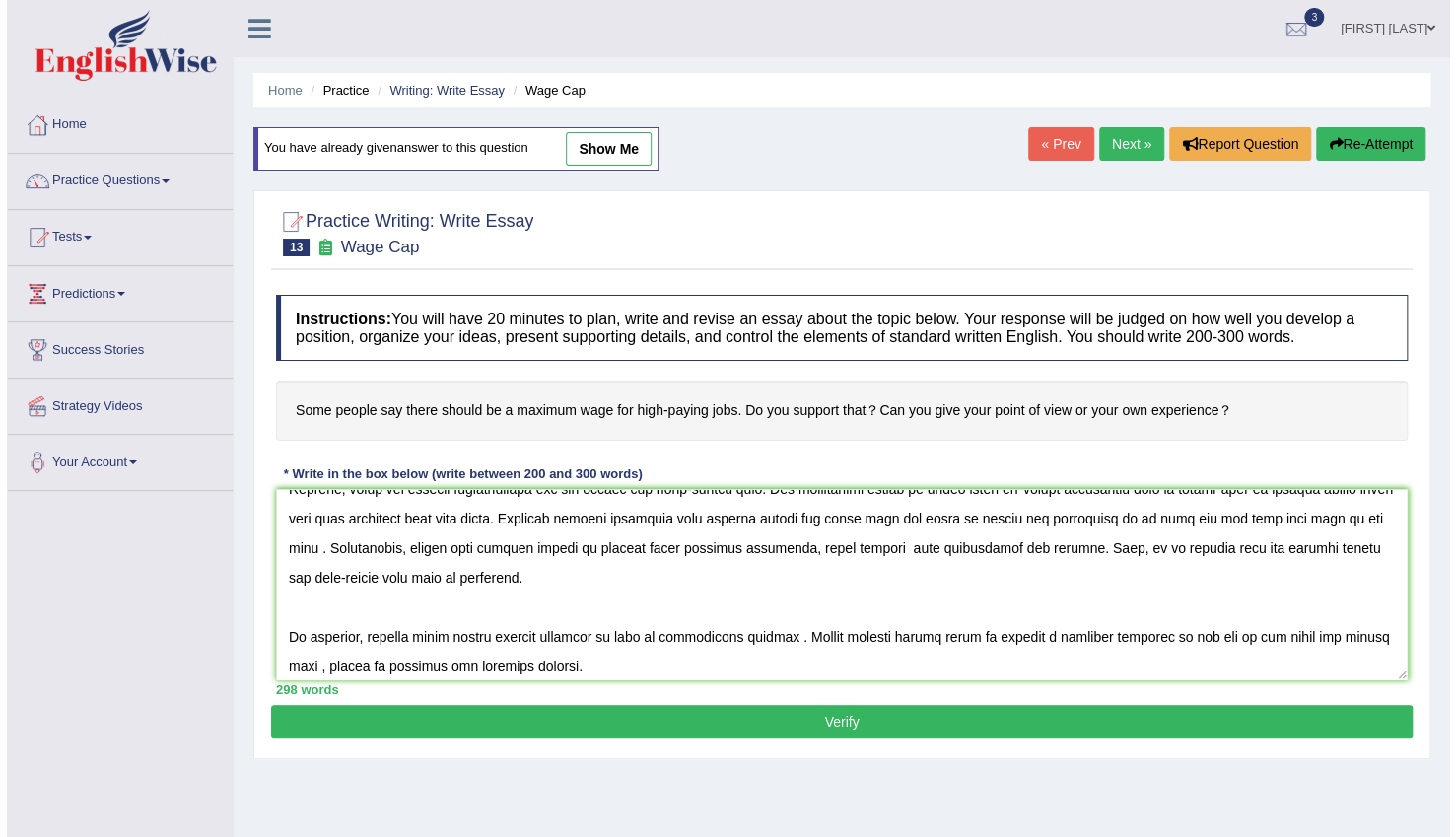 scroll, scrollTop: 296, scrollLeft: 0, axis: vertical 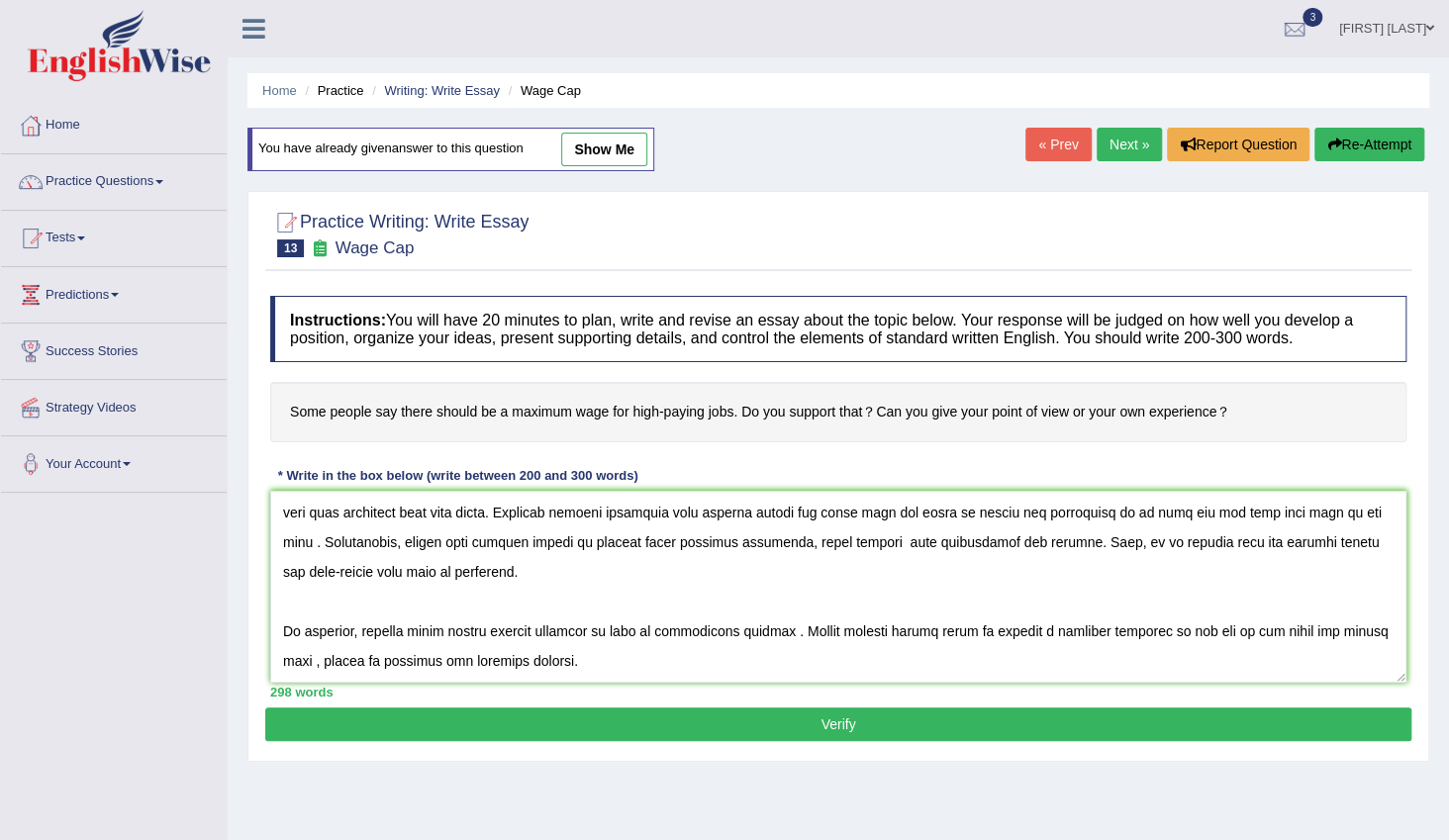 type on "The increasing influence of give maximum wage for high- paying jobs on our lives has ignited numerous discussions. This matter is particularly significant due to its impact on human life In this essay, I will examine the advantages of minimum salary for higher position work and their implications for society.
One of the primary advantages of maximum income for work on the good position is feel demotivated person feel not satisfied of salary because they do your best in the work but the salary is not same on worker levels. This is further supported by the fact that when human give hundred percent on working hours, expectation is high regarding to wages. Research has demonstrated that maximum paying for higher position staff leads to disappointment. Moreover, an additional disadvantages of low salary for high paying jobs is its abiliy to employ find to another job who paying according to jobs. Consequently, the disadvantages of maximum wages for high paying work are essential to be considered for both indi..." 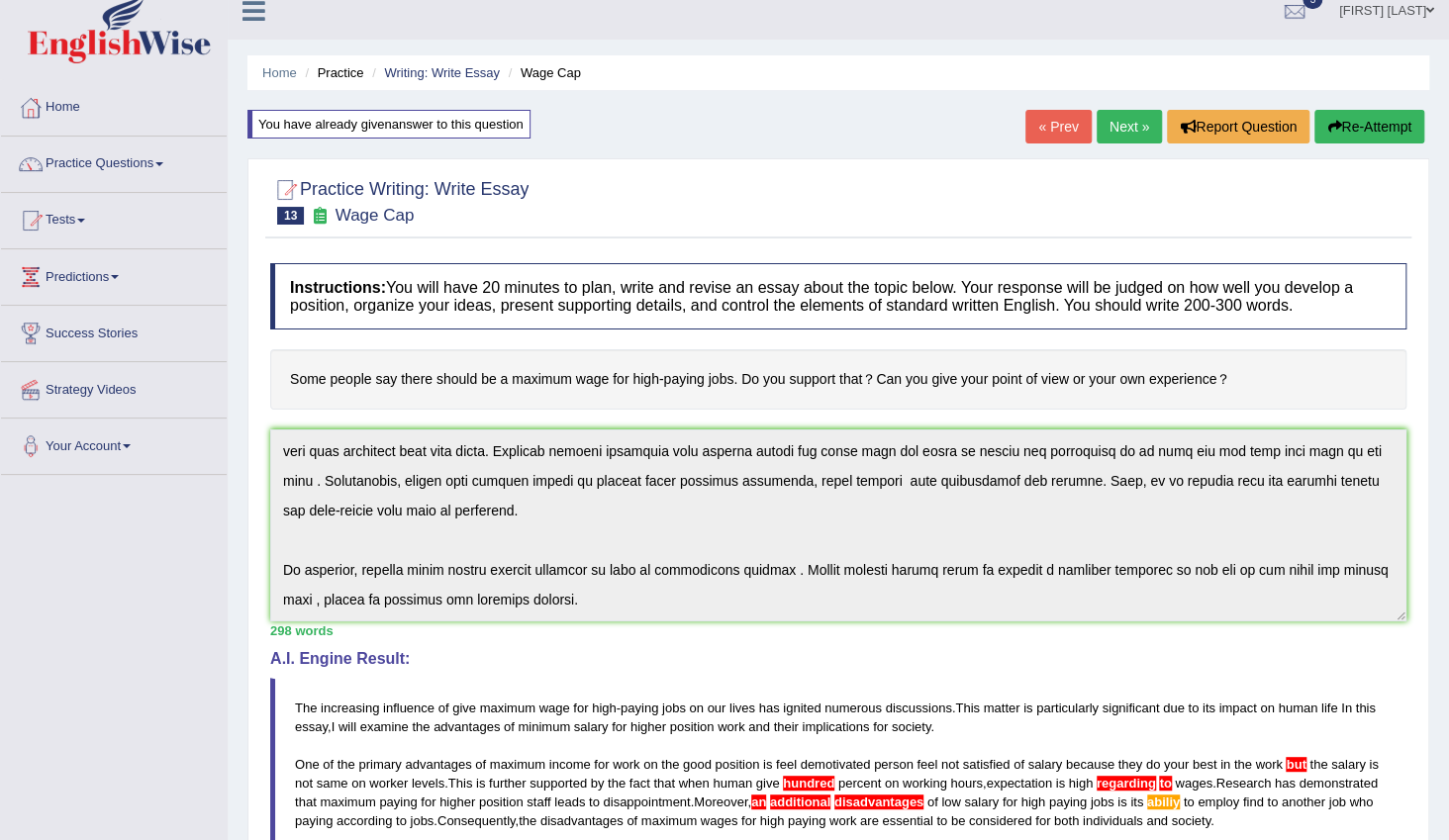 scroll, scrollTop: 0, scrollLeft: 0, axis: both 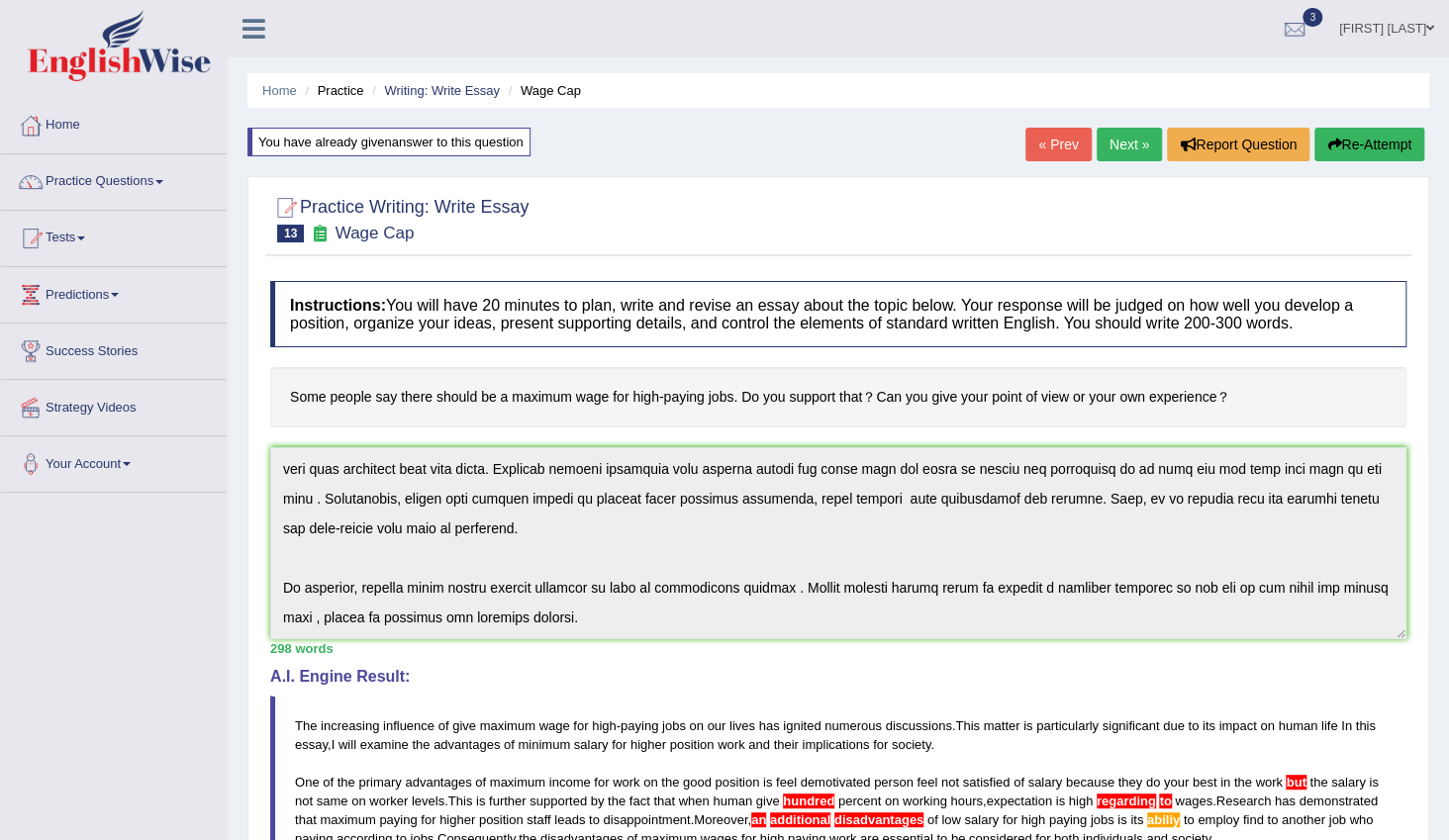 click on "Instructions:  You will have 20 minutes to plan, write and revise an essay about the topic below. Your response will be judged on how well you develop a position, organize your ideas, present supporting details, and control the elements of standard written English. You should write 200-300 words.
Some people say there should be a maximum wage for high-paying jobs. Do you support that？Can you give your point of view or your own experience？ * Write in the box below (write between 200 and 300 words) 298 words Written Keywords:  people  maximum  wage  high  paying  jobs  income  salary  society A.I. Engine Result: The   increasing   influence   of   give   maximum   wage   for   high -  paying   jobs   on   our   lives   has   ignited   numerous   discussions .  This   matter   is   particularly   significant   due   to   its   impact   on   human   life   In   this   essay ,  I   will   examine   the   advantages   of   minimum   salary   for   higher   position   work   and   their     for" at bounding box center [838, 740] 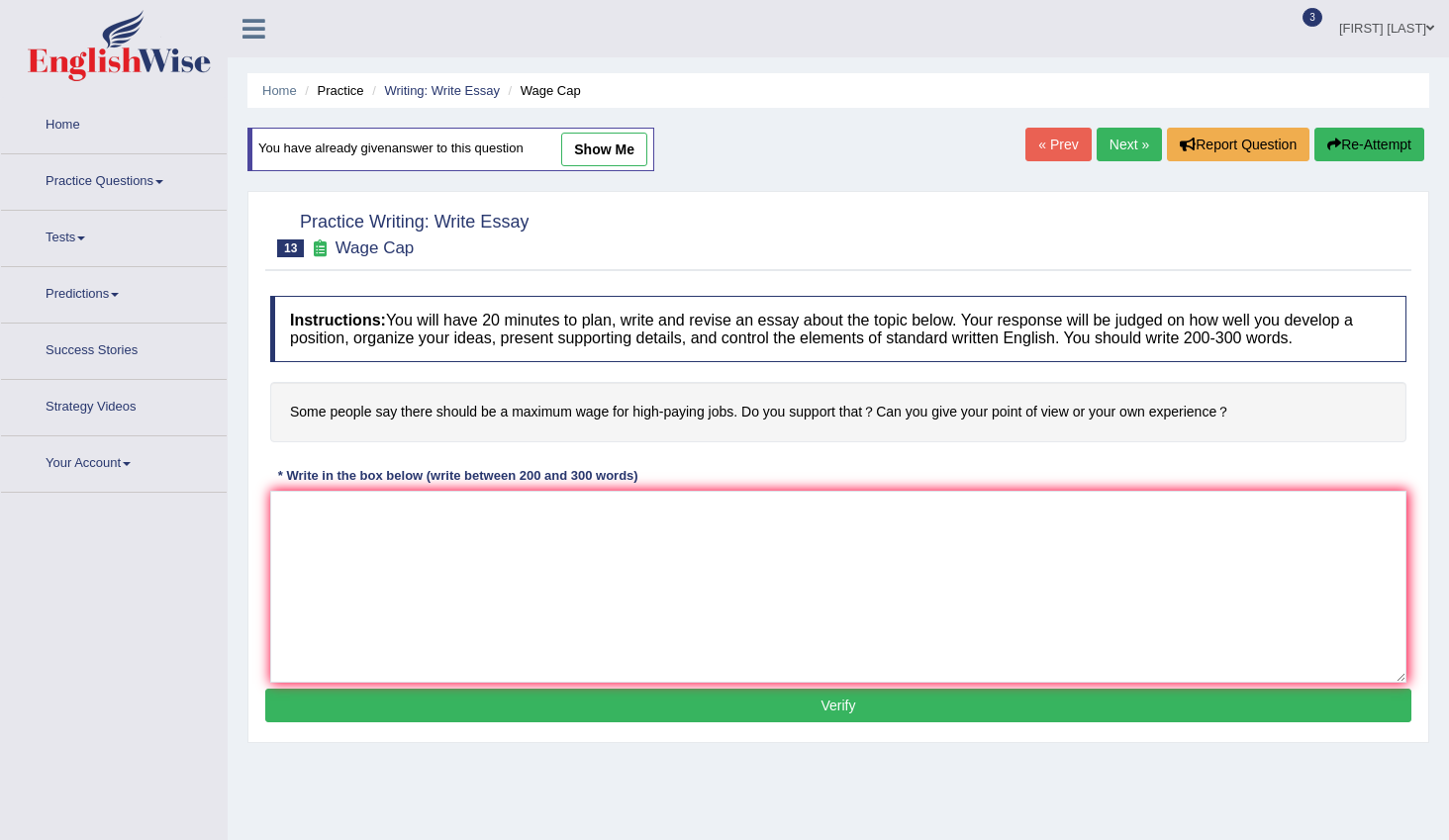 scroll, scrollTop: 0, scrollLeft: 0, axis: both 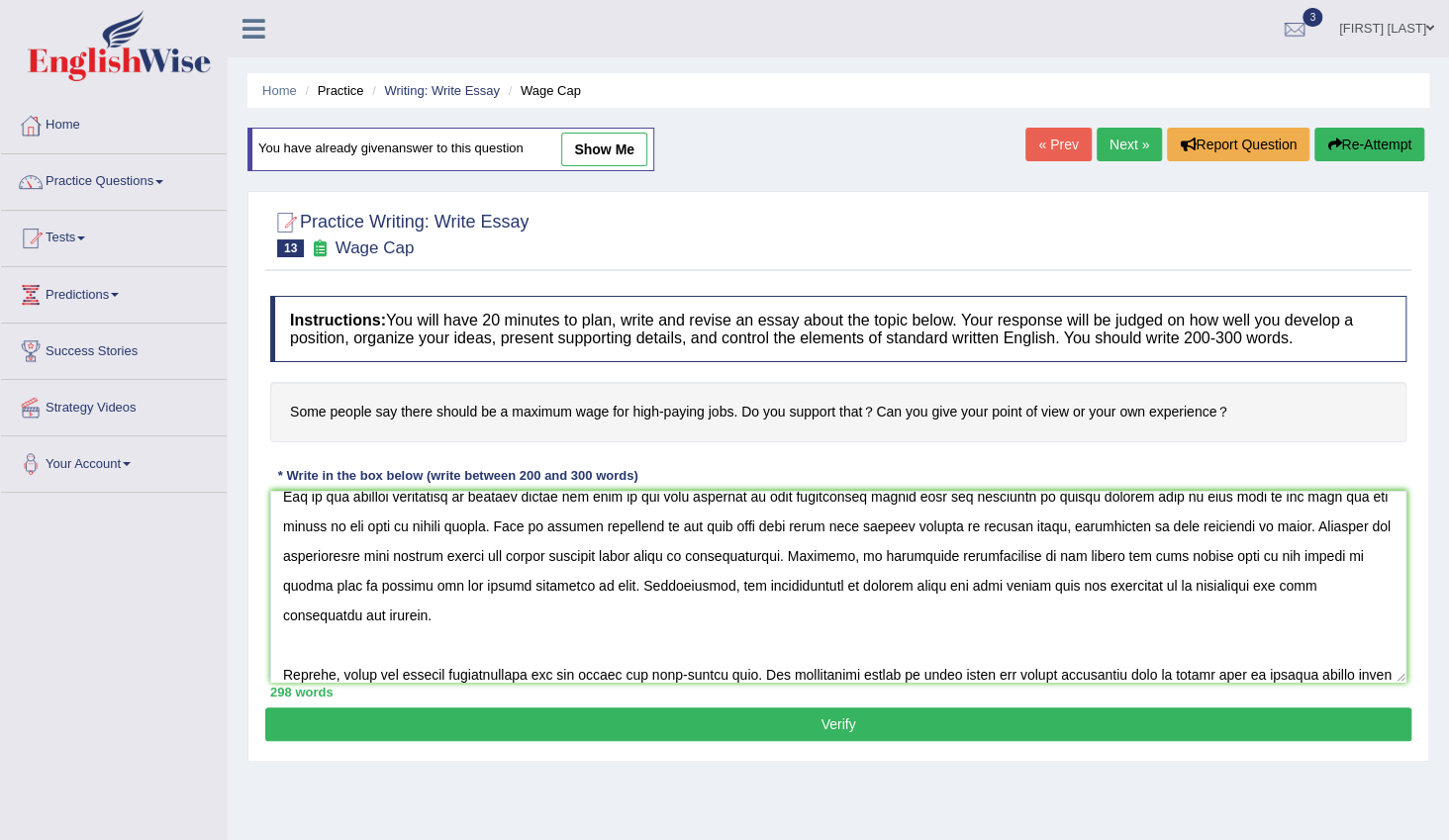 click at bounding box center [838, 587] 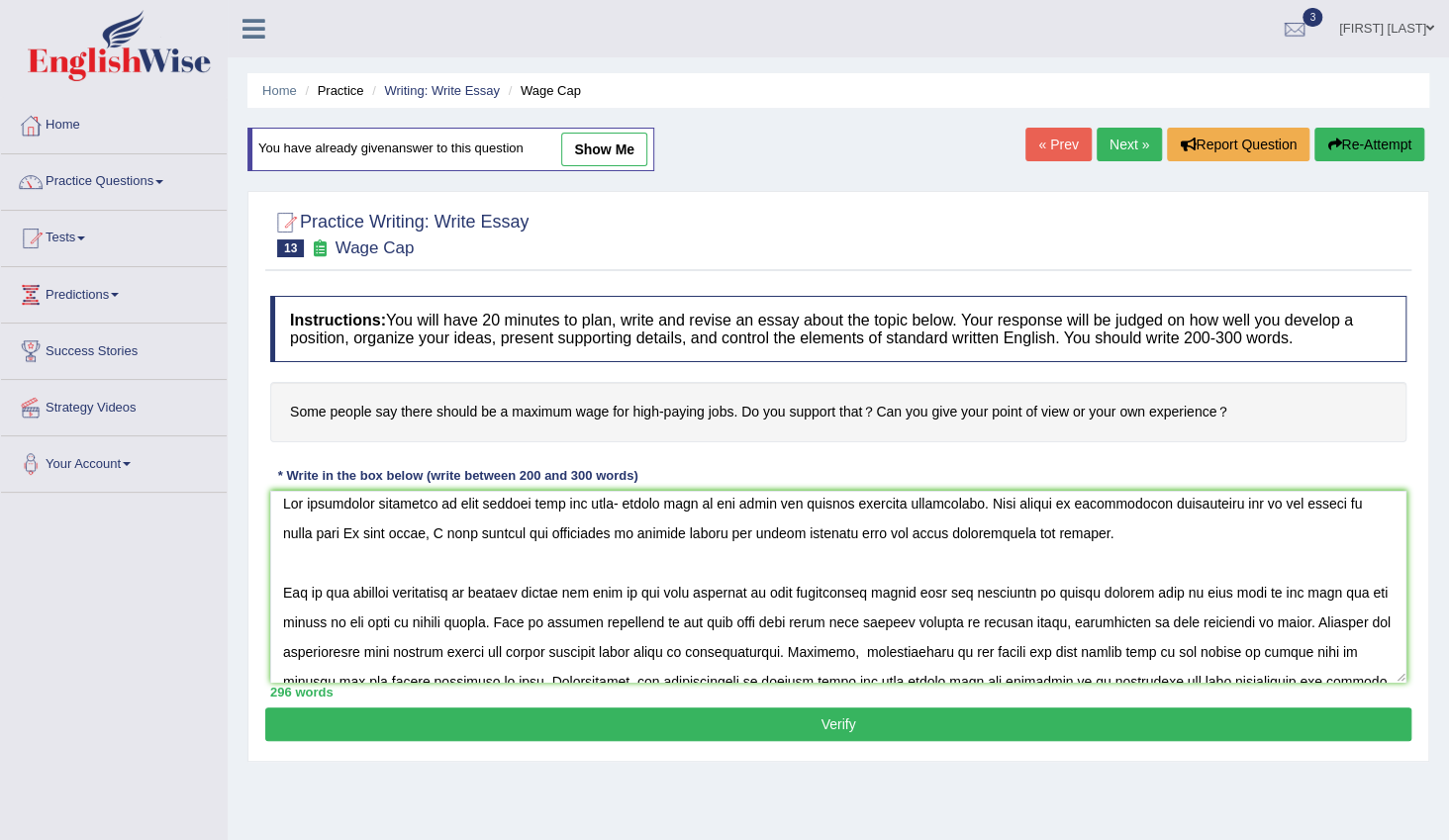 scroll, scrollTop: 0, scrollLeft: 0, axis: both 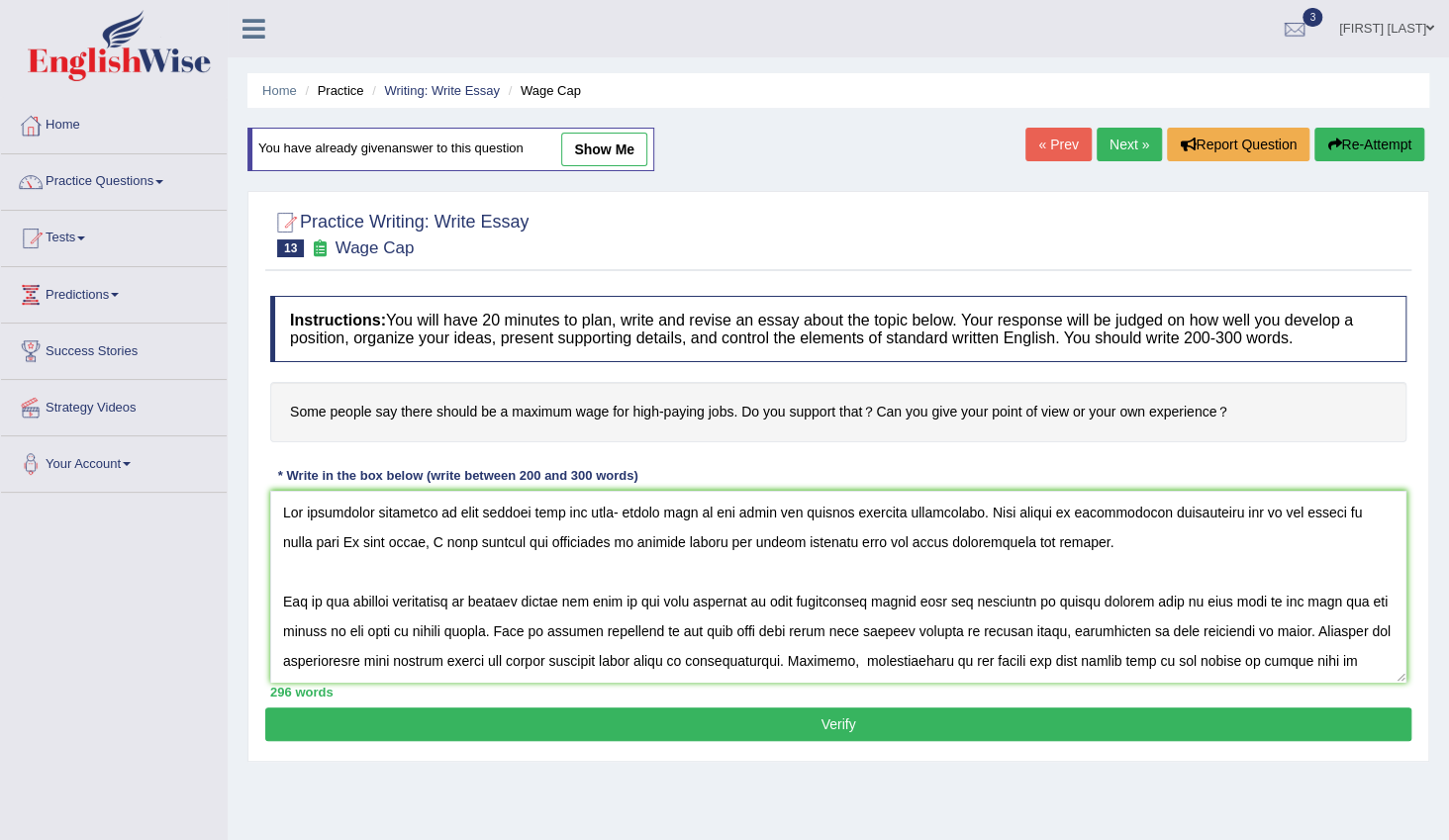 click at bounding box center [838, 587] 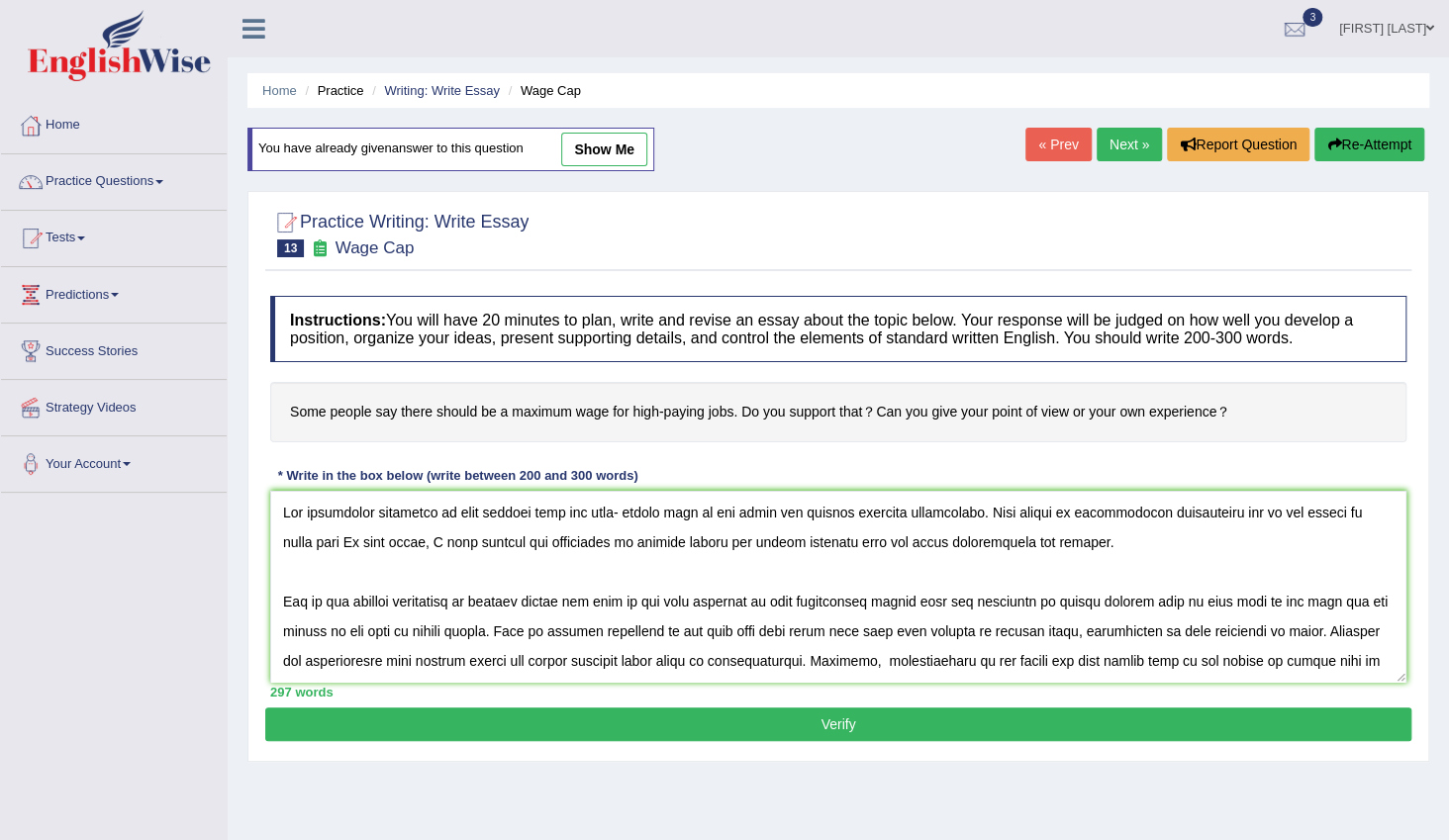 click at bounding box center [838, 587] 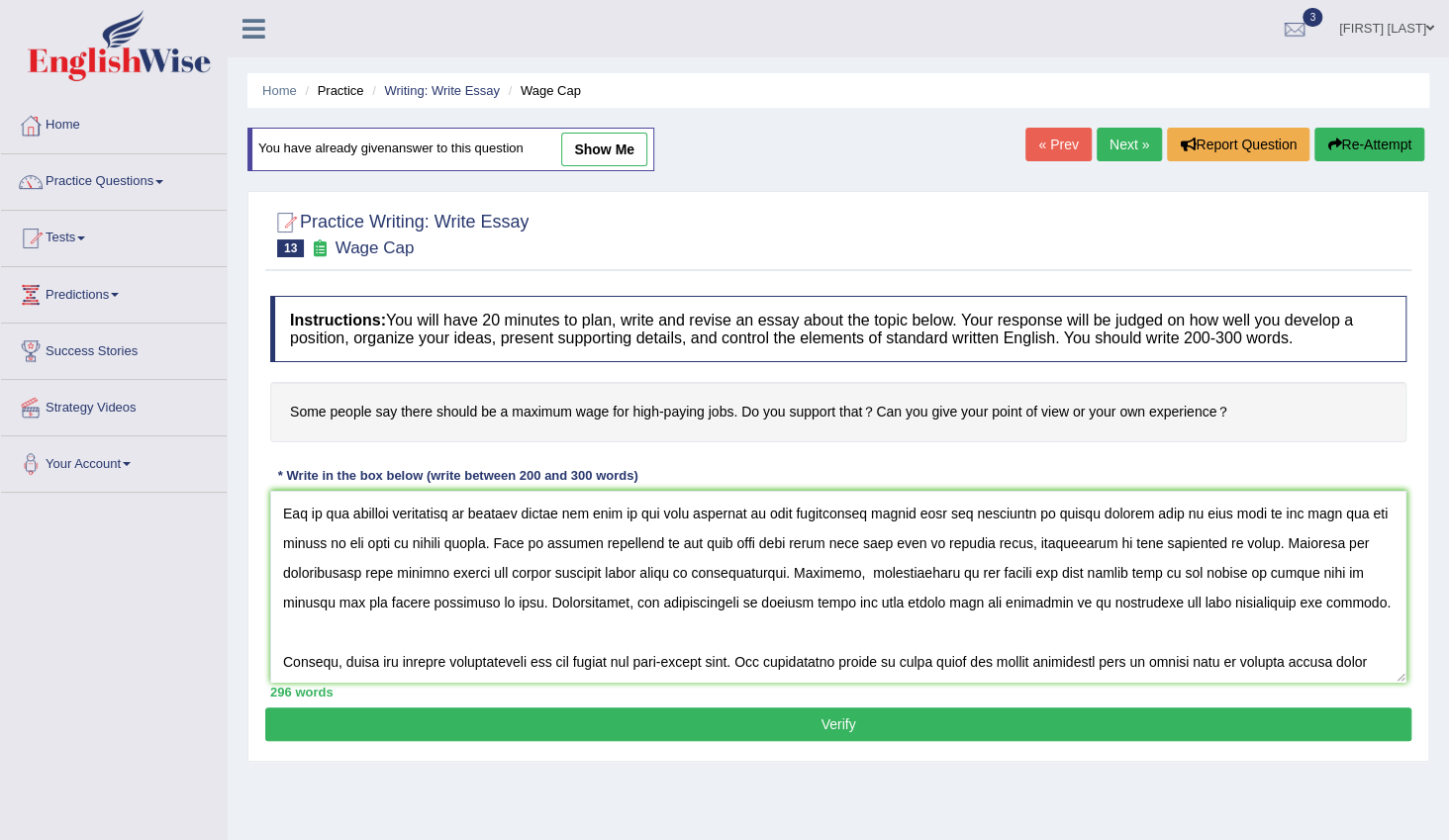 scroll, scrollTop: 0, scrollLeft: 0, axis: both 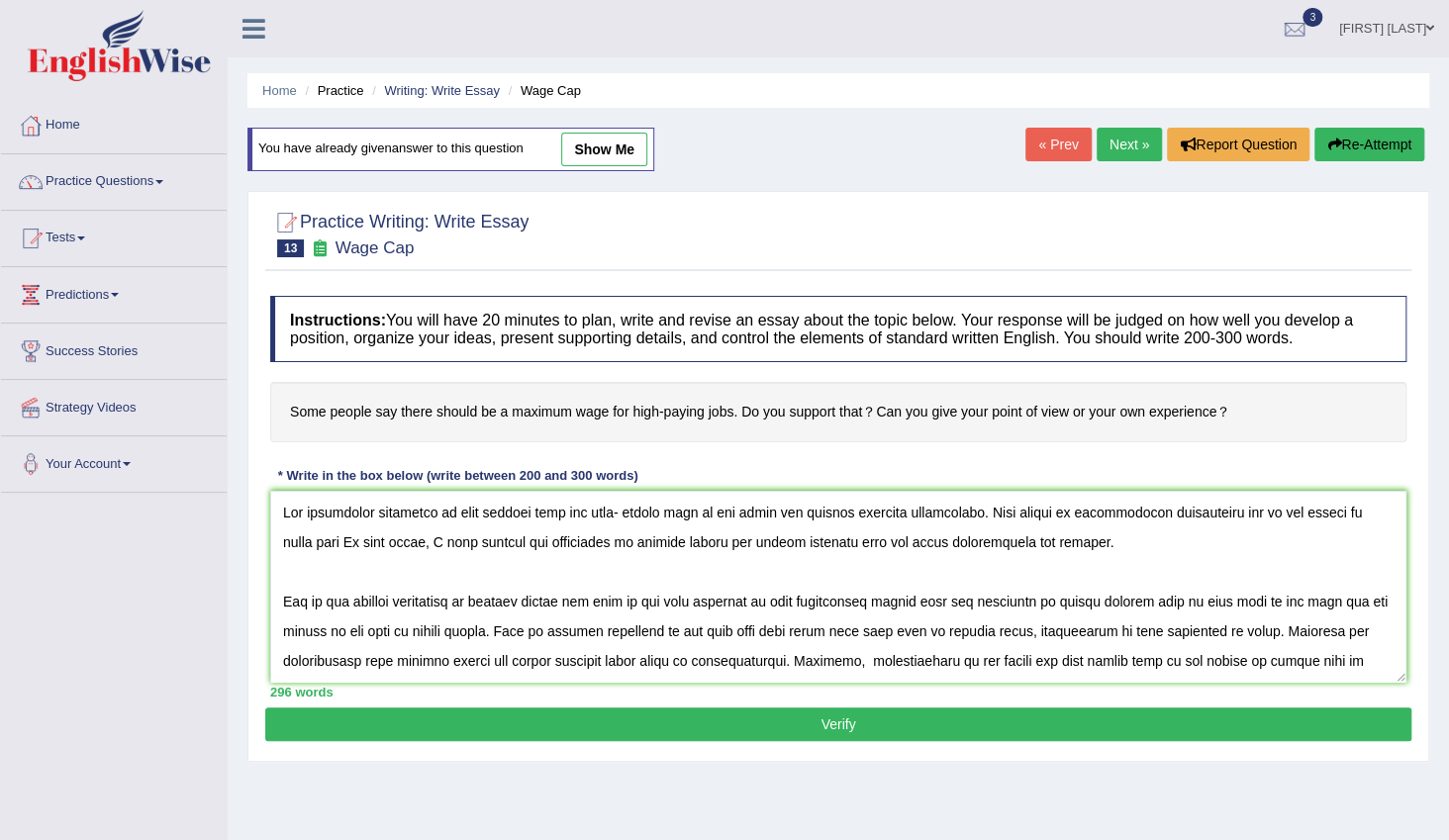 click at bounding box center (838, 587) 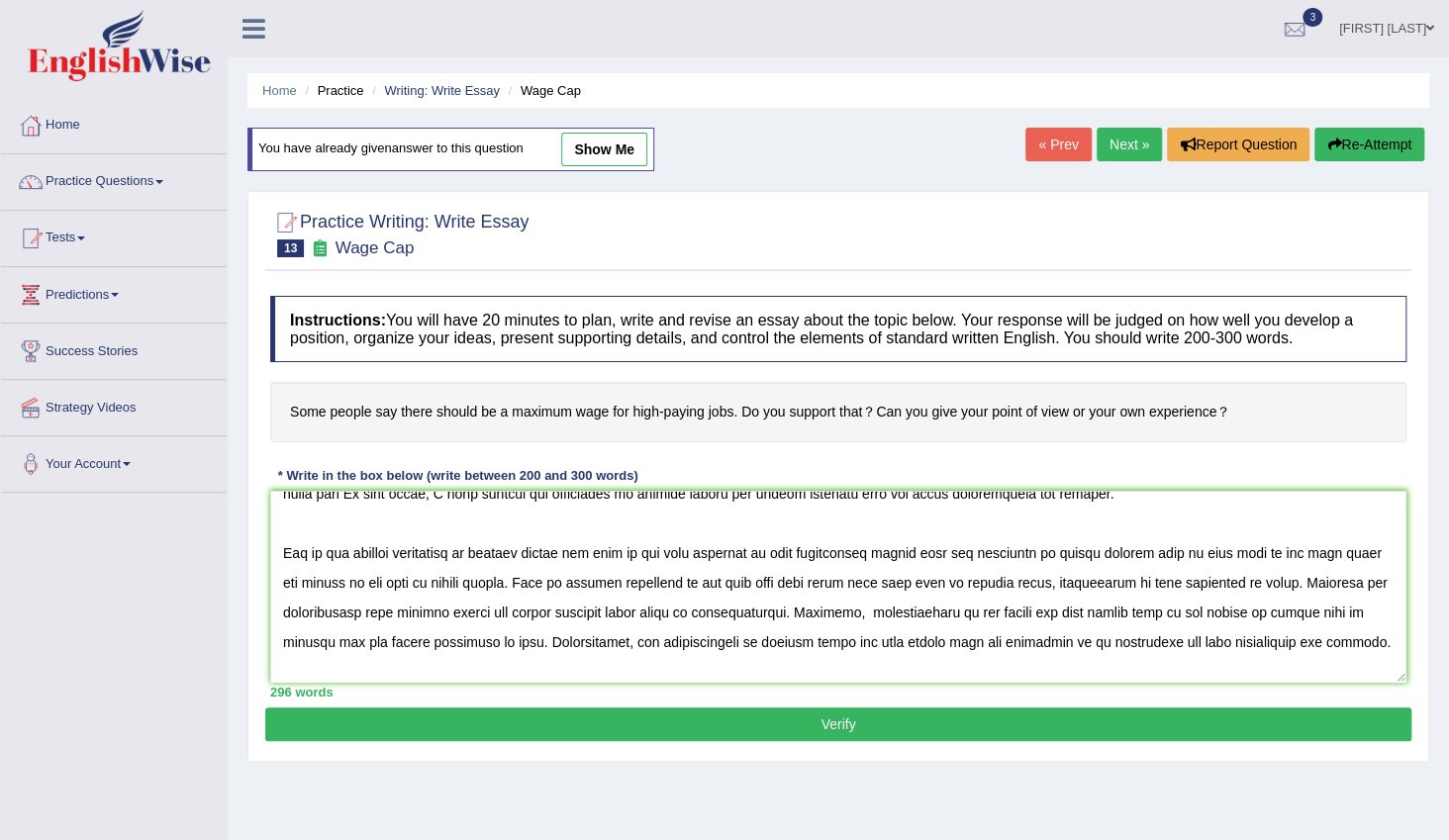 scroll, scrollTop: 89, scrollLeft: 0, axis: vertical 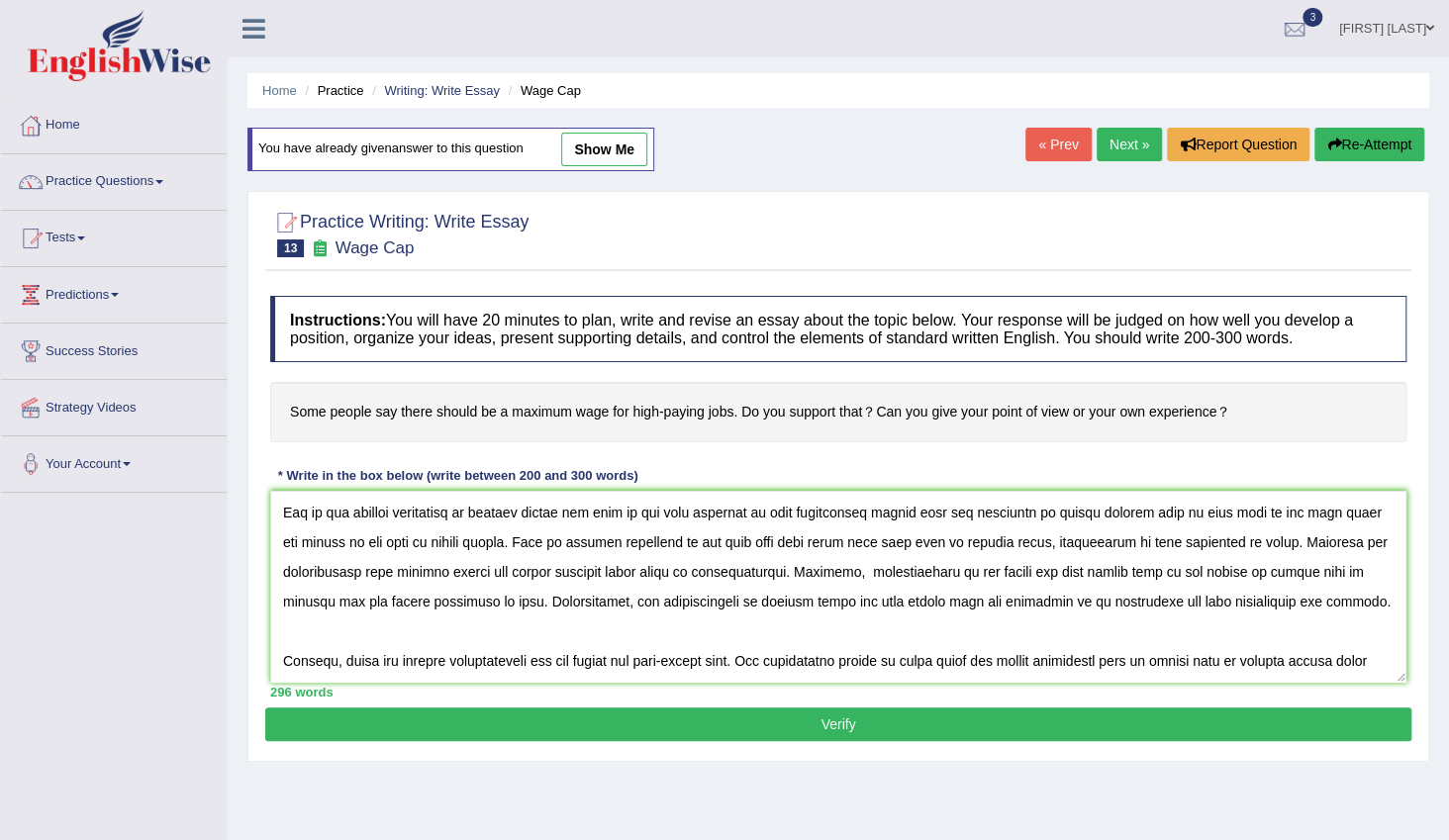 type on "The increasing influence of give maximum wage for high- paying jobs on our lives has ignited numerous discussions. This matter is particularly significant due to its impact on human life In this essay, I will examine the advantages of minimum salary for higher position work and their implications for society.
One of the primary advantages of maximum income for work on the good position is feel demotivated person feel not satisfied of salary because they do your best in the work still the salary is not same on worker levels. This is further supported by the fact that when human give your best on working hours, expectation is high regarding to wages. Research has demonstrated that maximum paying for higher position staff leads to disappointment. Moreover,  disadvantages of low salary for high paying jobs is its abiliy to employ find to another job who paying according to jobs. Consequently, the disadvantages of maximum wages for high paying work are essential to be considered for both individuals and socie..." 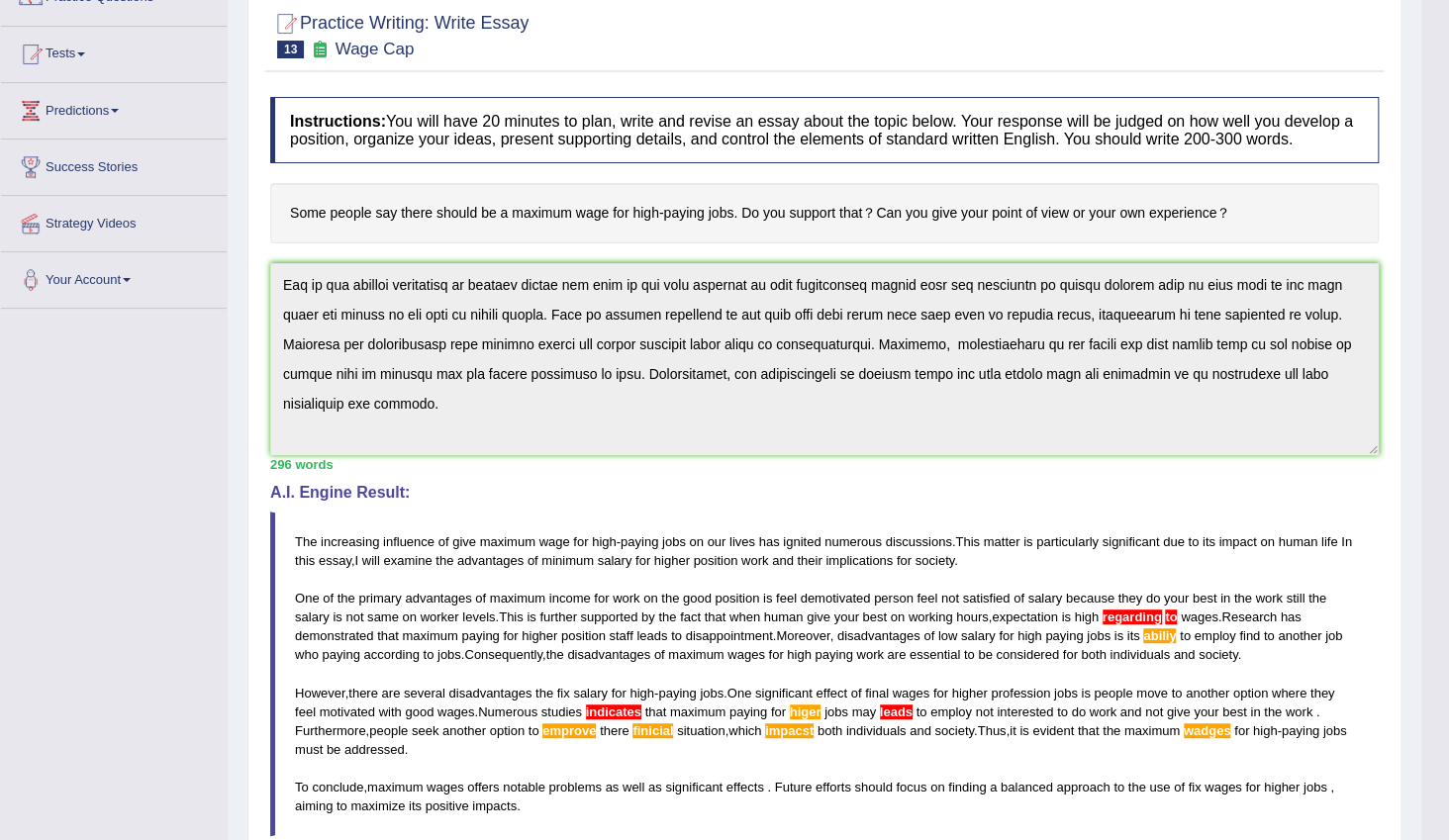 scroll, scrollTop: 179, scrollLeft: 0, axis: vertical 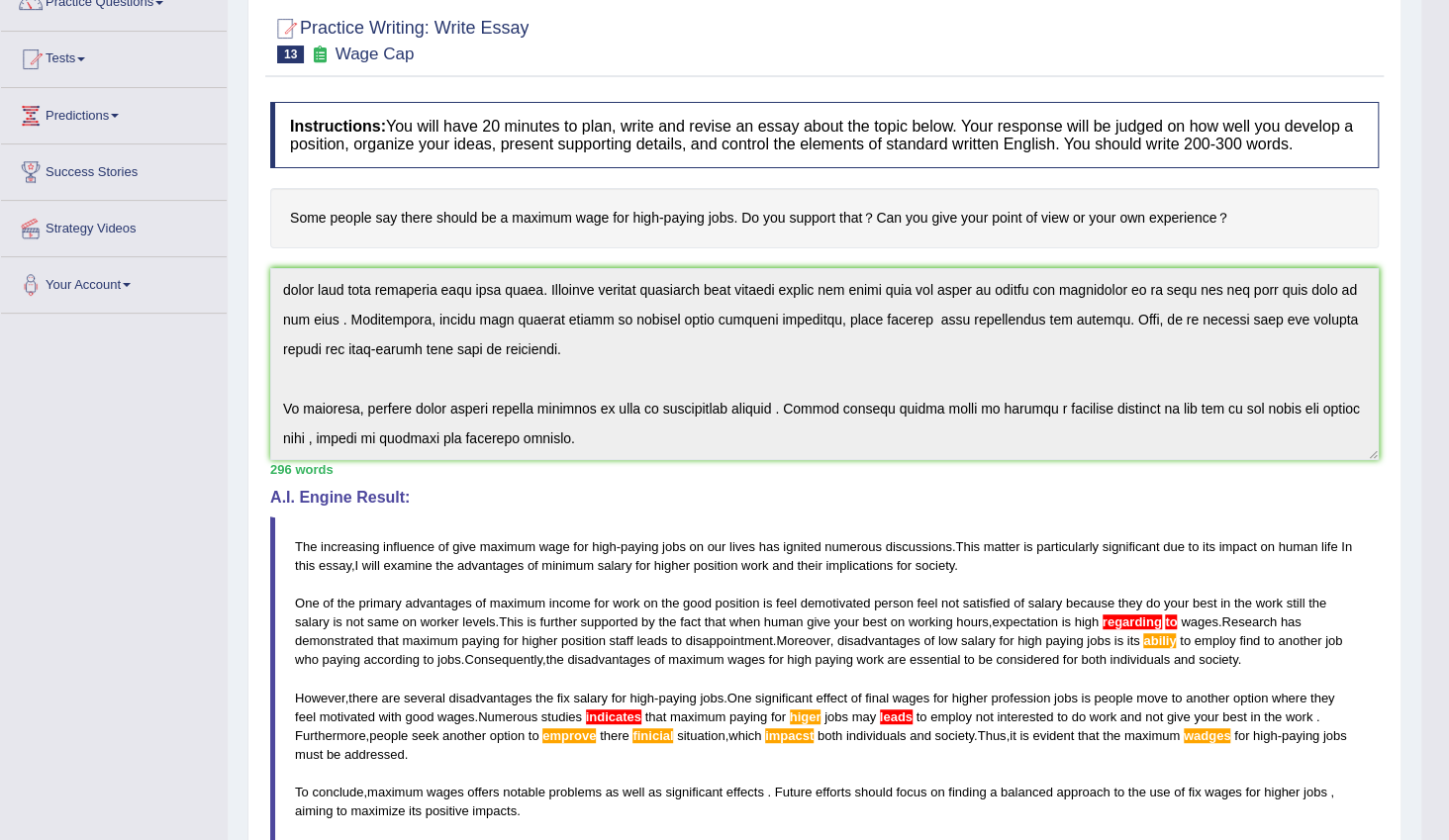 click on "Instructions:  You will have 20 minutes to plan, write and revise an essay about the topic below. Your response will be judged on how well you develop a position, organize your ideas, present supporting details, and control the elements of standard written English. You should write 200-300 words.
Some people say there should be a maximum wage for high-paying jobs. Do you support that？Can you give your point of view or your own experience？ * Write in the box below (write between 200 and 300 words) 296 words Written Keywords:  people  maximum  wage  high  paying  jobs  income  salary  society A.I. Engine Result: The   increasing   influence   of   give   maximum   wage   for   high -  paying   jobs   on   our   lives   has   ignited   numerous   discussions .  This   matter   is   particularly   significant   due   to   its   impact   on   human   life   In   this   essay ,  I   will   examine   the   advantages   of   minimum   salary   for   higher   position   work   and   their     for" at bounding box center (824, 561) 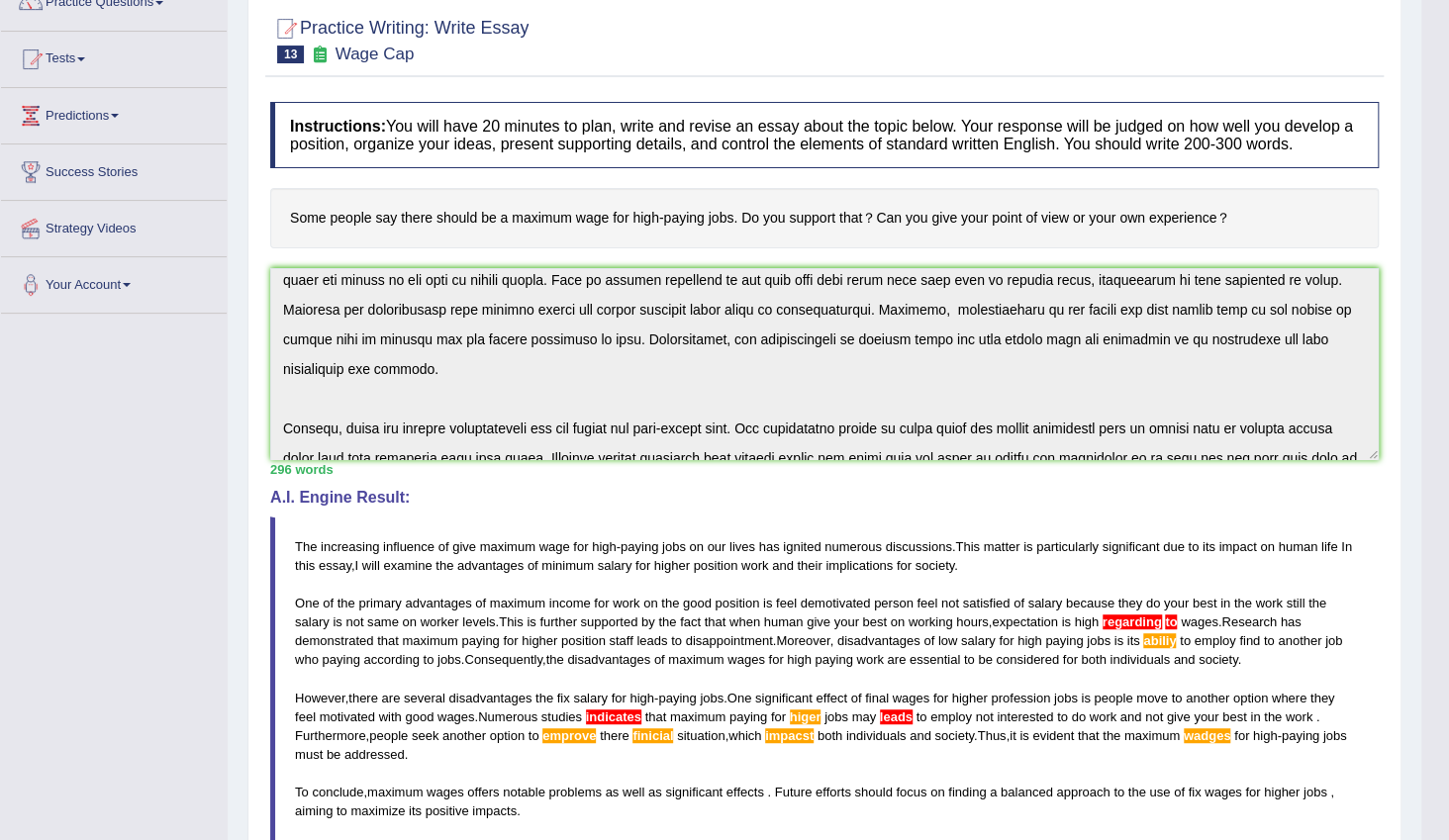 scroll, scrollTop: 0, scrollLeft: 0, axis: both 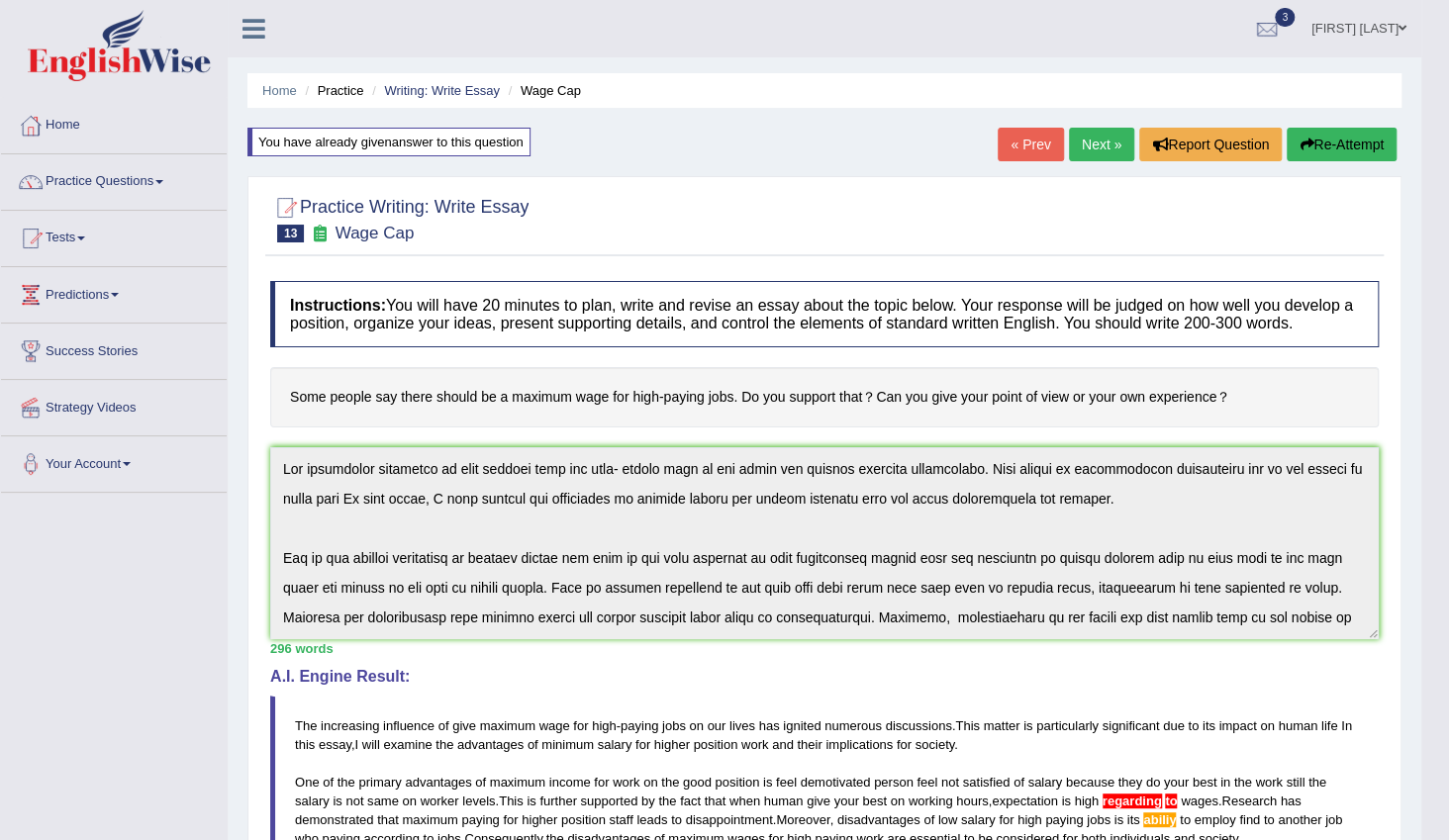 click on "Re-Attempt" at bounding box center [1341, 144] 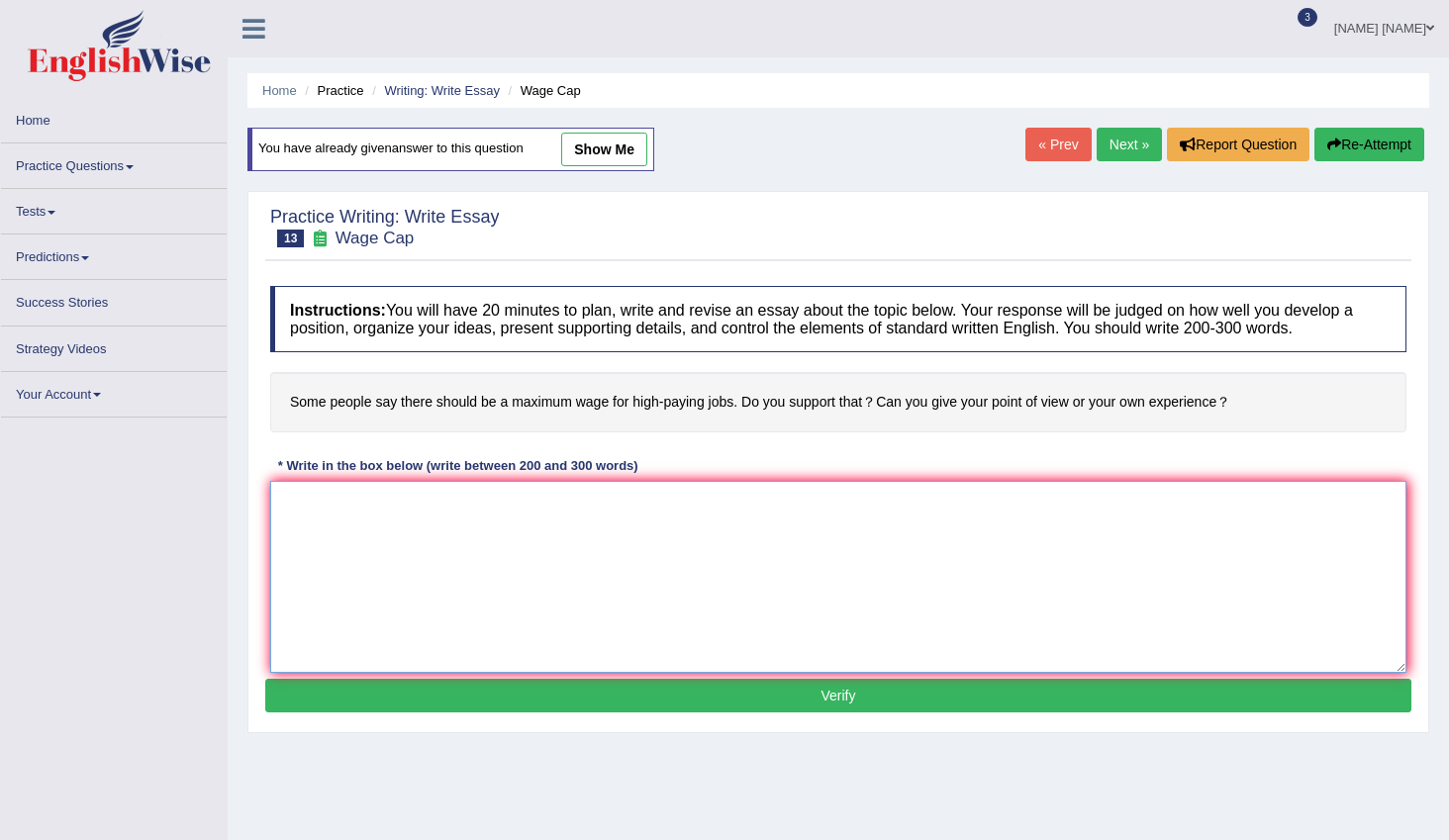 scroll, scrollTop: 0, scrollLeft: 0, axis: both 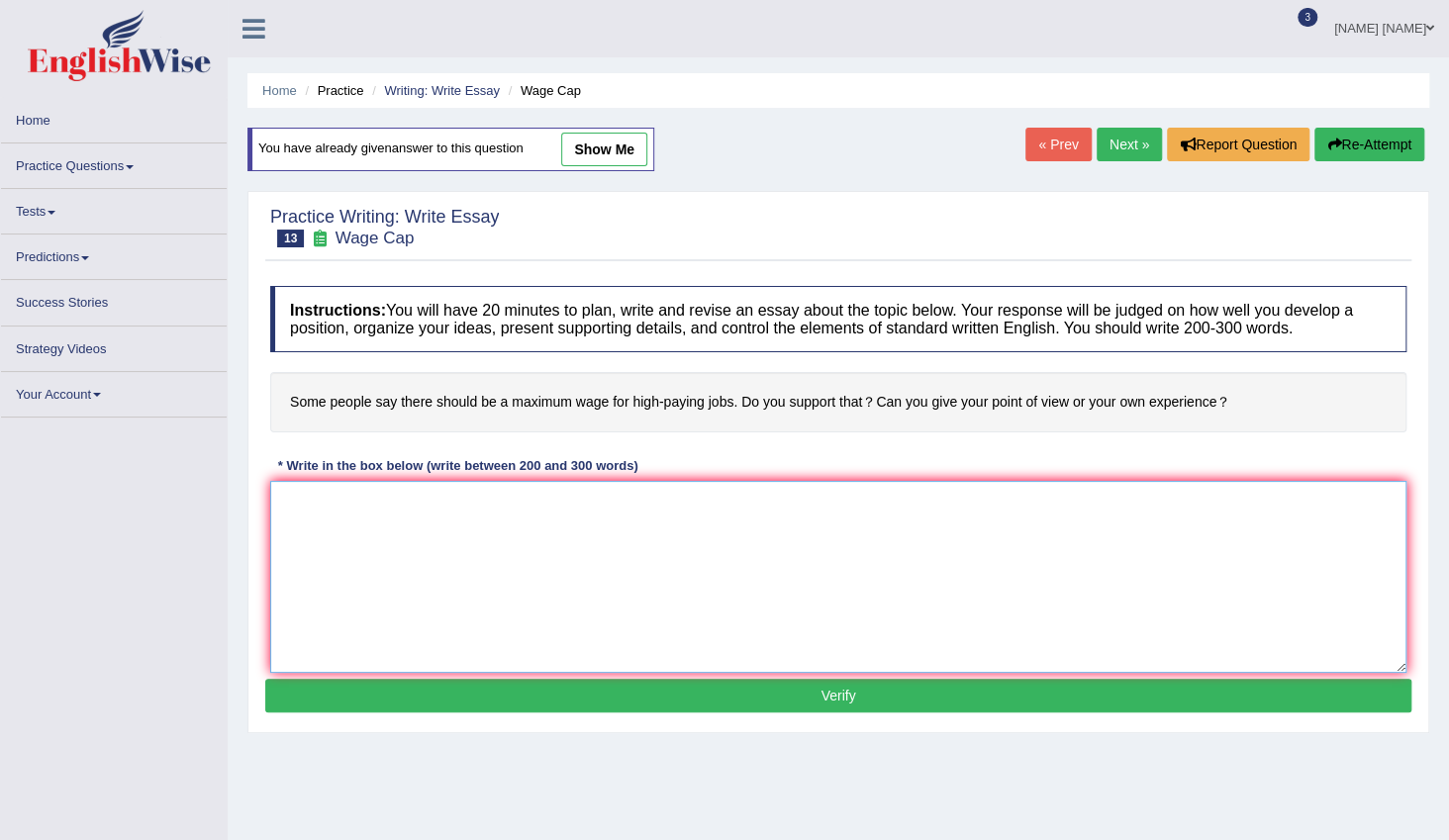 drag, startPoint x: 0, startPoint y: 0, endPoint x: 461, endPoint y: 547, distance: 715.3531 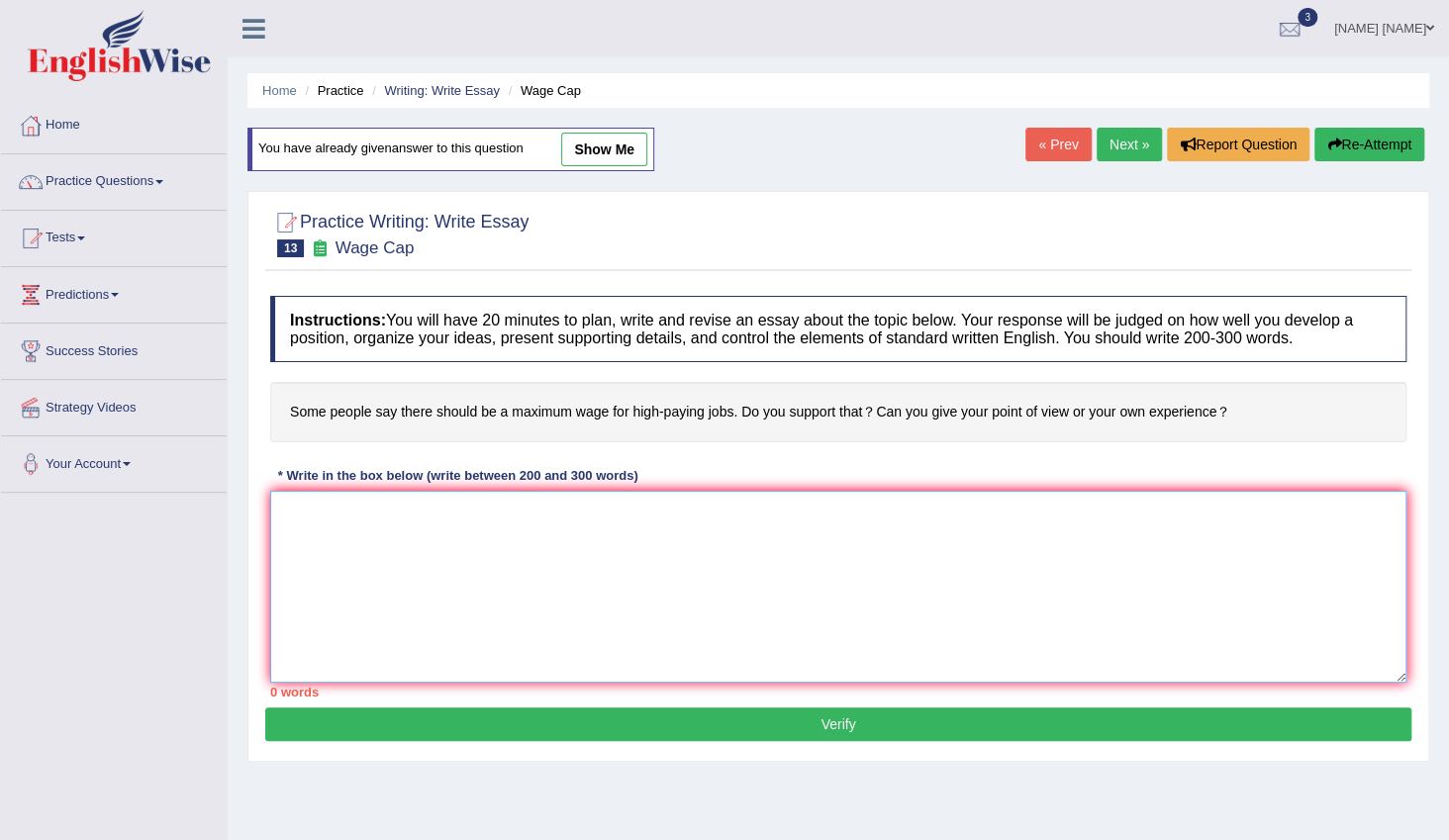 paste on "The increasing influence of give maximum wage for high- paying jobs on our lives has ignited numerous discussions. This matter is particularly significant due to its impact on human life In this essay, I will examine the advantages of minimum salary for higher position work and their implications for society.
One of the primary advantages of maximum income for work on the good position is feel demotivated person feel not satisfied of salary because they do your best in the work still the salary is not same on worker levels. This is further supported by the fact that when human give your best on working hours, expectation is high regarding to wages. Research has demonstrated that maximum paying for higher position staff leads to disappointment. Moreover,  disadvantages of low salary for high paying jobs is its abiliy to employ find to another job who paying according to jobs. Consequently, the disadvantages of maximum wages for high paying work are essential to be considered for both individuals and socie..." 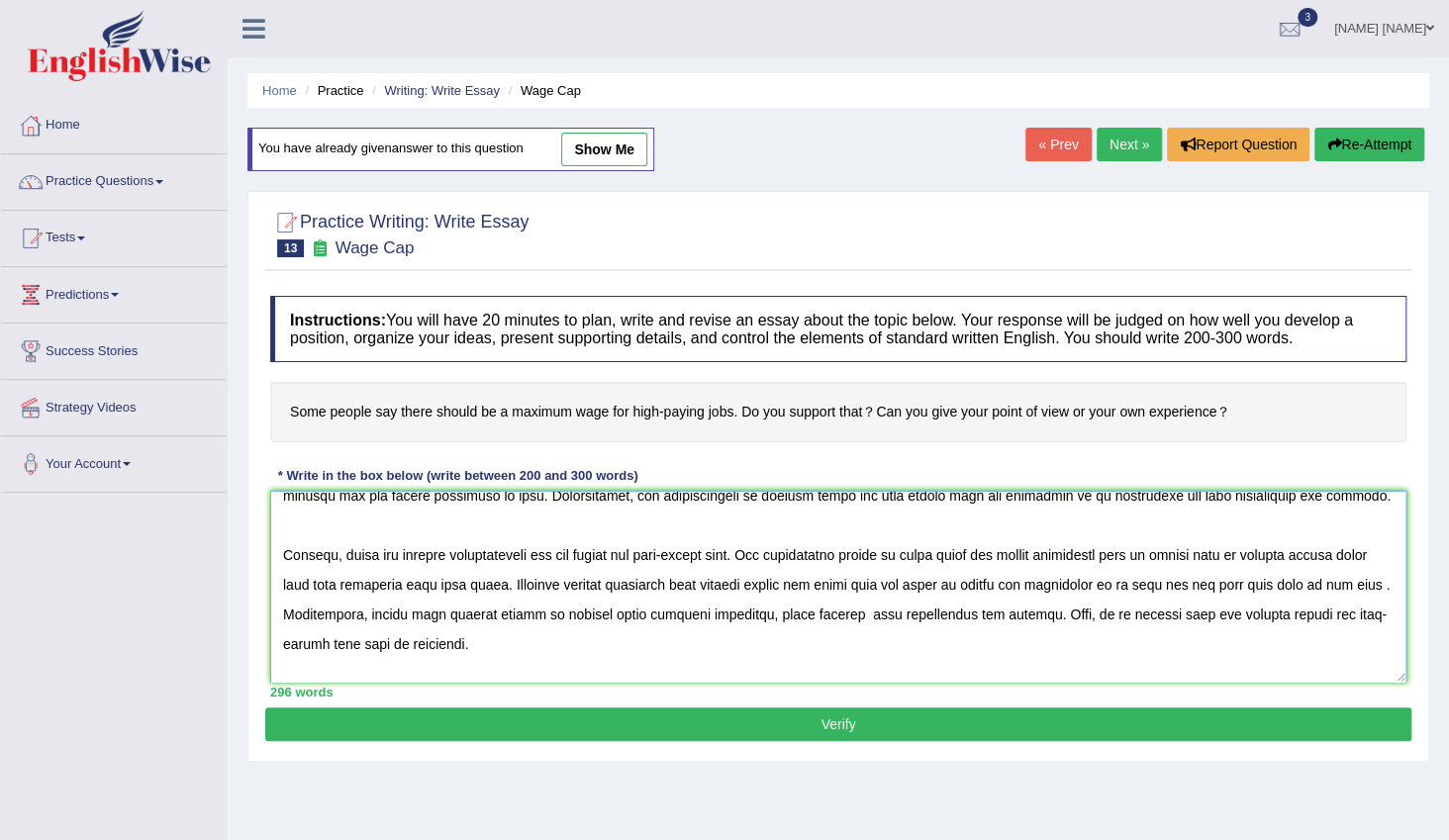 scroll, scrollTop: 285, scrollLeft: 0, axis: vertical 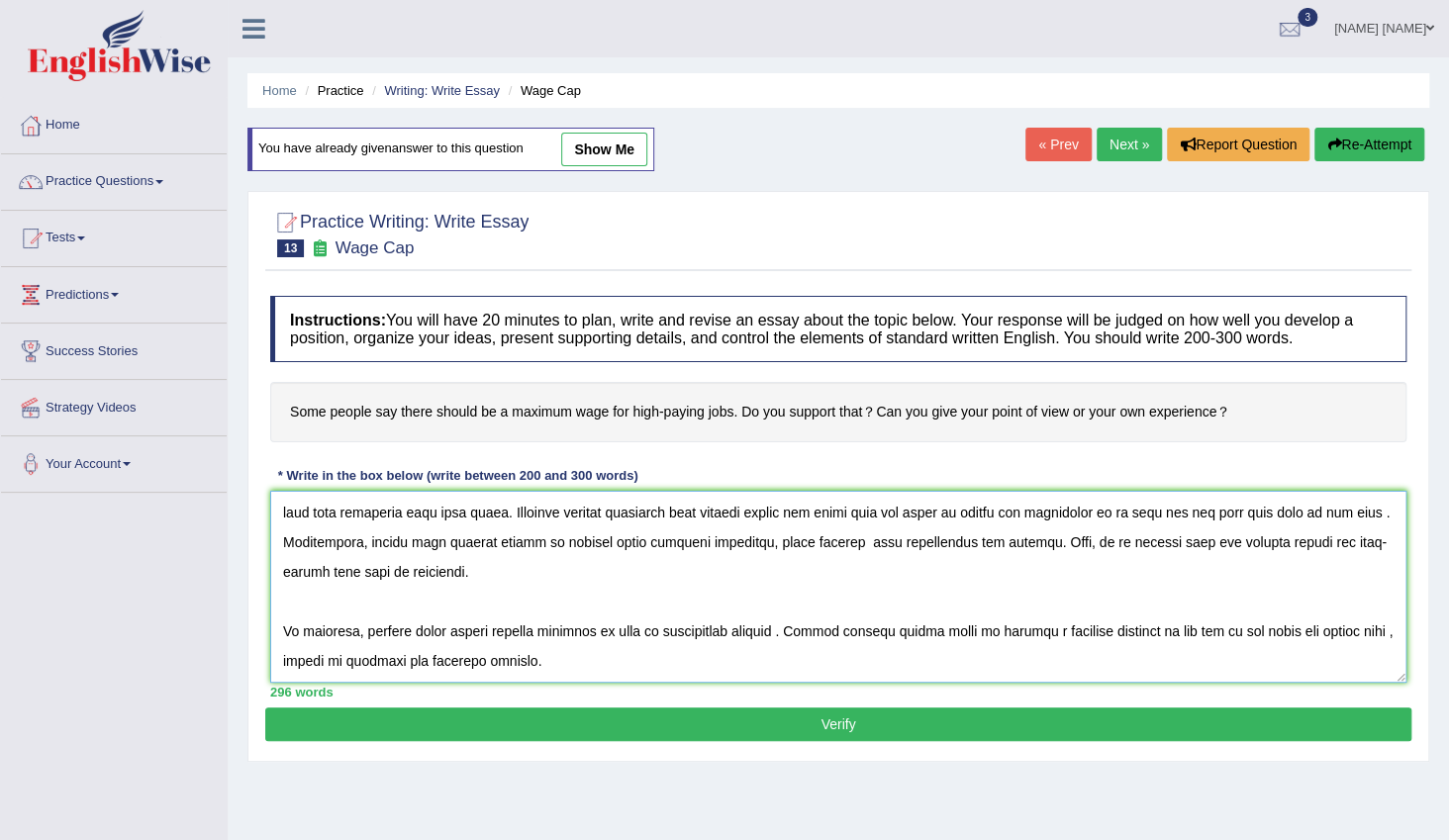 click at bounding box center (838, 587) 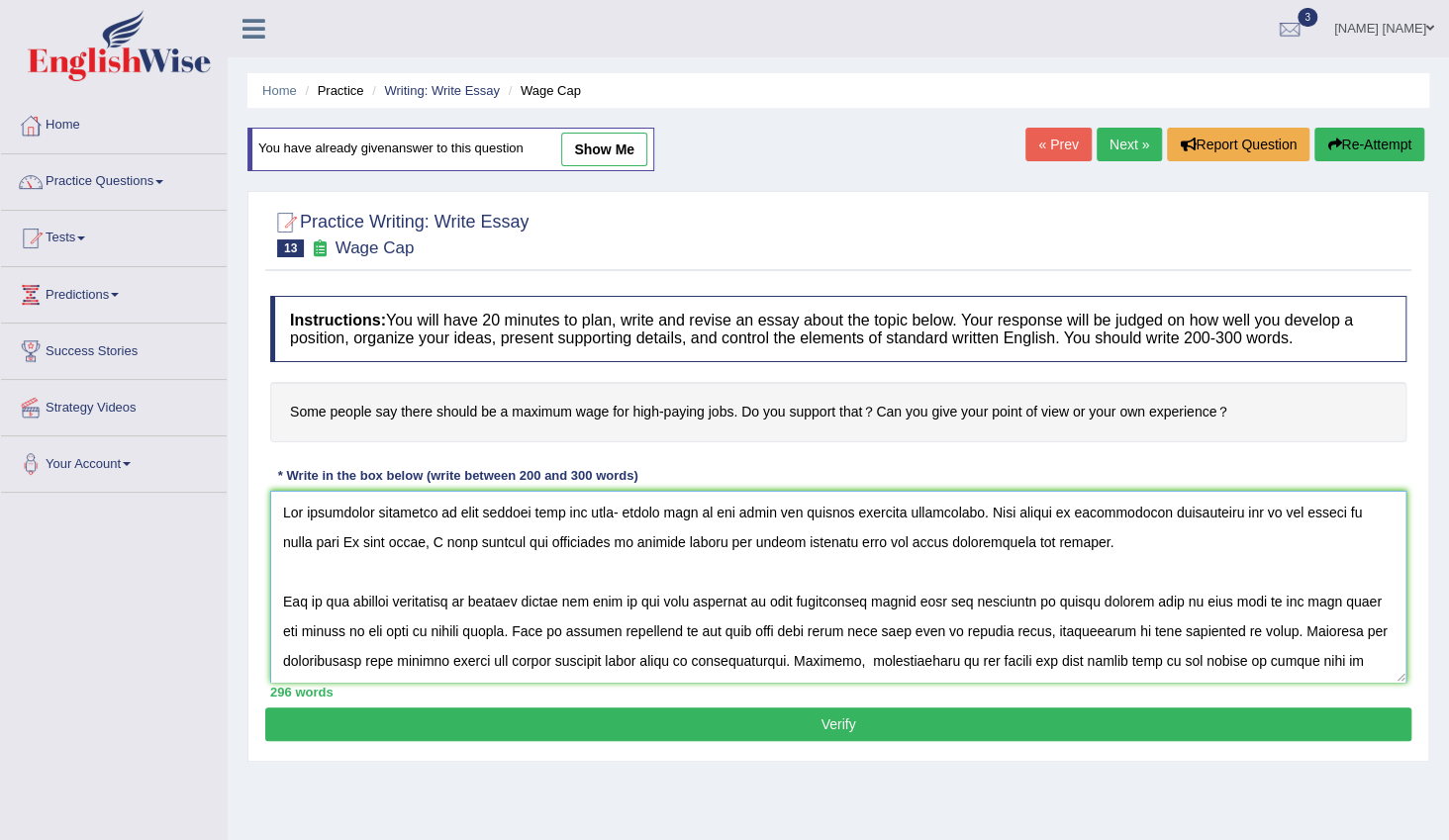 scroll, scrollTop: 89, scrollLeft: 0, axis: vertical 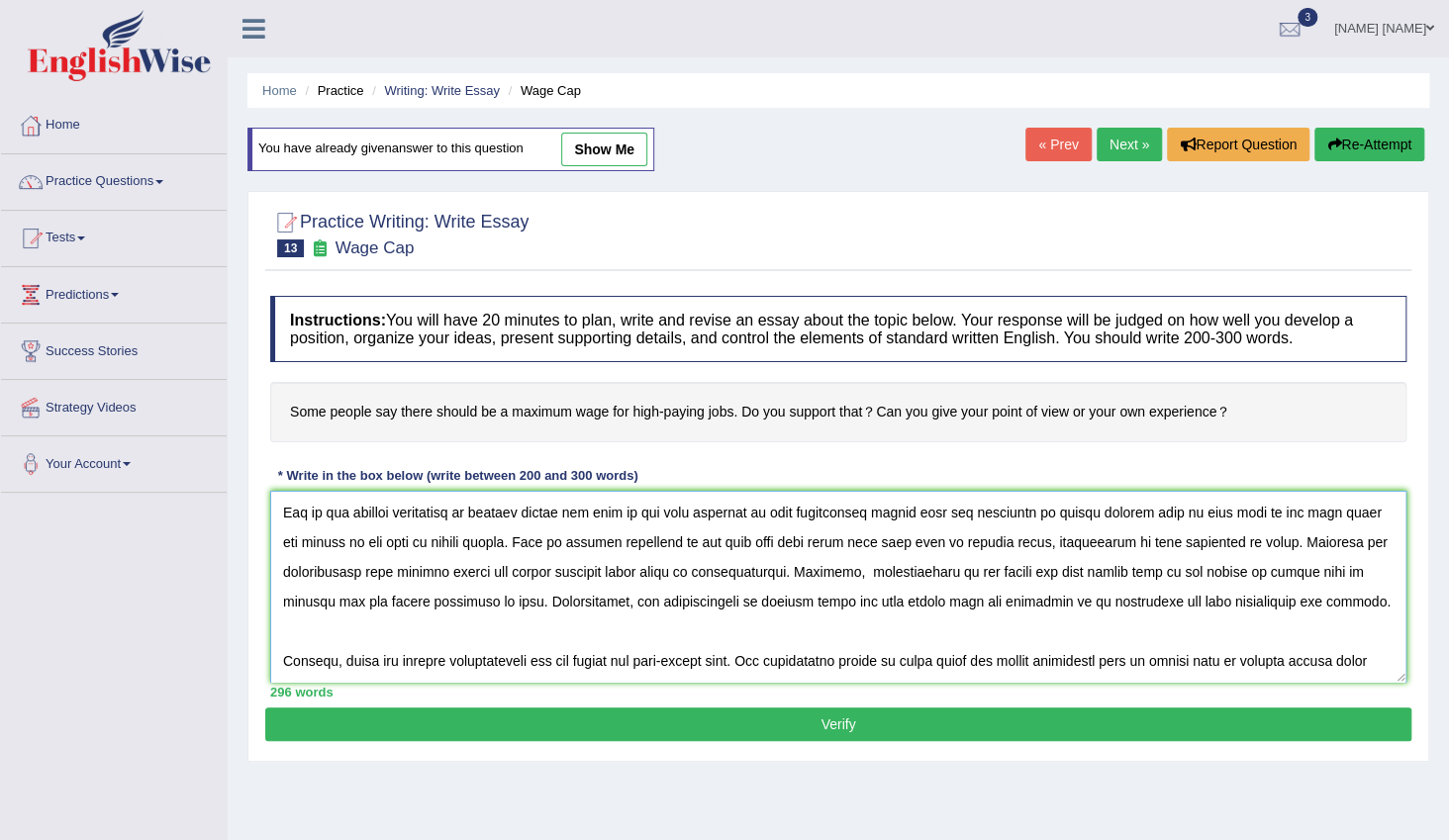 click at bounding box center (838, 587) 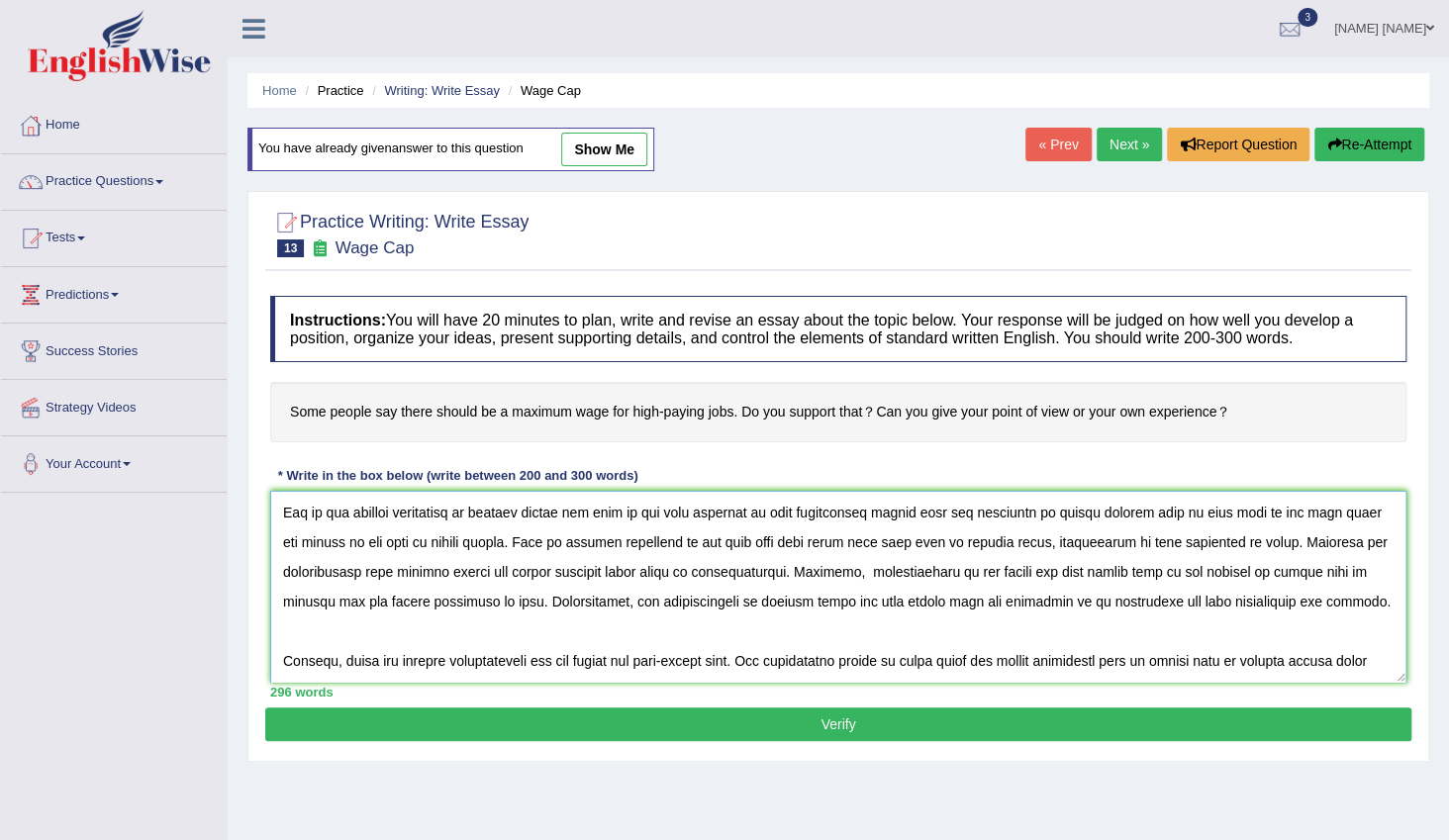 drag, startPoint x: 1253, startPoint y: 544, endPoint x: 1178, endPoint y: 543, distance: 75.00667 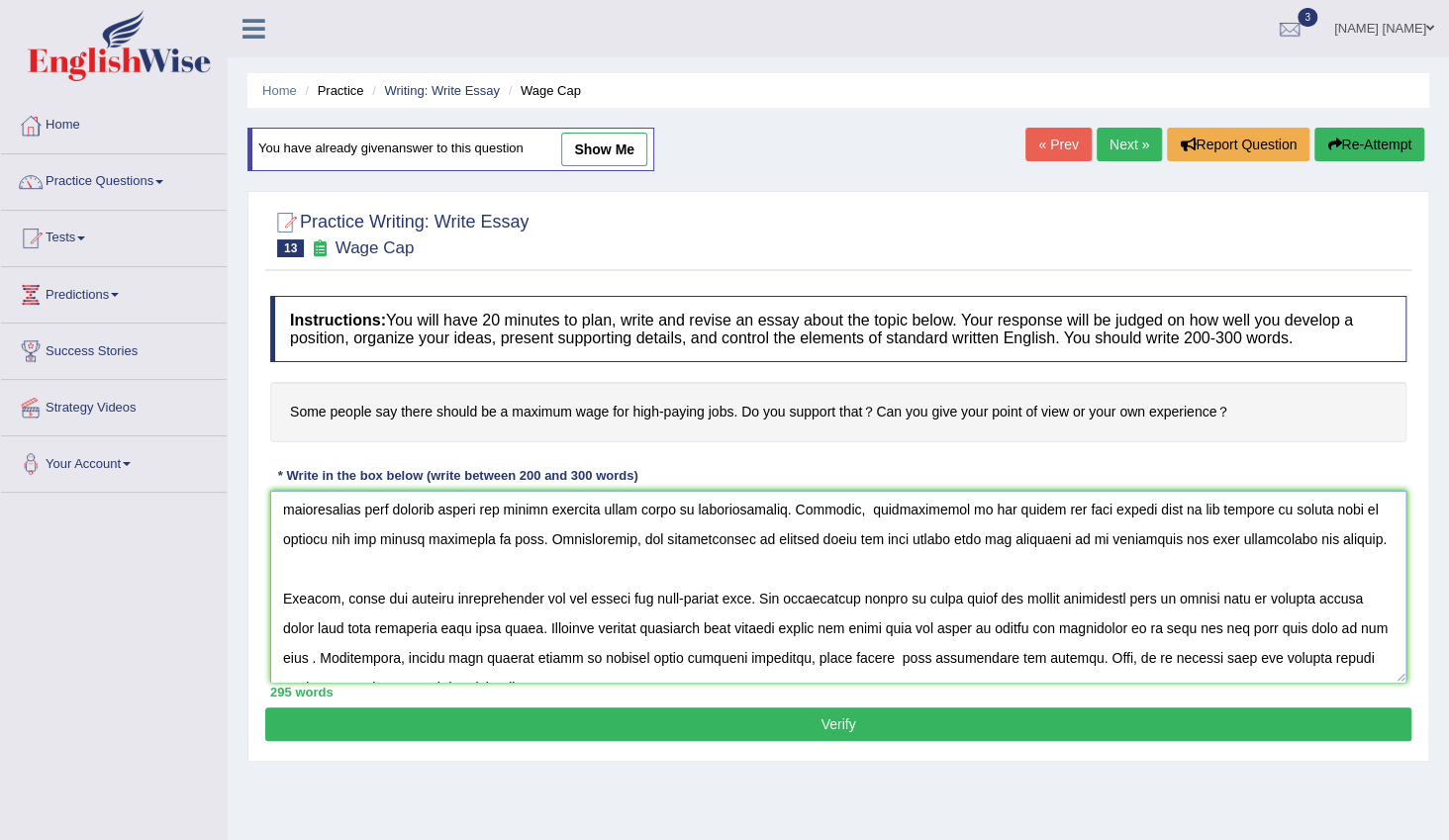 scroll, scrollTop: 179, scrollLeft: 0, axis: vertical 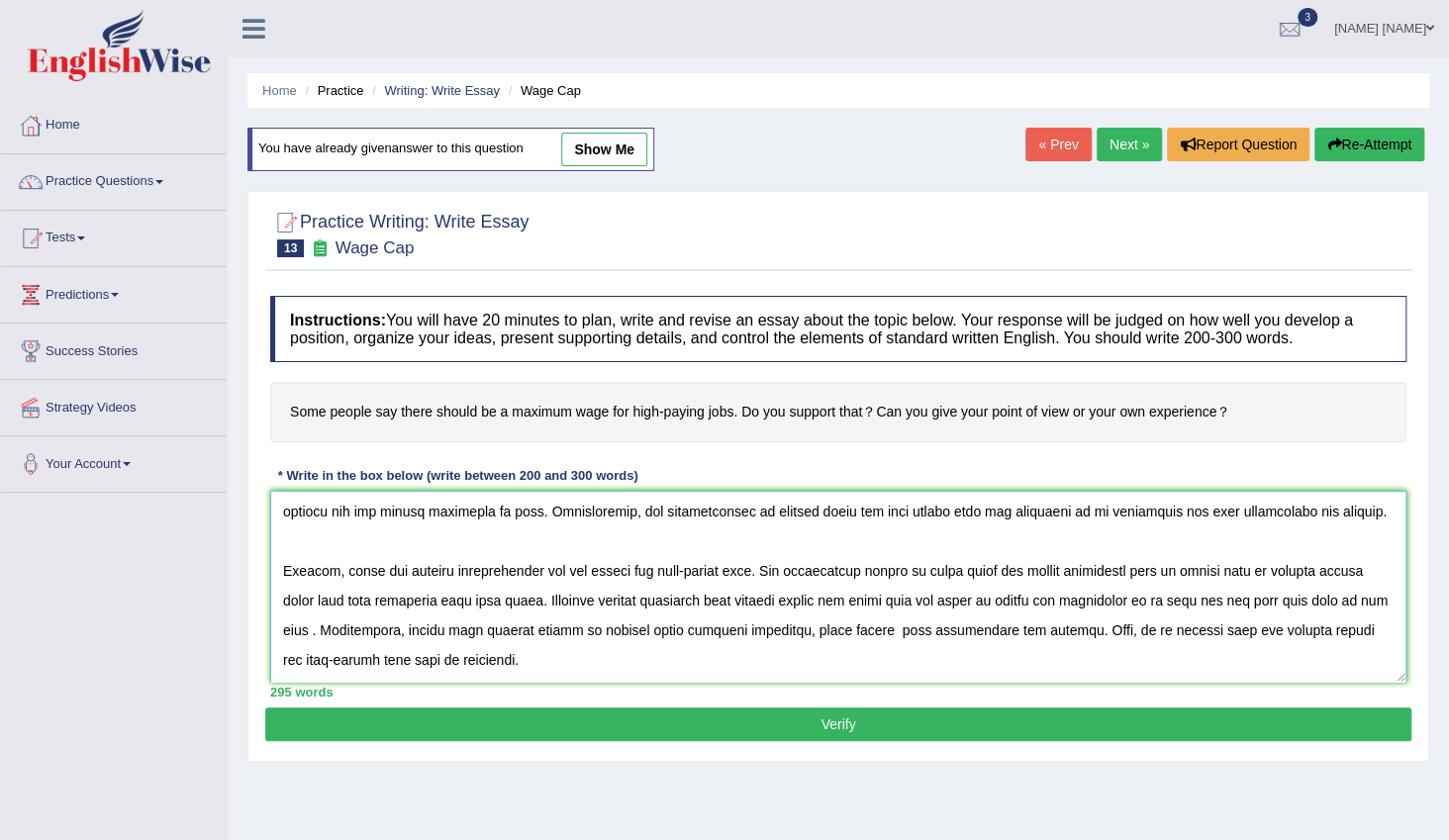 type on "The increasing influence of give maximum wage for high- paying jobs on our lives has ignited numerous discussions. This matter is particularly significant due to its impact on human life In this essay, I will examine the advantages of minimum salary for higher position work and their implications for society.
One of the primary advantages of maximum income for work on the good position is feel demotivated person feel not satisfied of salary because they do your best in the work still the salary is not same on worker levels. This is further supported by the fact that when human give your best on working hours, expectation is high for wages. Research has demonstrated that maximum paying for higher position staff leads to disappointment. Moreover,  disadvantages of low salary for high paying jobs is its ability to employ find to another job who paying according to jobs. Consequently, the disadvantages of maximum wages for high paying work are essential to be considered for both individuals and society.
How..." 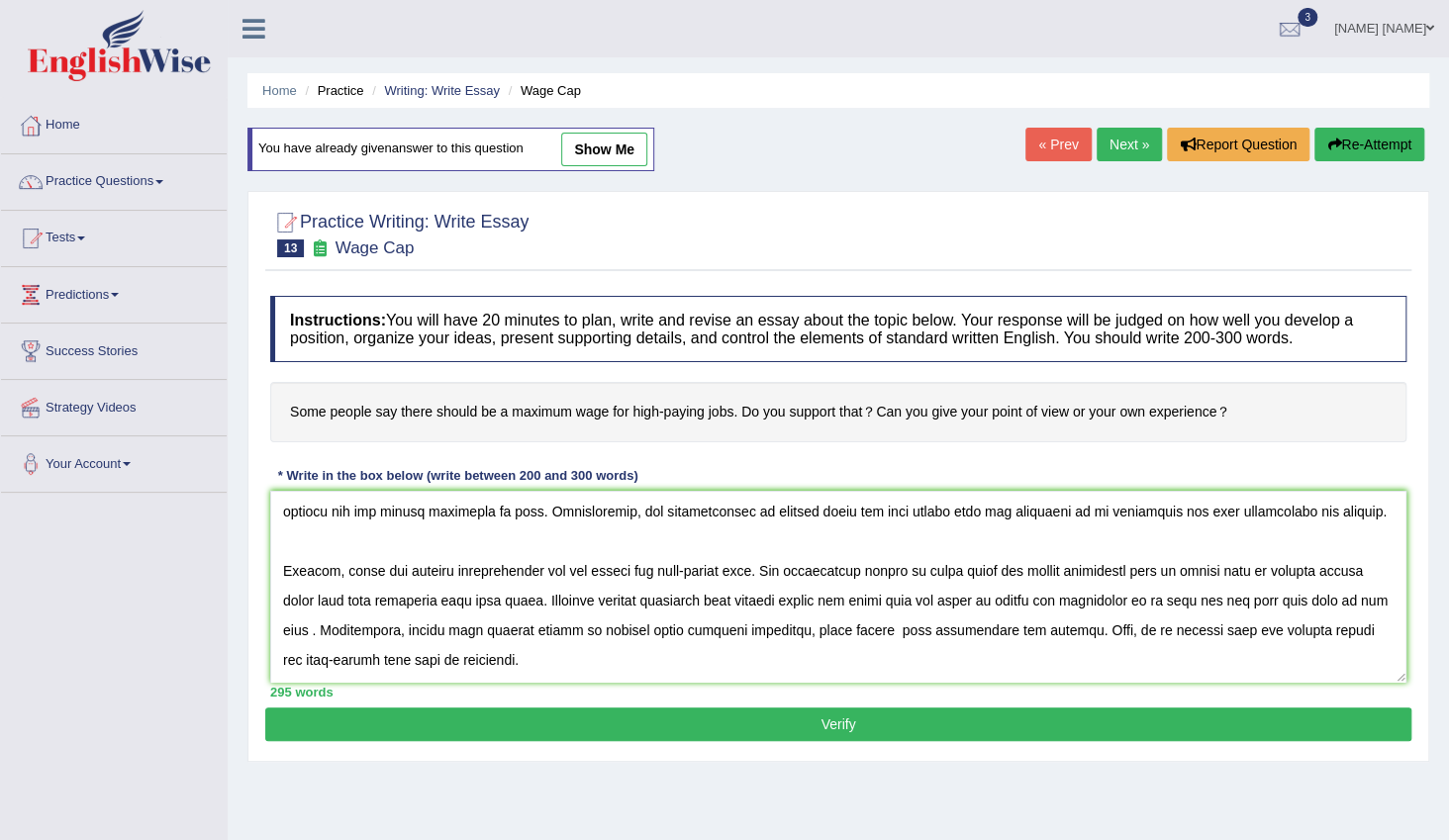 click on "Verify" at bounding box center [838, 724] 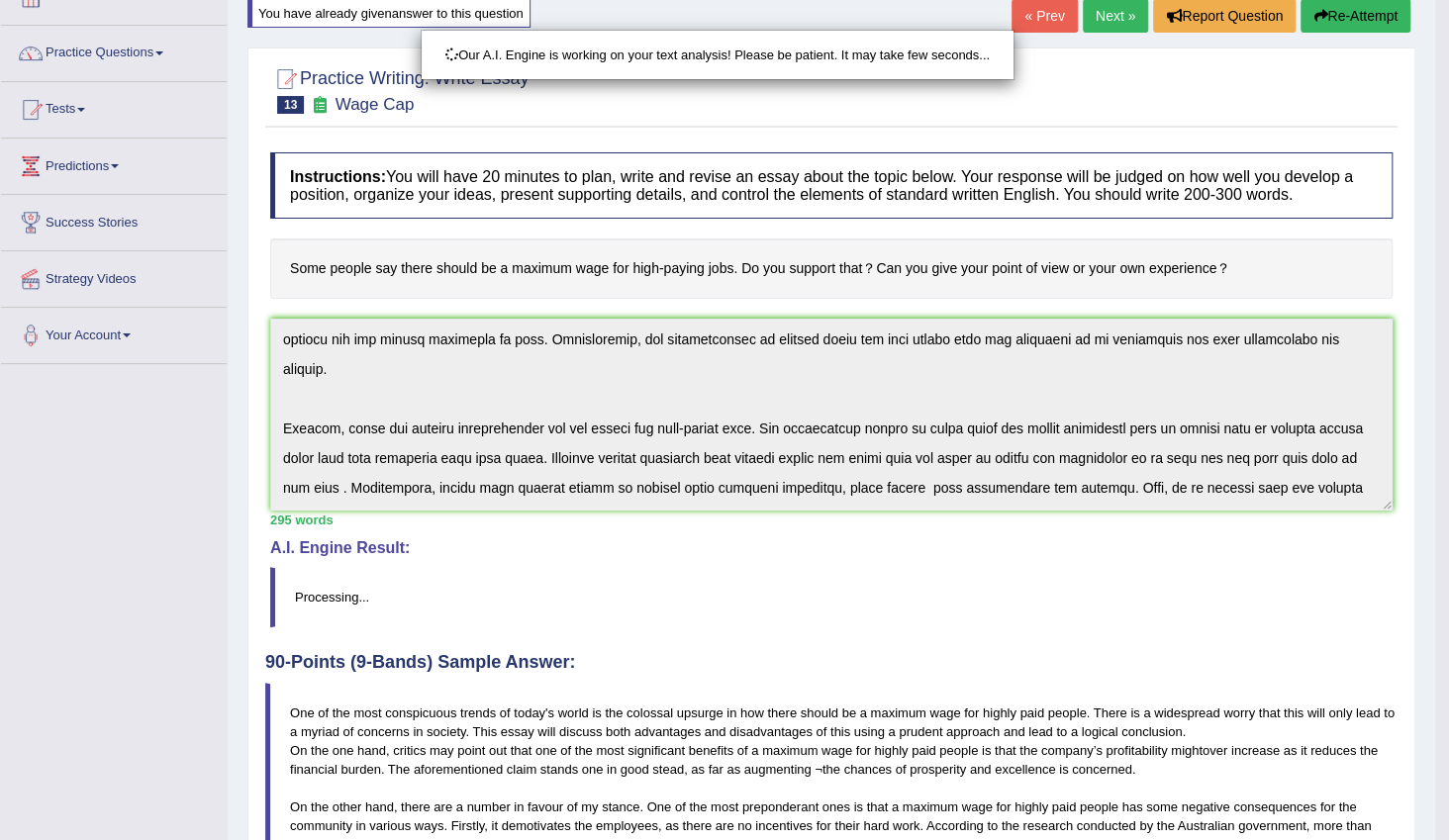 scroll, scrollTop: 352, scrollLeft: 0, axis: vertical 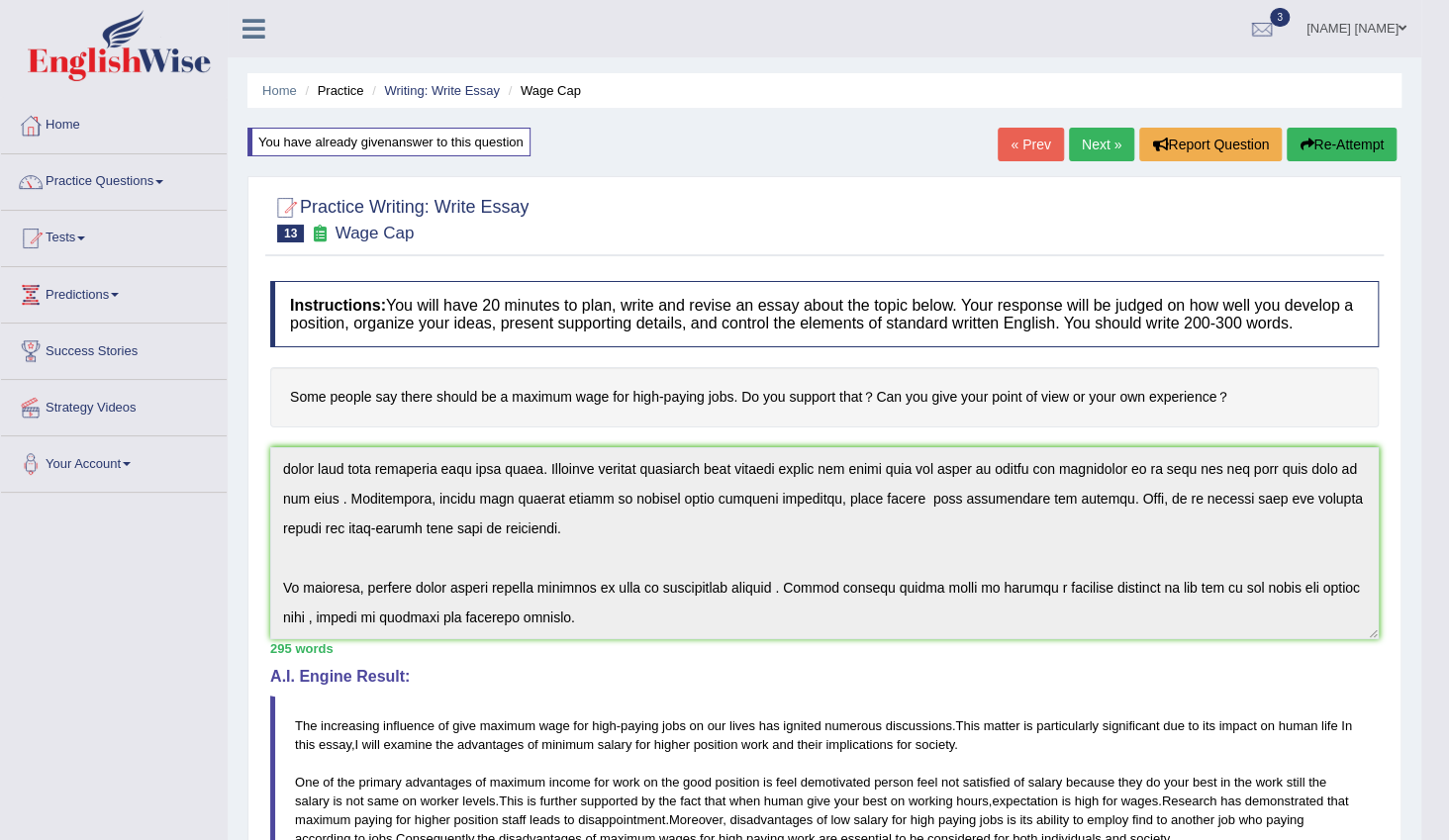click on "Re-Attempt" at bounding box center [1341, 144] 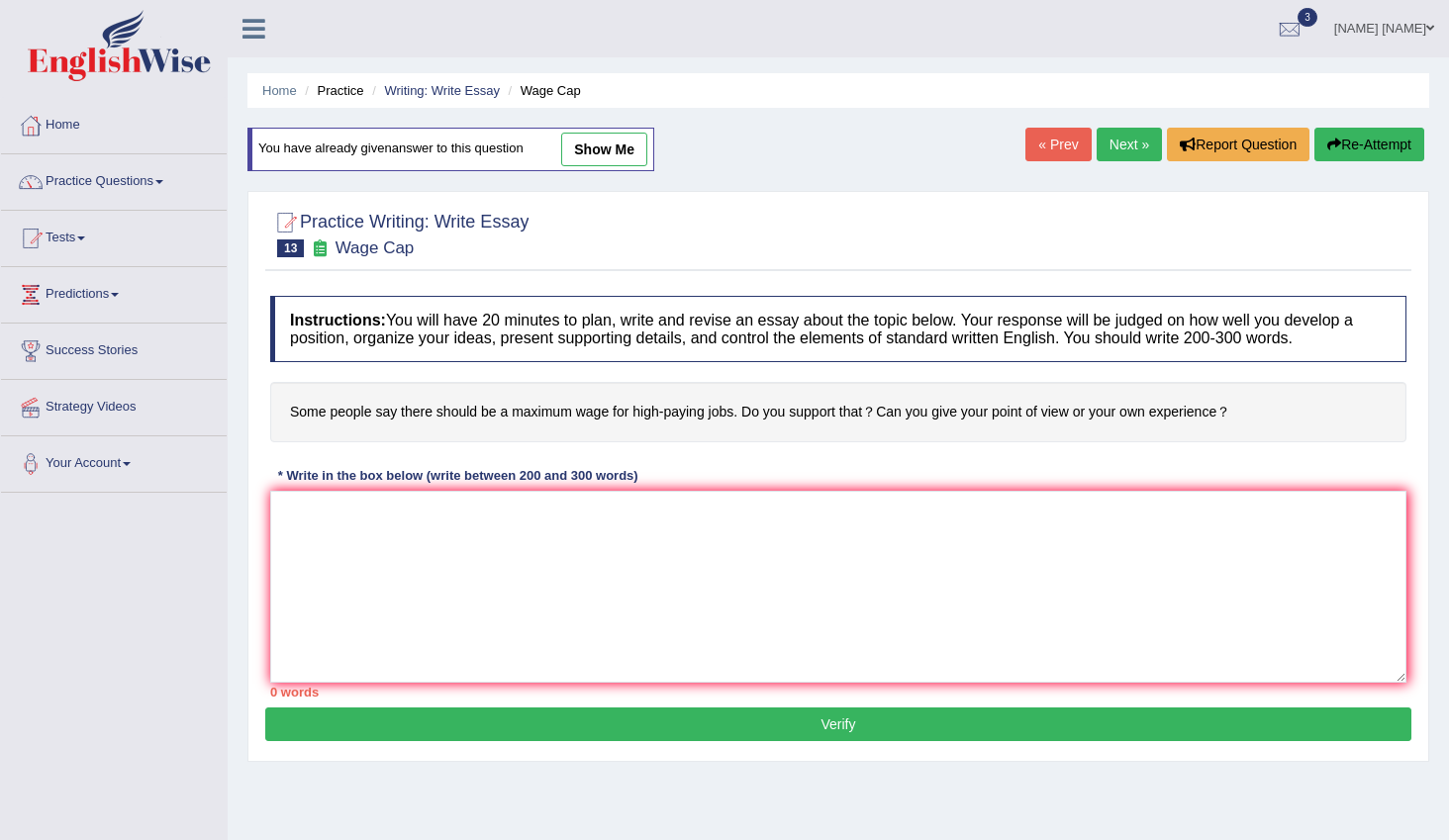 scroll, scrollTop: 0, scrollLeft: 0, axis: both 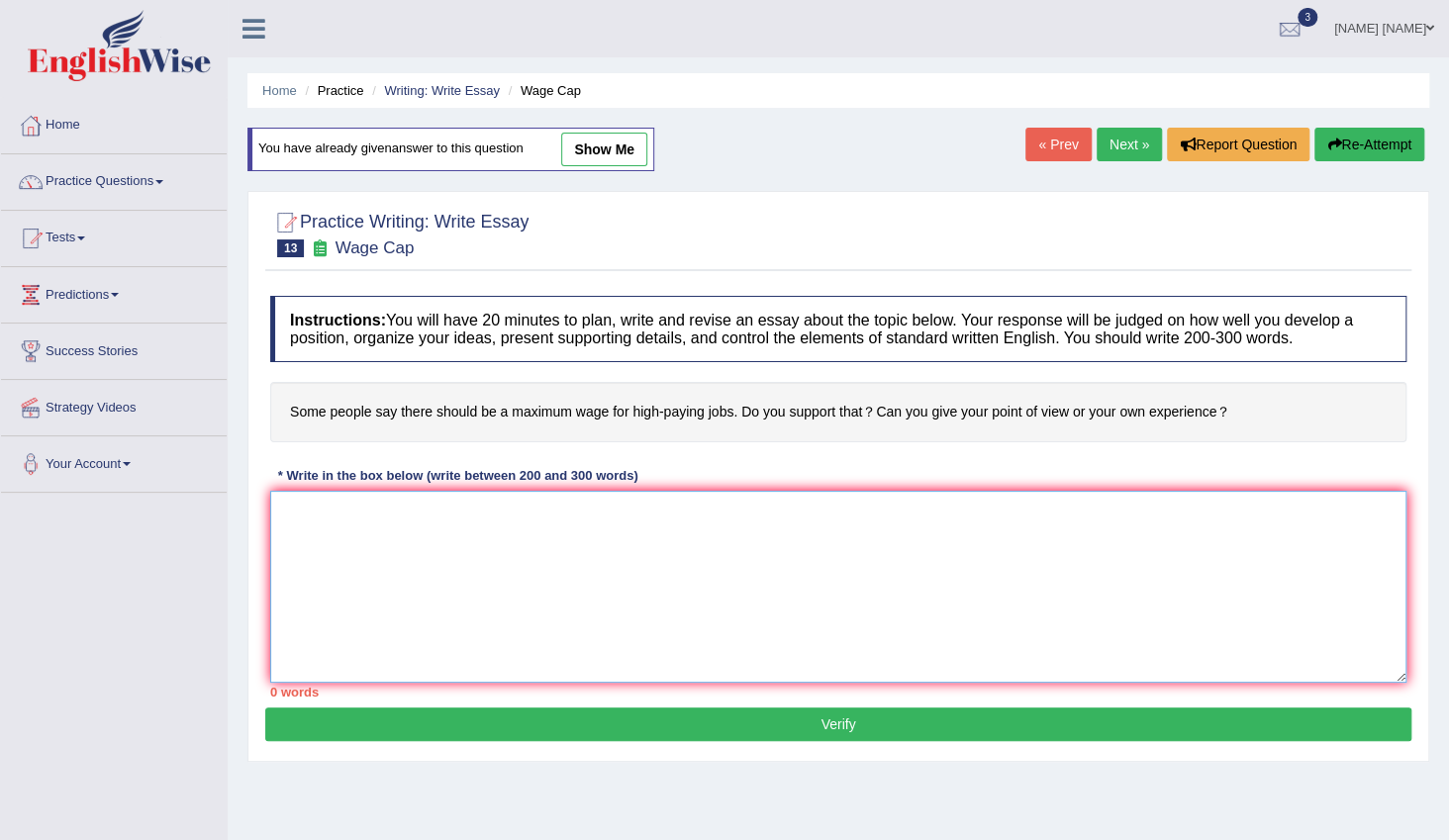click at bounding box center (838, 587) 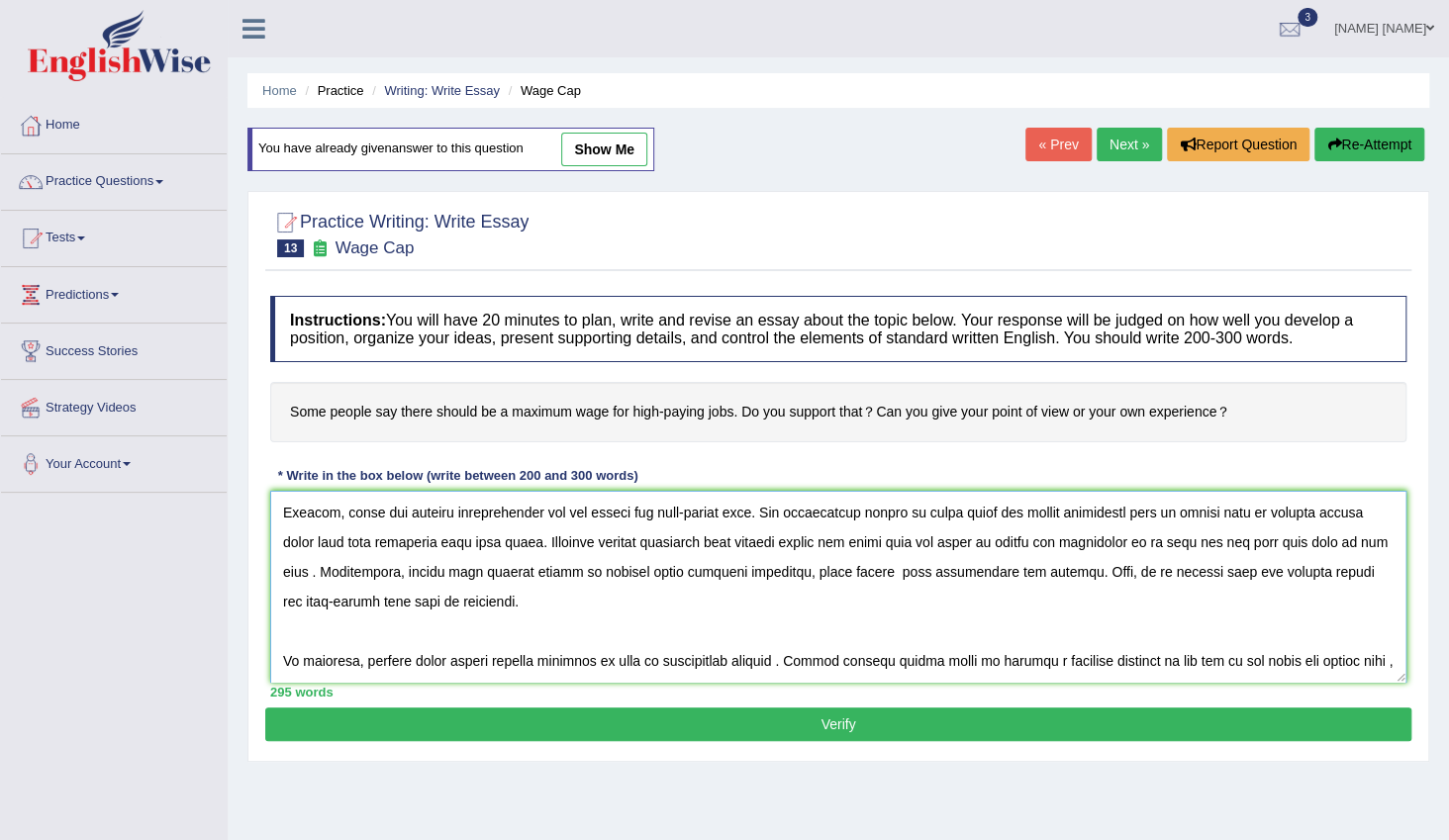 scroll, scrollTop: 195, scrollLeft: 0, axis: vertical 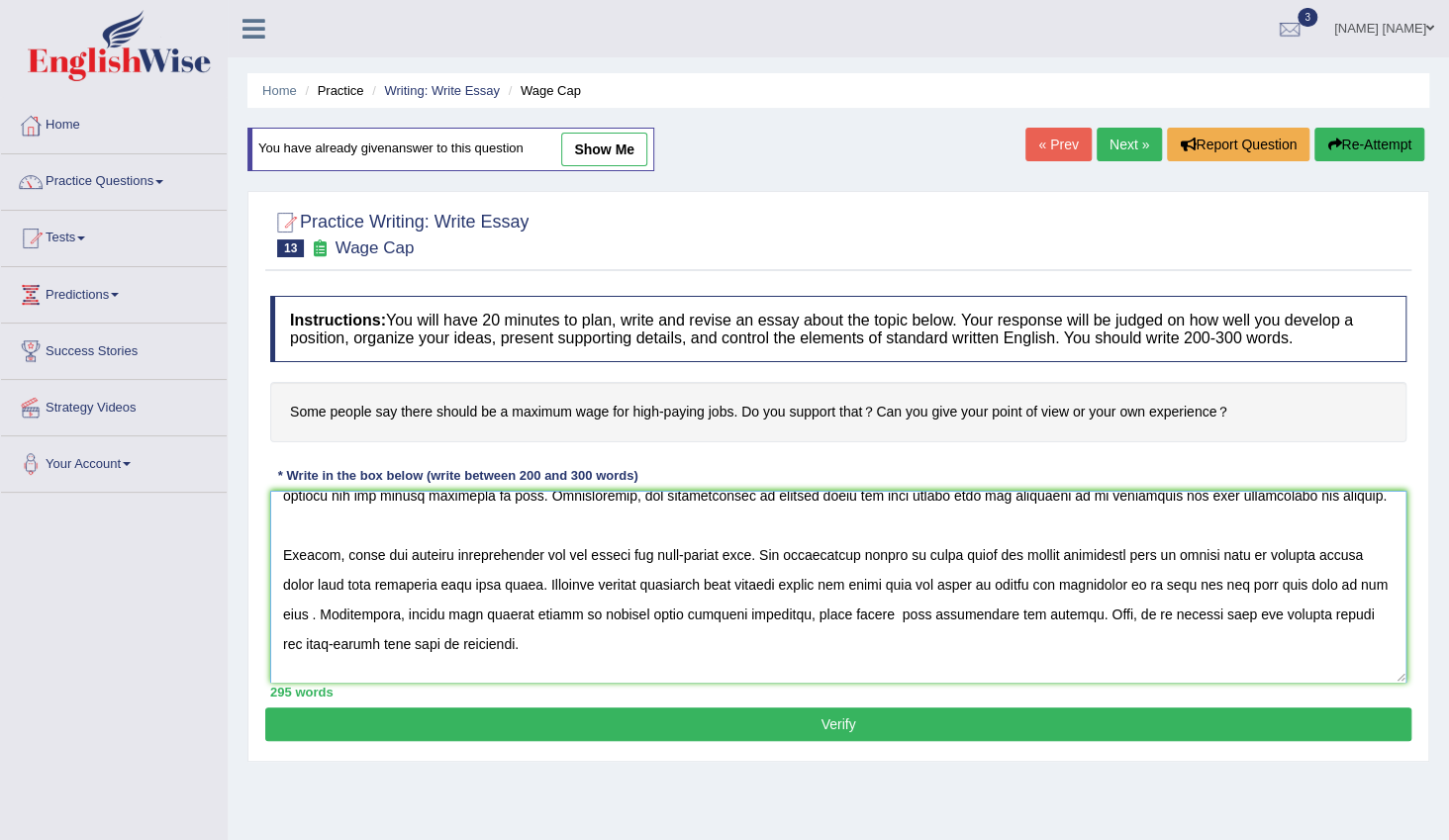 click at bounding box center (838, 587) 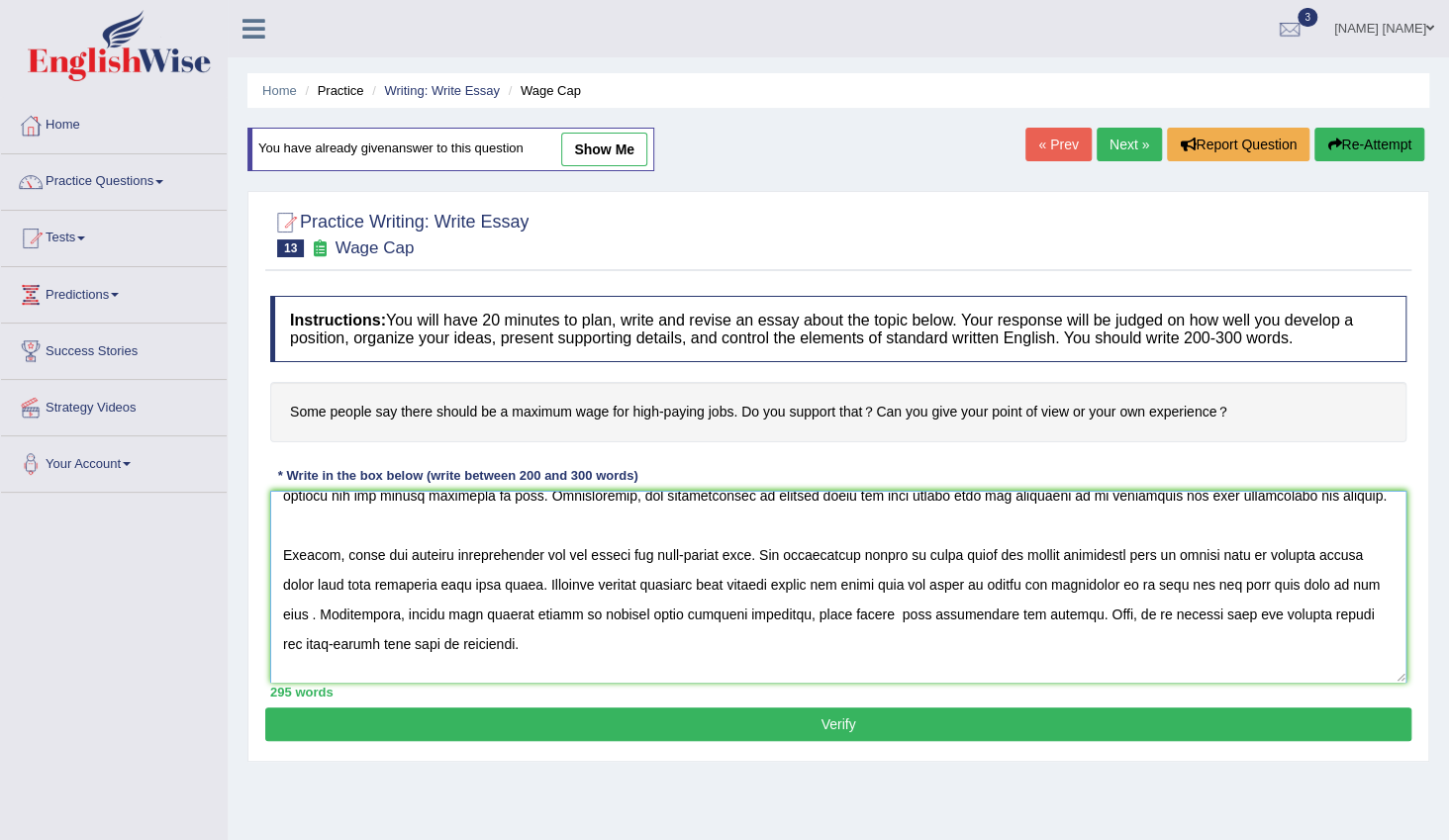 click at bounding box center (838, 587) 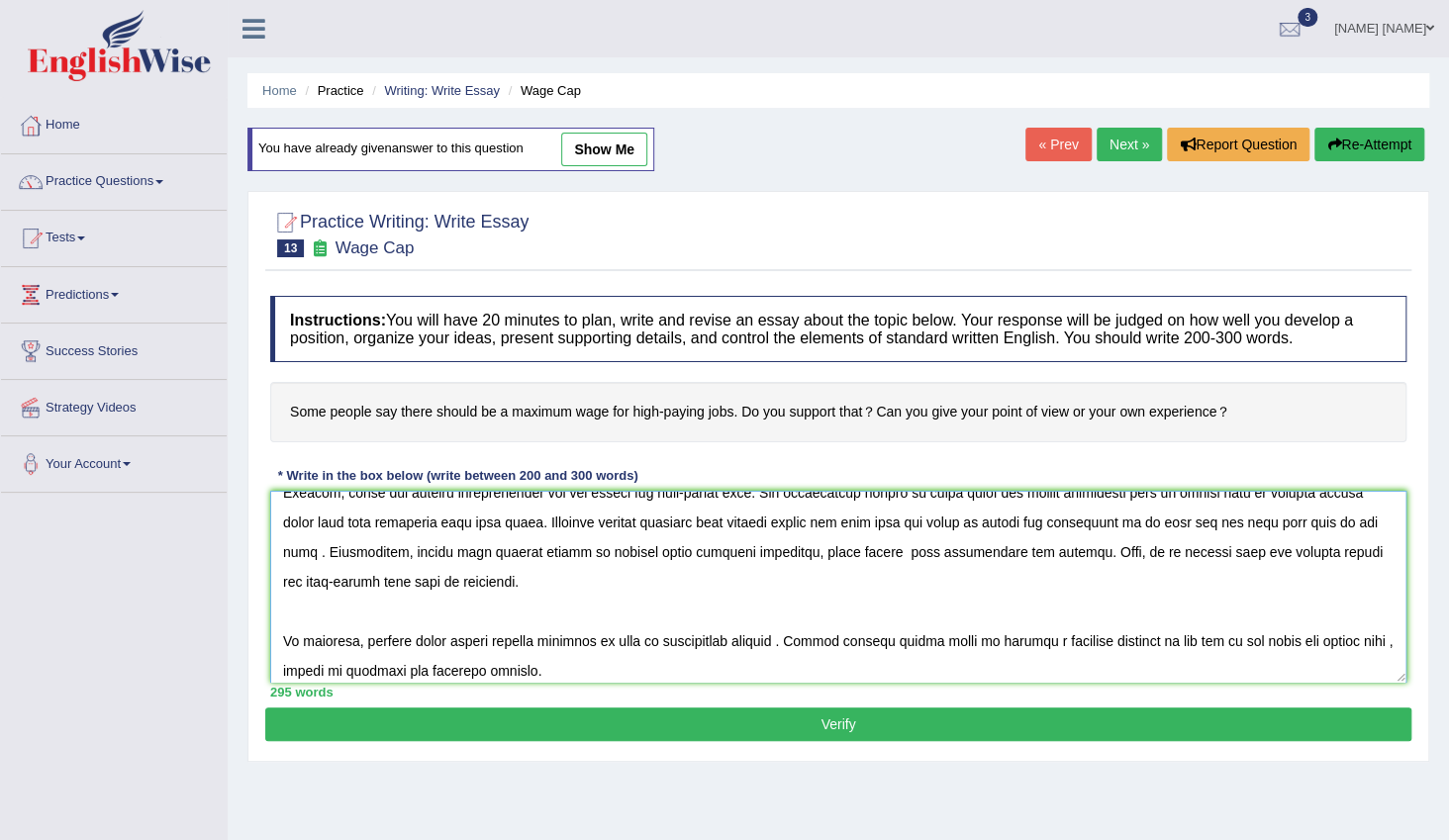 scroll, scrollTop: 285, scrollLeft: 0, axis: vertical 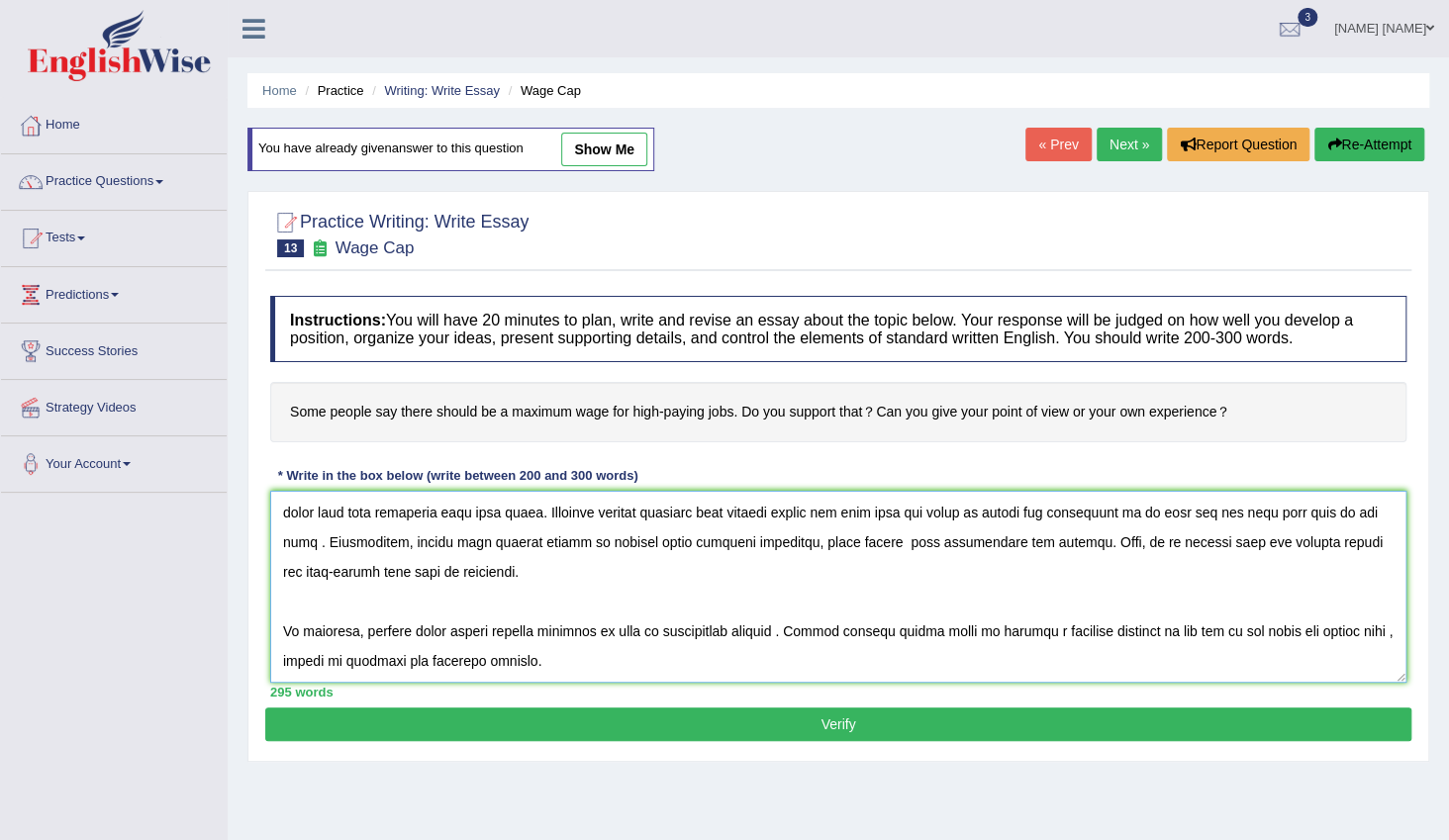 click at bounding box center (838, 587) 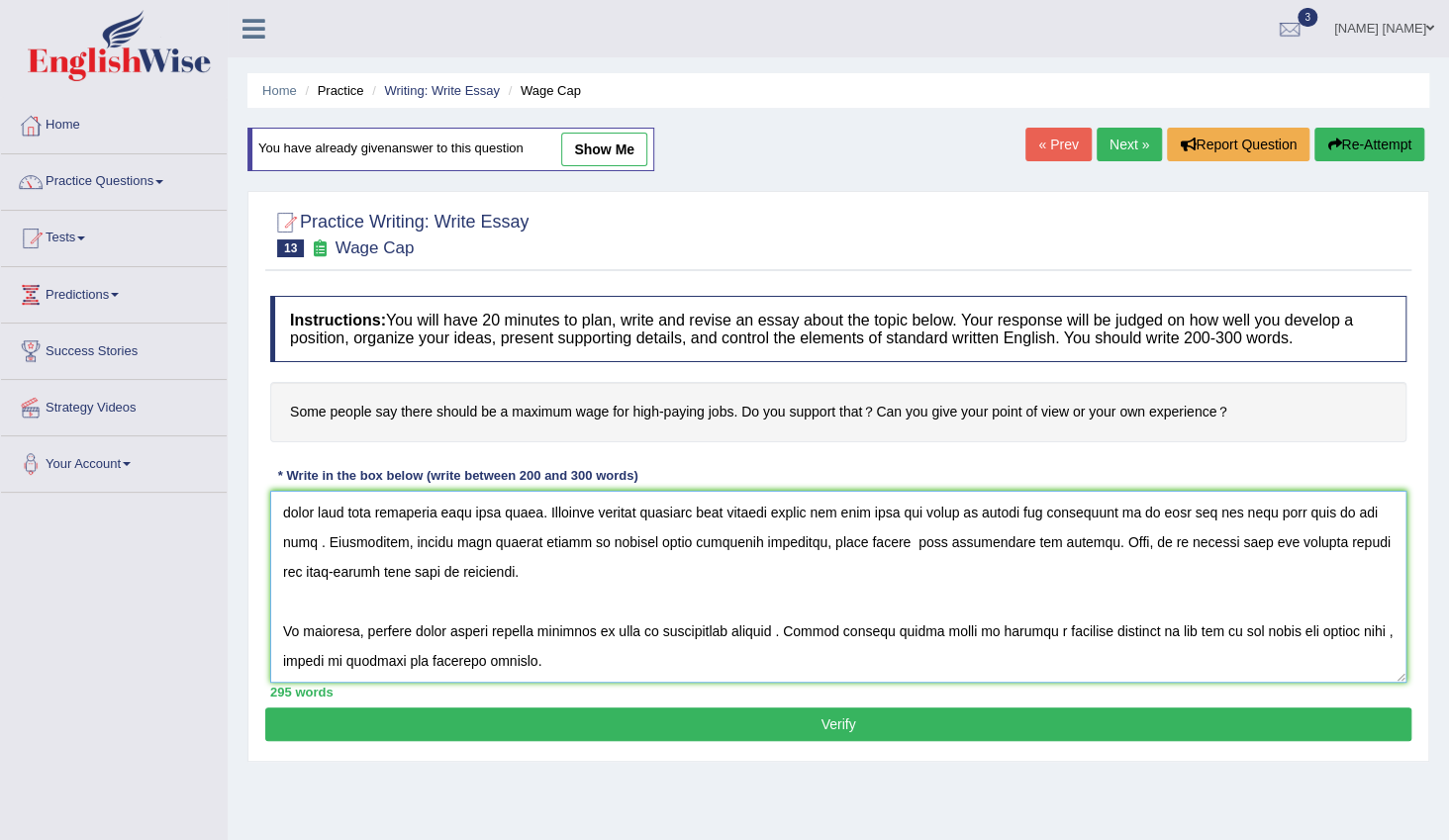 click at bounding box center [838, 587] 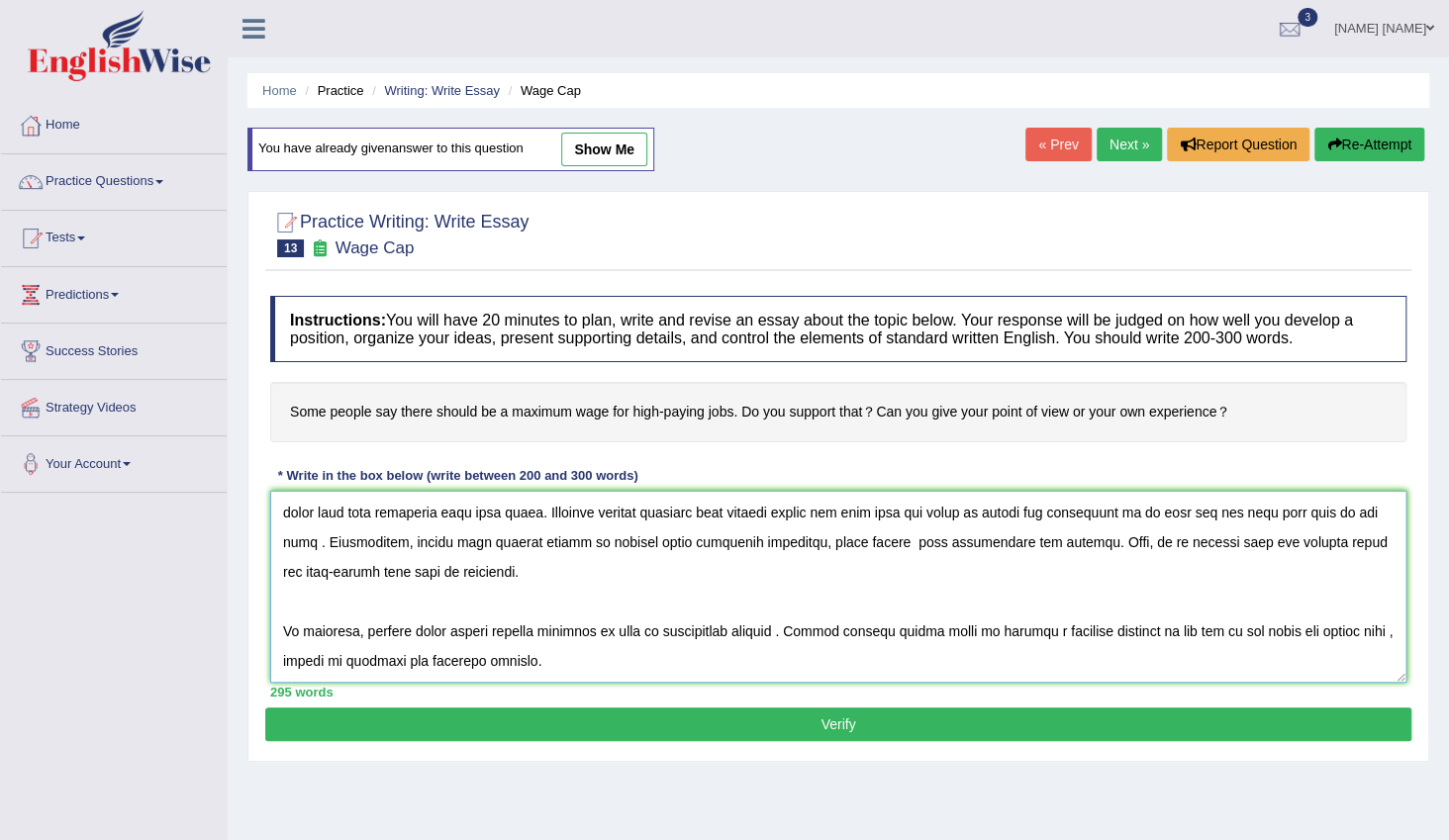 scroll, scrollTop: 297, scrollLeft: 0, axis: vertical 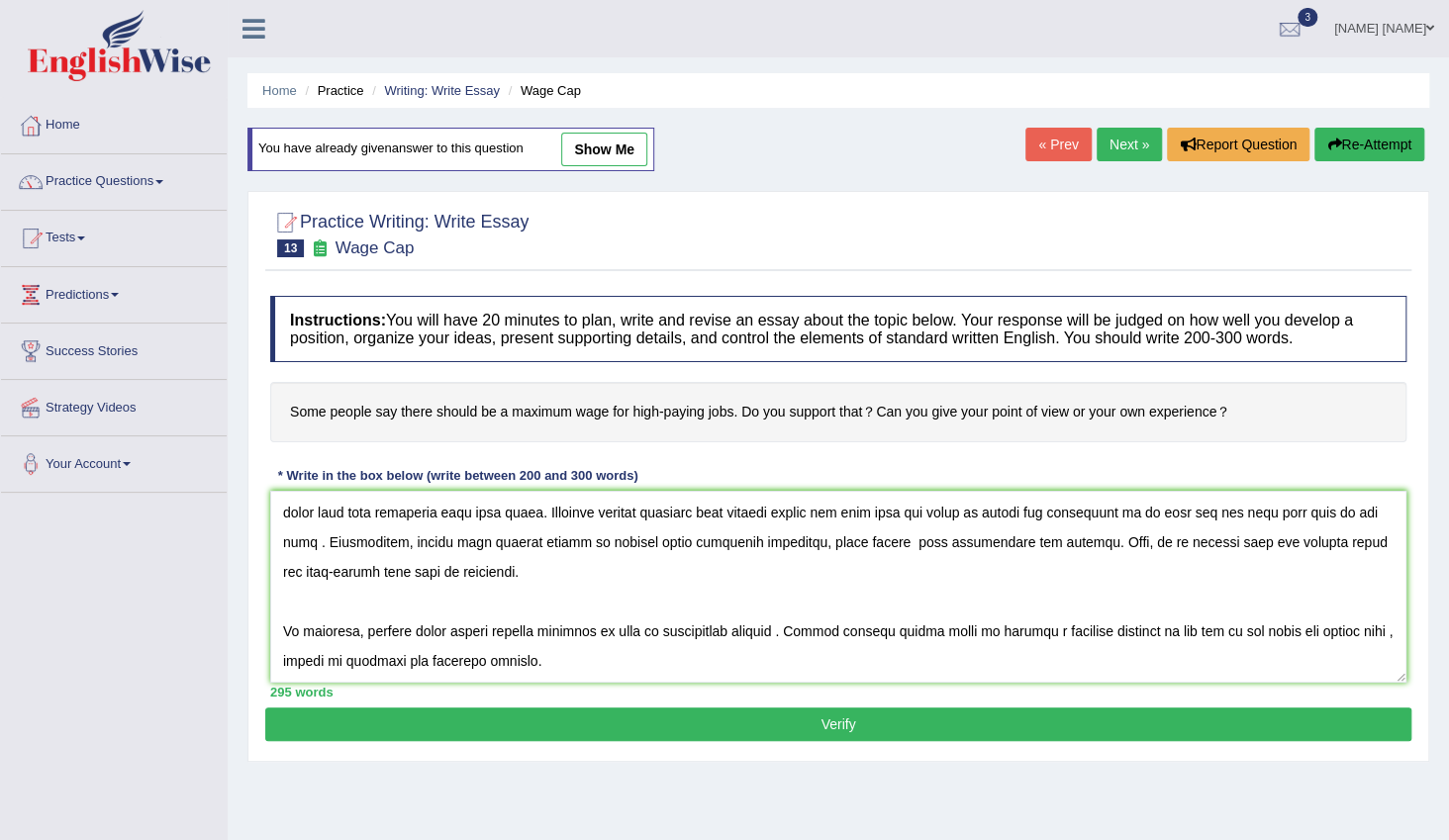 click on "Verify" at bounding box center [838, 724] 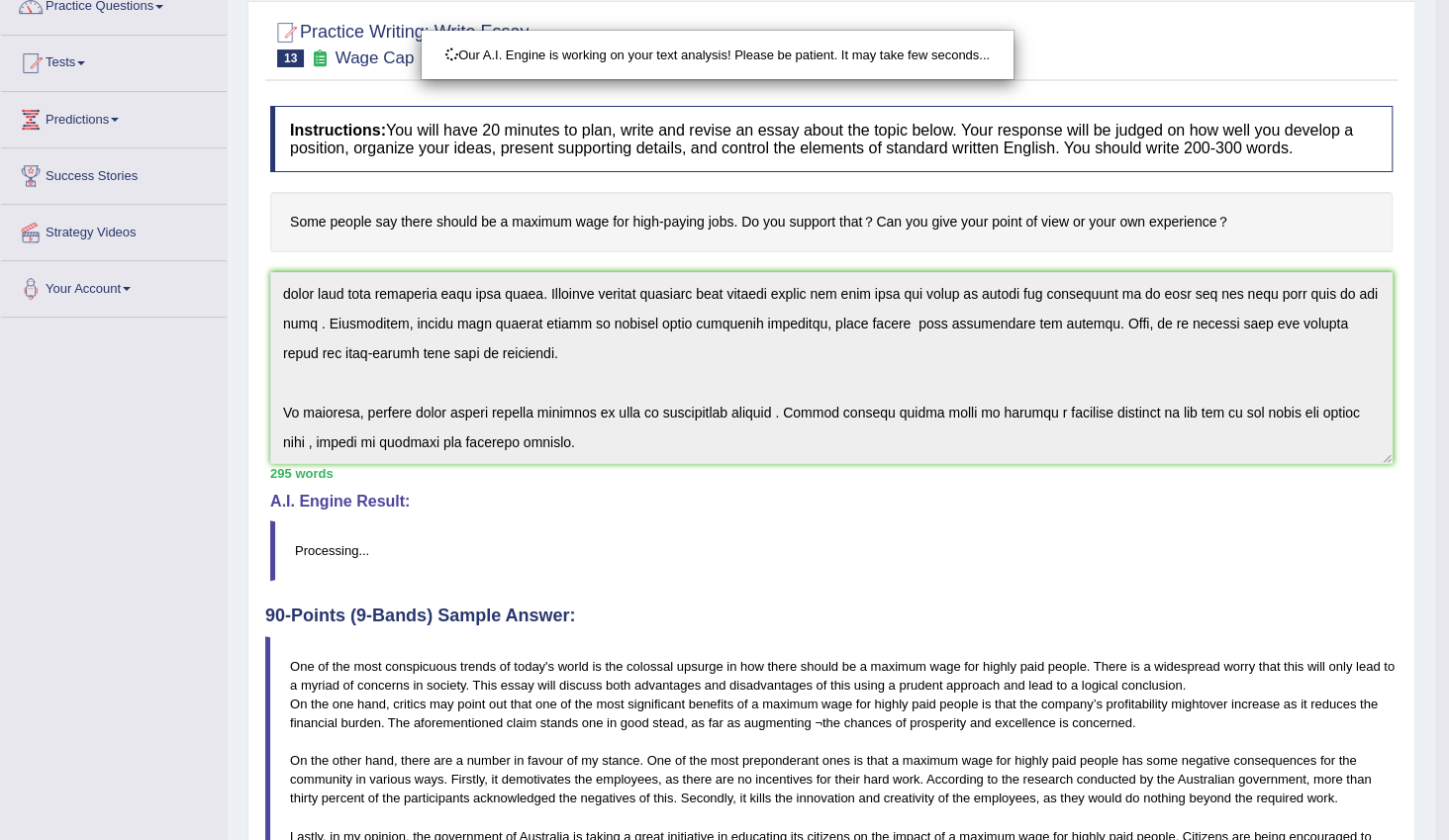 scroll, scrollTop: 352, scrollLeft: 0, axis: vertical 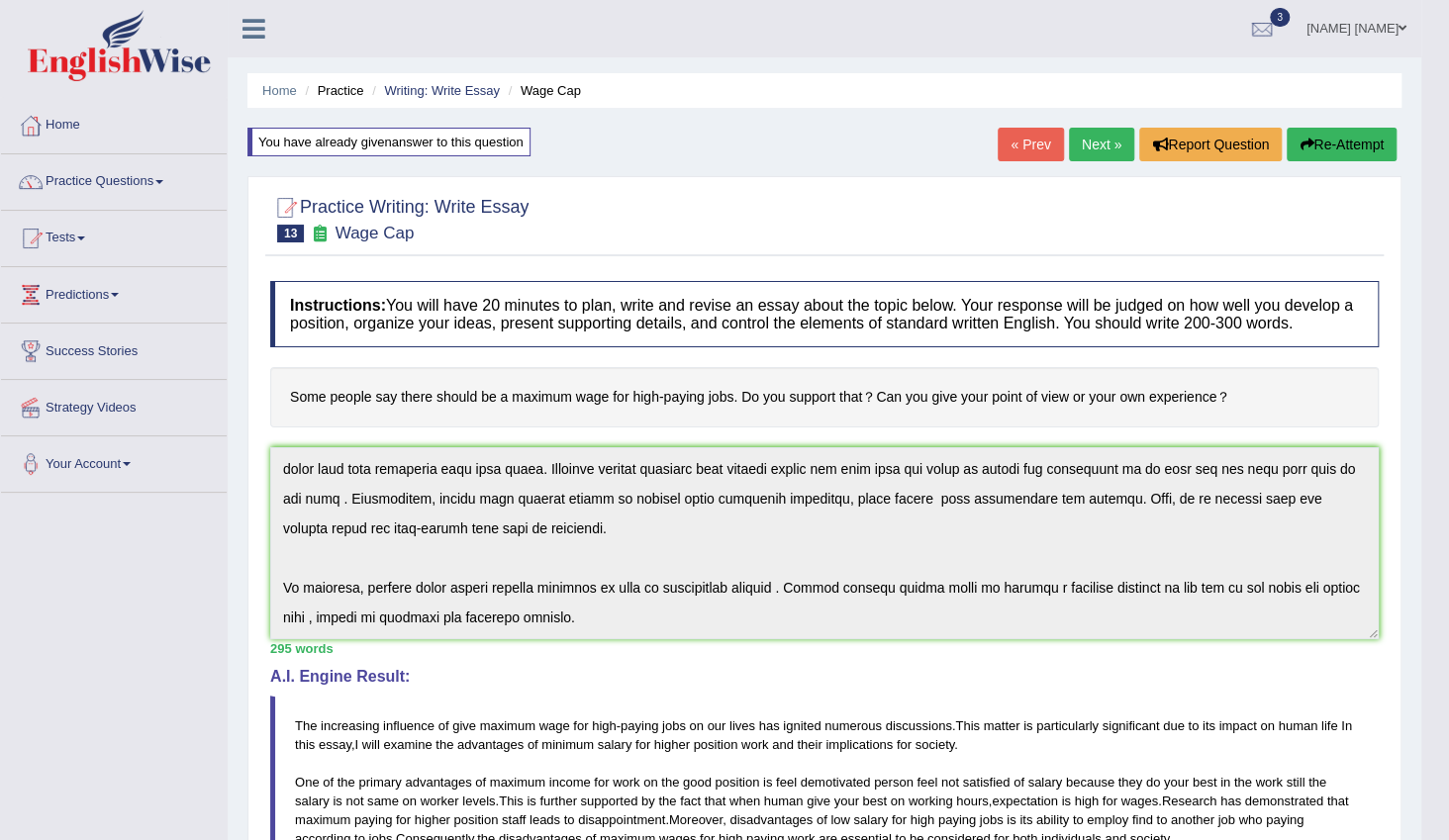 click on "Instructions:  You will have 20 minutes to plan, write and revise an essay about the topic below. Your response will be judged on how well you develop a position, organize your ideas, present supporting details, and control the elements of standard written English. You should write 200-300 words.
Some people say there should be a maximum wage for high-paying jobs. Do you support that？Can you give your point of view or your own experience？ * Write in the box below (write between 200 and 300 words) 295 words Written Keywords:  people  maximum  wage  high  paying  jobs  income  salary  society A.I. Engine Result: The   increasing   influence   of   give   maximum   wage   for   high -  paying   jobs   on   our   lives   has   ignited   numerous   discussions .  This   matter   is   particularly   significant   due   to   its   impact   on   human   life   In   this   essay ,  I   will   examine   the   advantages   of   minimum   salary   for   higher   position   work   and   their     for" at bounding box center (824, 740) 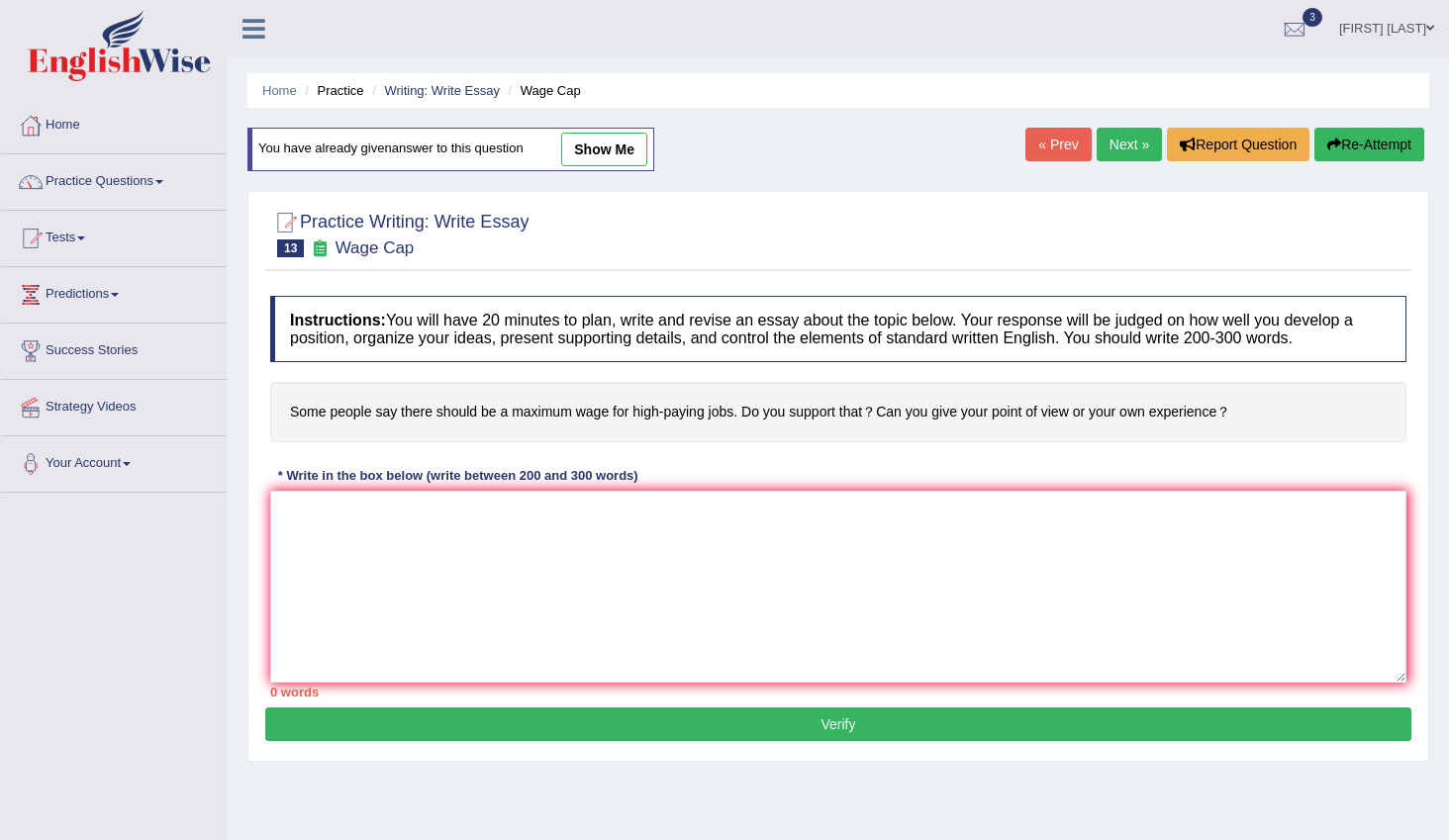 scroll, scrollTop: 0, scrollLeft: 0, axis: both 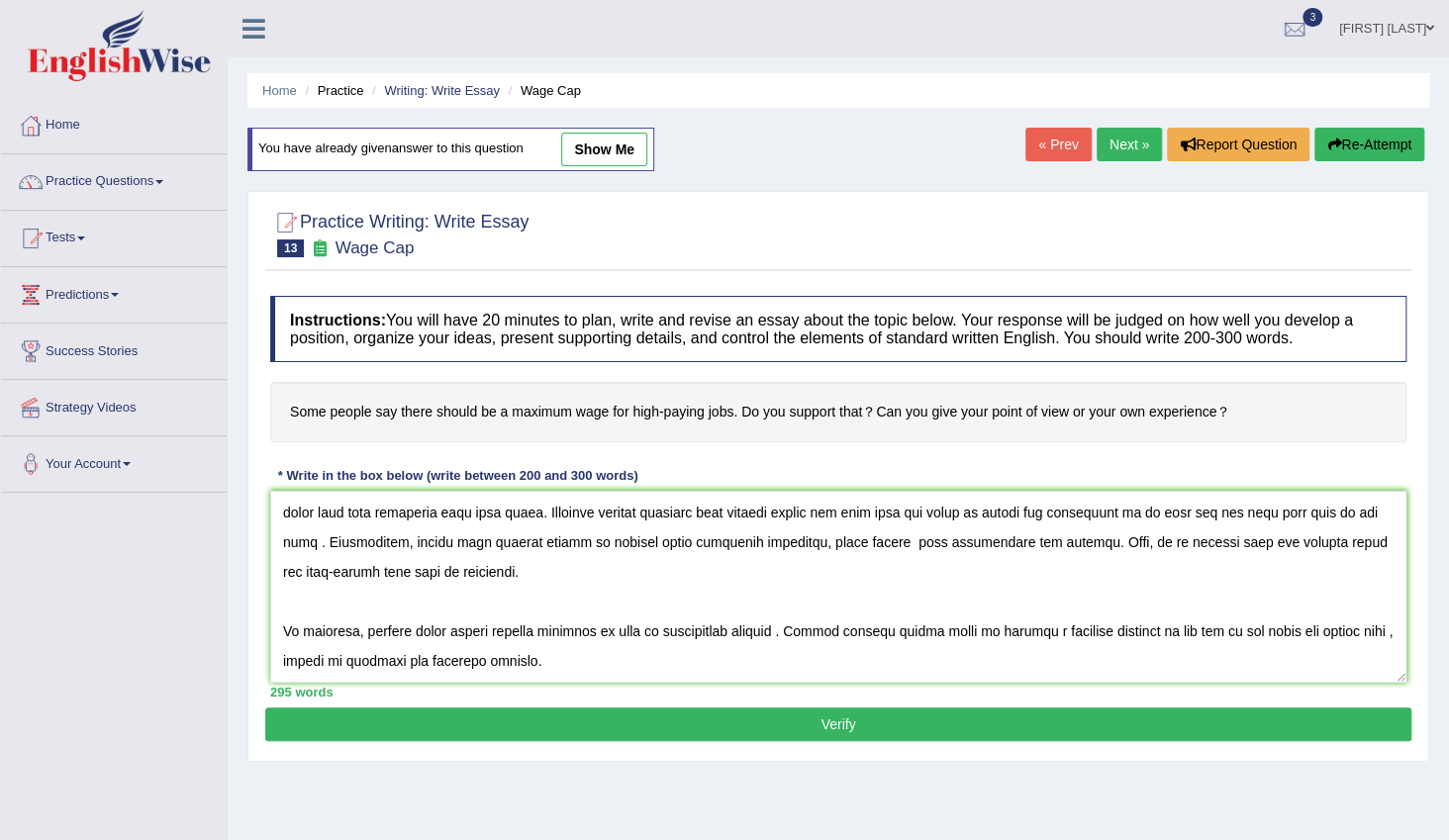 click at bounding box center (838, 587) 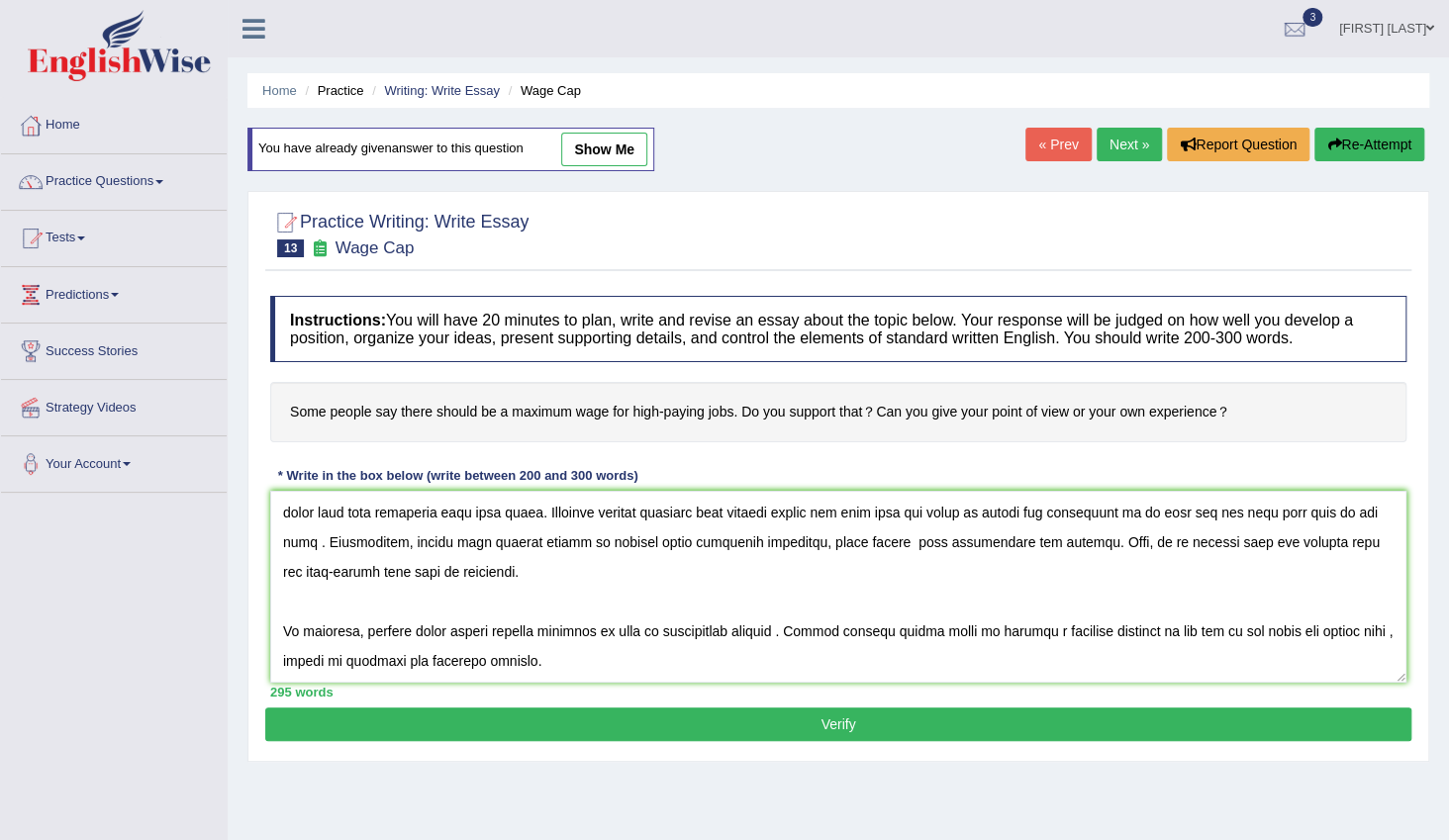 click at bounding box center [838, 587] 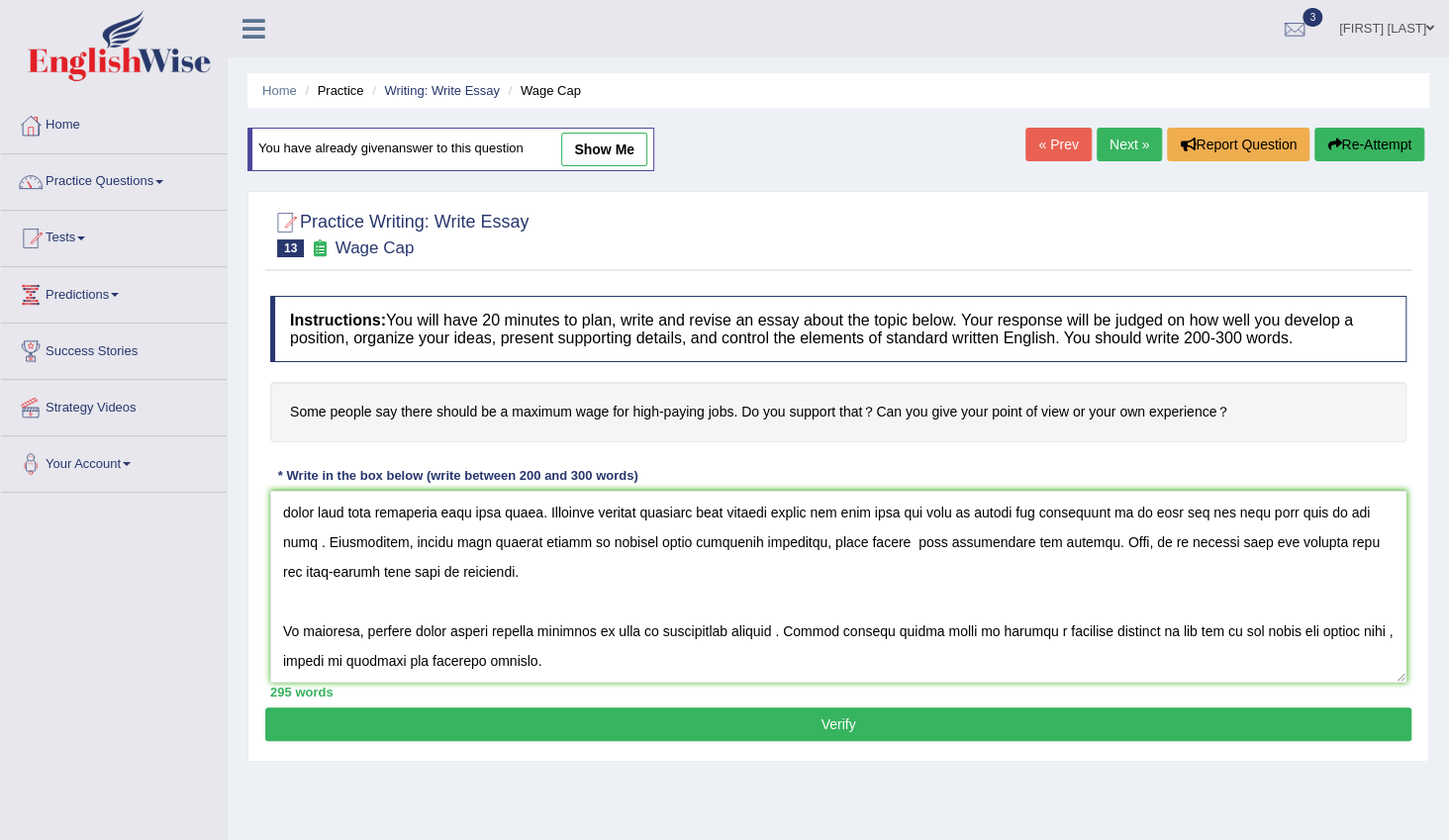 type on "The increasing influence of give maximum wage for high- paying jobs on our lives has ignited numerous discussions. This matter is particularly significant due to its impact on human life In this essay, I will examine the advantages of minimum salary for higher position work and their implications for society.
One of the primary advantages of maximum income for work on the good position is feel demotivated person feel not satisfied of salary because they do your best in the work still the salary is not same on worker levels. This is further supported by the fact that when human give your best on working hours, expectation is high for wages. Research has demonstrated that maximum paying for higher position staff leads to disappointment. Moreover,  disadvantages of low salary for high paying jobs is its ability to employ find to another job who paying according to jobs. Consequently, the disadvantages of maximum wages for high paying work are essential to be considered for both individuals and society.
How..." 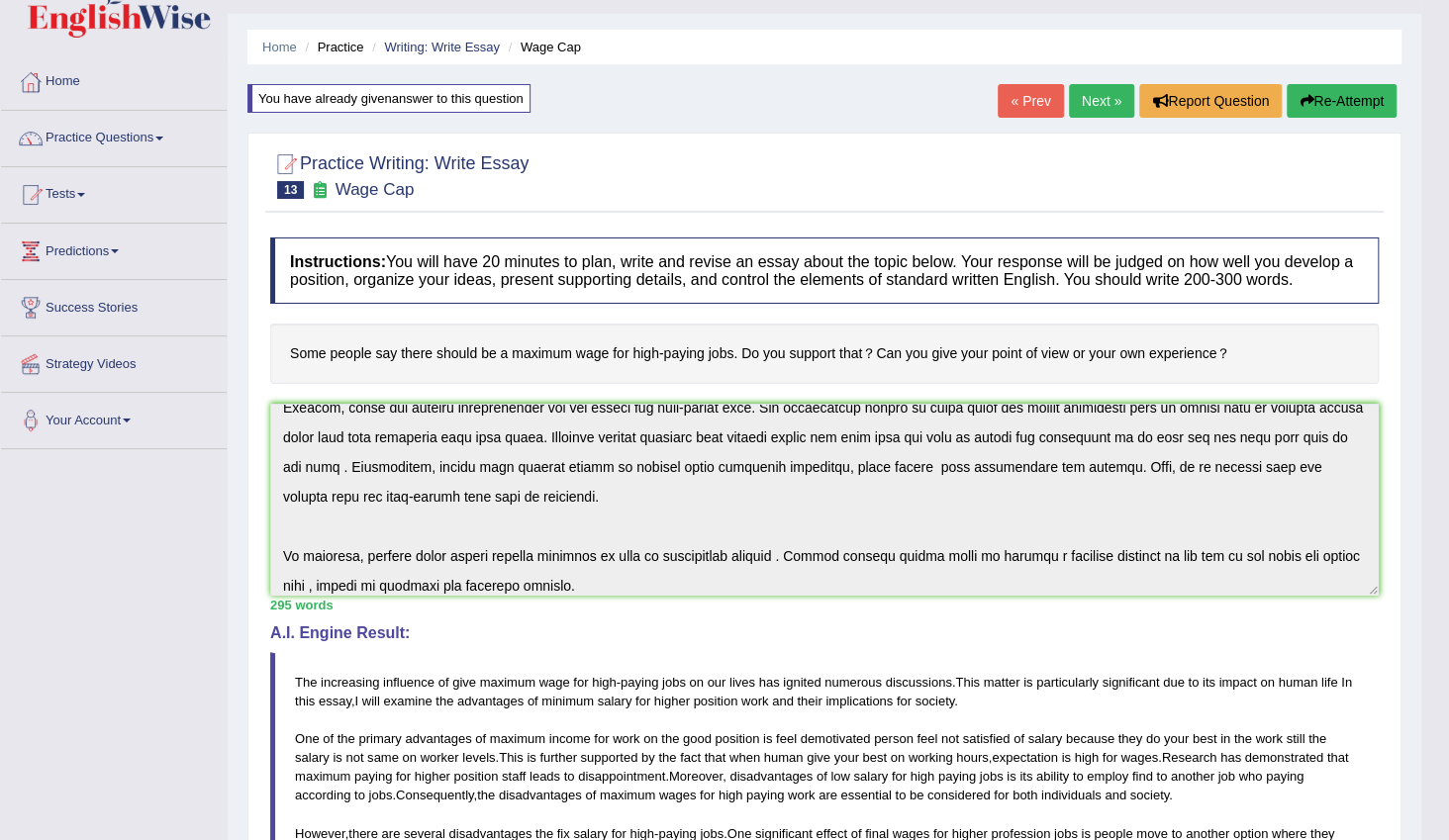 scroll, scrollTop: 0, scrollLeft: 0, axis: both 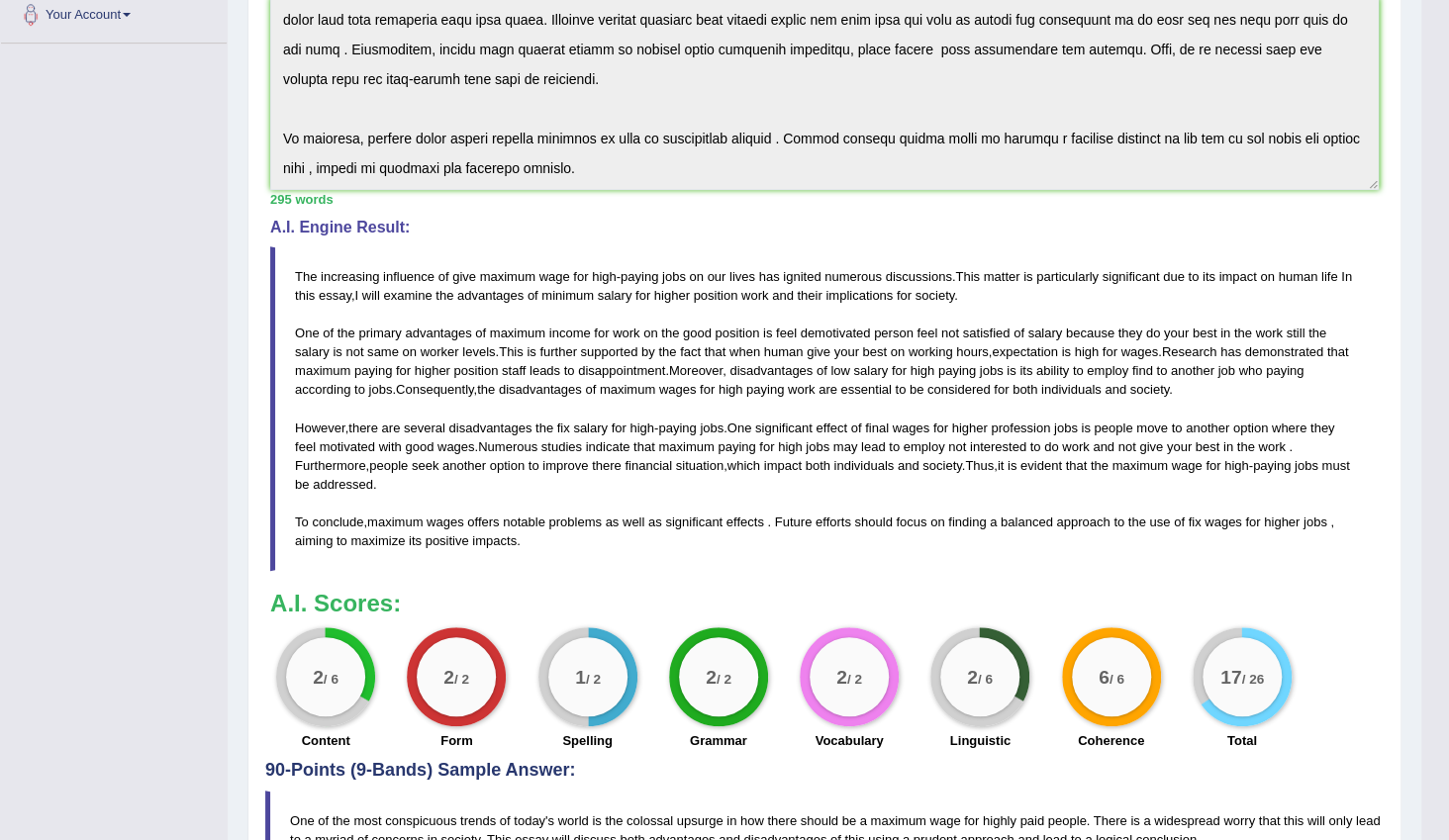 click on "working" at bounding box center (930, 351) 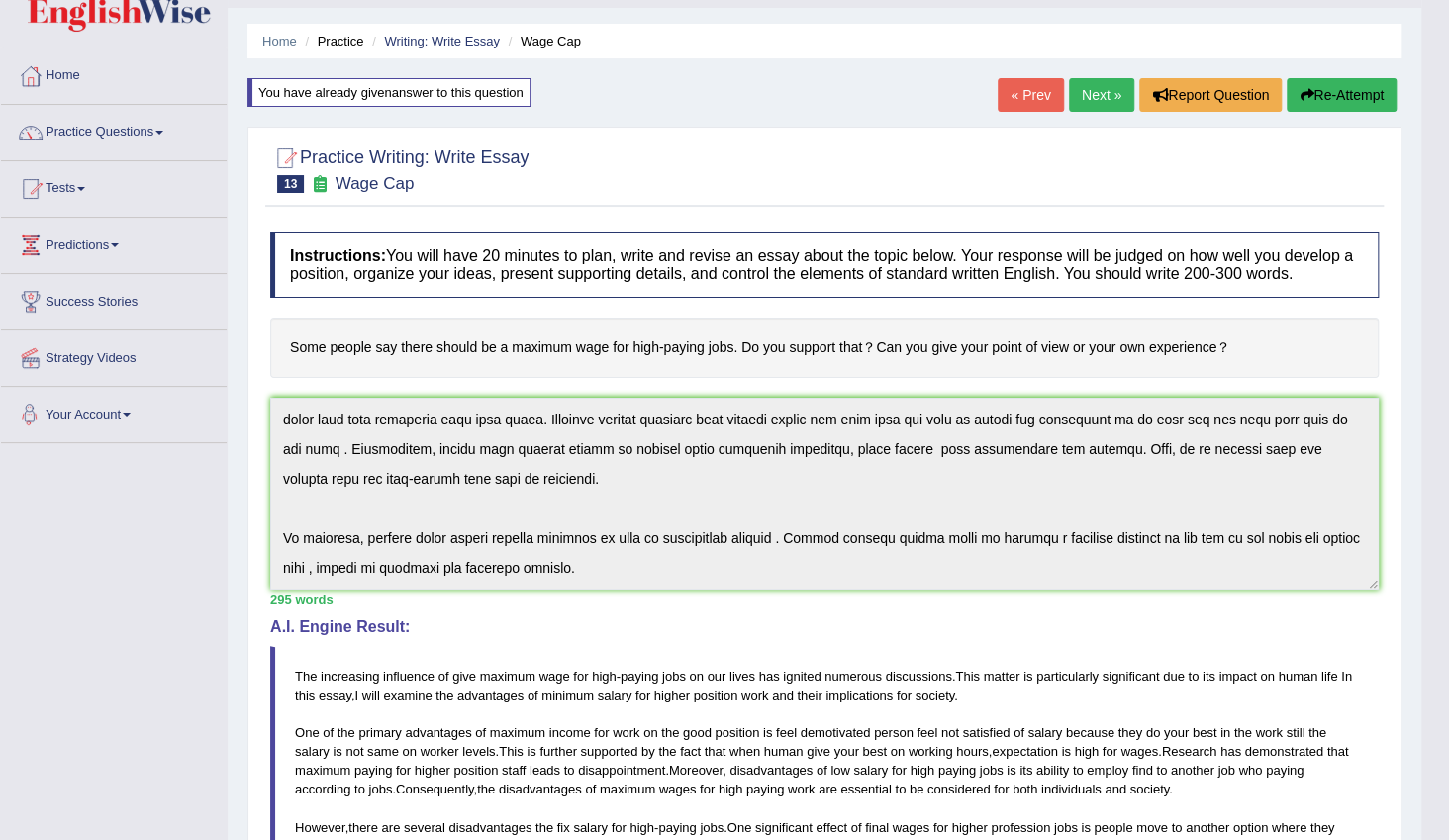 scroll, scrollTop: 0, scrollLeft: 0, axis: both 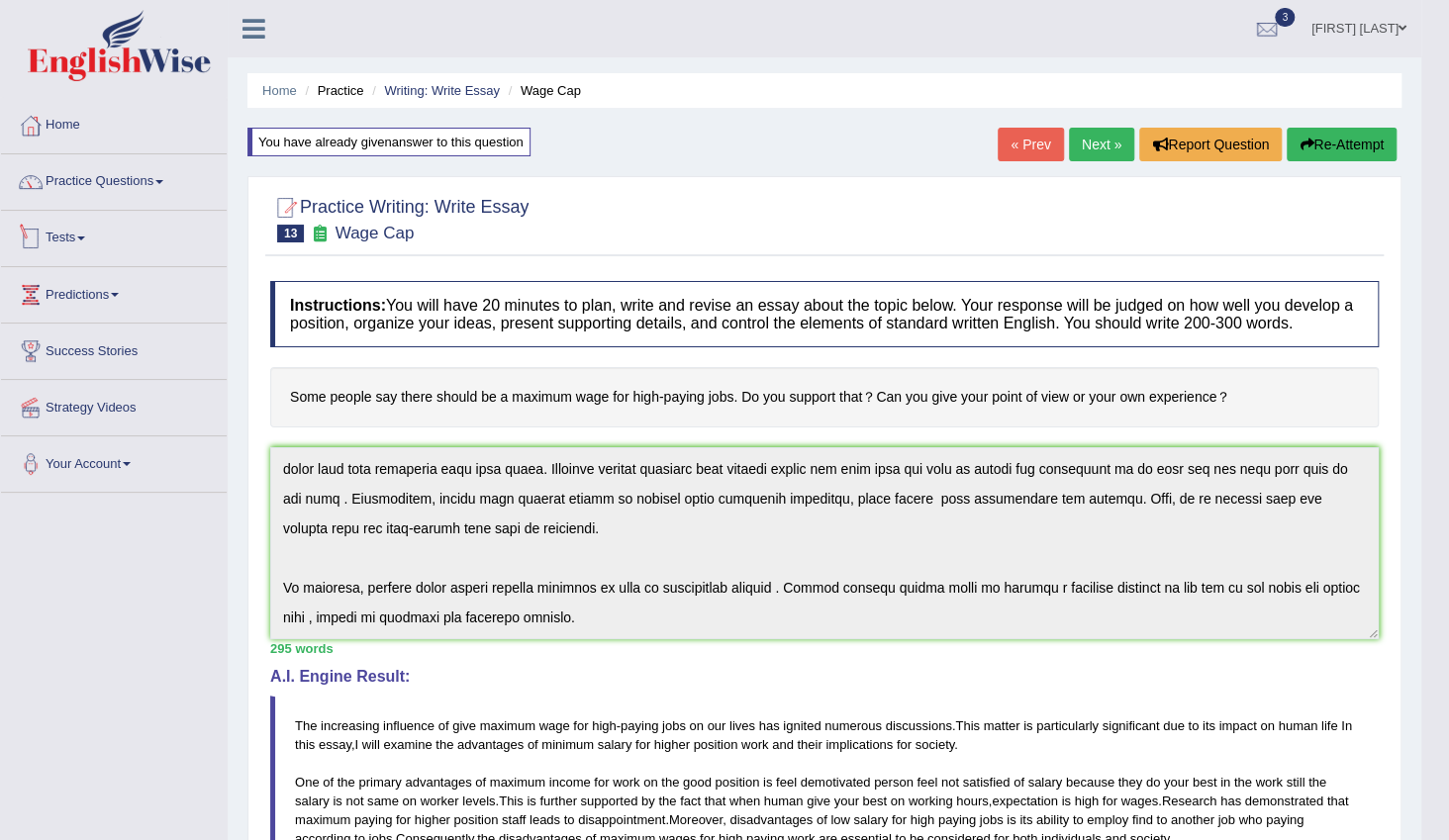 click on "Tests" at bounding box center (114, 235) 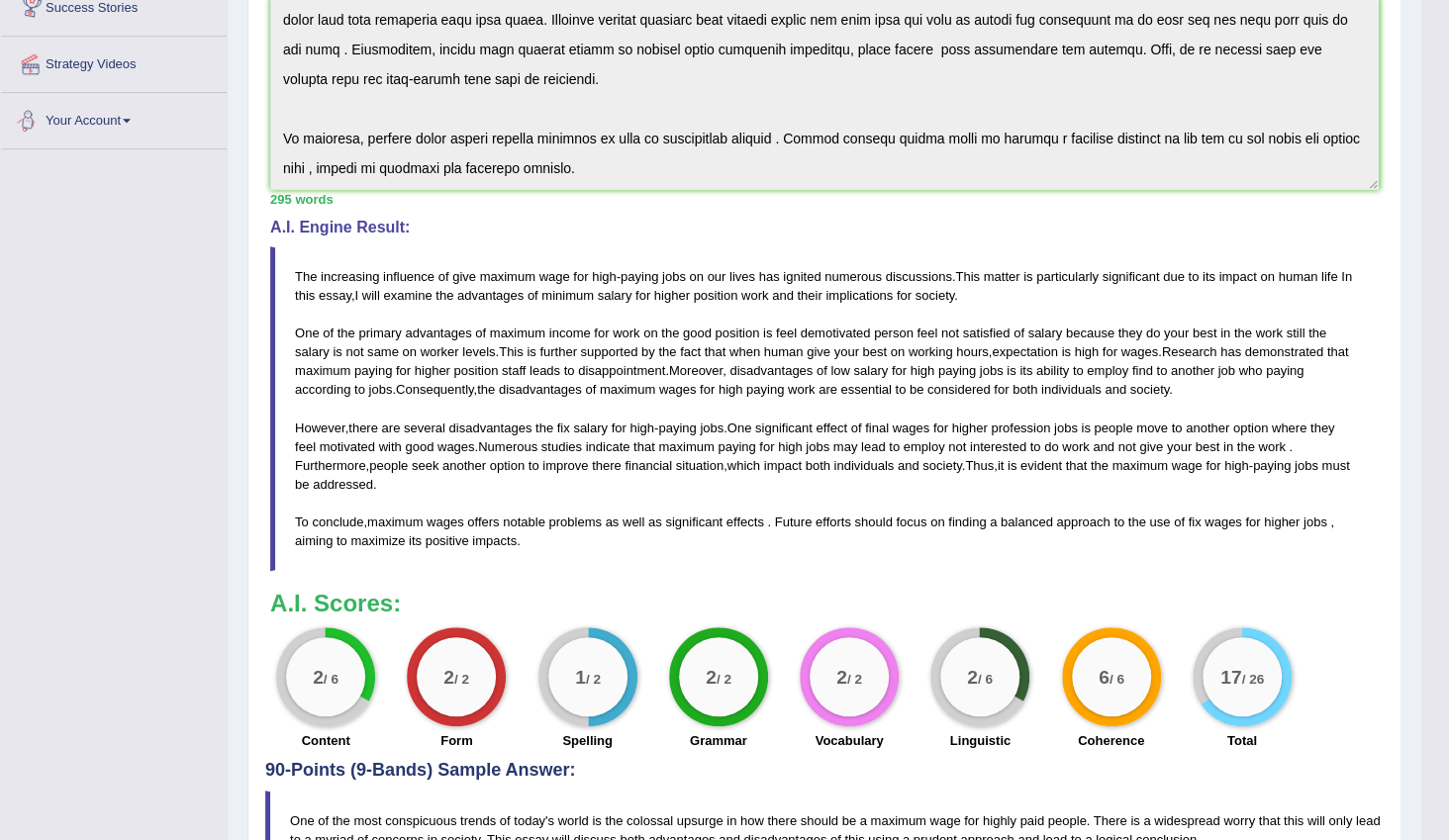 scroll, scrollTop: 269, scrollLeft: 0, axis: vertical 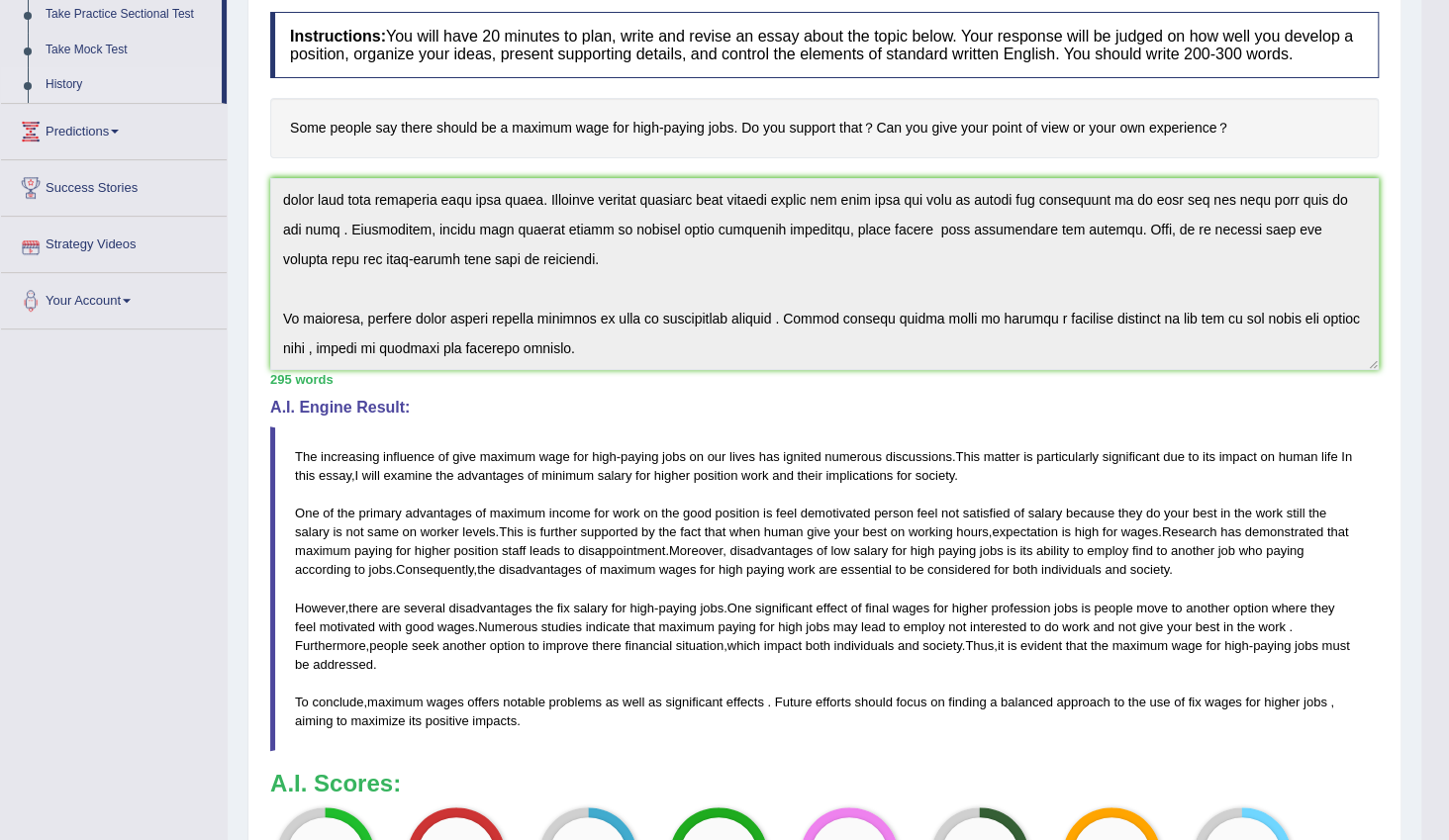 click on "History" at bounding box center (129, 85) 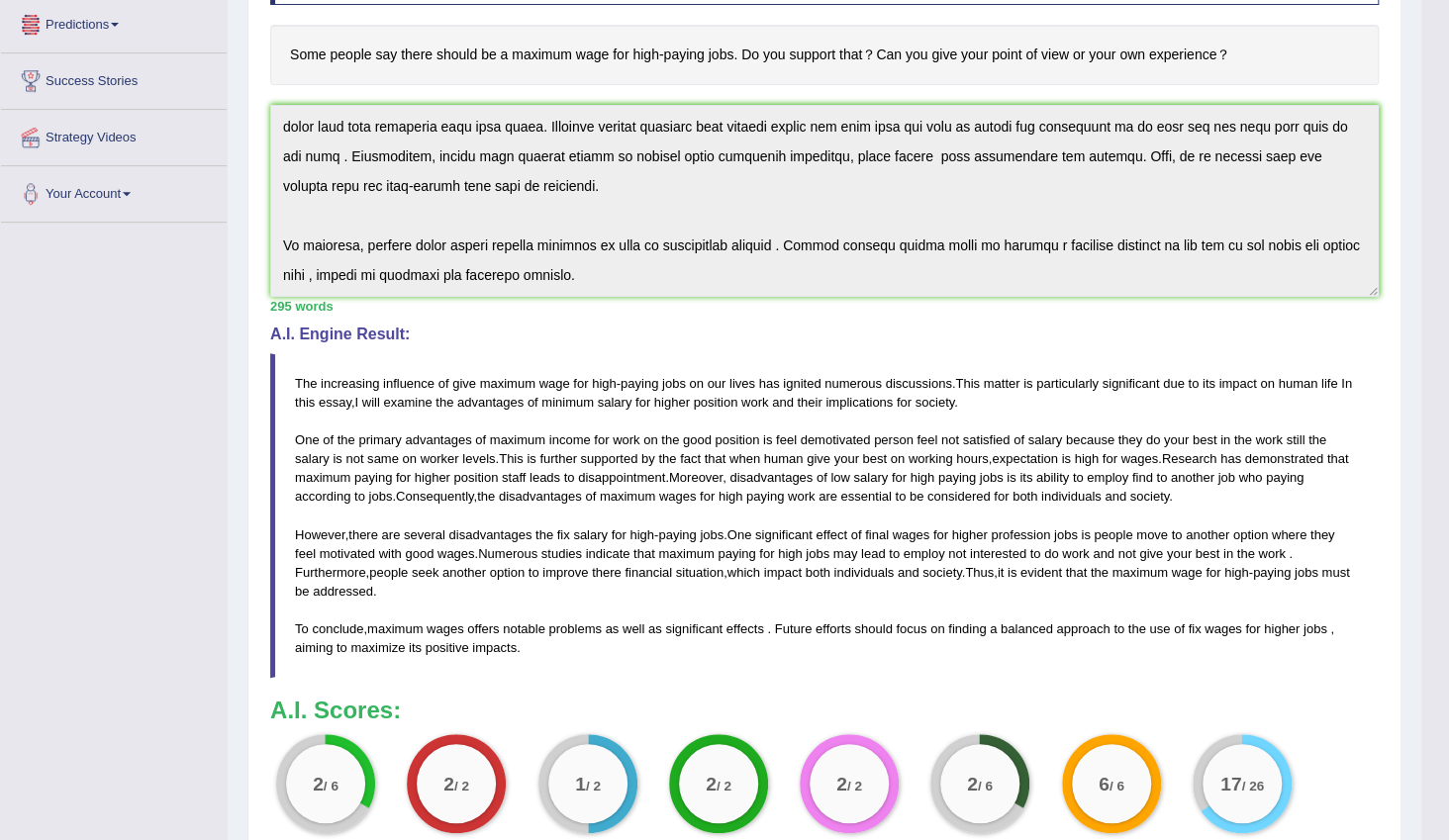 scroll, scrollTop: 375, scrollLeft: 0, axis: vertical 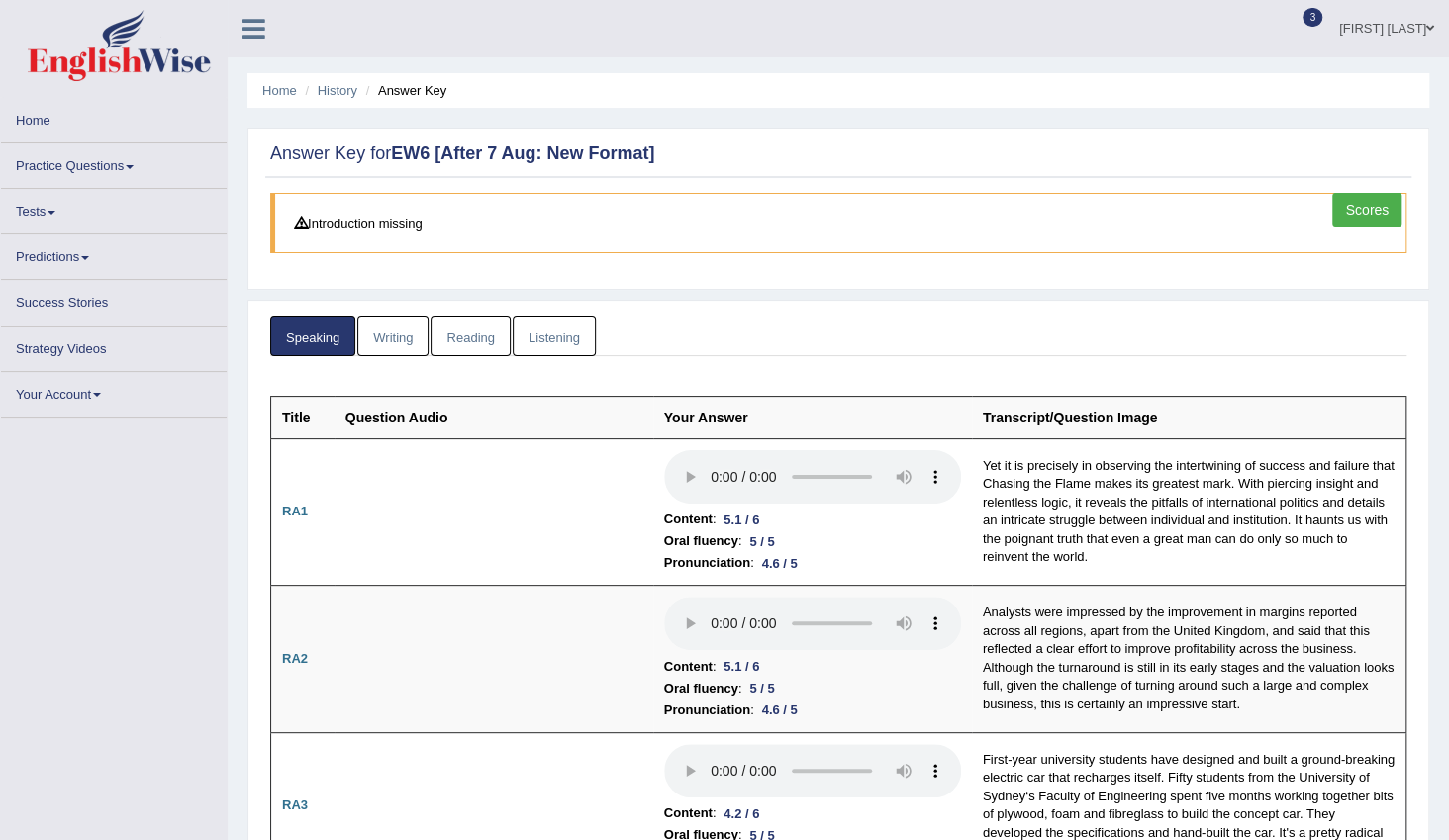 click on "Writing" at bounding box center (393, 335) 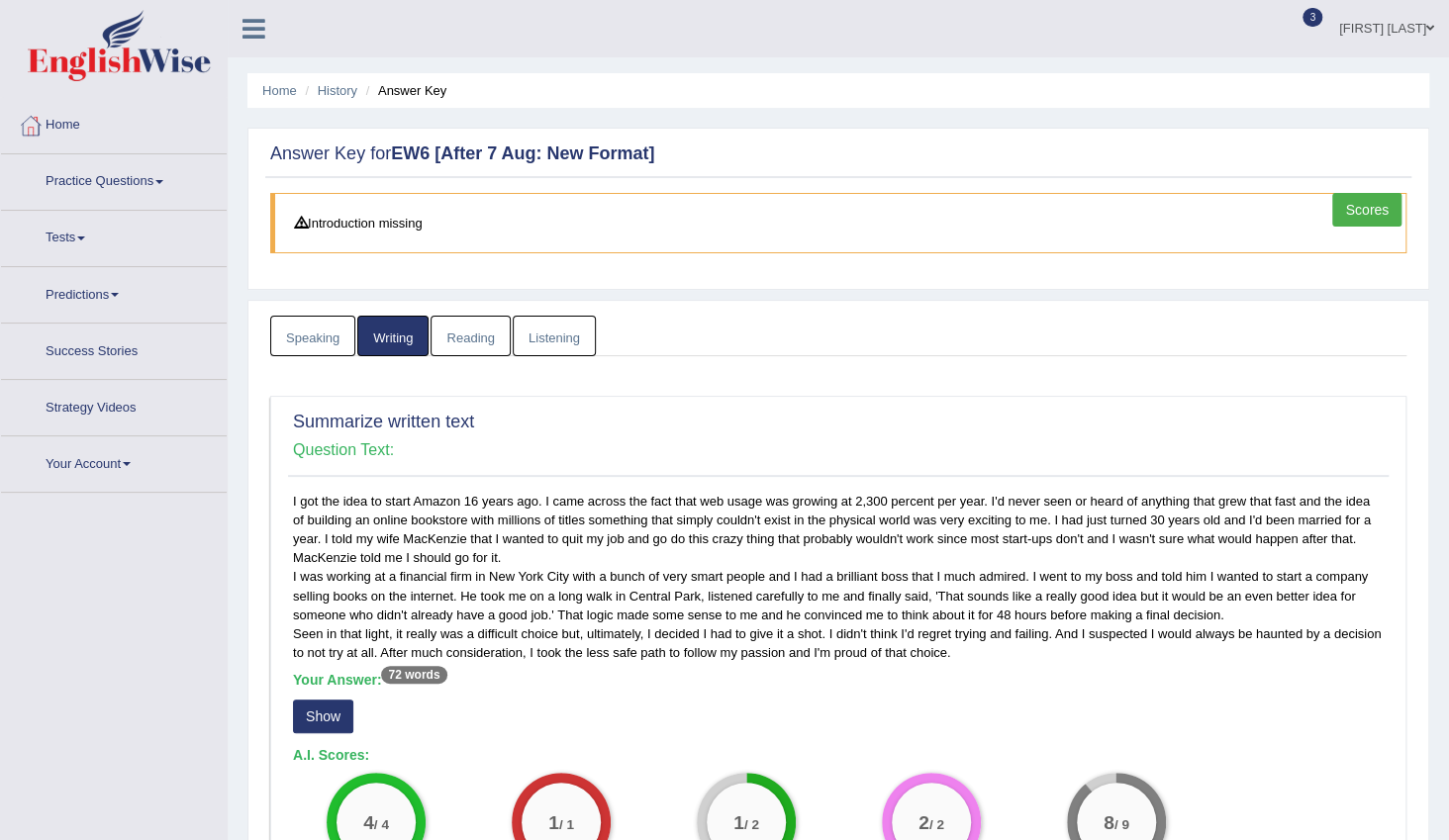 scroll, scrollTop: 0, scrollLeft: 0, axis: both 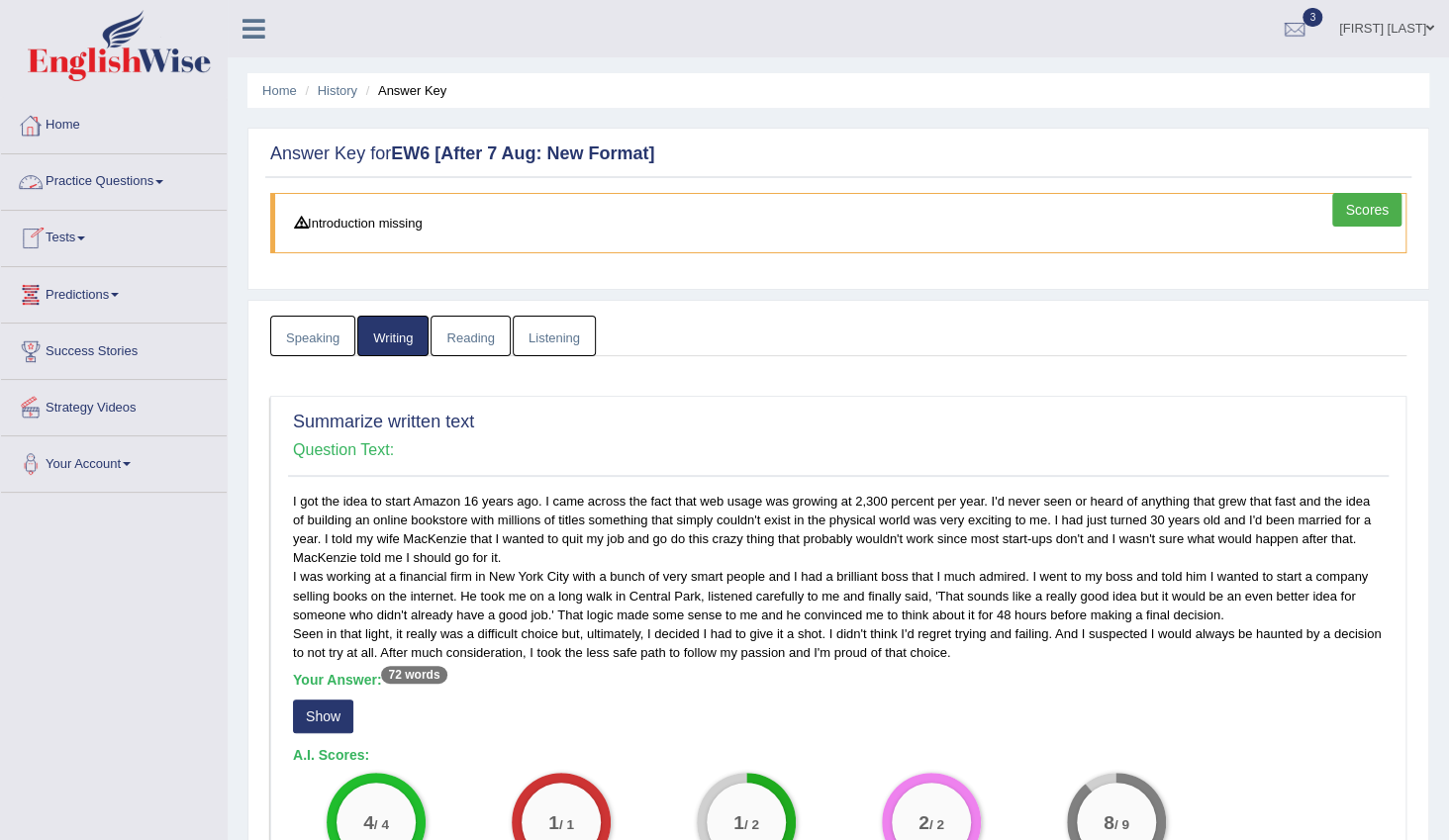 click on "Practice Questions" at bounding box center [114, 179] 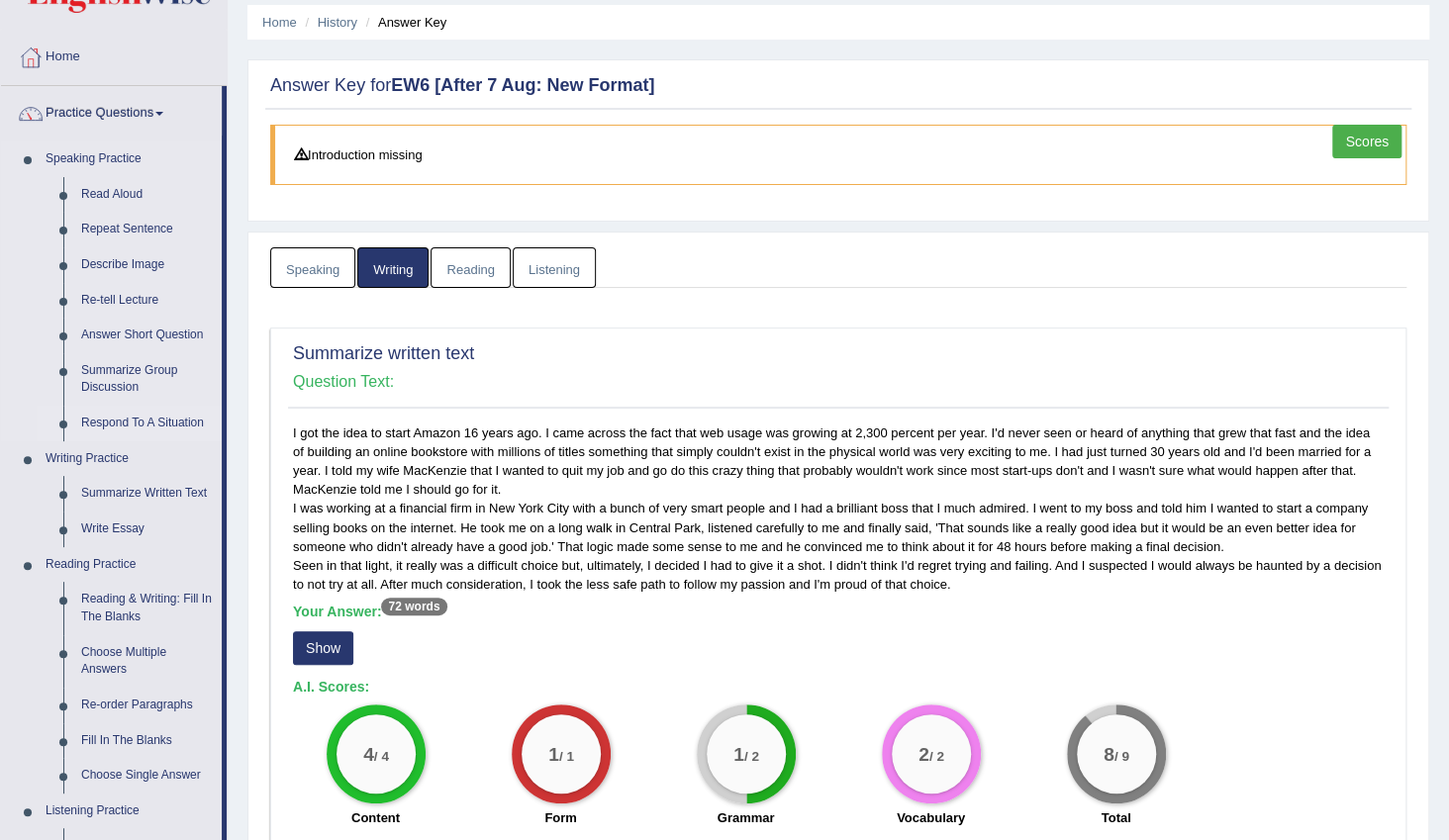 scroll, scrollTop: 179, scrollLeft: 0, axis: vertical 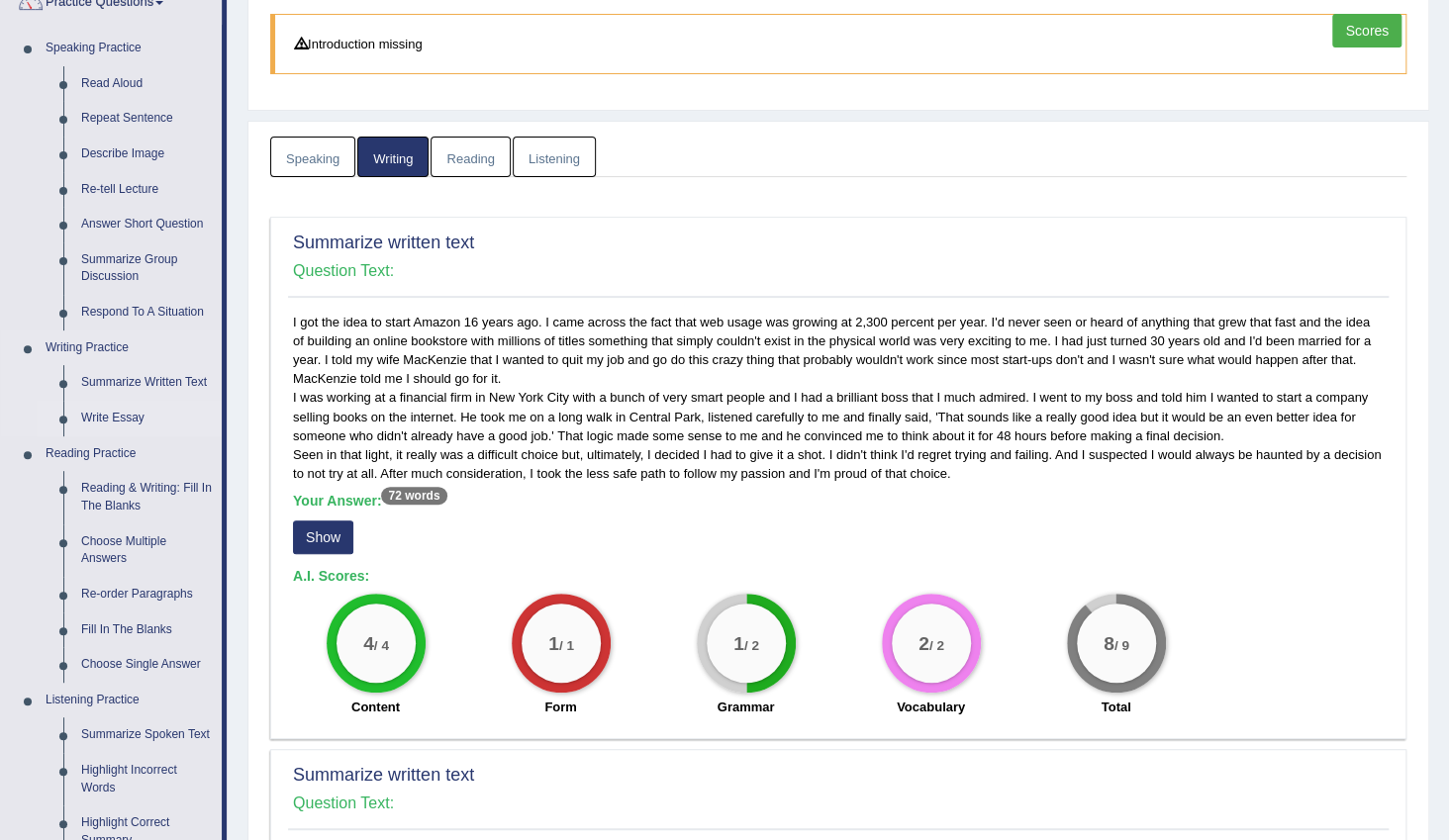 click on "Write Essay" at bounding box center (146, 419) 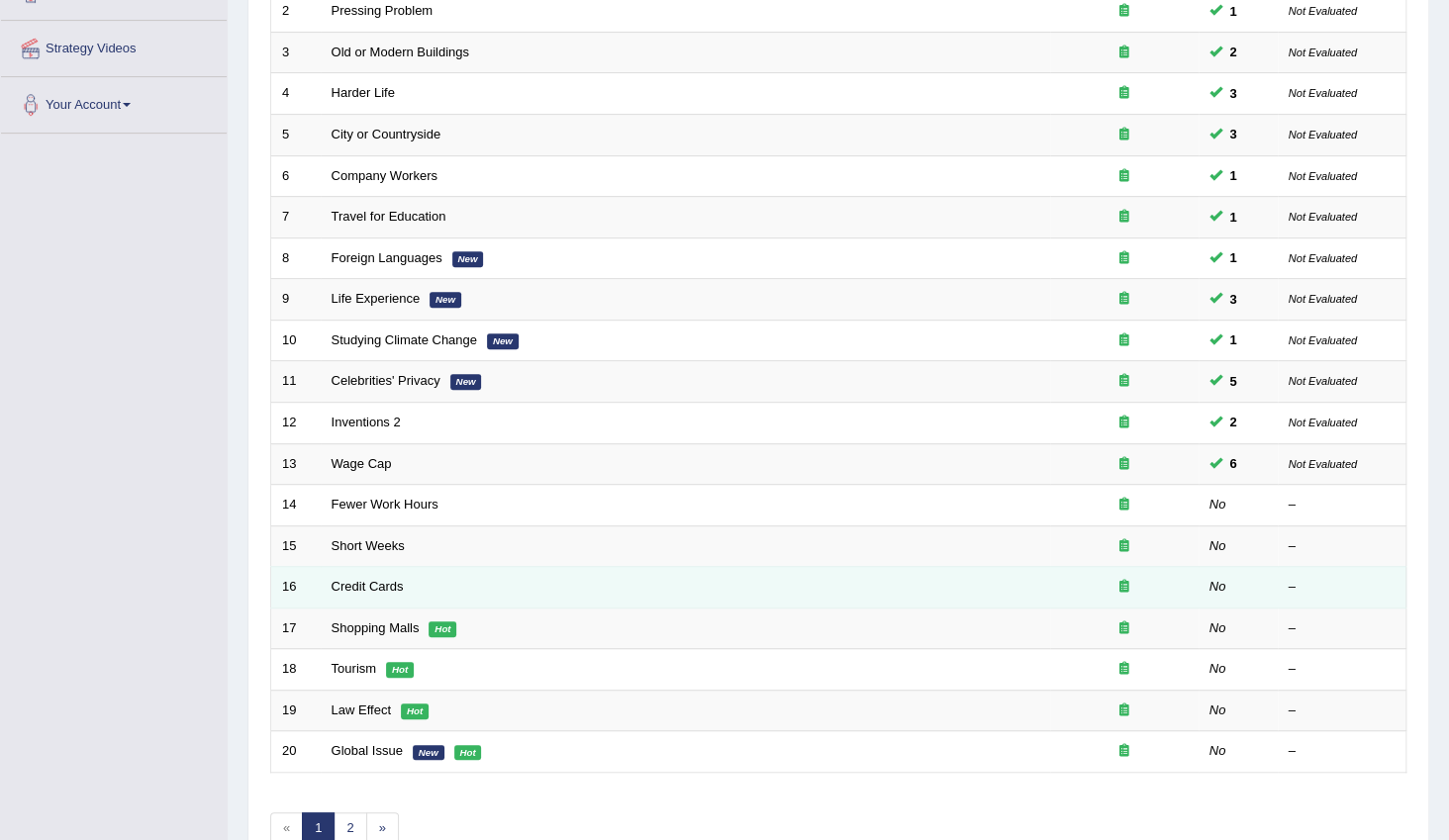 scroll, scrollTop: 359, scrollLeft: 0, axis: vertical 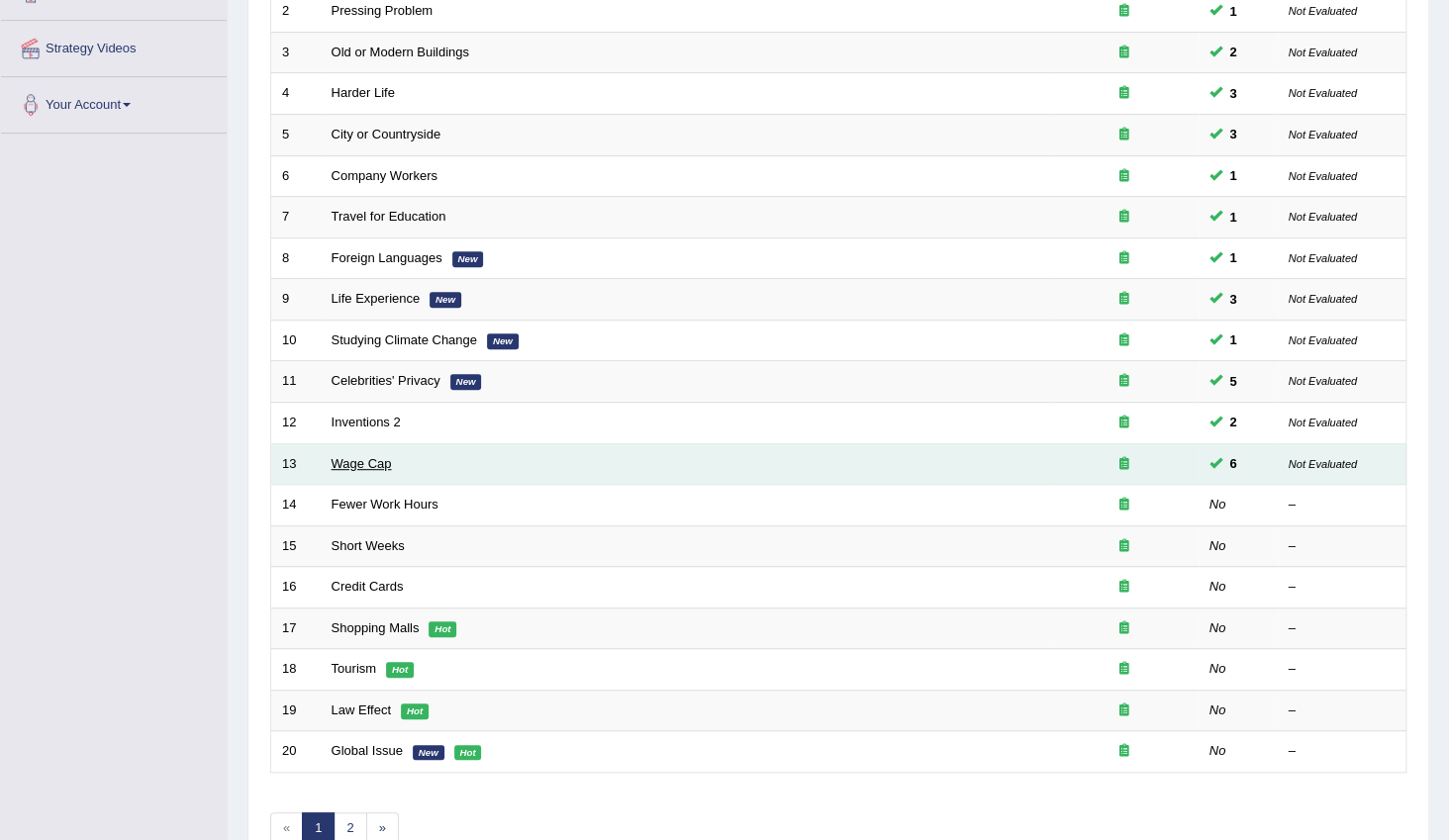 click on "Wage Cap" at bounding box center [361, 463] 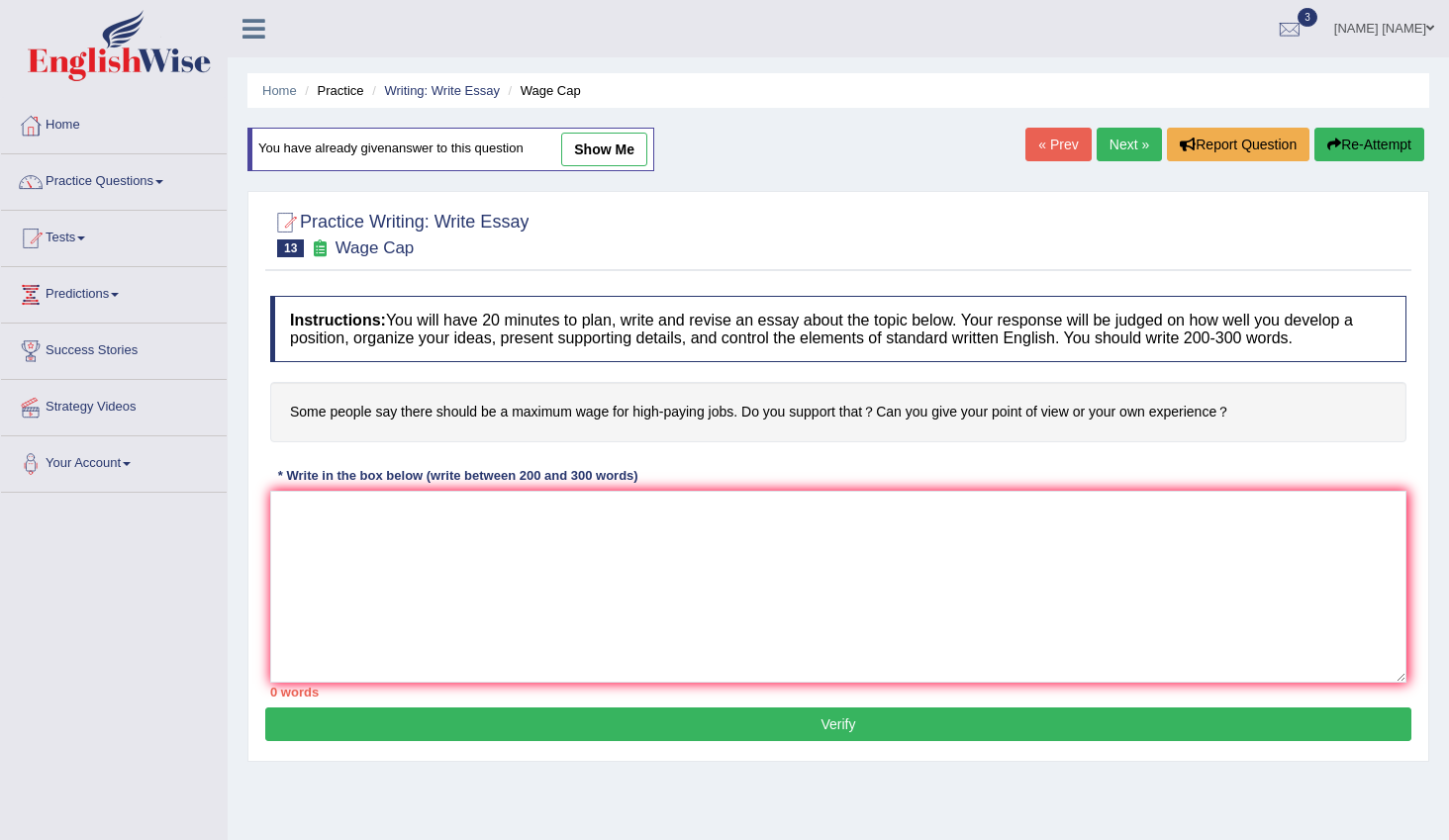 scroll, scrollTop: 0, scrollLeft: 0, axis: both 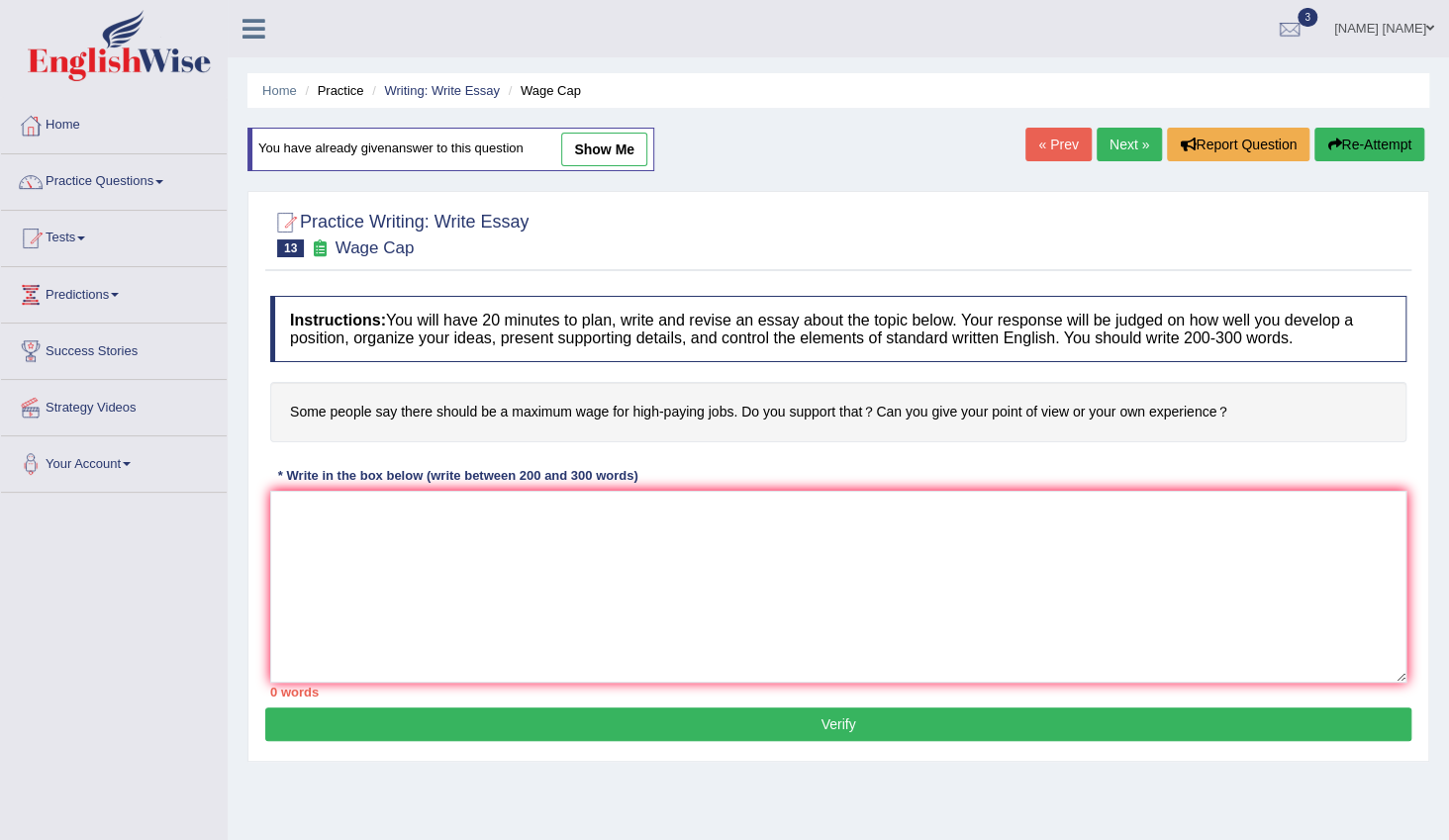 click on "show me" at bounding box center [604, 149] 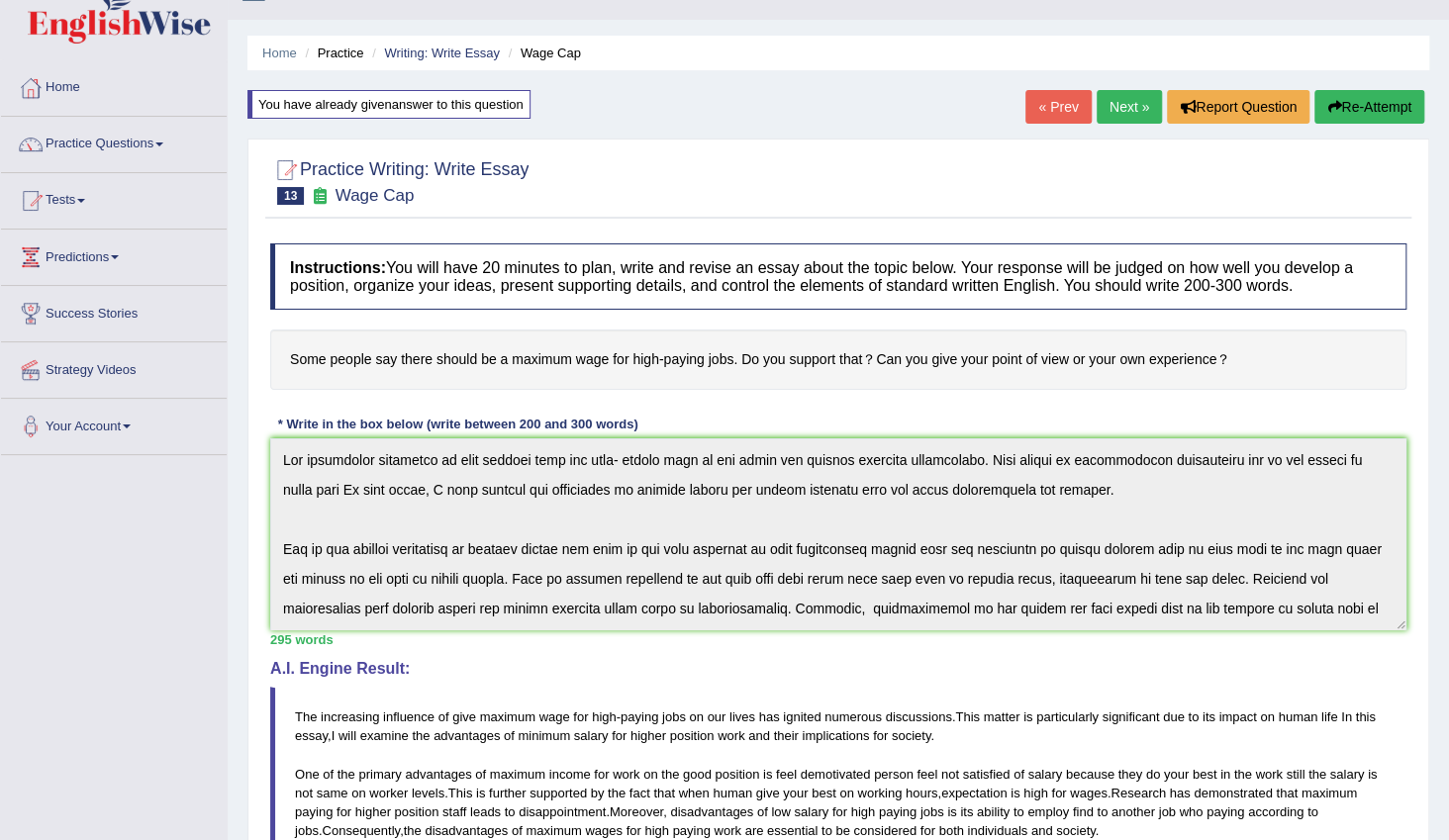 scroll, scrollTop: 0, scrollLeft: 0, axis: both 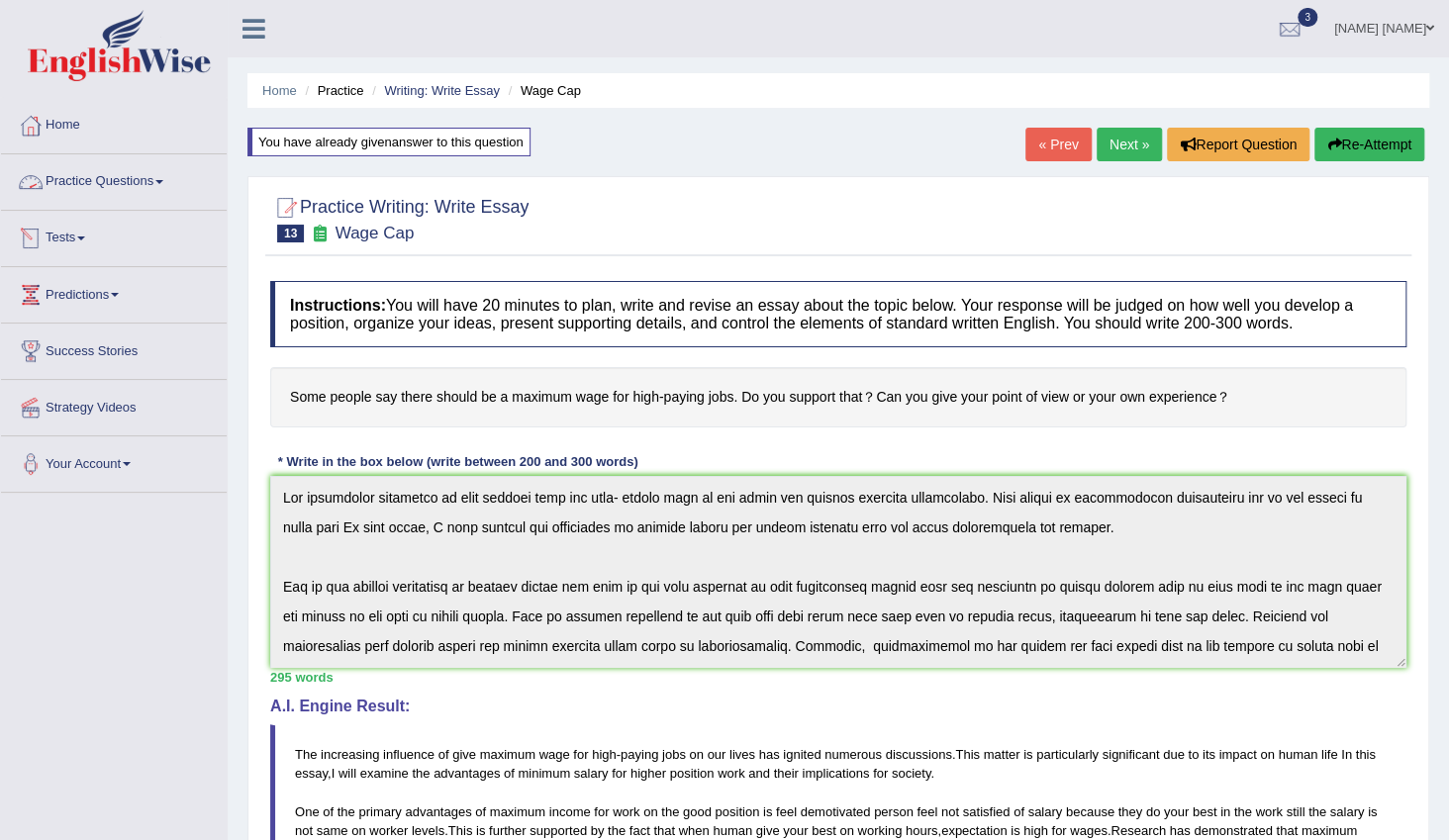 click on "Tests" at bounding box center [114, 235] 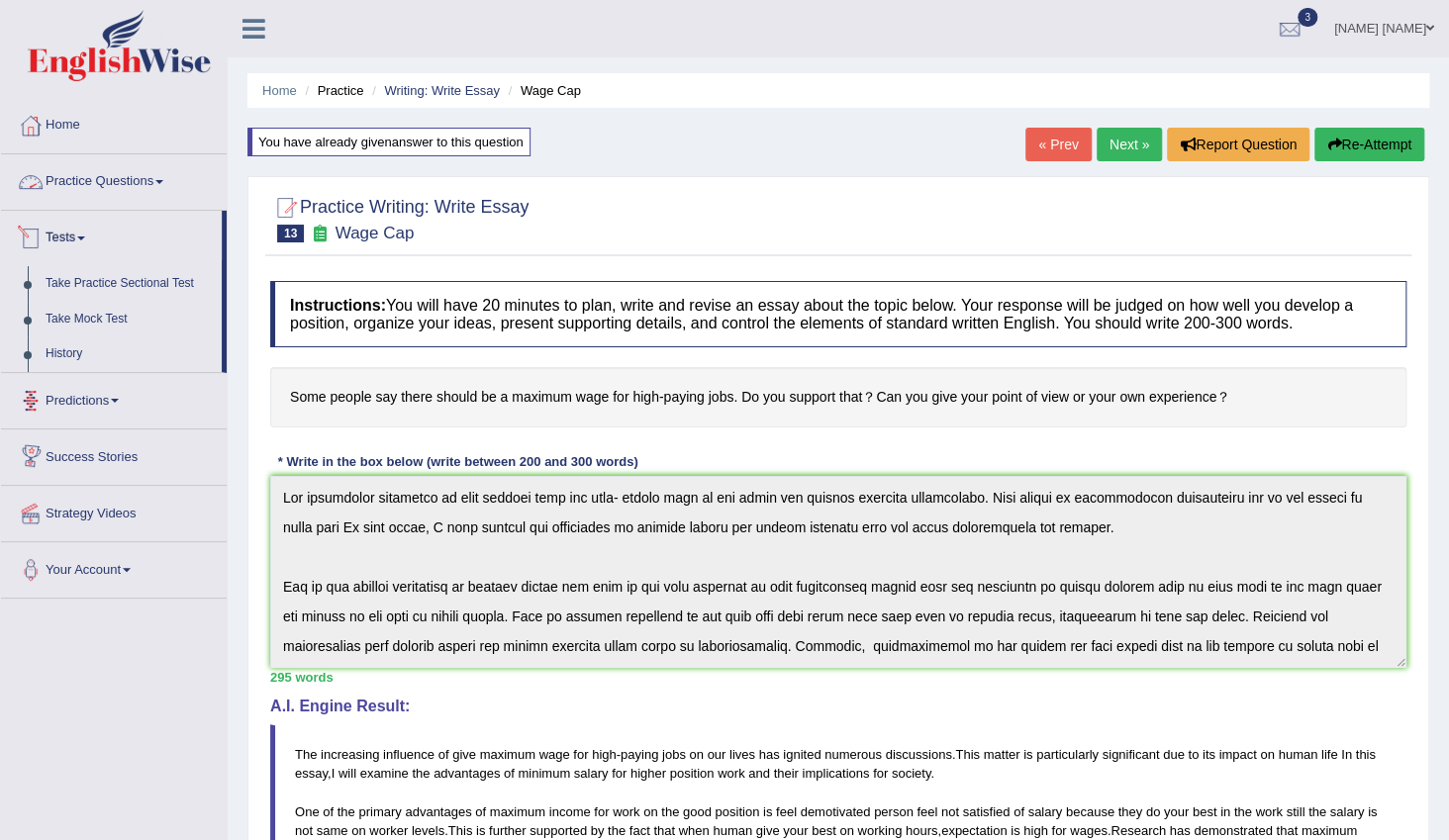 click on "Practice Questions" at bounding box center [114, 179] 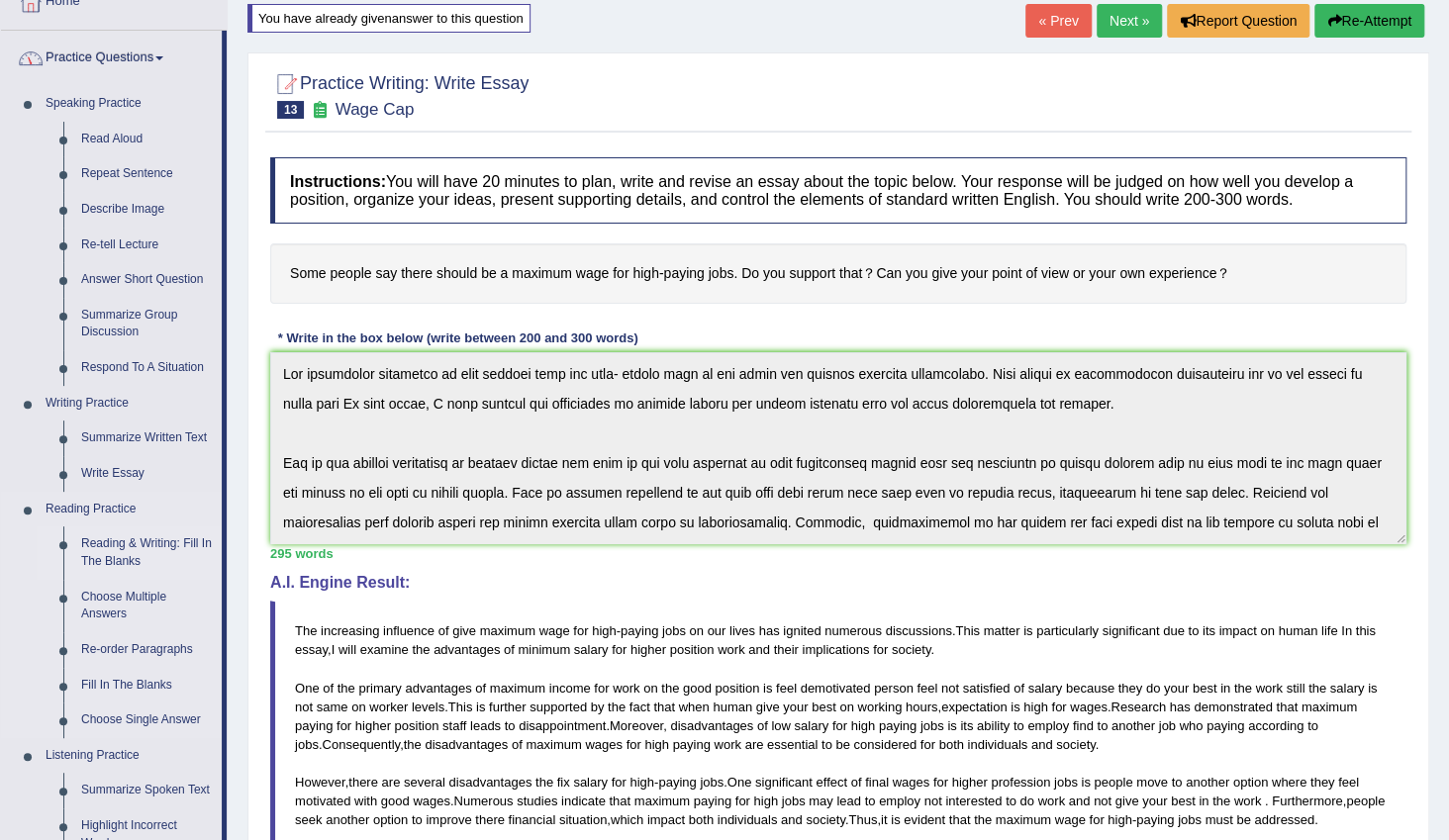 scroll, scrollTop: 269, scrollLeft: 0, axis: vertical 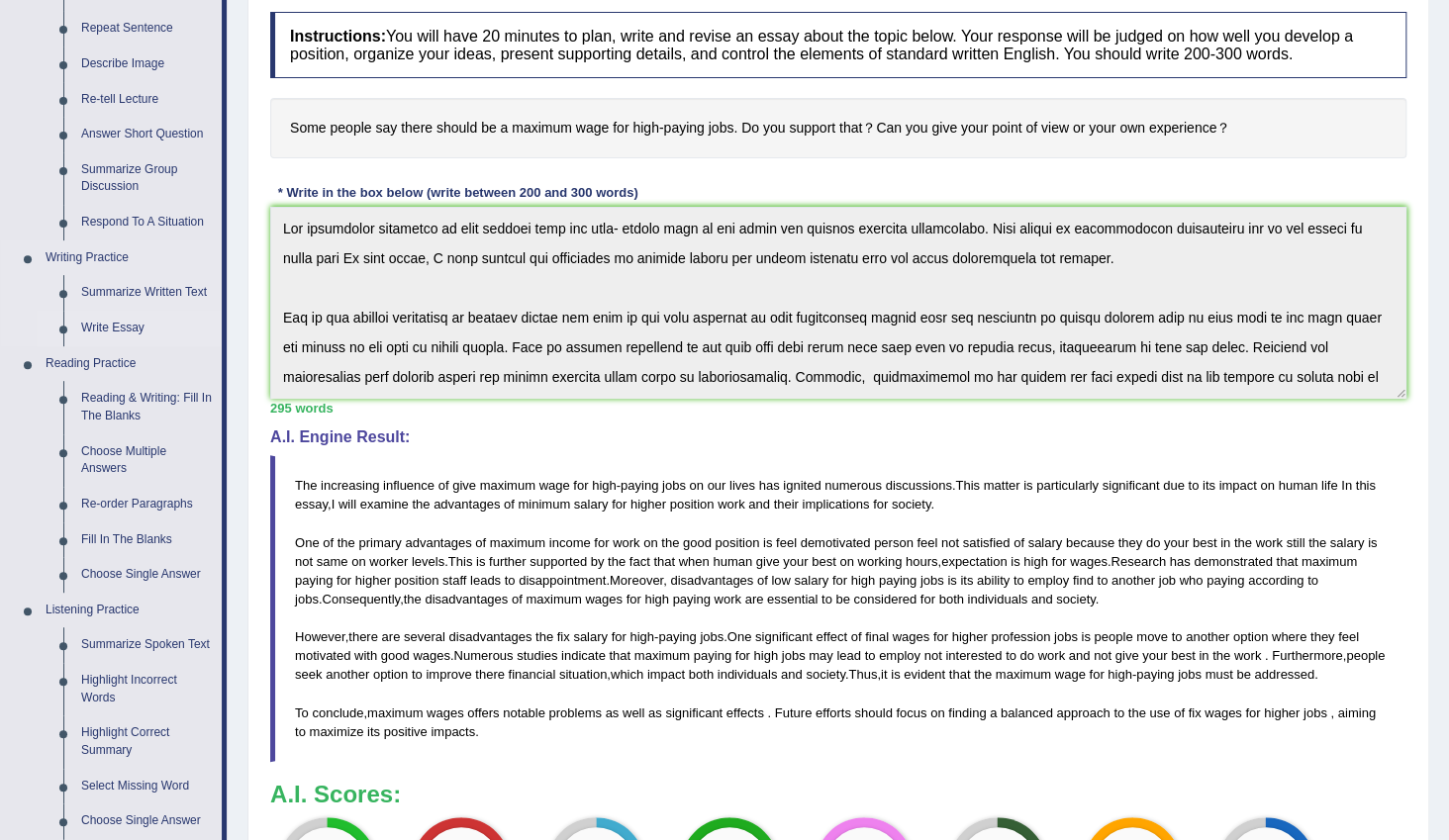 click on "Write Essay" at bounding box center [146, 328] 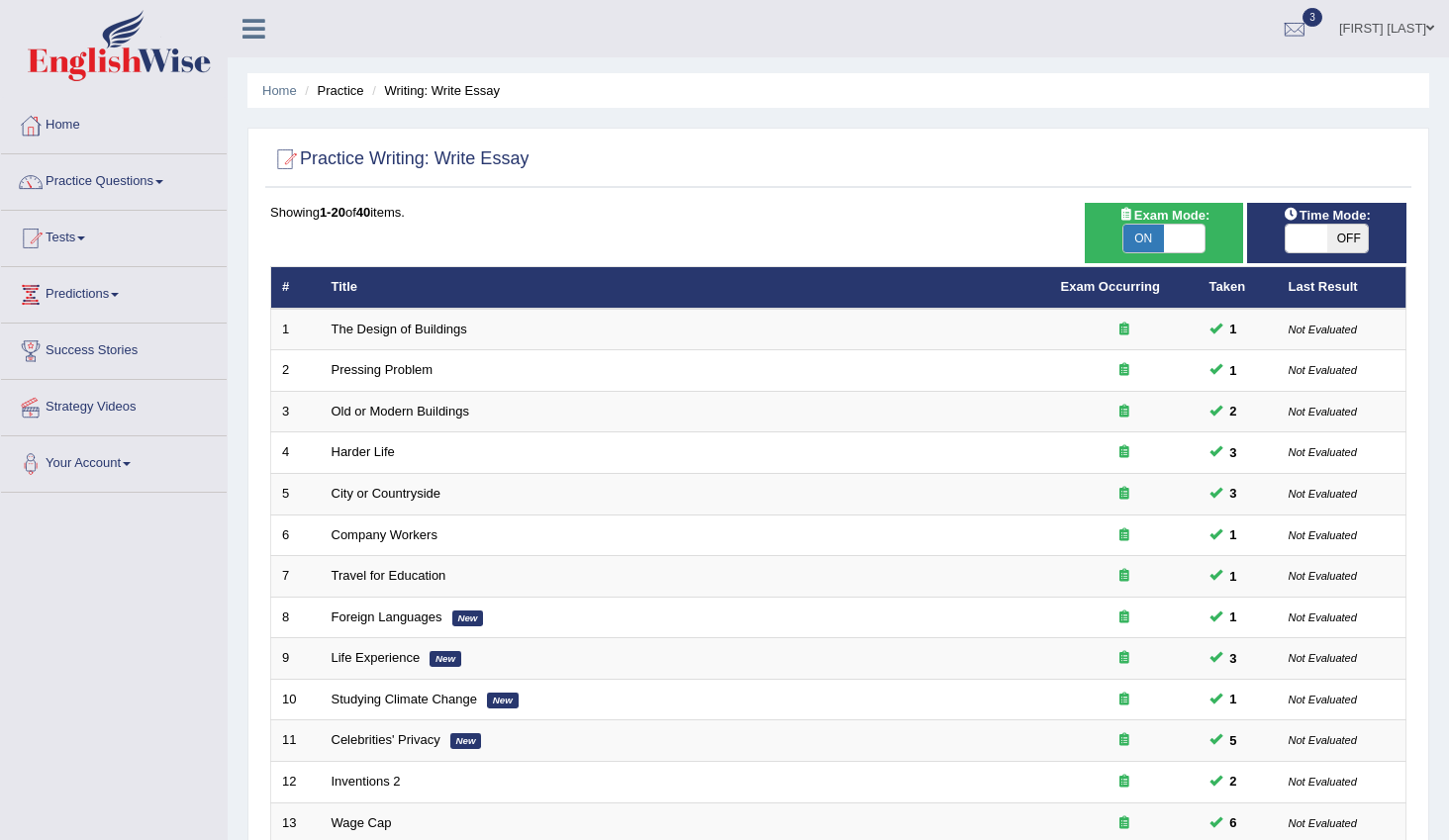 scroll, scrollTop: 0, scrollLeft: 0, axis: both 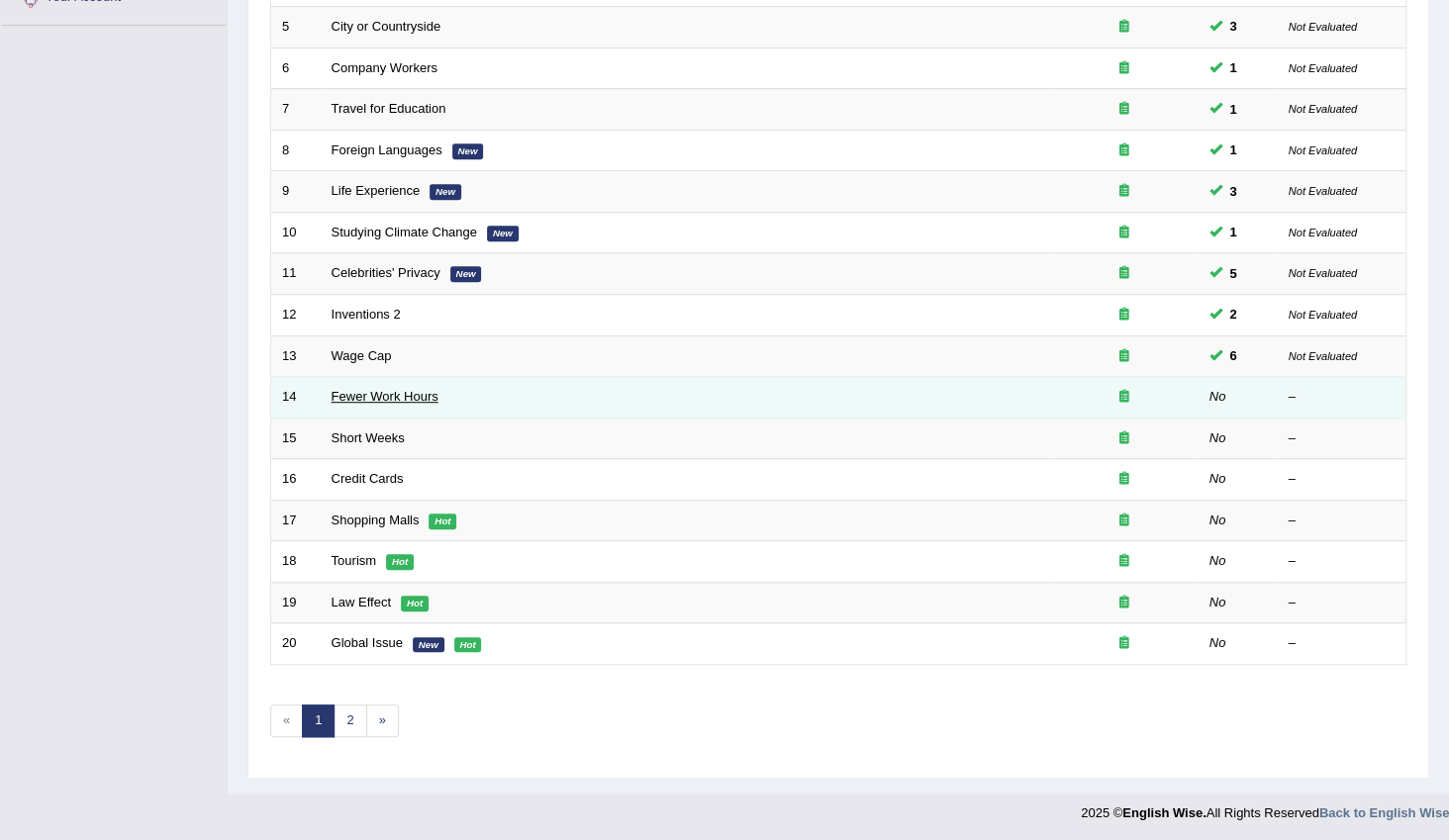 click on "Fewer Work Hours" at bounding box center (385, 396) 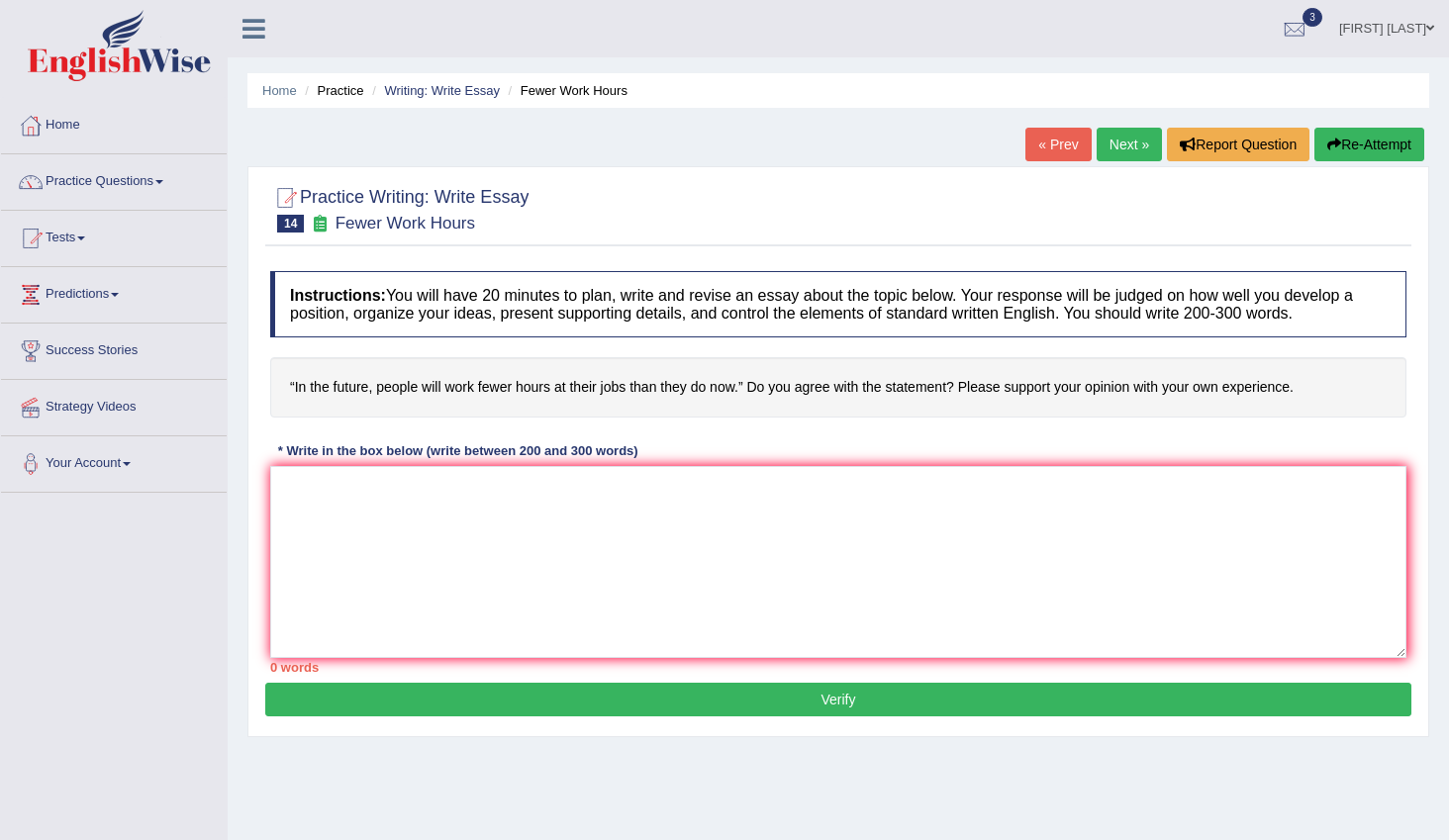 scroll, scrollTop: 0, scrollLeft: 0, axis: both 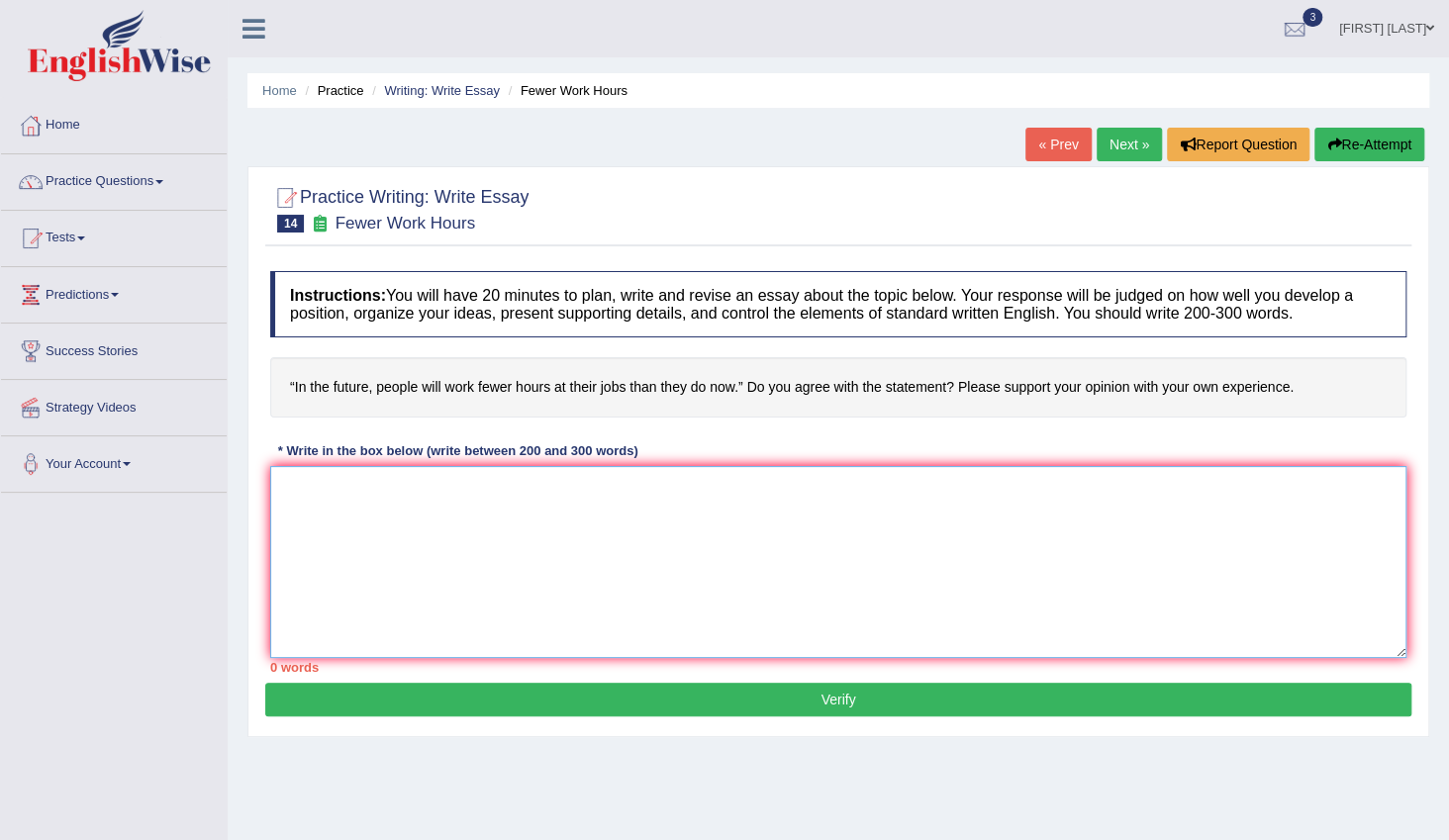 click at bounding box center (838, 562) 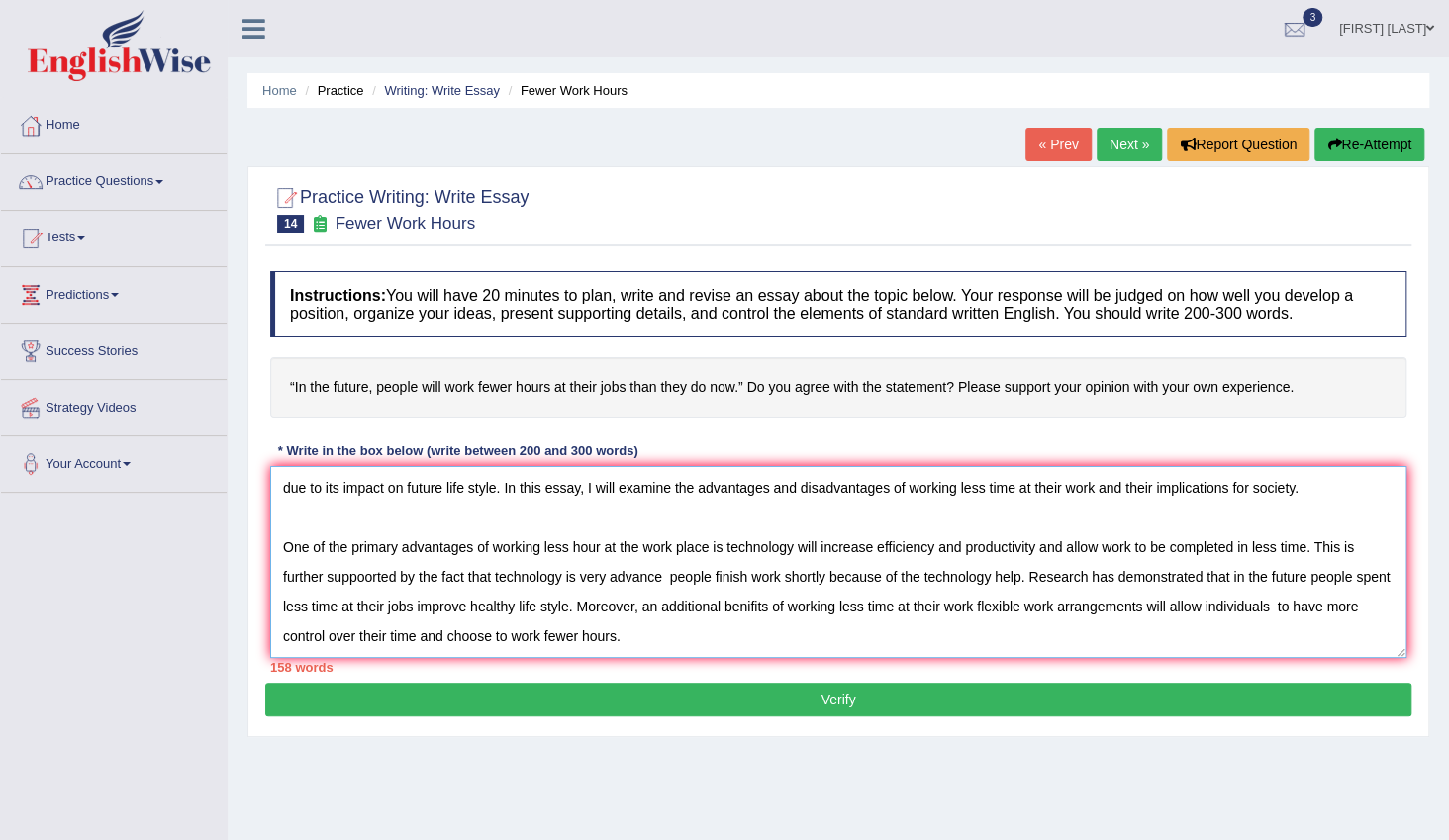 scroll, scrollTop: 77, scrollLeft: 0, axis: vertical 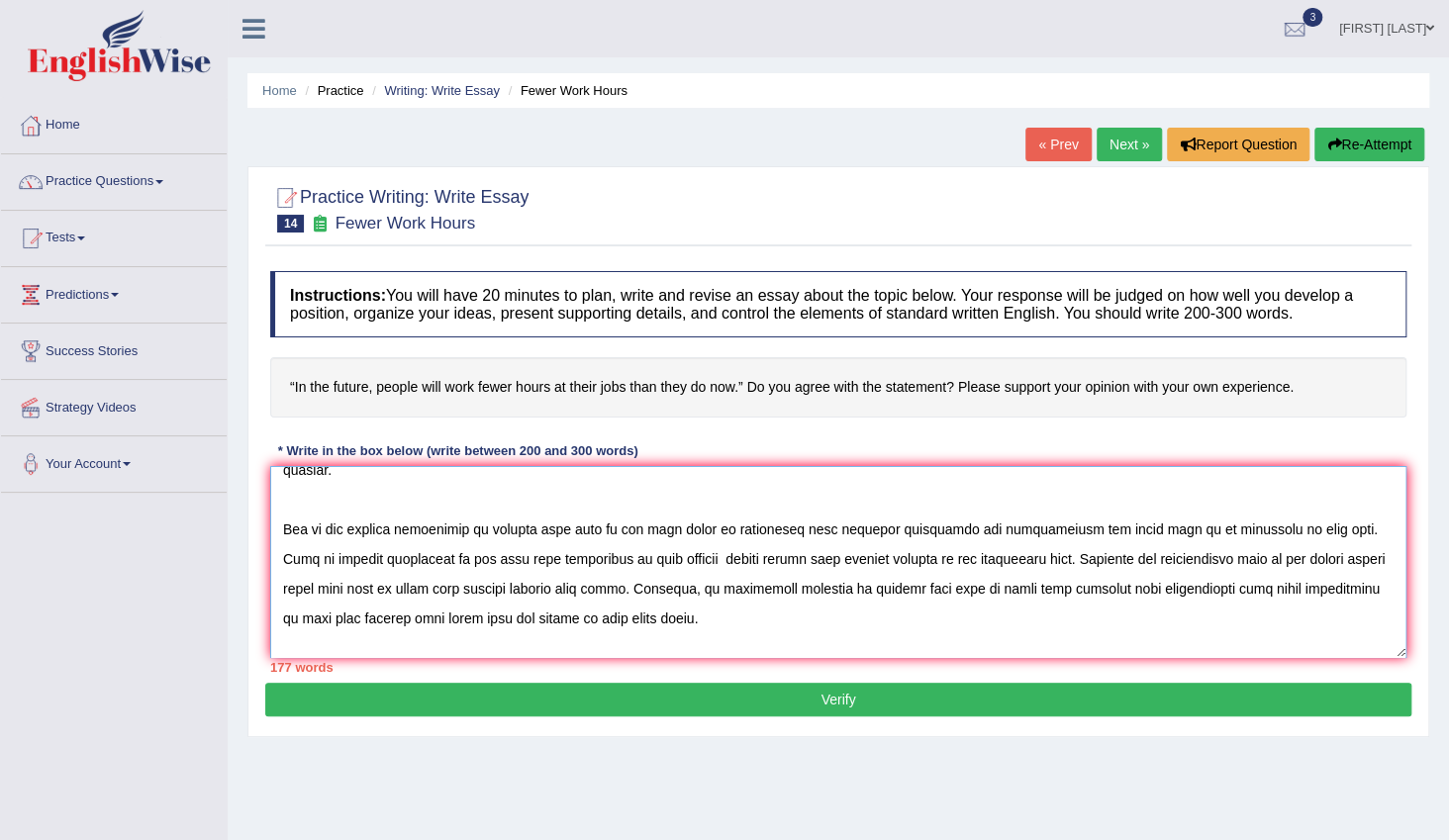click at bounding box center [838, 562] 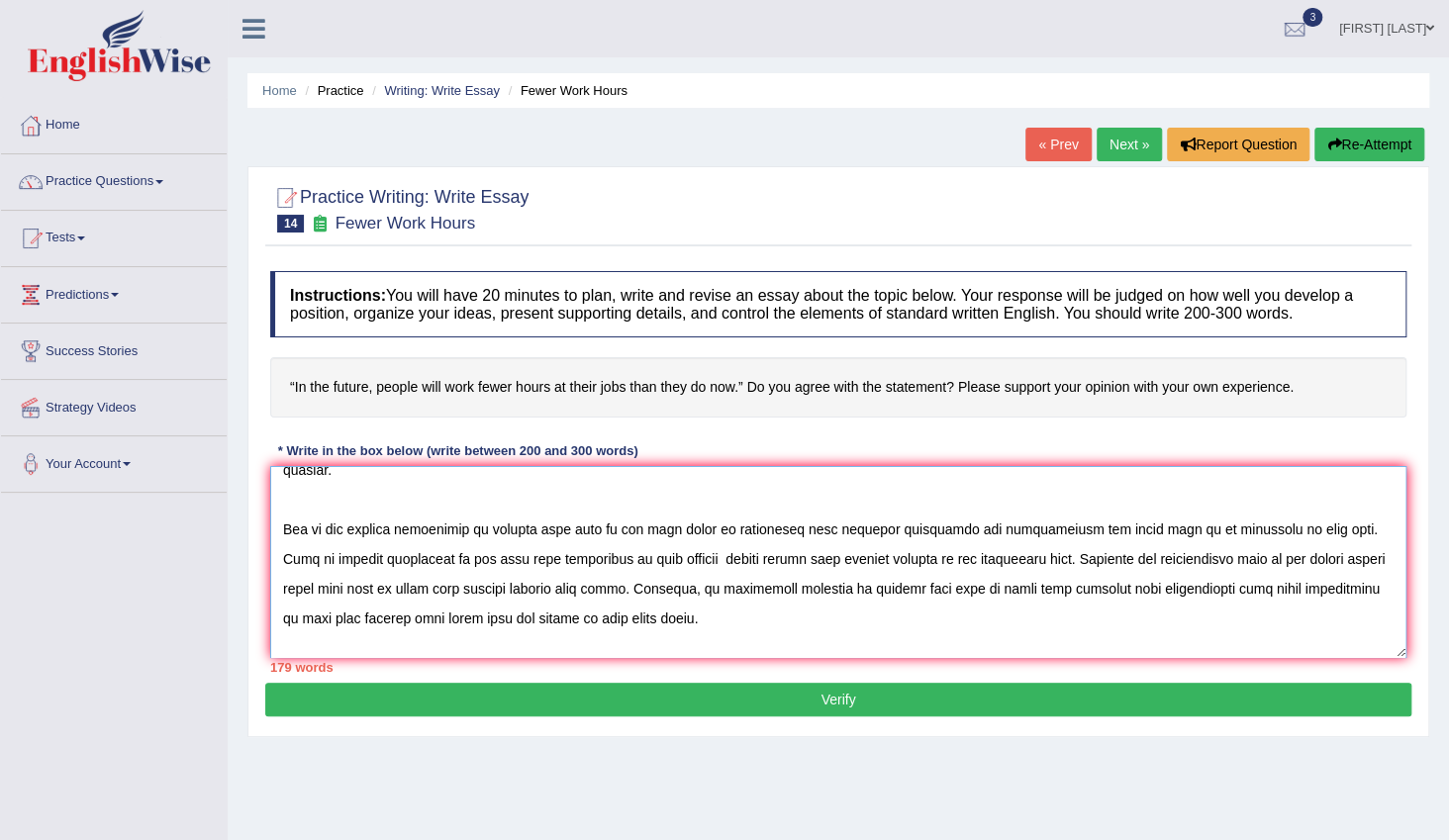 click at bounding box center (838, 562) 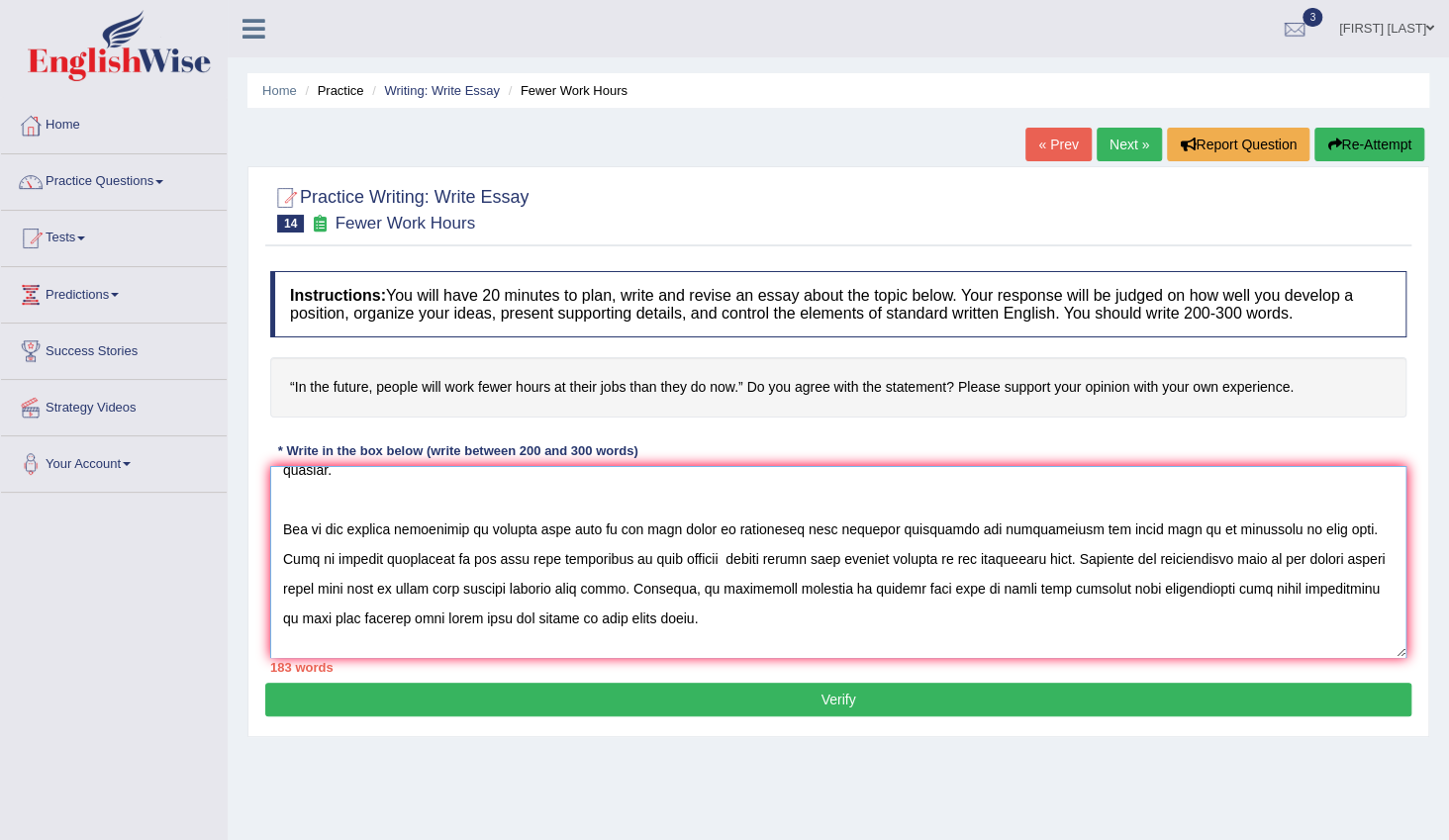click at bounding box center [838, 562] 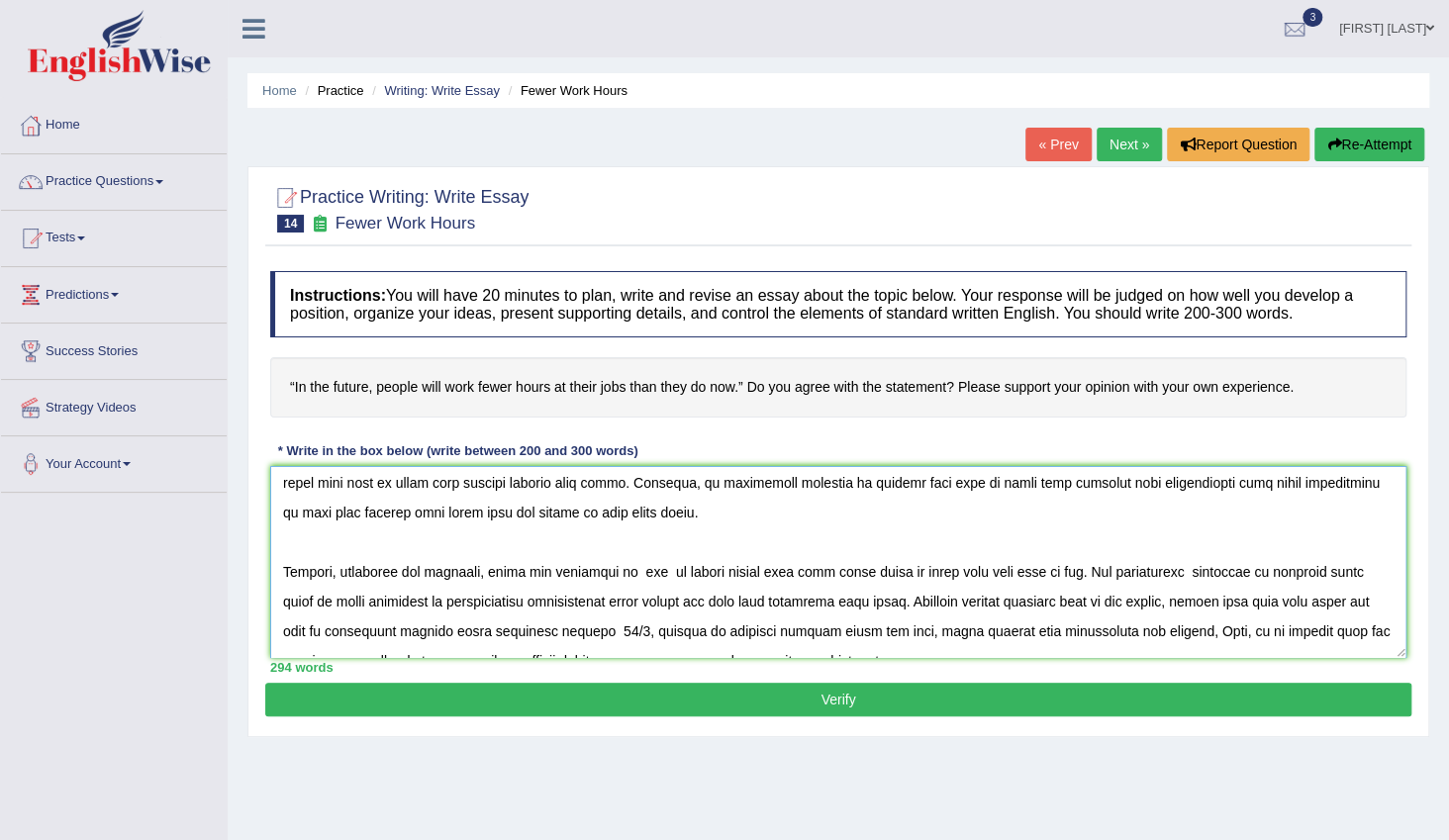 scroll, scrollTop: 267, scrollLeft: 0, axis: vertical 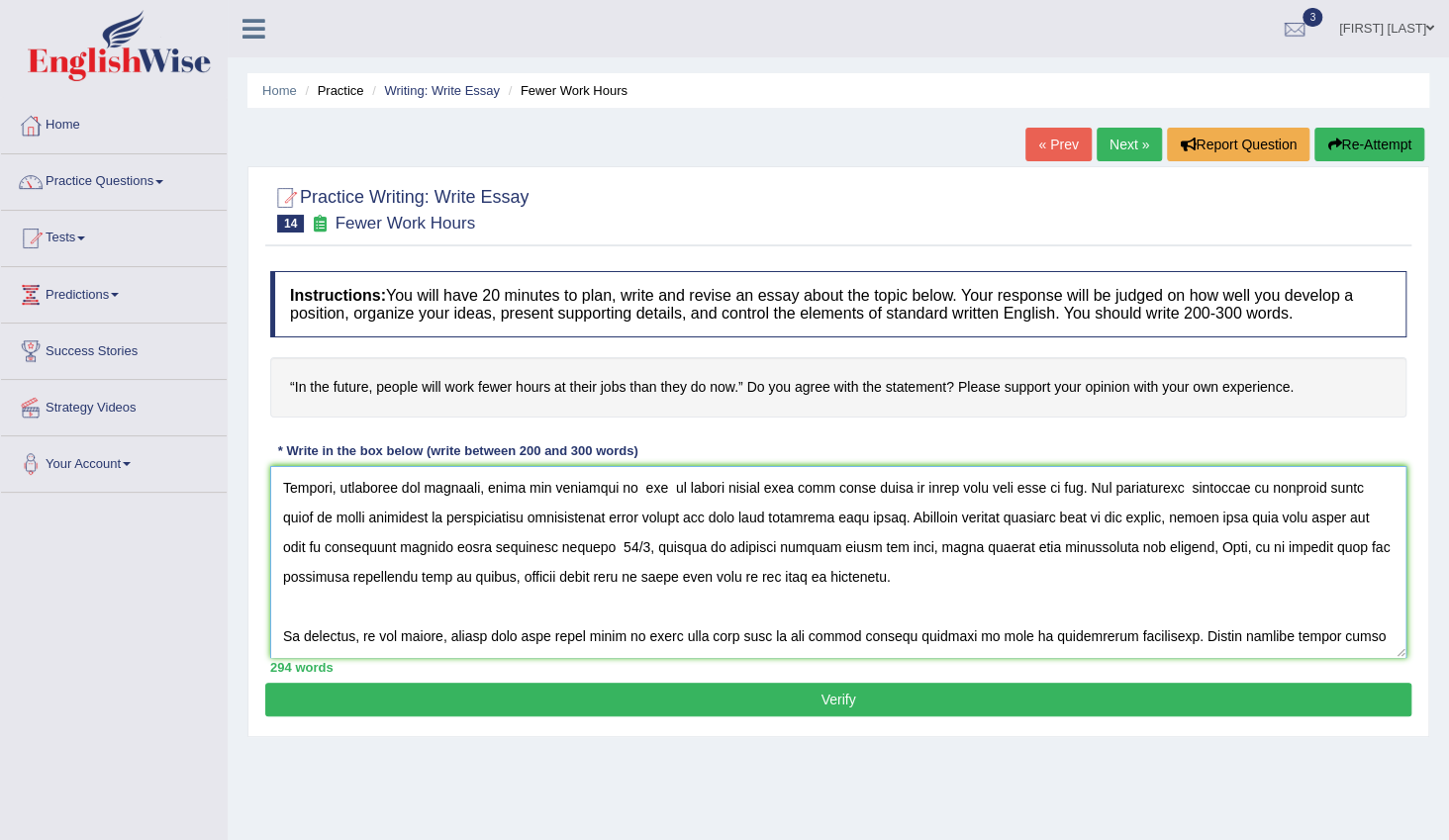 type on "The increasing influence of in future people will work short hours at their work than they do now on our lives has ignited numerous discussions. This matter is particularly significant due to its impact on future life style. In this essay, I will examine the advantages and disadvantages of working less time at their work and their implications for society.
One of the primary advantages of working less hour at the work place is technology will increase efficiency and productivity and allow work to be completed in less time. This is further suppoorted by the fact that technology is very advance  people finish work shortly because of the technology help. Research has demonstrated that in the future people spent less time at their jobs improve healthy life style. Moreover, an additional benifits of working less time at their work flexible work arrangements will allow individuals  to have more control over their time and choose to work fewer hours.
However, alongside the benifits, there are drawbacks of  the..." 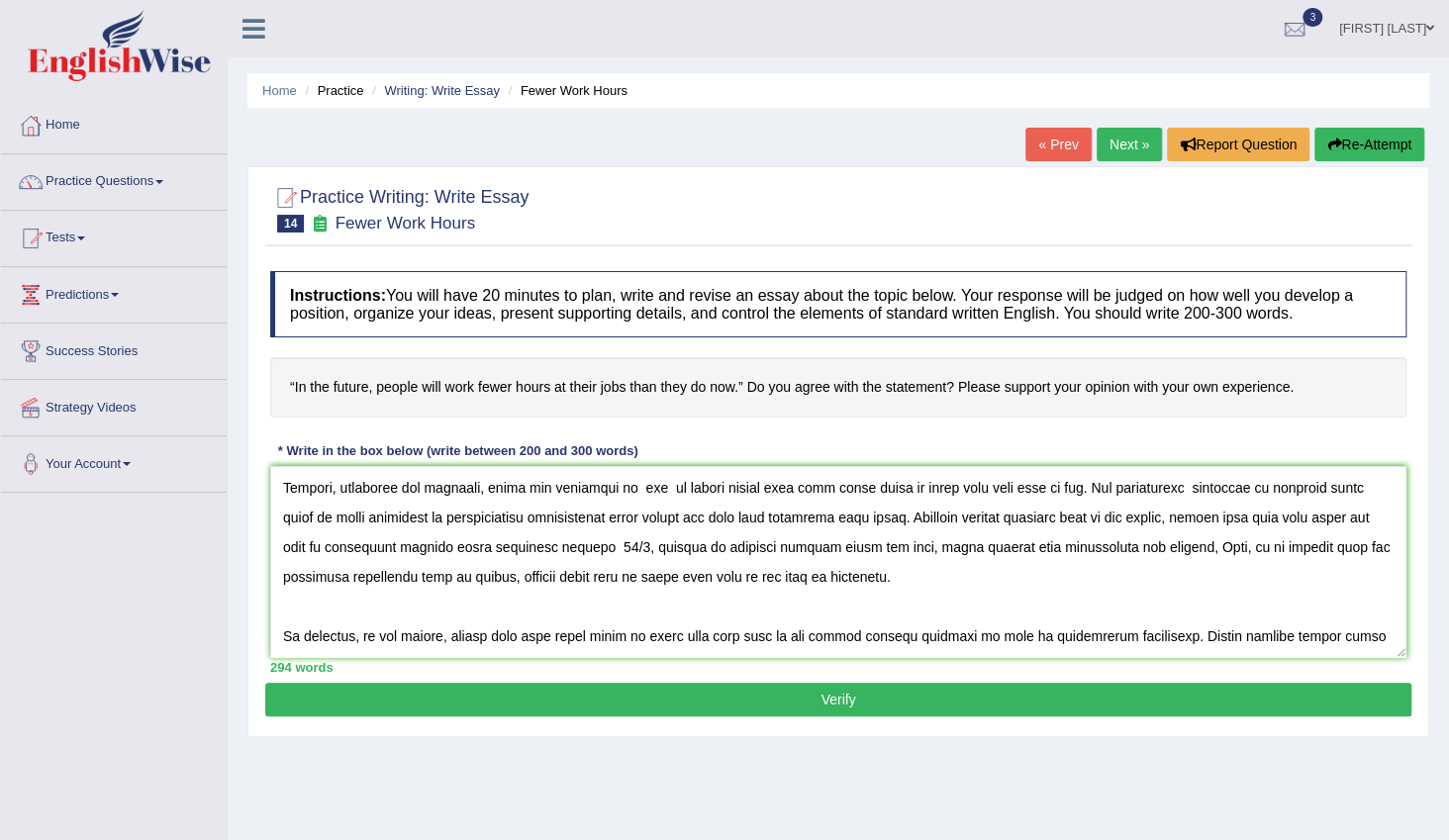click on "Verify" at bounding box center (838, 700) 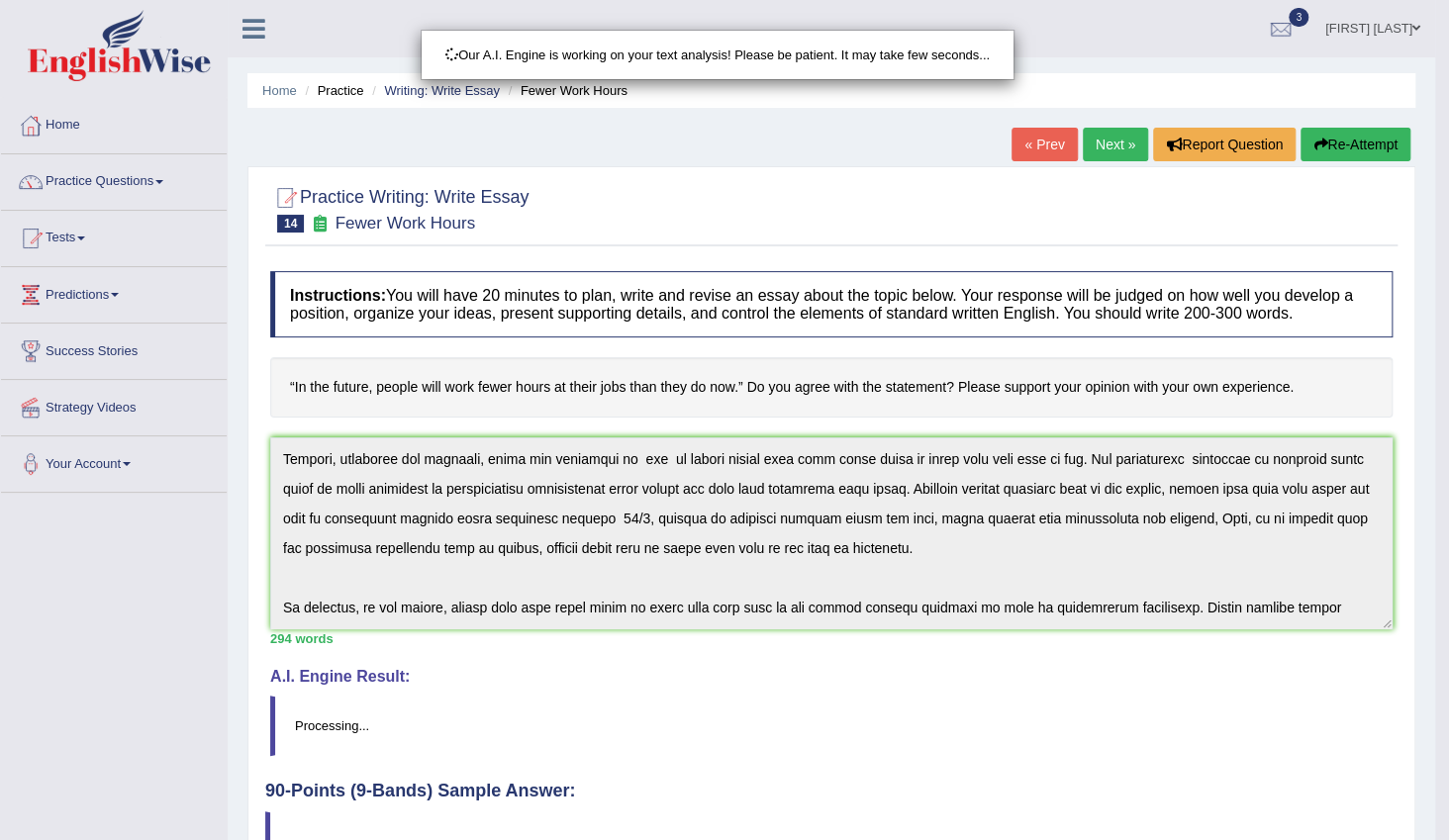 scroll, scrollTop: 297, scrollLeft: 0, axis: vertical 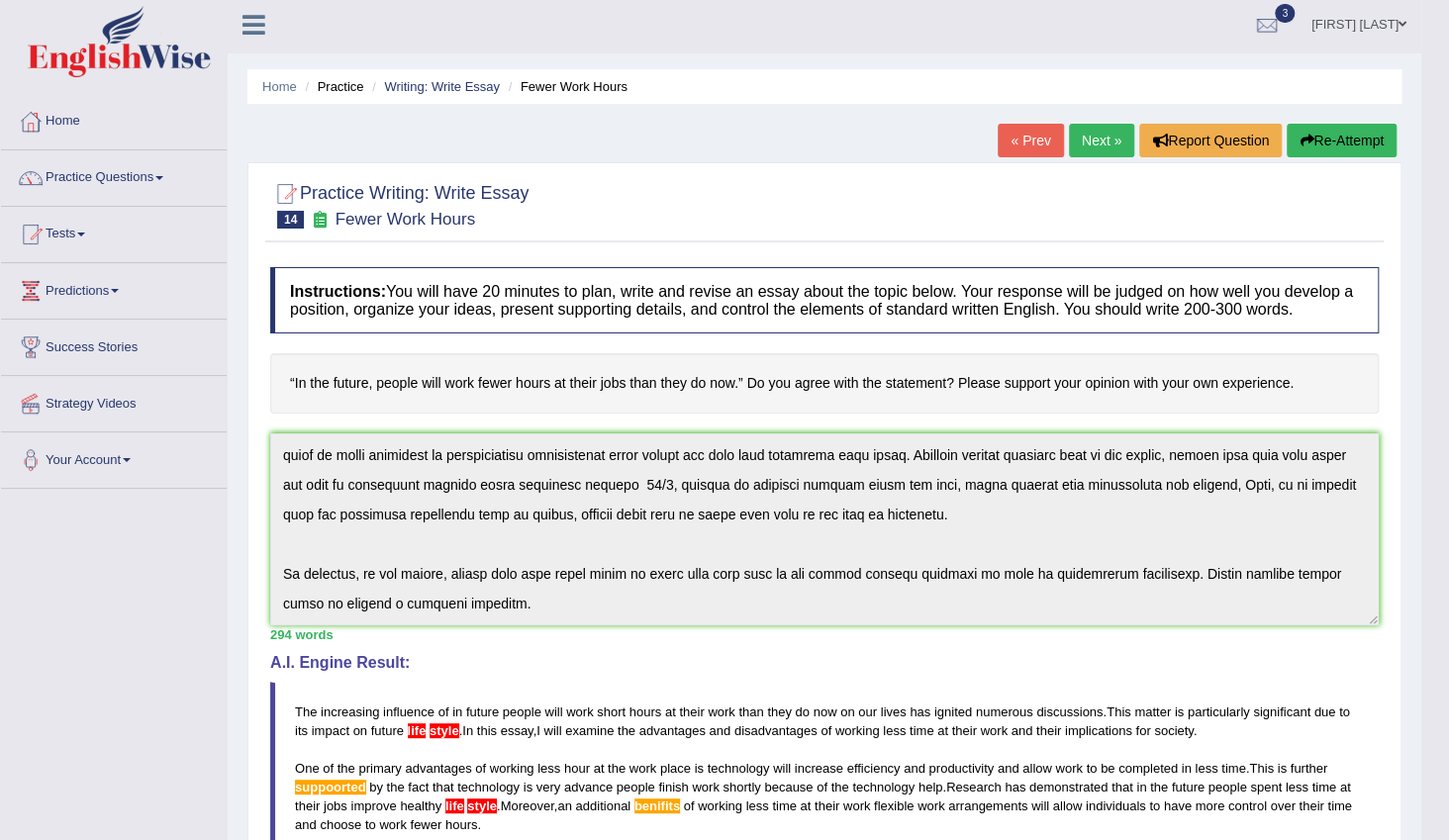 click on "Instructions:  You will have 20 minutes to plan, write and revise an essay about the topic below. Your response will be judged on how well you develop a position, organize your ideas, present supporting details, and control the elements of standard written English. You should write 200-300 words.
“In the future, people will work fewer hours at their jobs than they do now.” Do you agree with the statement? Please support your opinion with your own experience. * Write in the box below (write between 200 and 300 words) 294 words Written Keywords:  future  people  work  fewer  hours  jobs  productivity  technology  work  efficiency  society A.I. Engine Result: The   increasing   influence   of   in   future   people   will   work   short   hours   at   their   work   than   they   do   now   on   our   lives   has   ignited   numerous   discussions .  This   matter   is   particularly   significant   due   to   its   impact   on   future   life   style .  In   this   essay ,  I   will   examine" at bounding box center [824, 726] 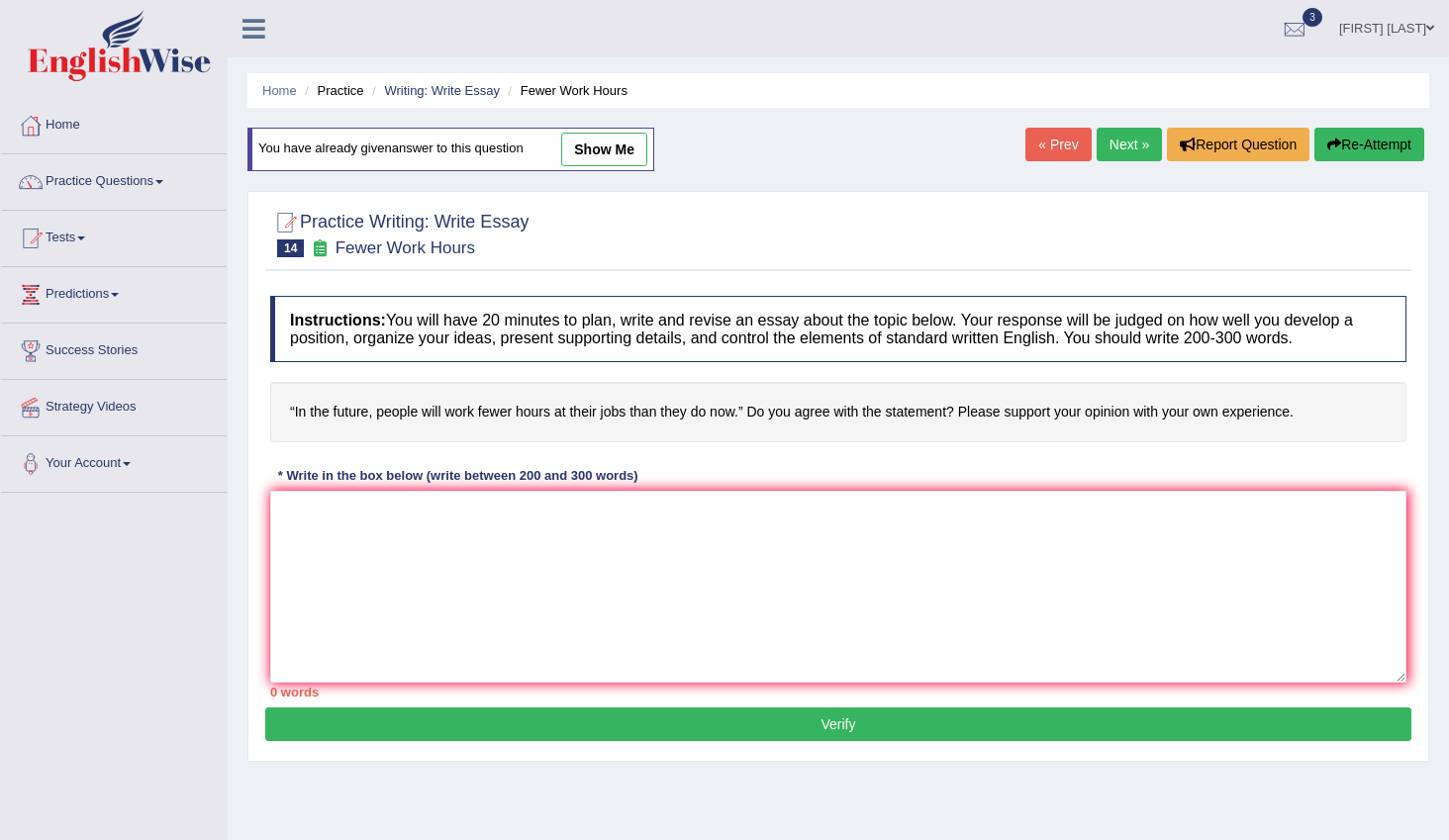 scroll, scrollTop: 4, scrollLeft: 0, axis: vertical 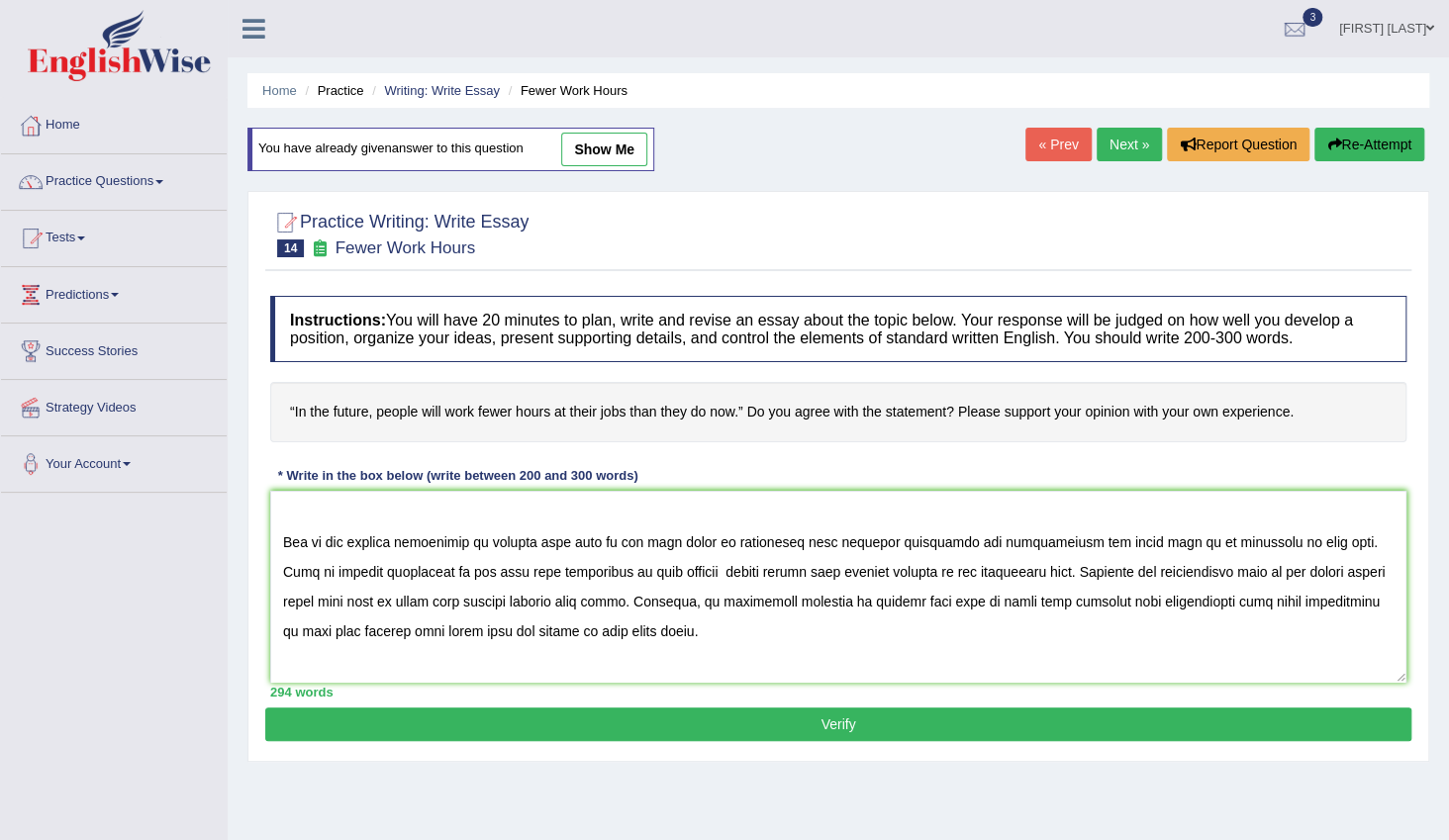 click at bounding box center (838, 587) 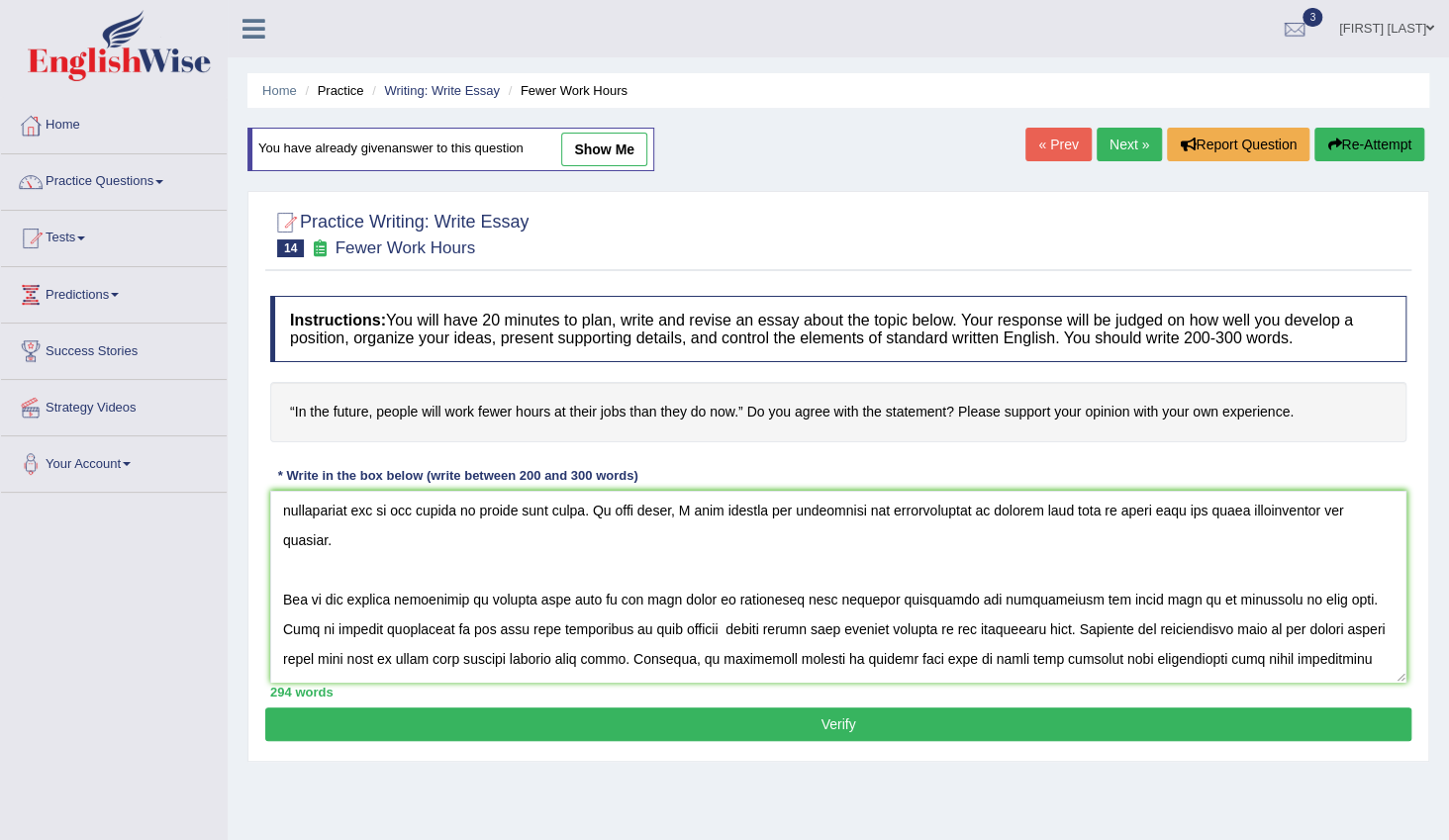 scroll, scrollTop: 0, scrollLeft: 0, axis: both 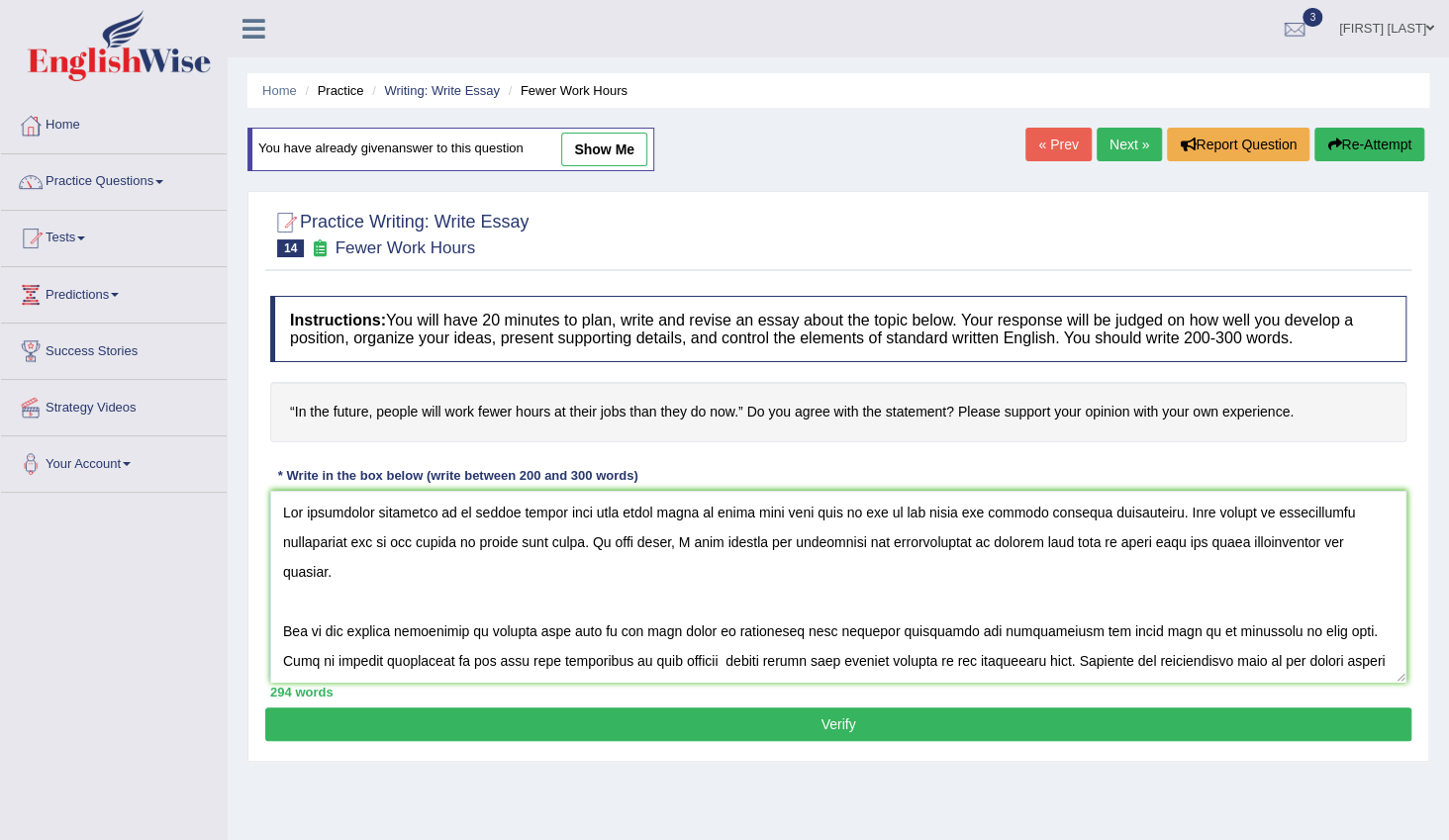 click at bounding box center (838, 587) 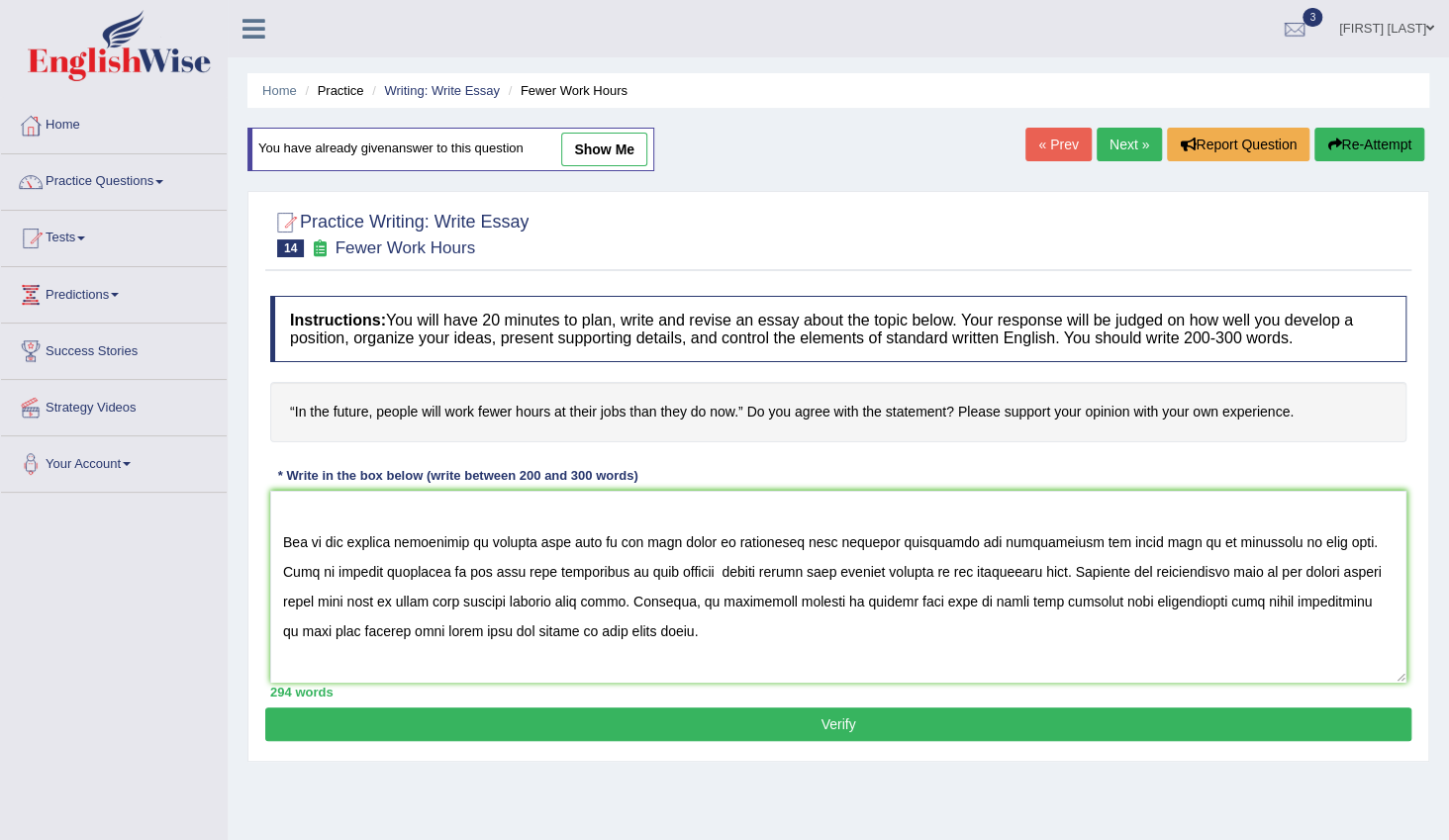 scroll, scrollTop: 179, scrollLeft: 0, axis: vertical 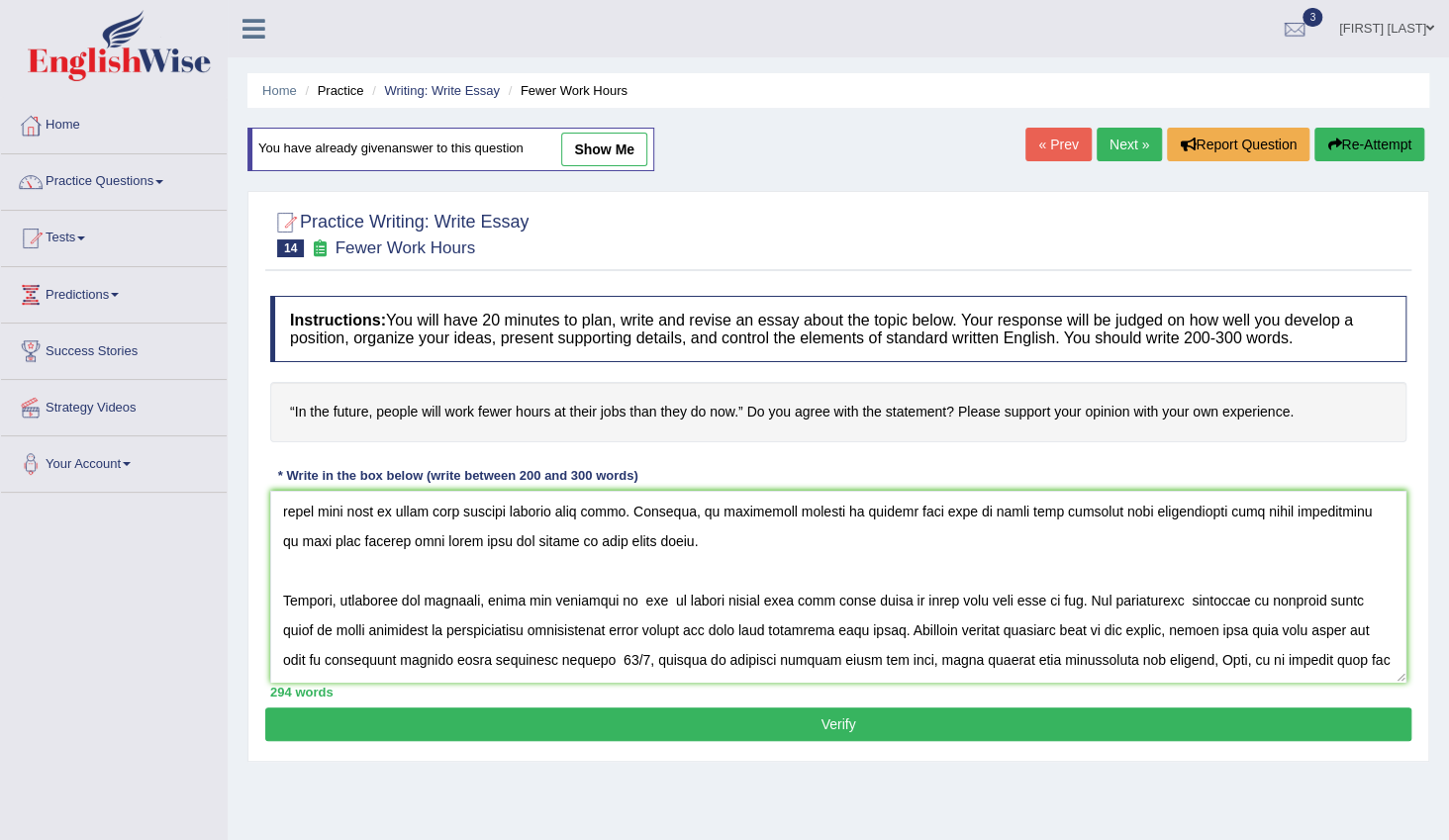 click at bounding box center (838, 587) 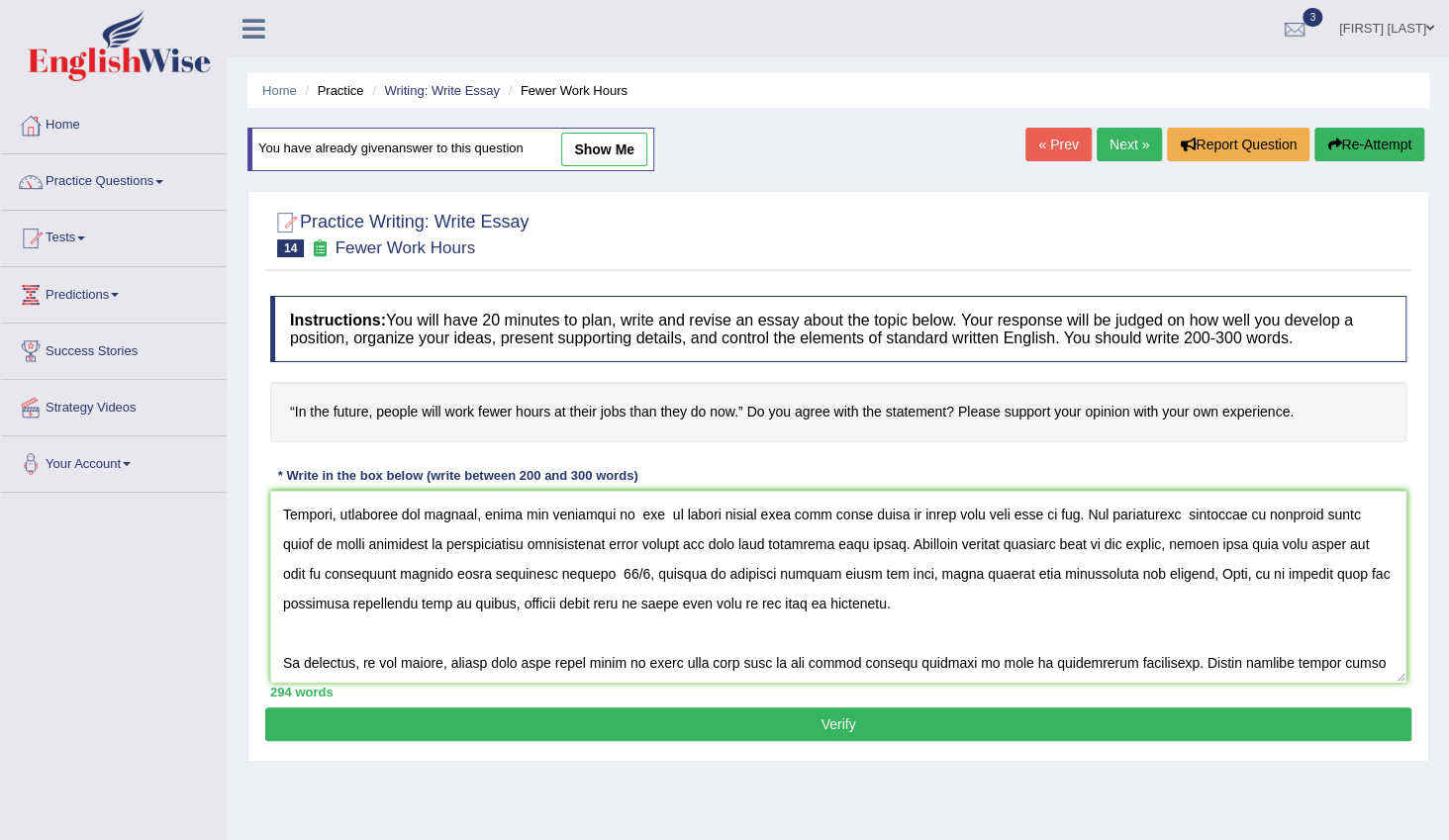 scroll, scrollTop: 267, scrollLeft: 0, axis: vertical 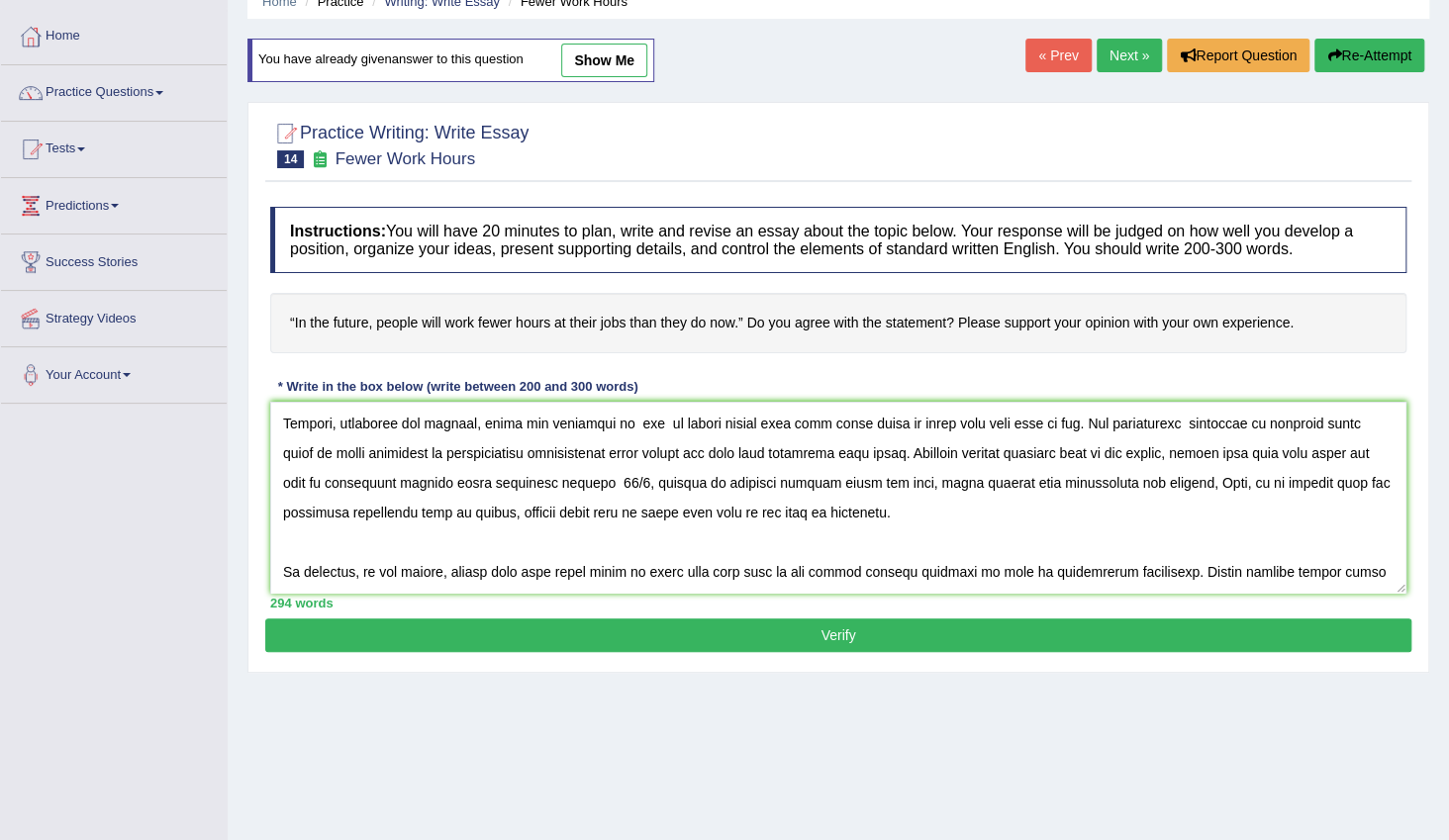 type on "The increasing influence of in future people will work short hours at their work than they do now on our lives has ignited numerous discussions. This matter is particularly significant due to its impact on future life style. In this essay, I will examine the advantages and disadvantages of working less time at their work and their implications for society.
One of the primary advantages of working less hour at the work place is technology will increase efficiency and productivity and allow work to be completed in less time. This is further supported by the fact that technology is very advance  people finish work shortly because of the technology help. Research has demonstrated that in the future people spent less time at their jobs improve healthy life style. Moreover, an additional benifit of working less time at their work flexible work arrangements will allow individuals  to have more control over their time and choose to work fewer hours.
However, alongside the benifit, there are drawbacks of  the  i..." 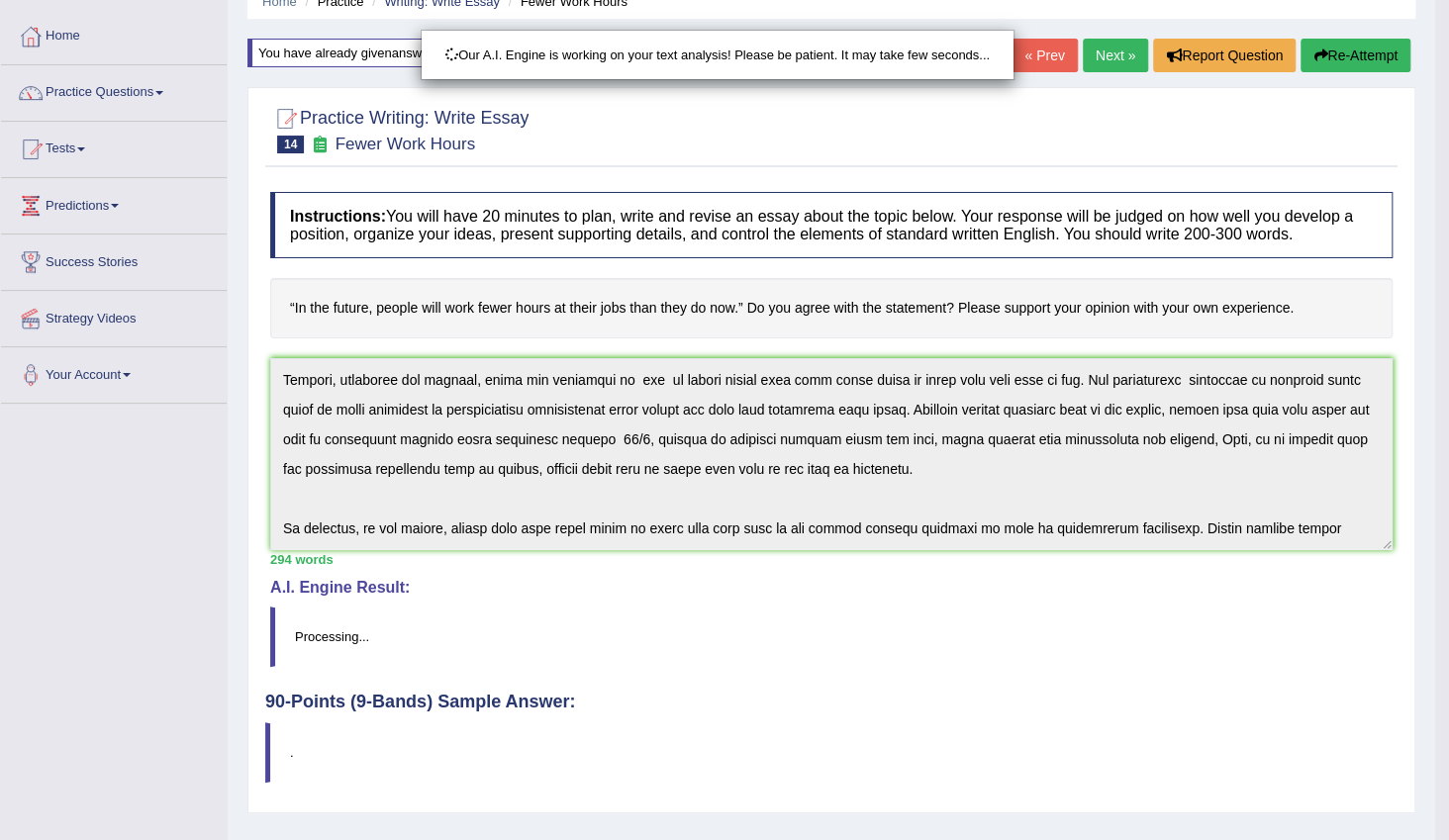 scroll, scrollTop: 297, scrollLeft: 0, axis: vertical 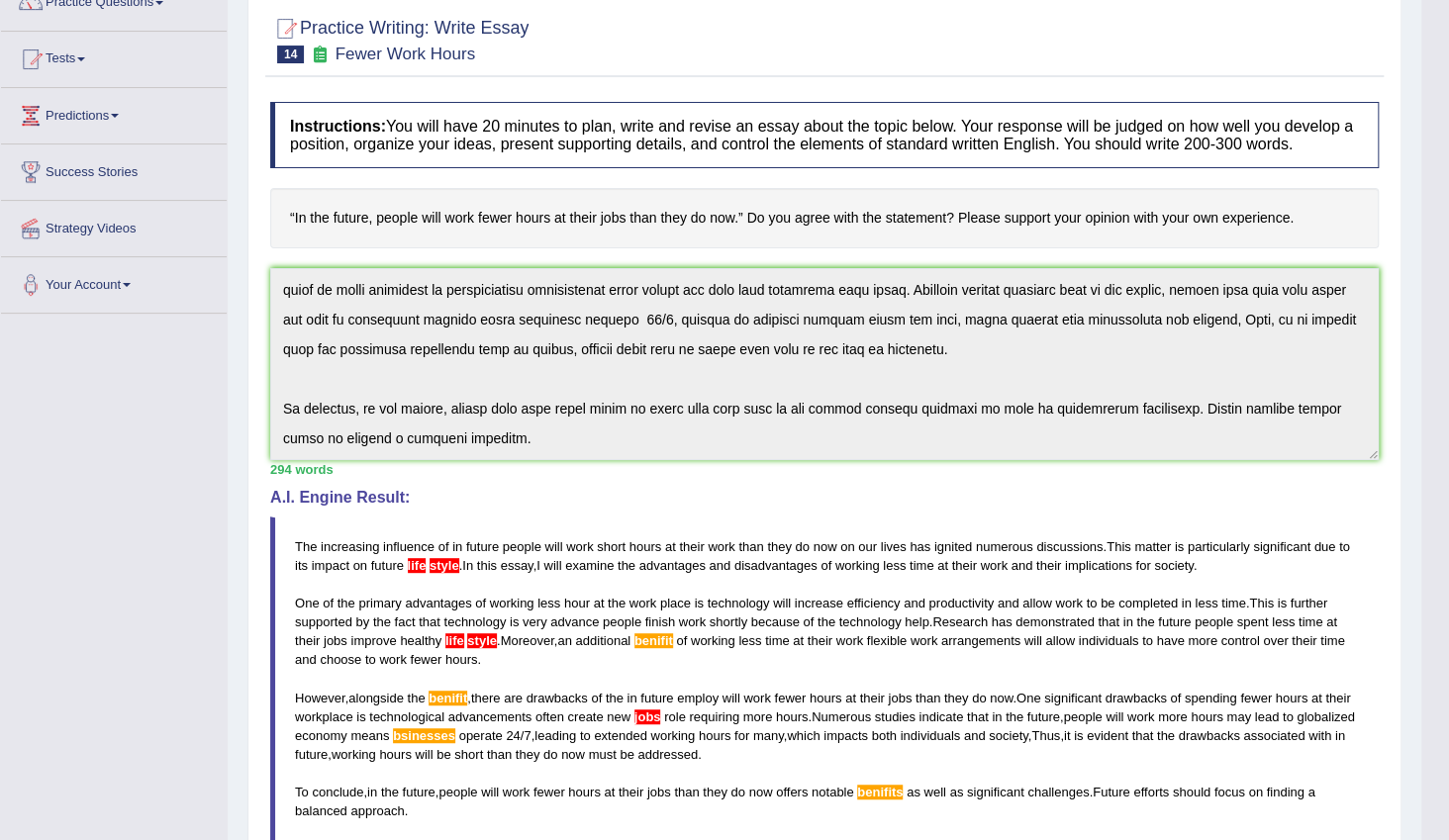 drag, startPoint x: 838, startPoint y: 548, endPoint x: 628, endPoint y: 549, distance: 210.00238 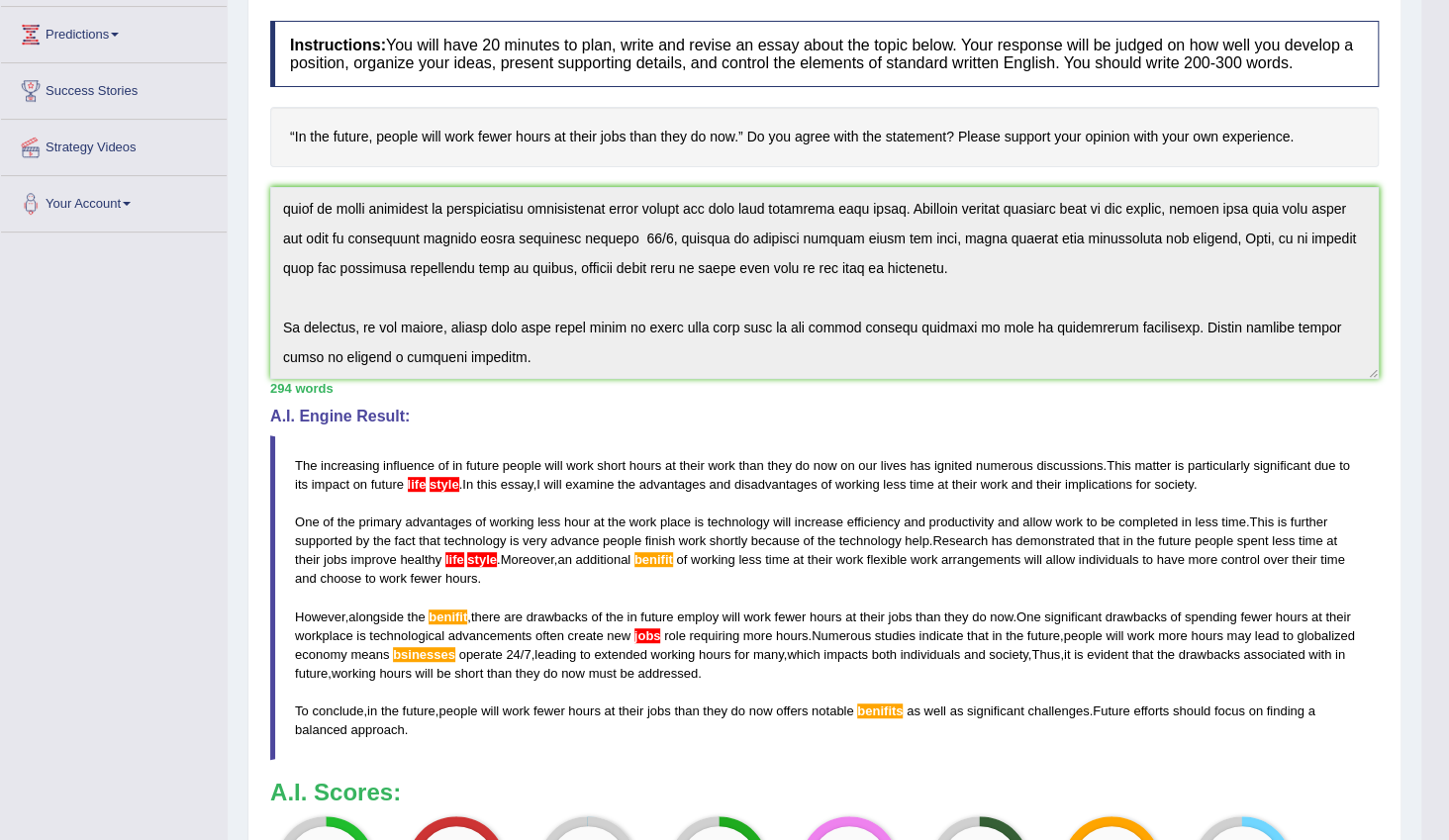 scroll, scrollTop: 14, scrollLeft: 0, axis: vertical 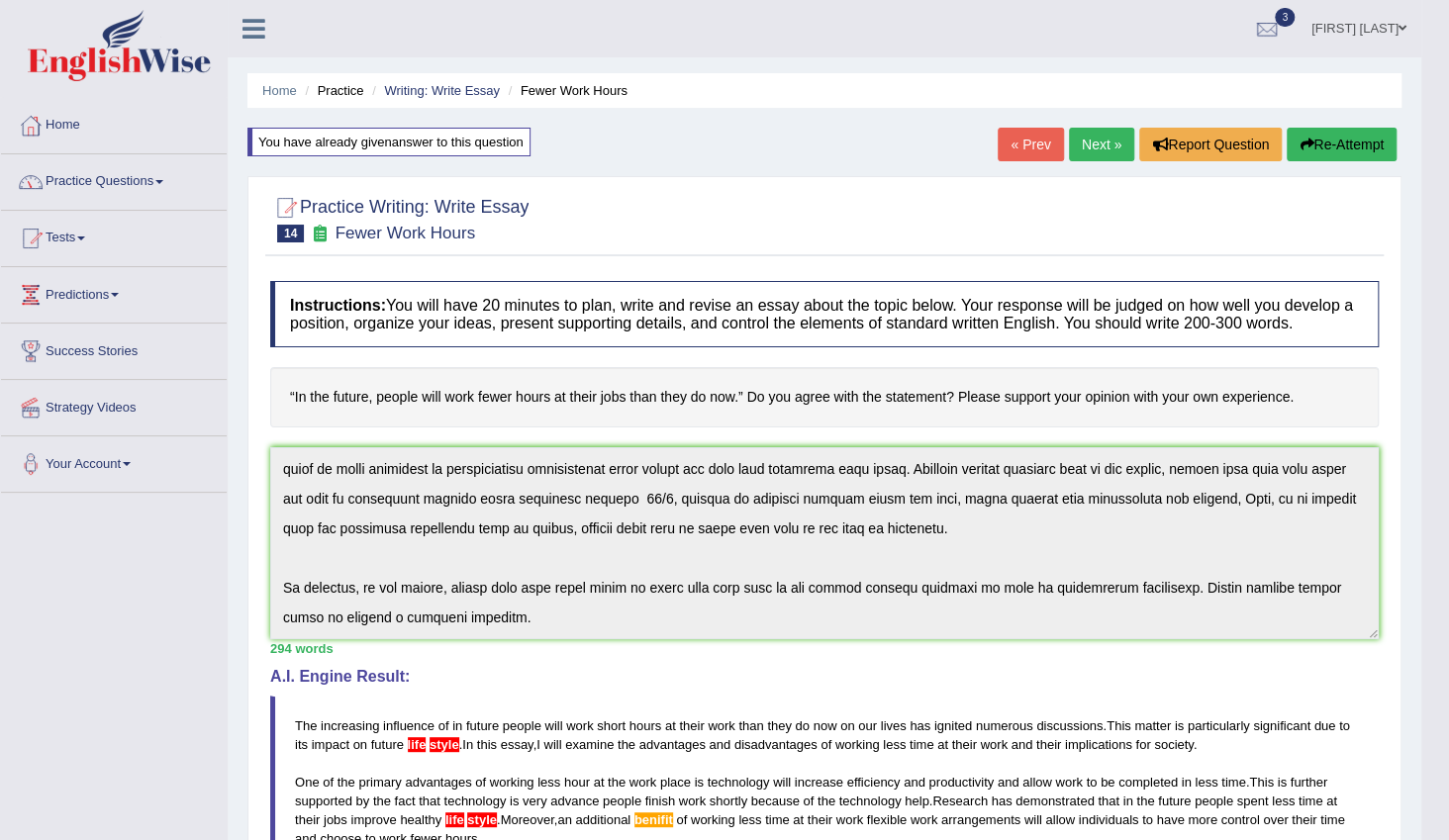 click on "Practice Questions" at bounding box center [114, 179] 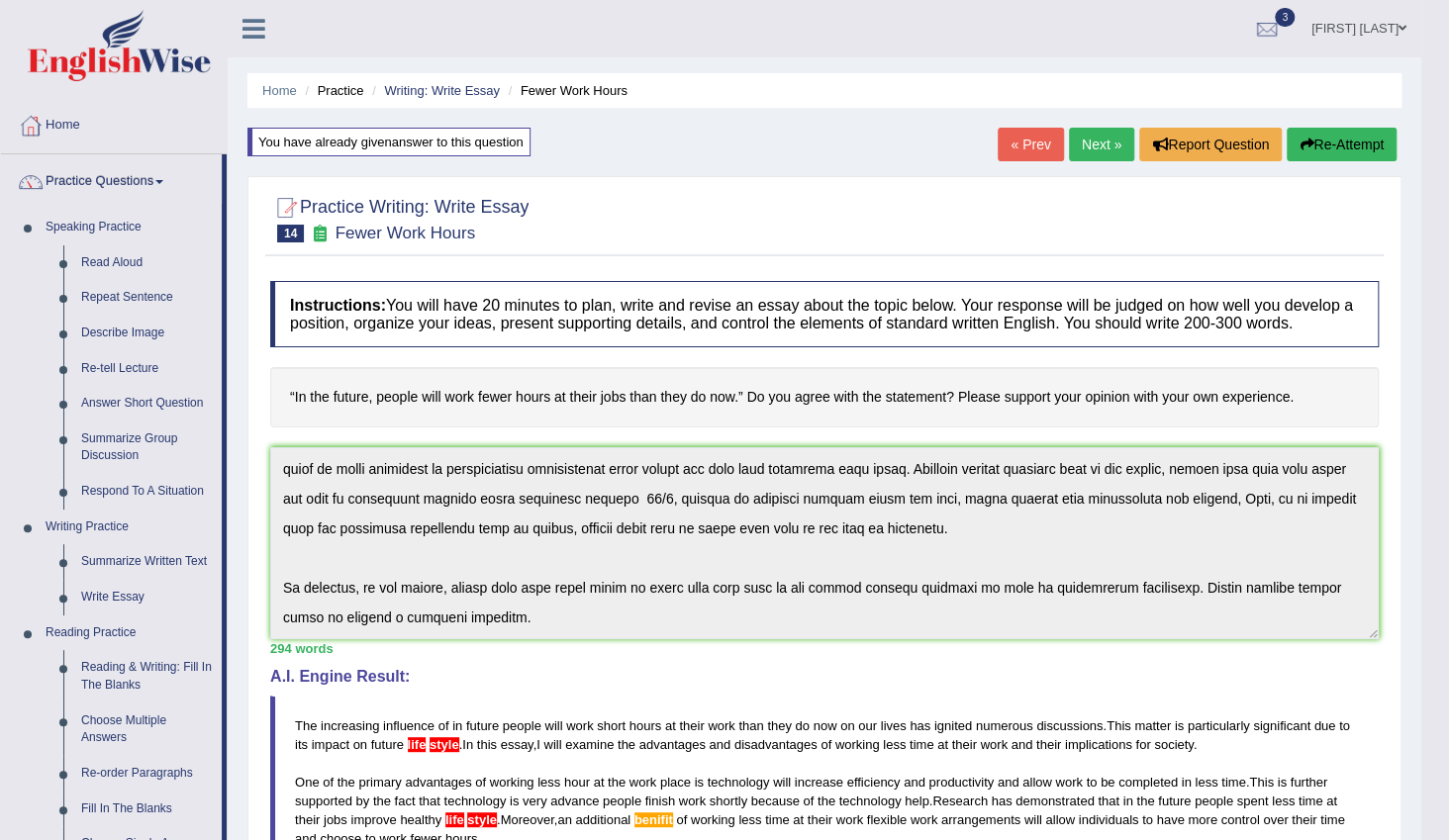 click on "Practice Questions" at bounding box center [111, 179] 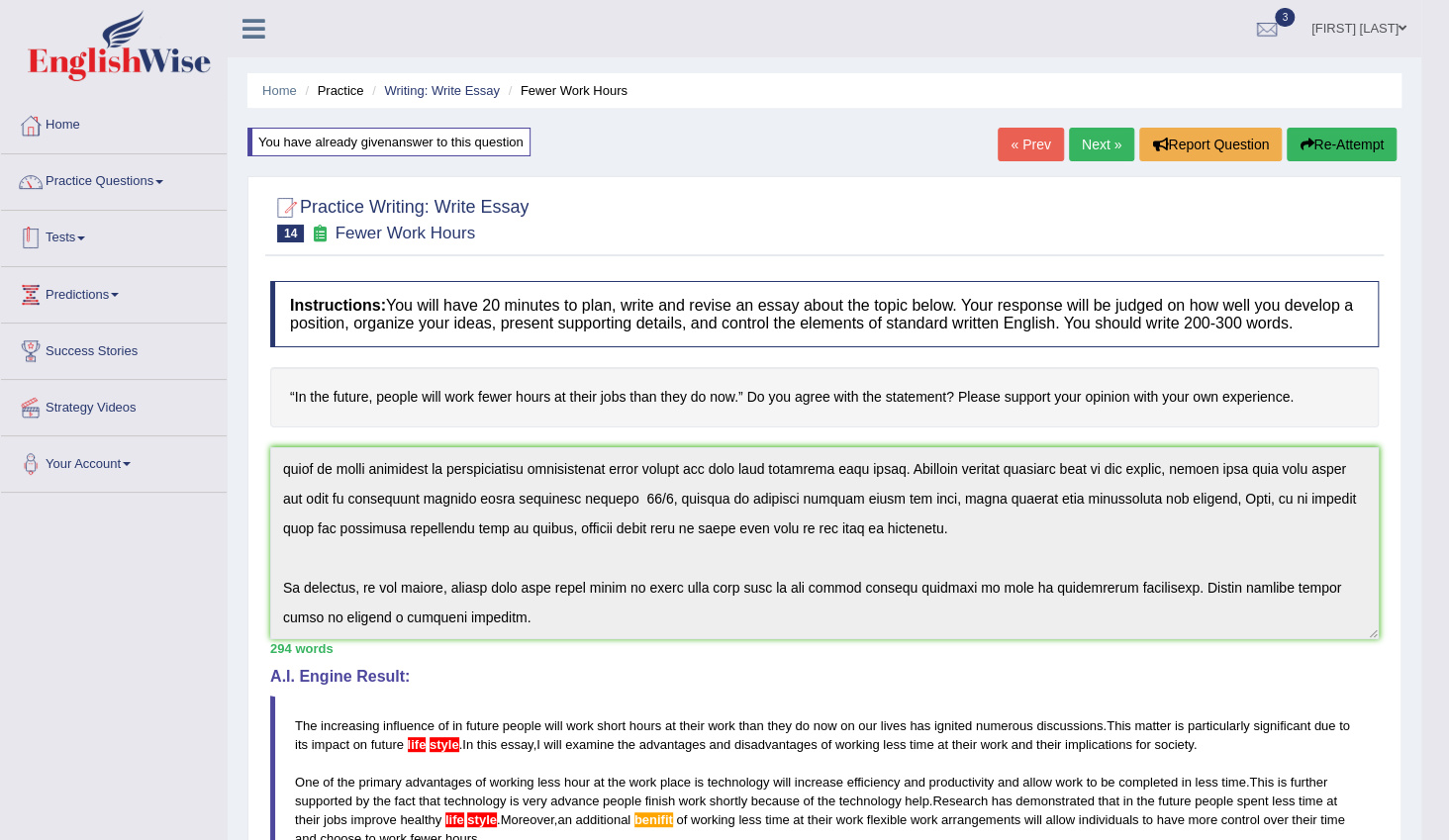 click on "Tests" at bounding box center [114, 235] 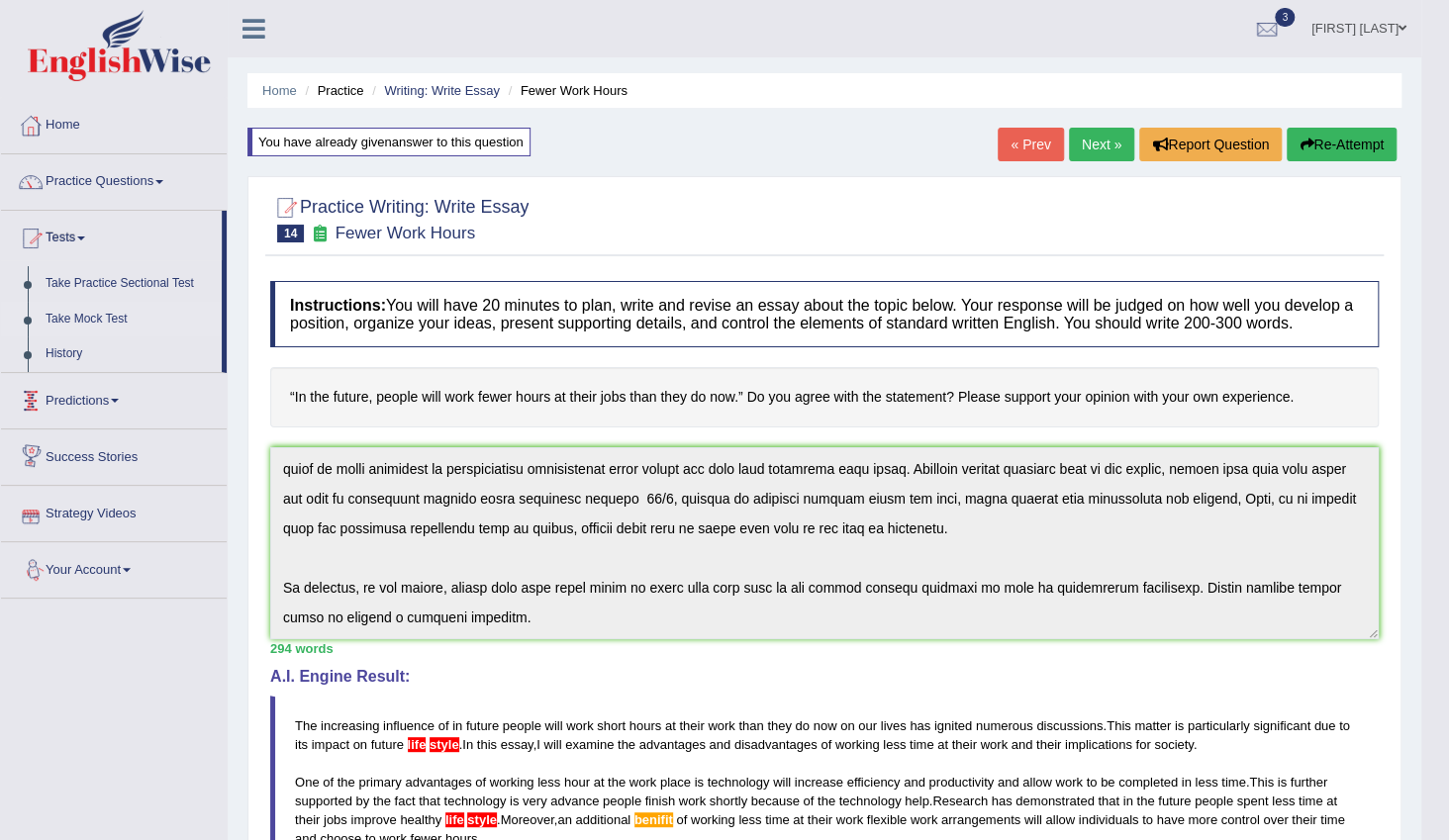 click on "Take Mock Test" at bounding box center (129, 320) 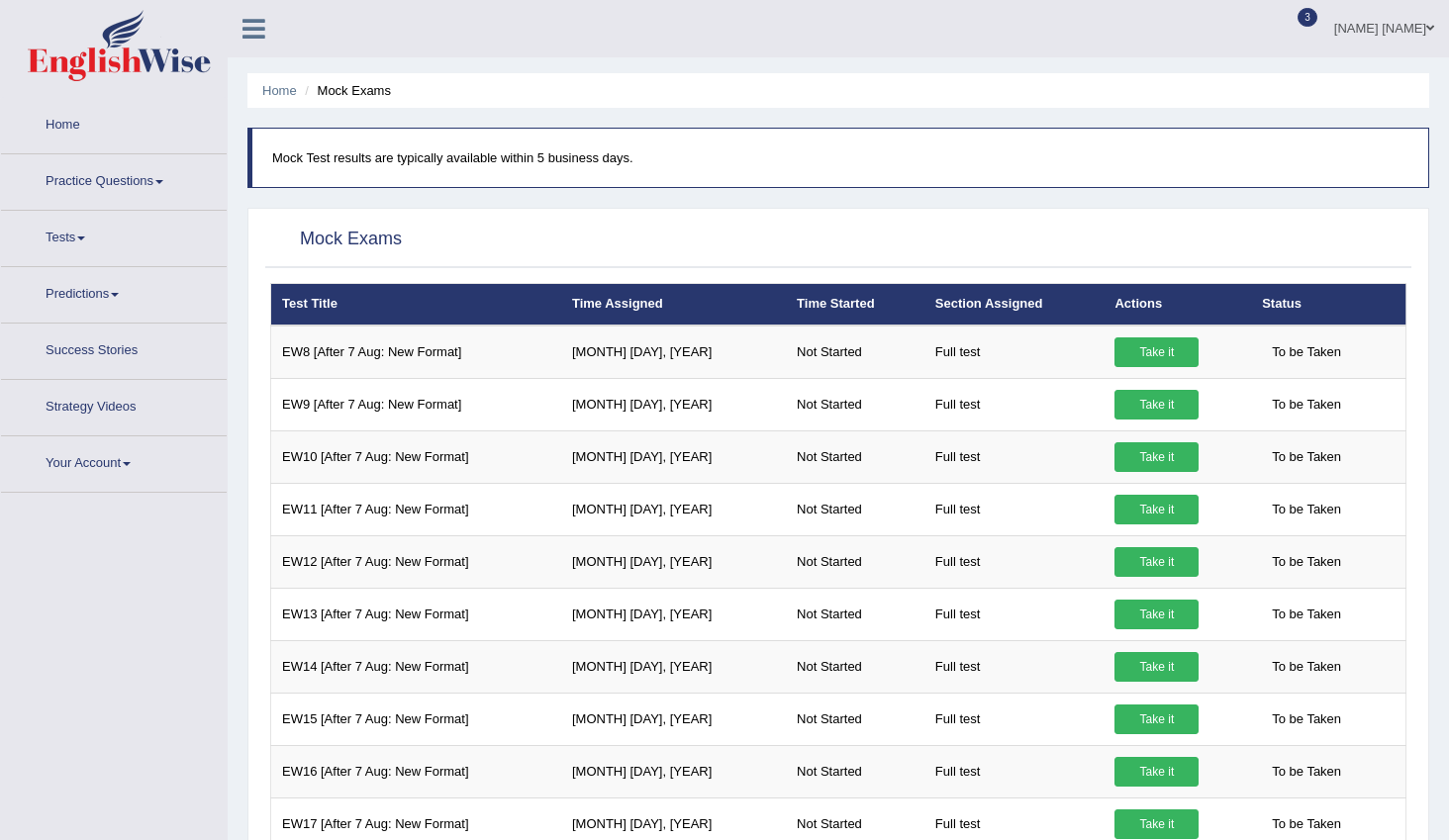 click on "Tests" at bounding box center (114, 235) 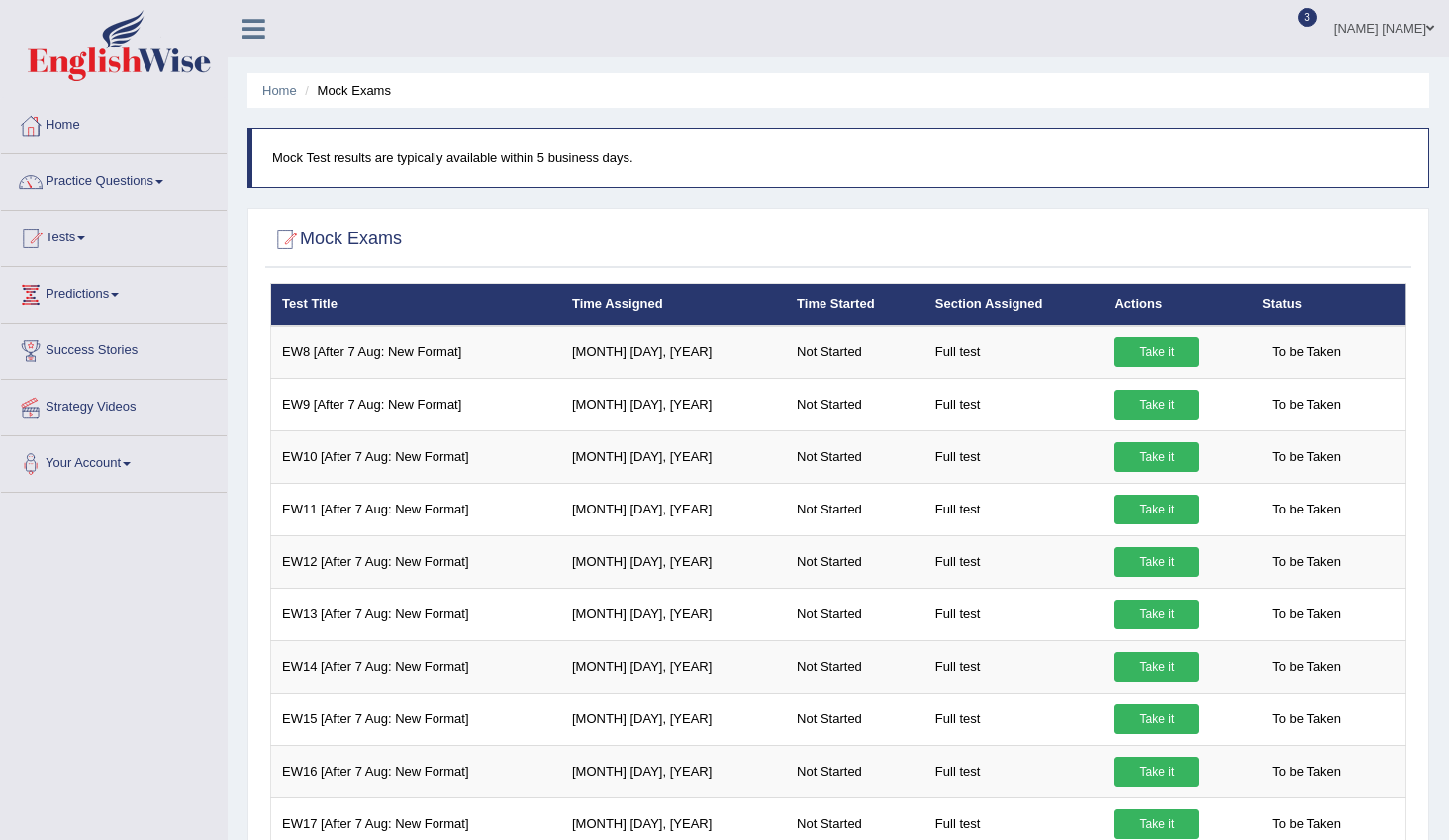 scroll, scrollTop: 0, scrollLeft: 0, axis: both 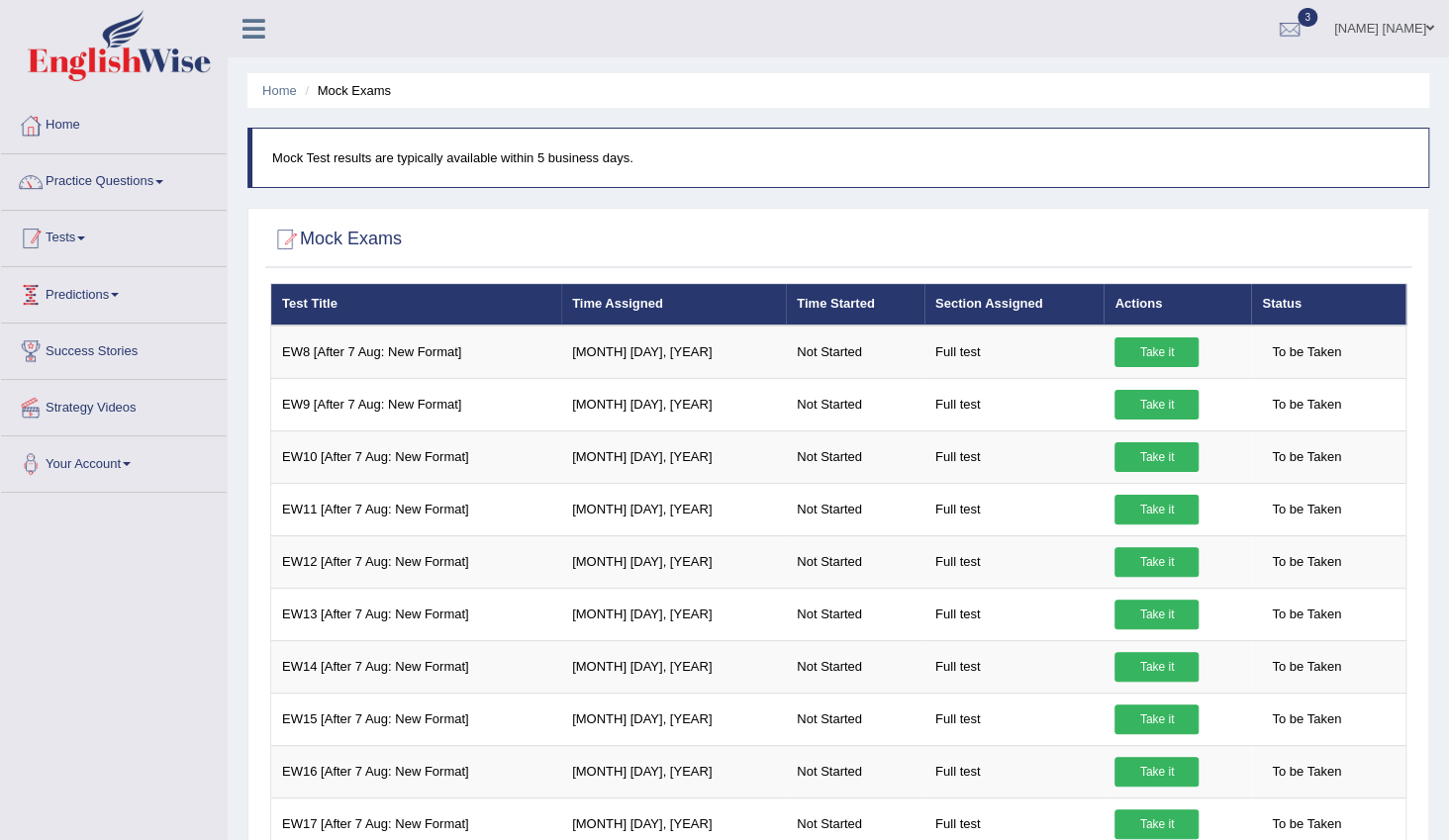 click on "Tests" at bounding box center [114, 235] 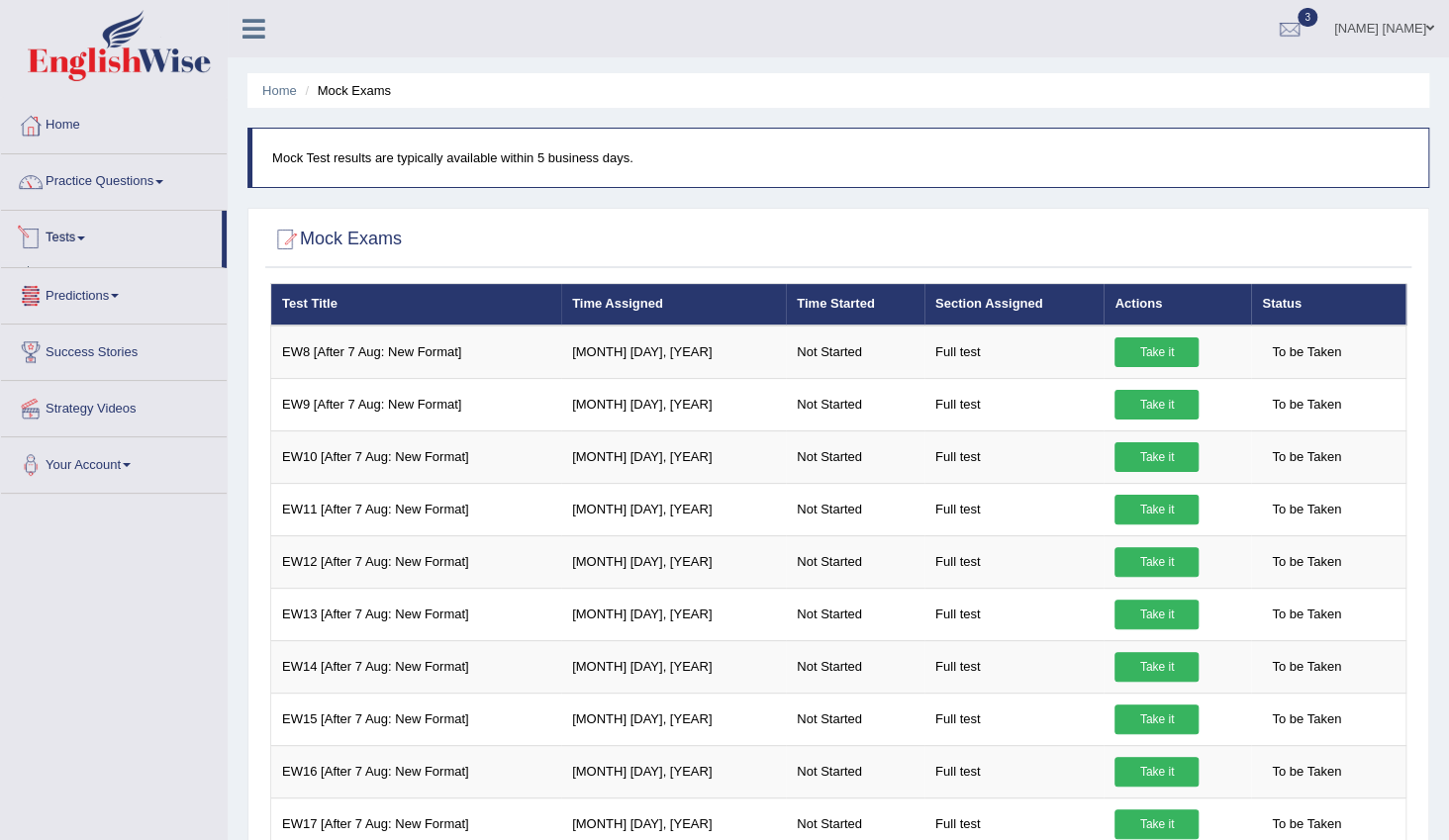 scroll, scrollTop: 0, scrollLeft: 0, axis: both 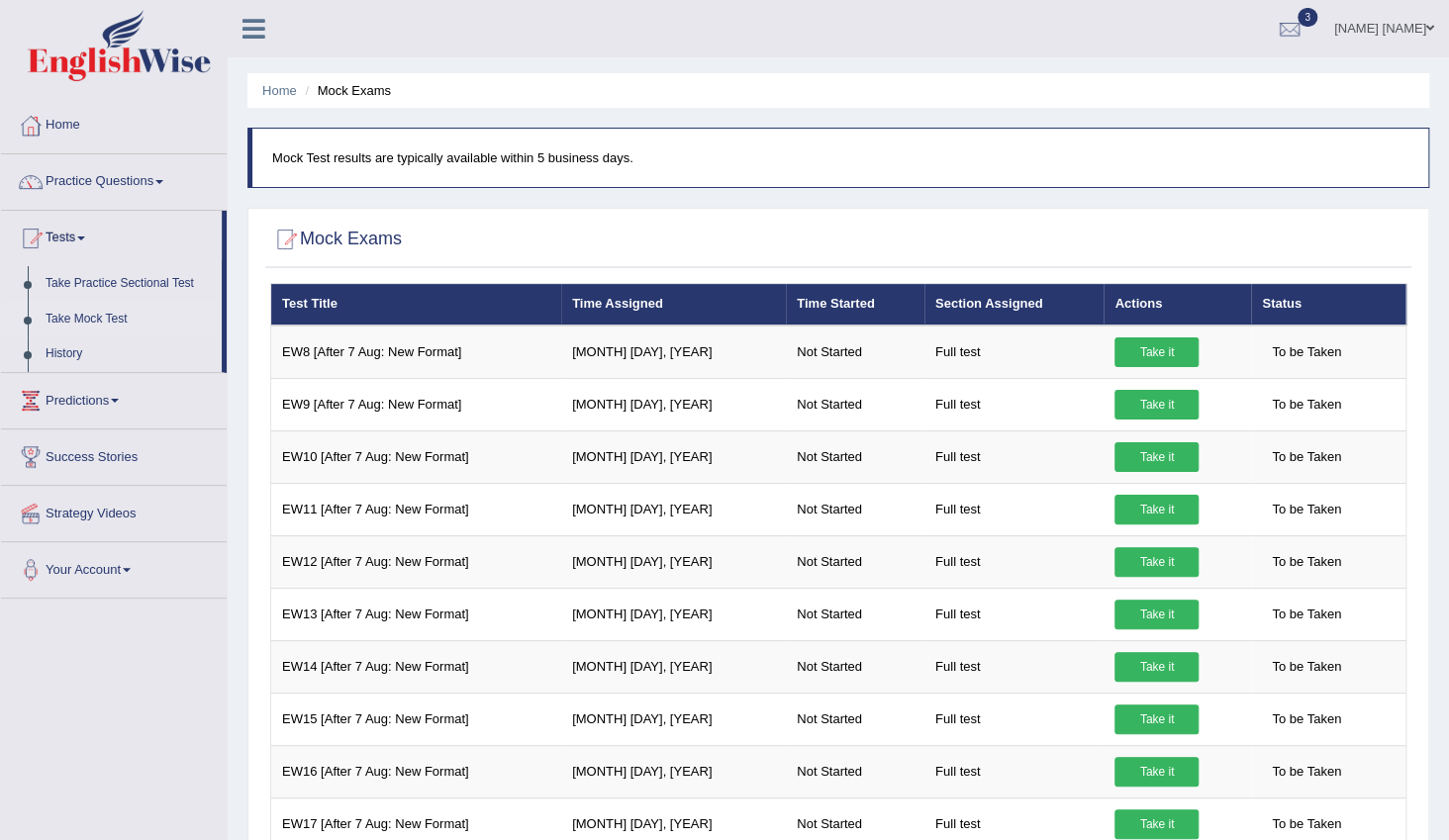 click on "Take Mock Test" at bounding box center (129, 320) 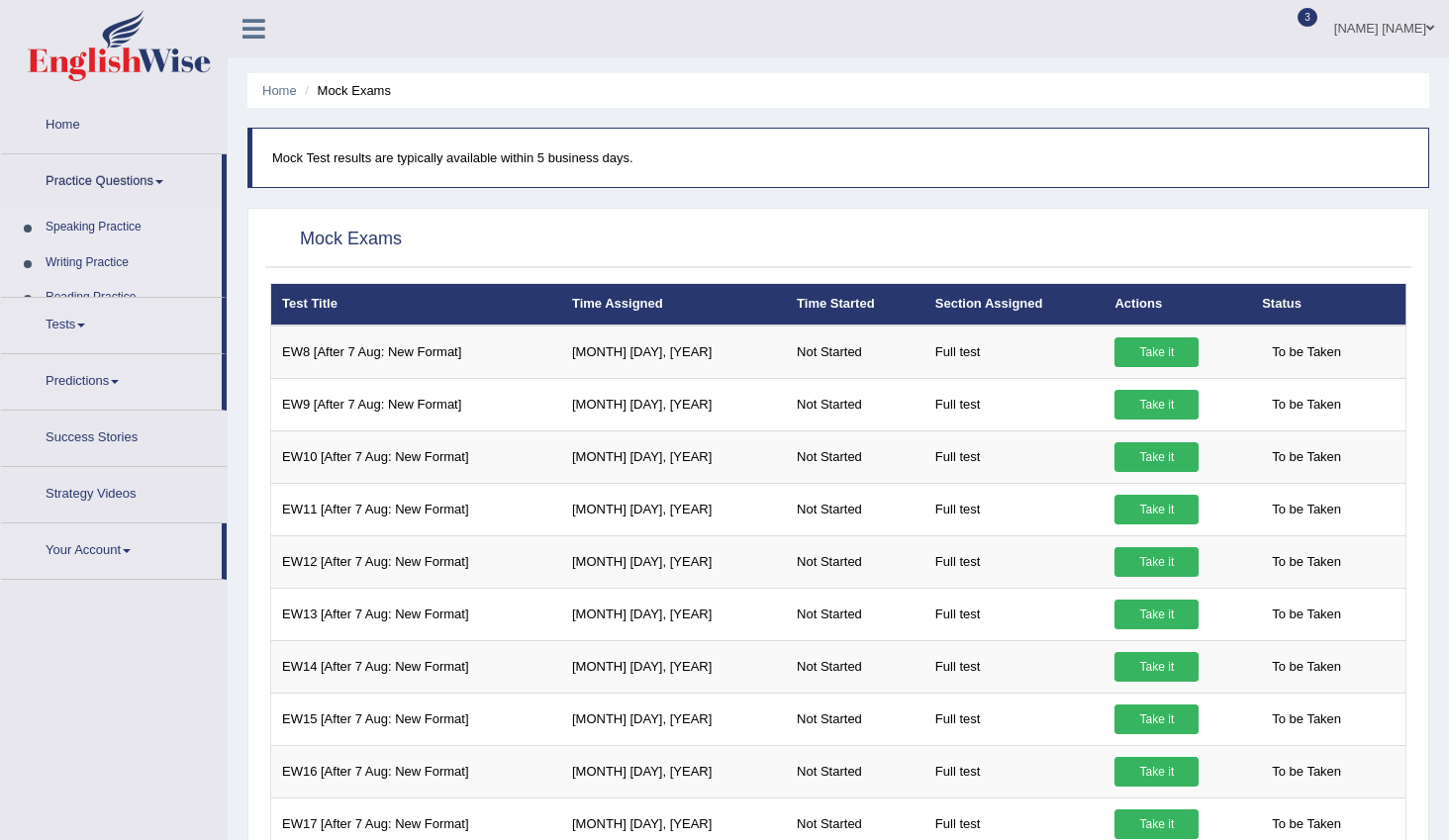 scroll, scrollTop: 0, scrollLeft: 0, axis: both 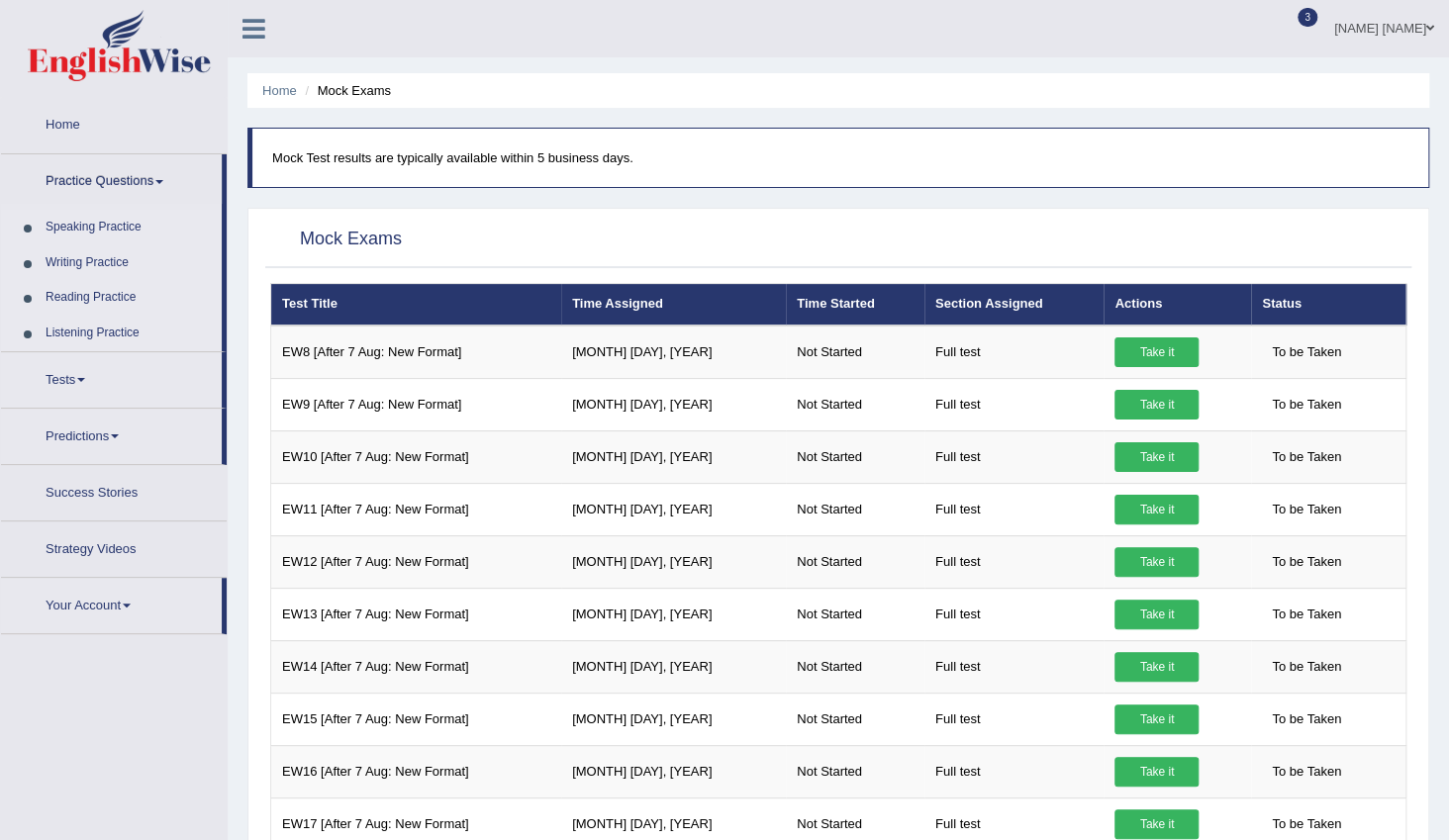 click on "Practice Questions" at bounding box center [111, 179] 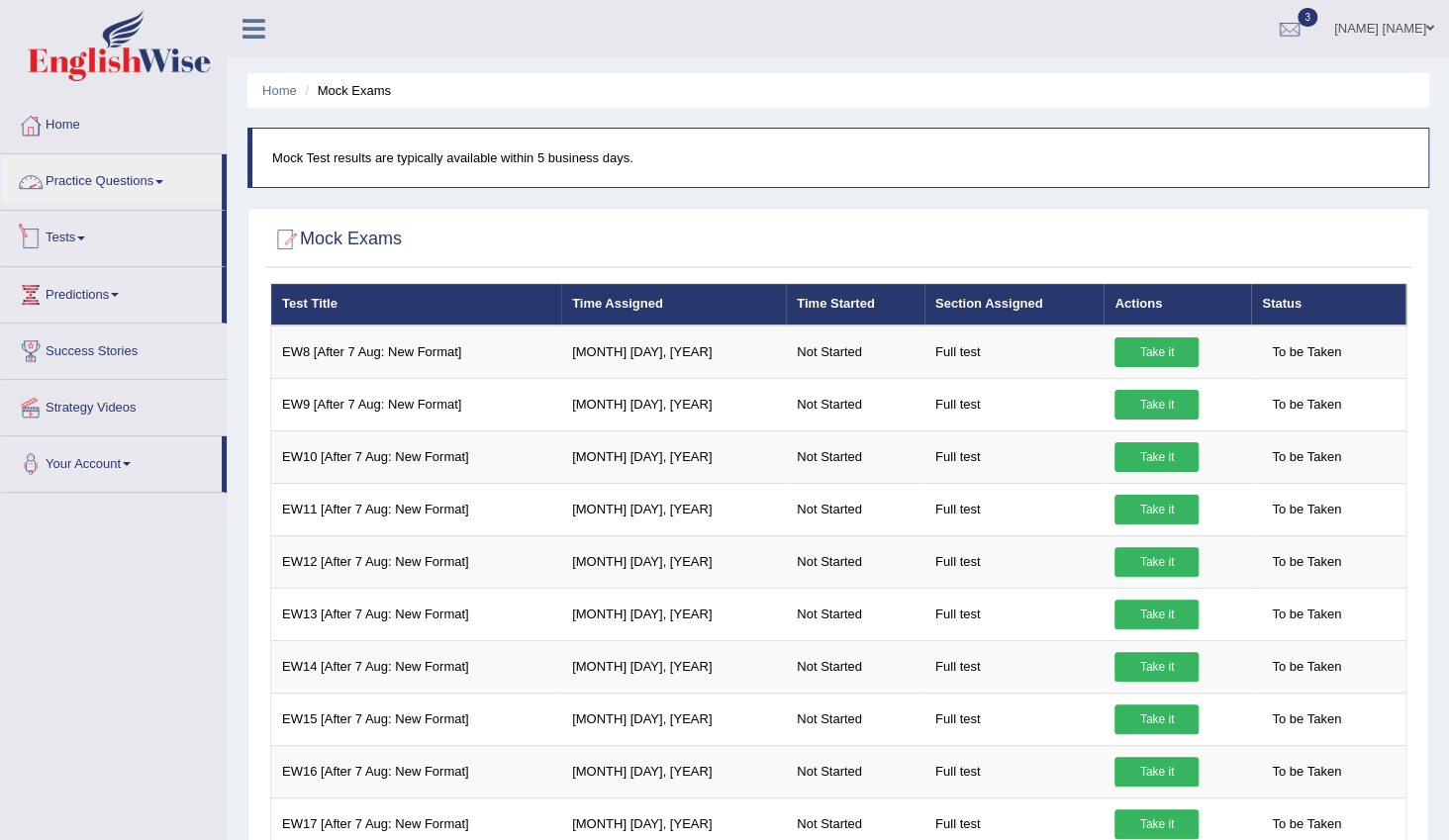 click on "Tests" at bounding box center [111, 235] 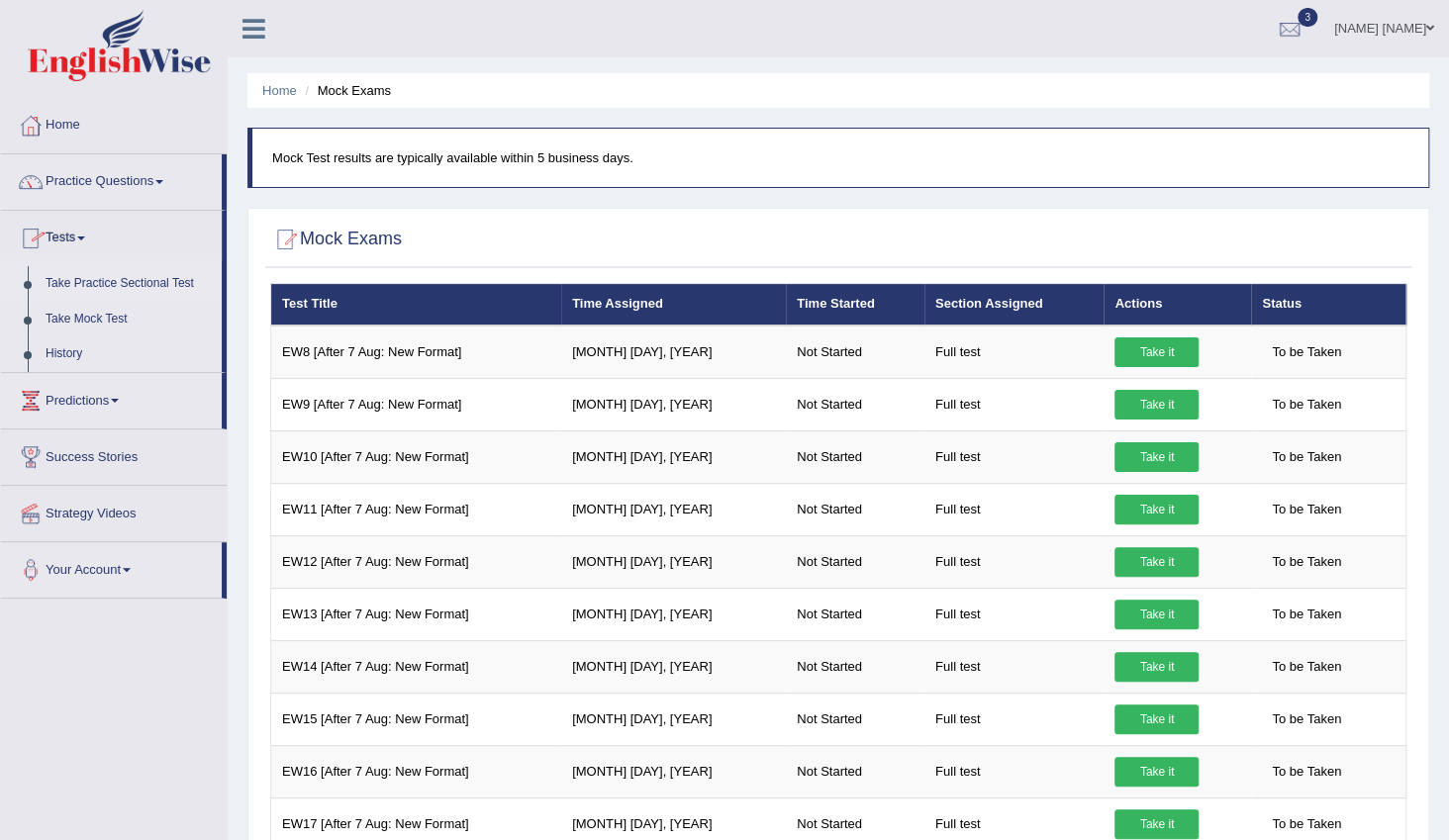 click on "Take Practice Sectional Test" at bounding box center (129, 284) 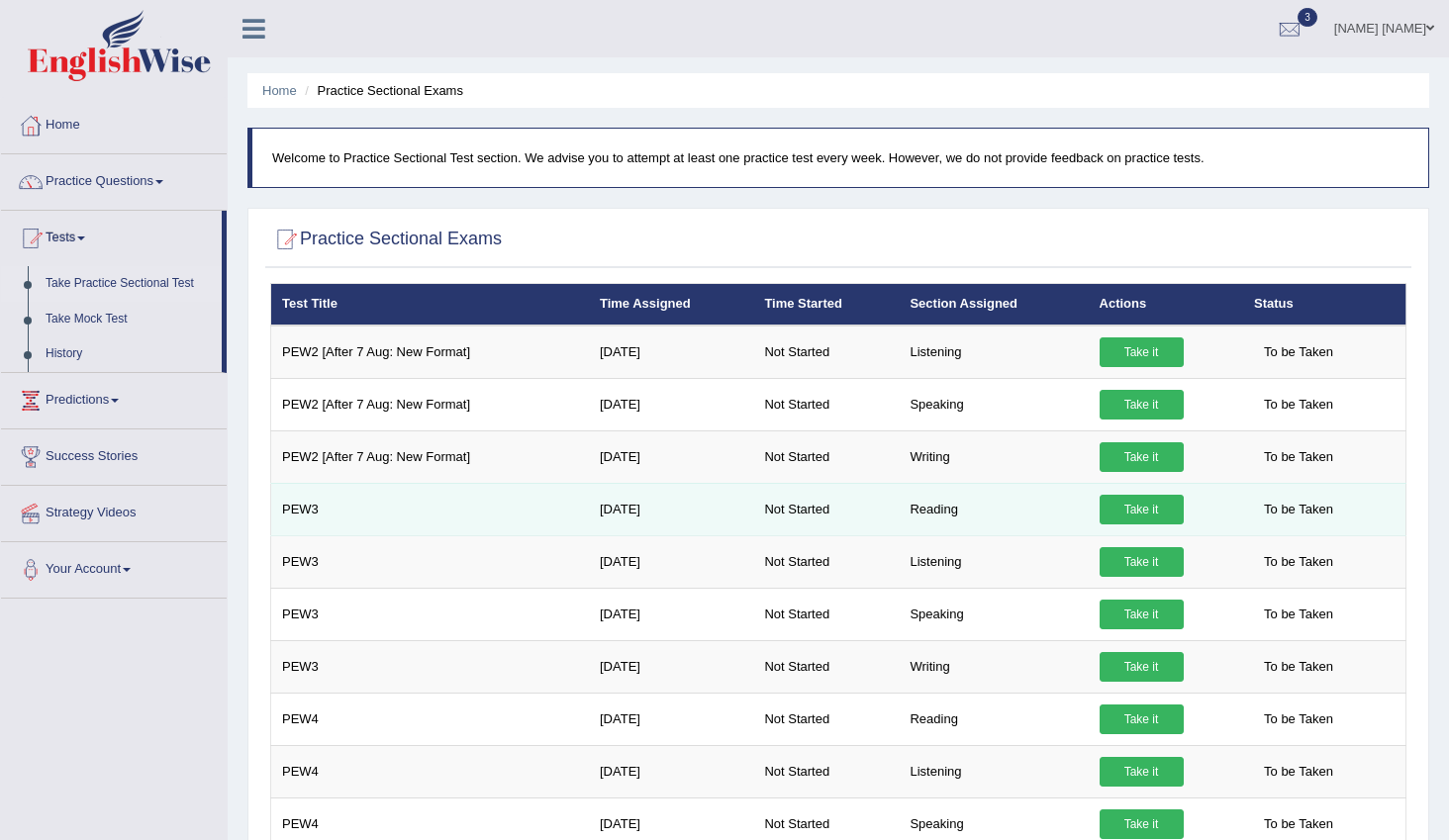 scroll, scrollTop: 0, scrollLeft: 0, axis: both 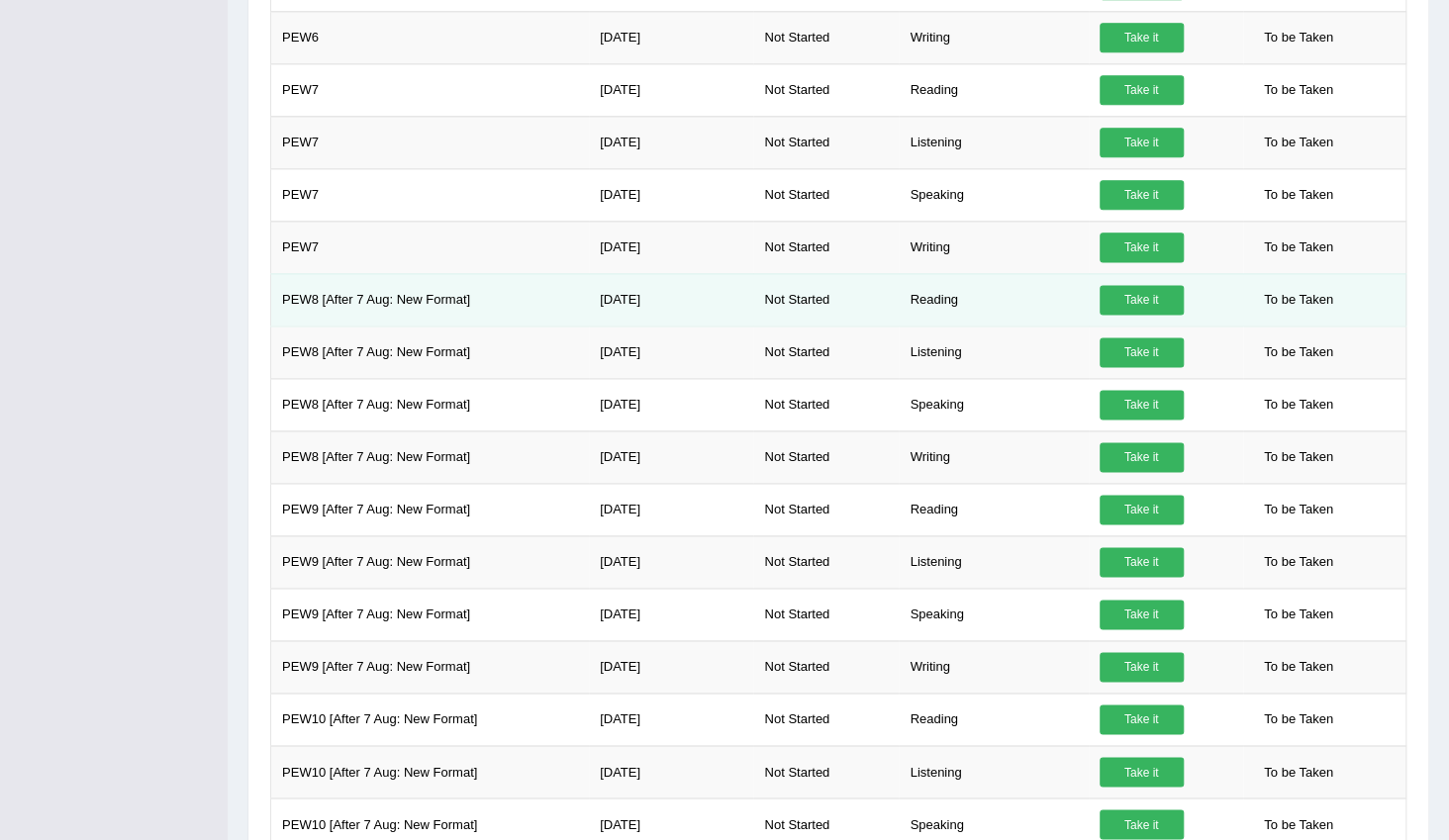 click on "Take it" at bounding box center (1141, 300) 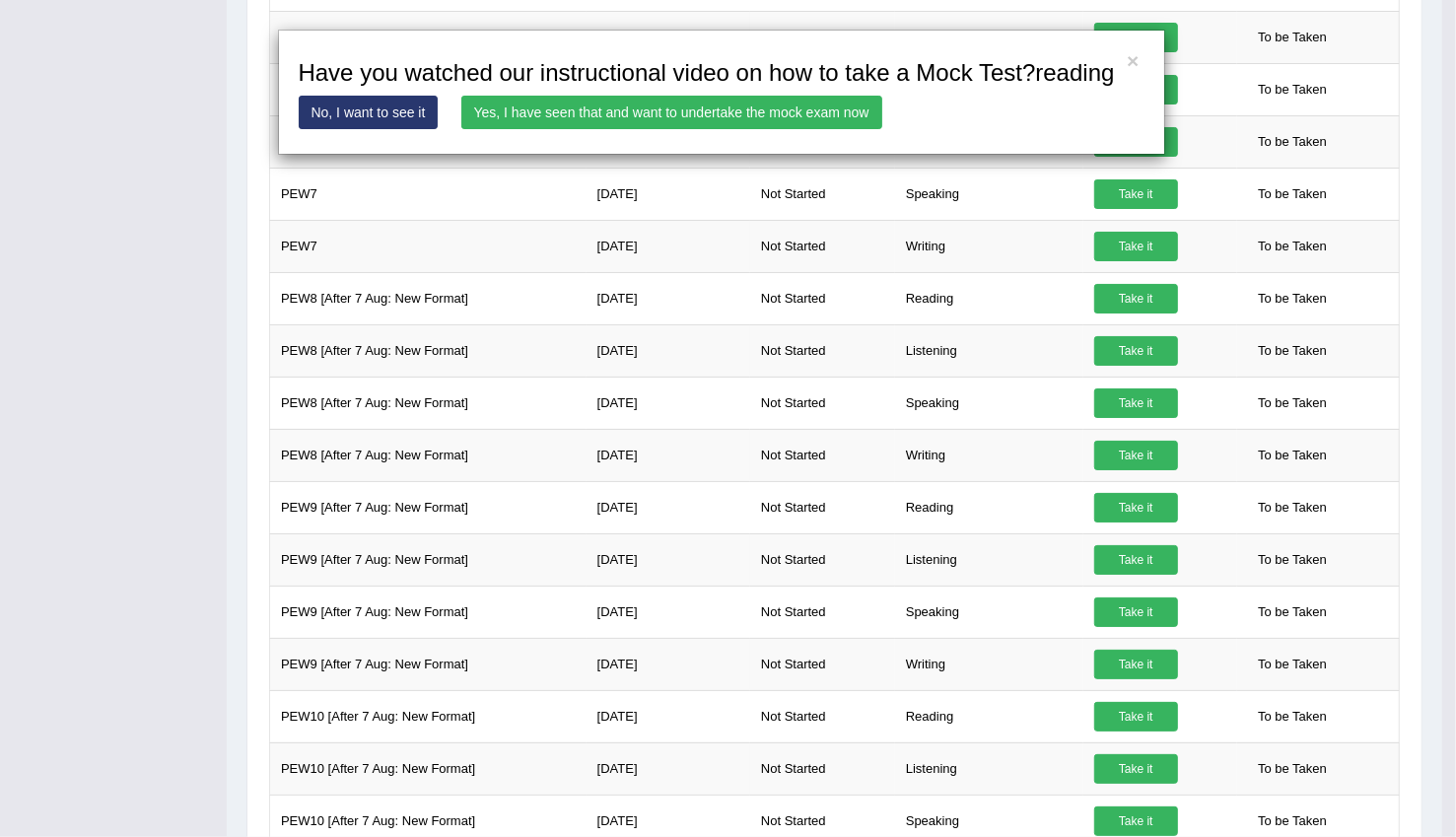 click on "Yes, I have seen that and want to undertake the mock exam now" at bounding box center [671, 112] 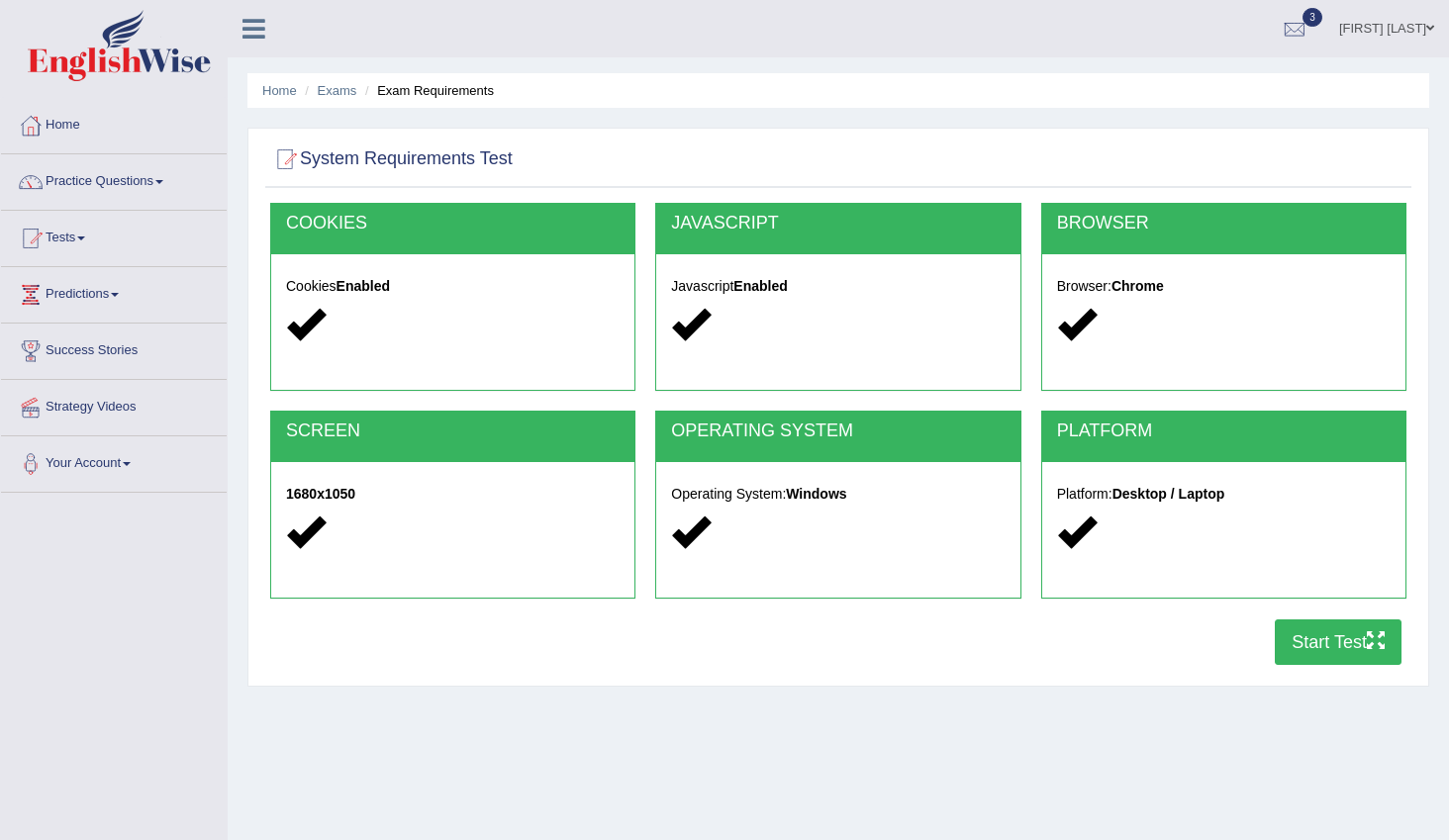 scroll, scrollTop: 0, scrollLeft: 0, axis: both 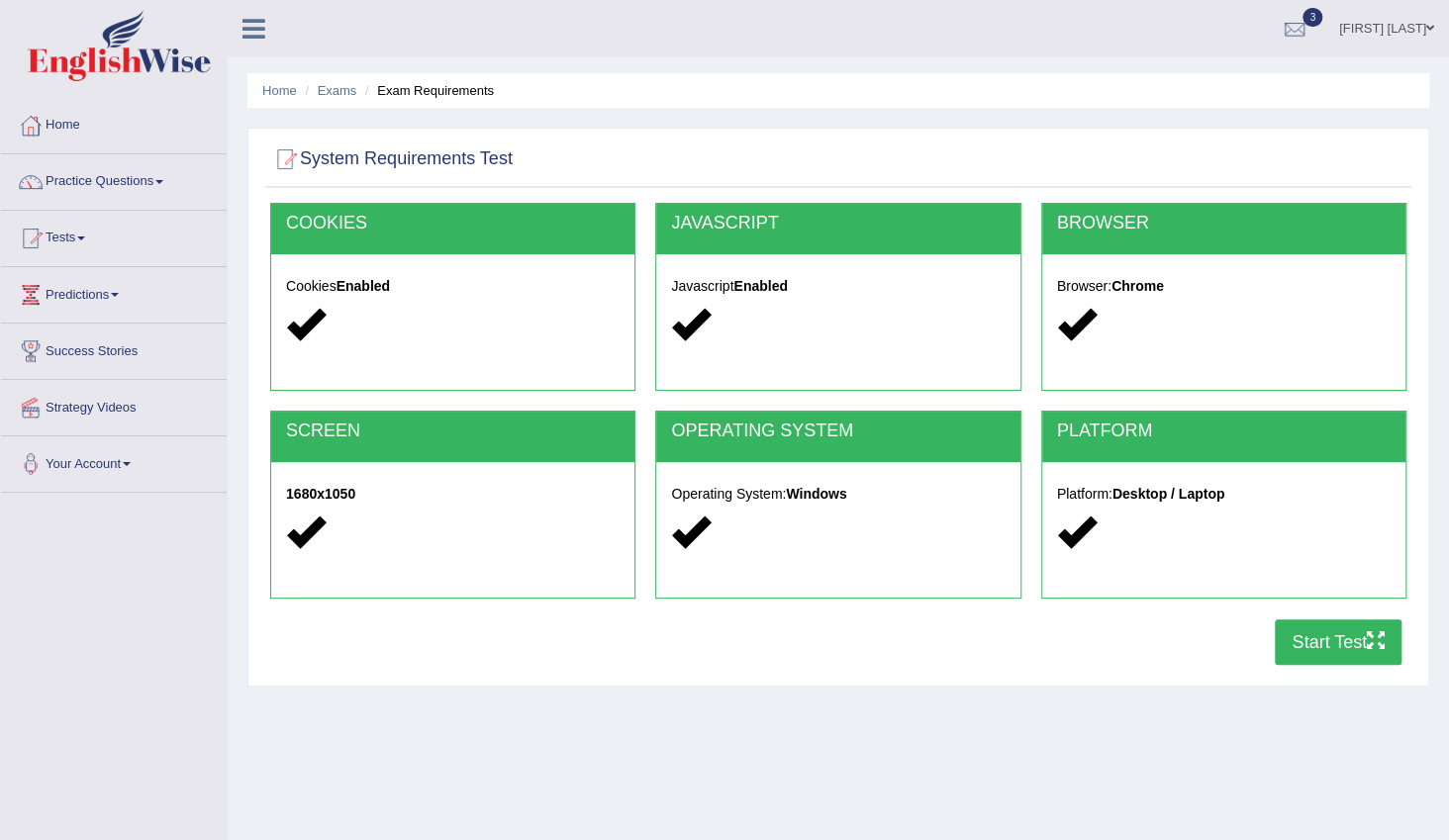 click on "Start Test" at bounding box center [1338, 642] 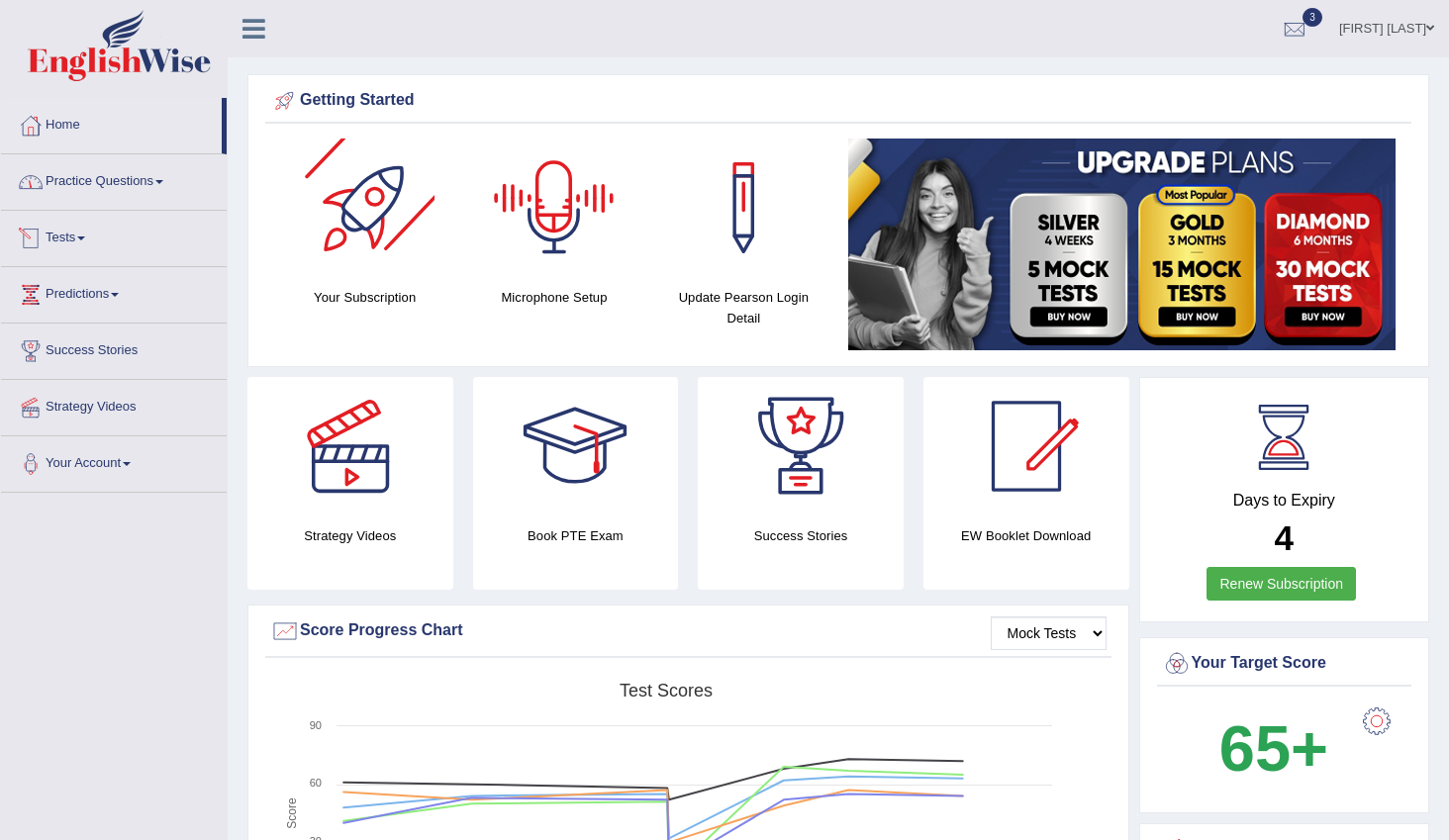 scroll, scrollTop: 0, scrollLeft: 0, axis: both 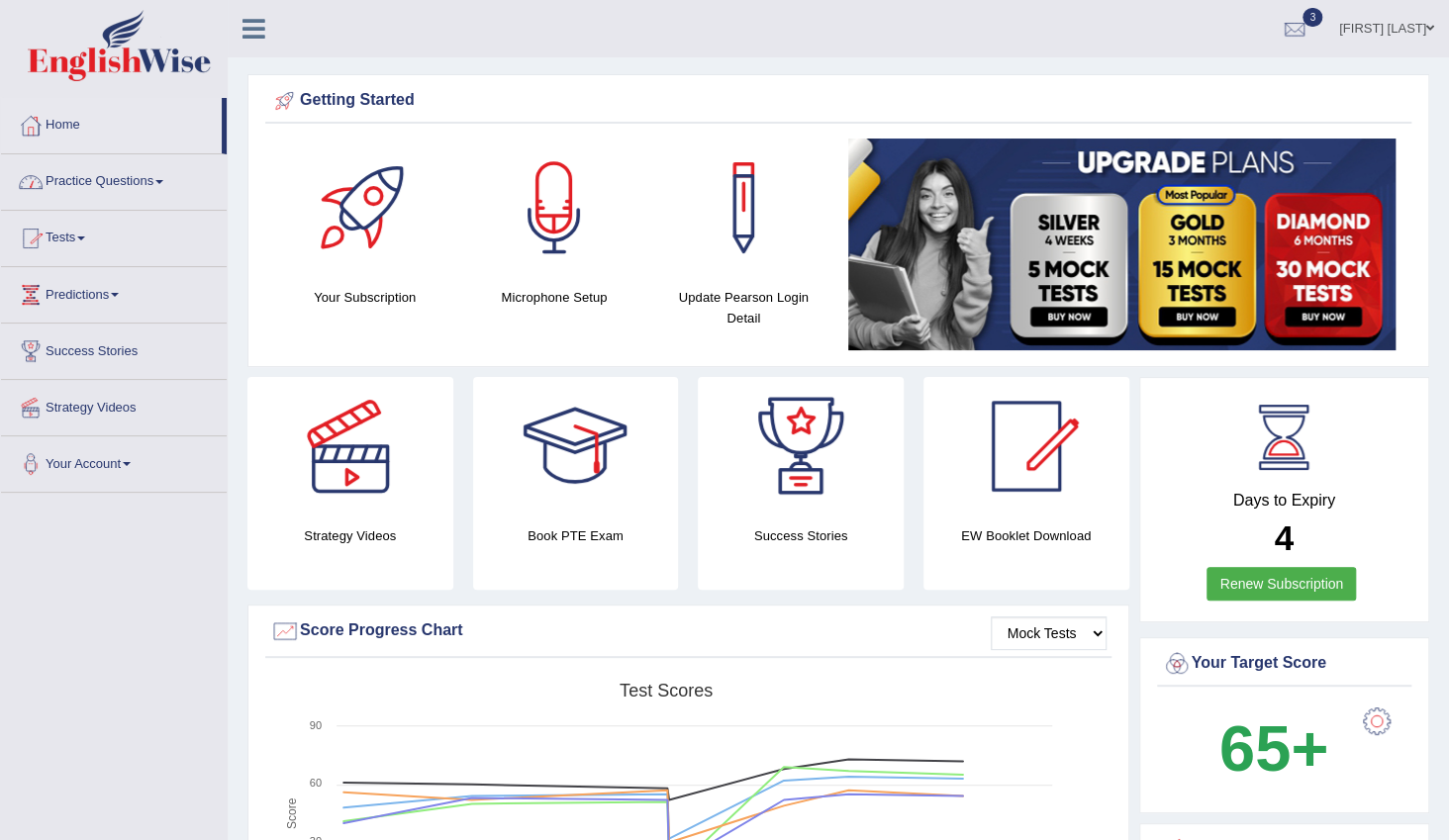 click on "Tests" at bounding box center (114, 235) 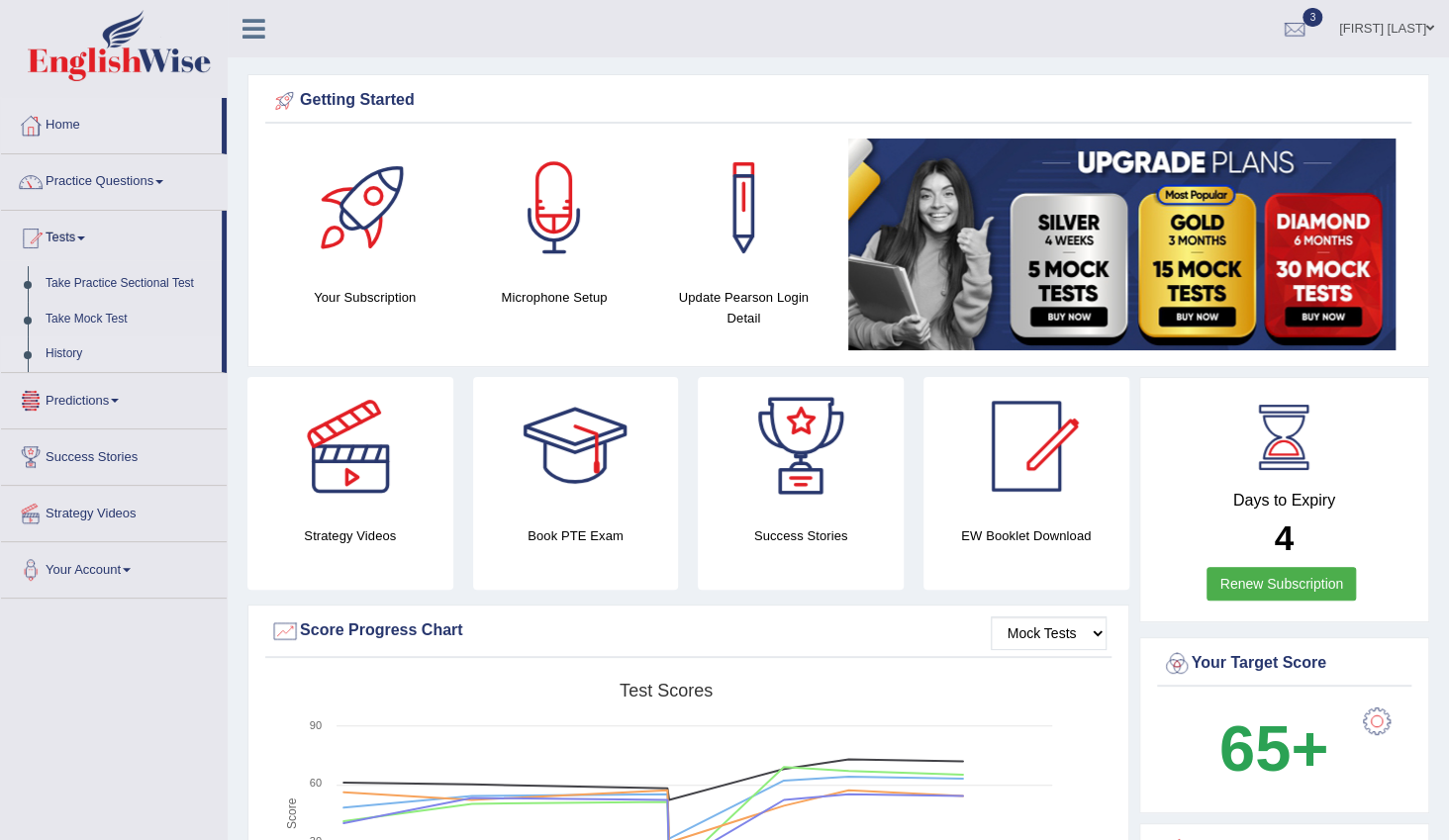 click on "History" at bounding box center (129, 354) 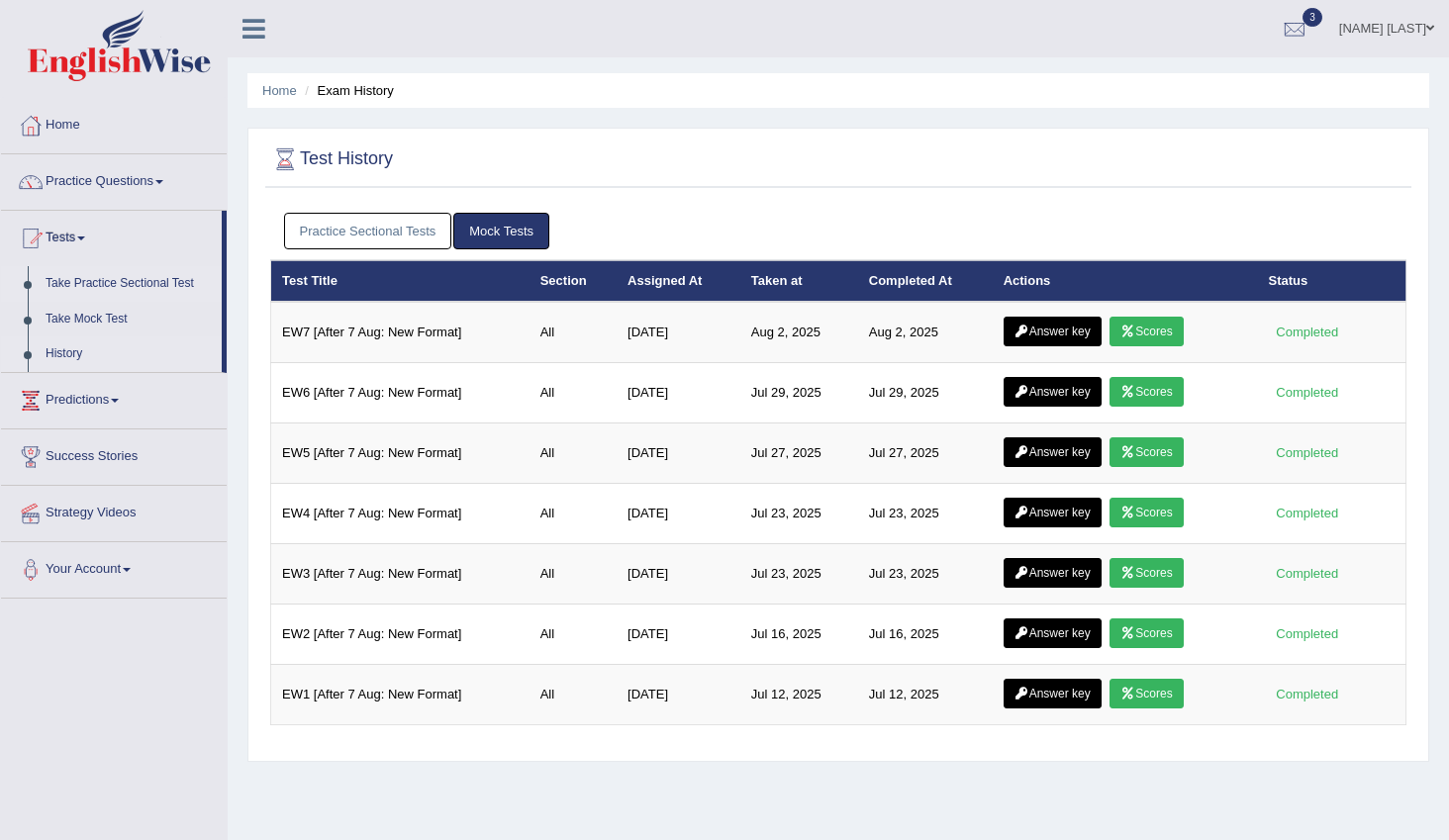 scroll, scrollTop: 0, scrollLeft: 0, axis: both 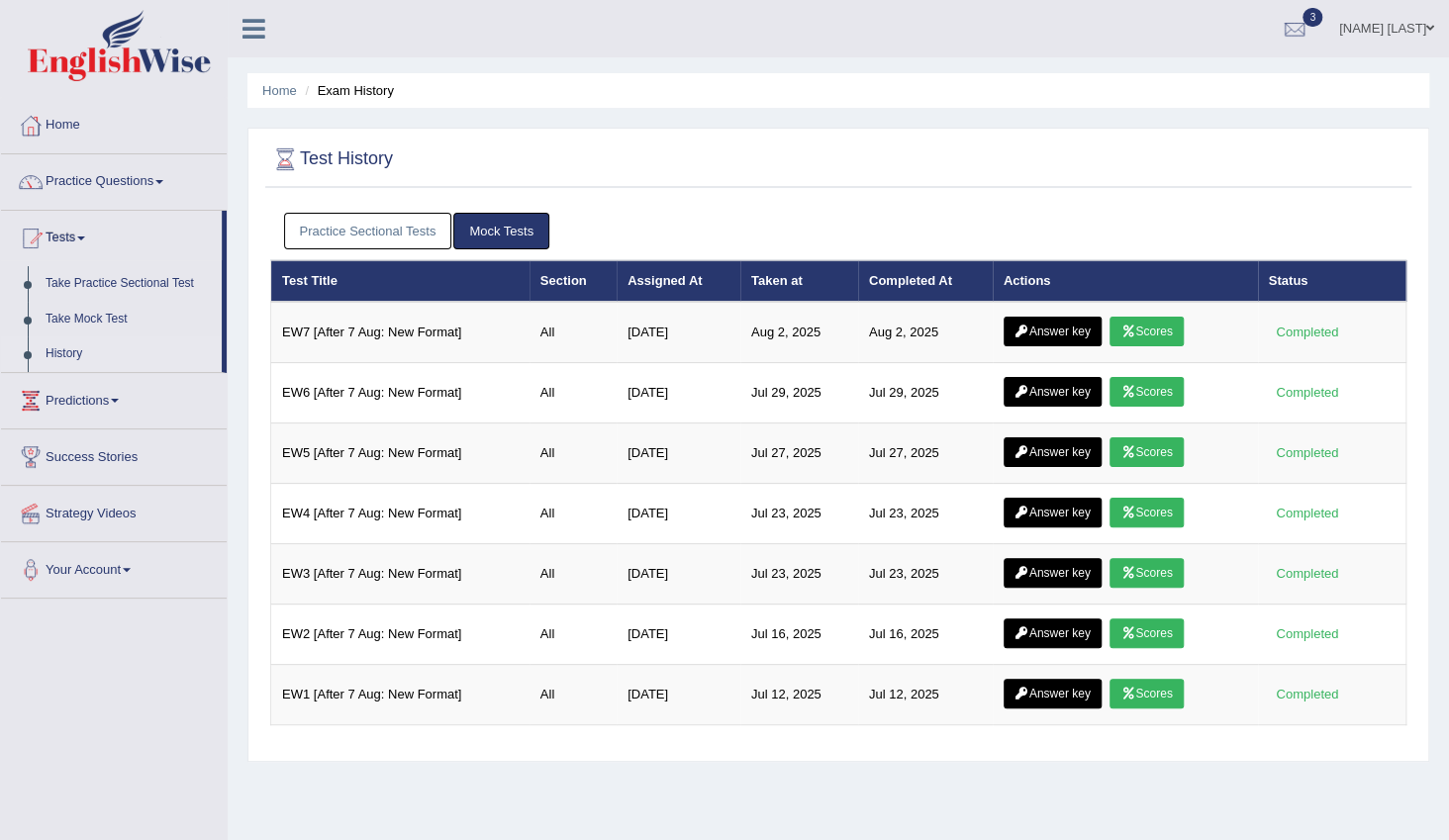 click on "History" at bounding box center (129, 354) 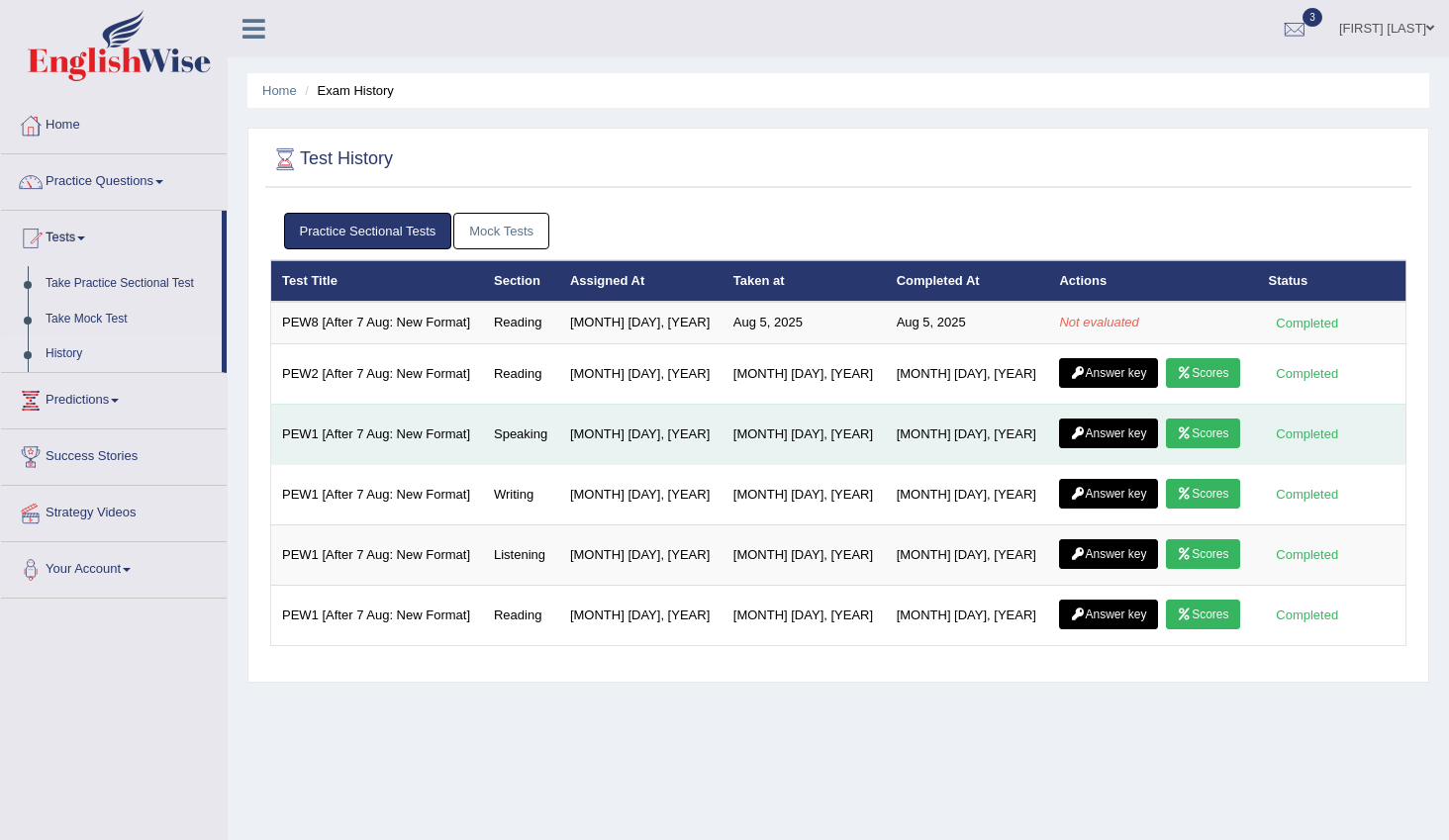 scroll, scrollTop: 0, scrollLeft: 0, axis: both 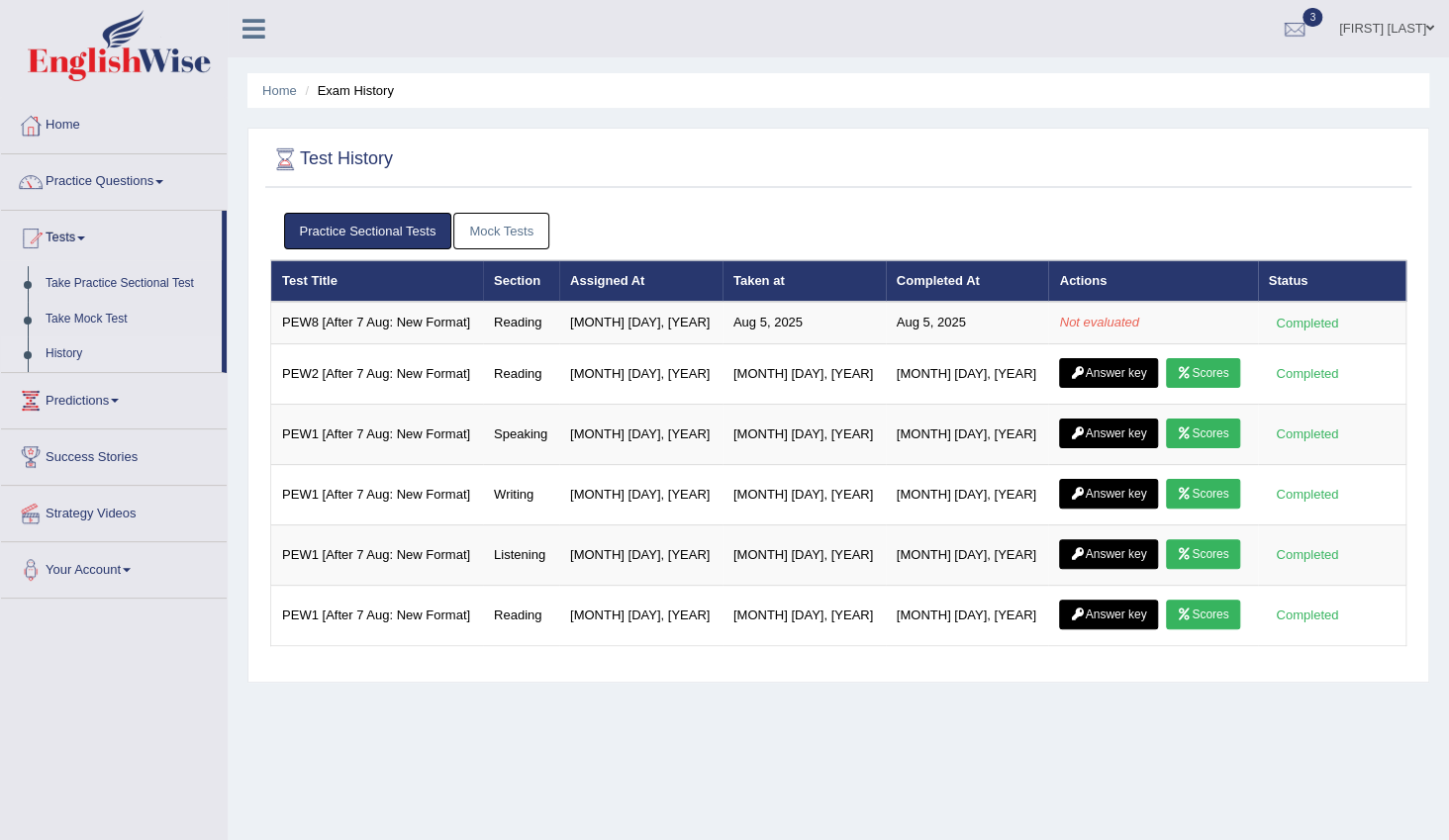 click on "Mock Tests" at bounding box center [501, 231] 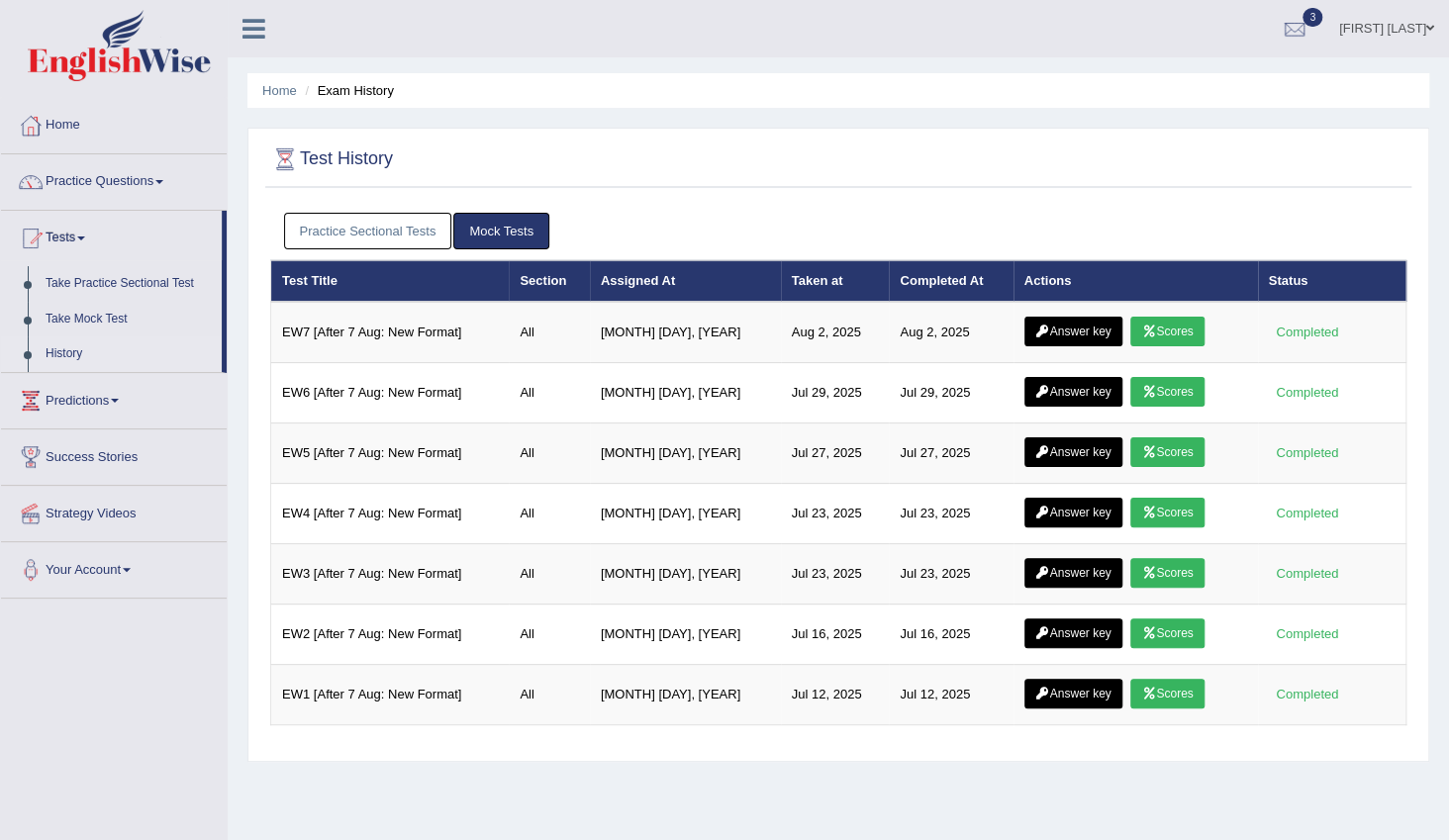 click on "Practice Sectional Tests" at bounding box center (368, 231) 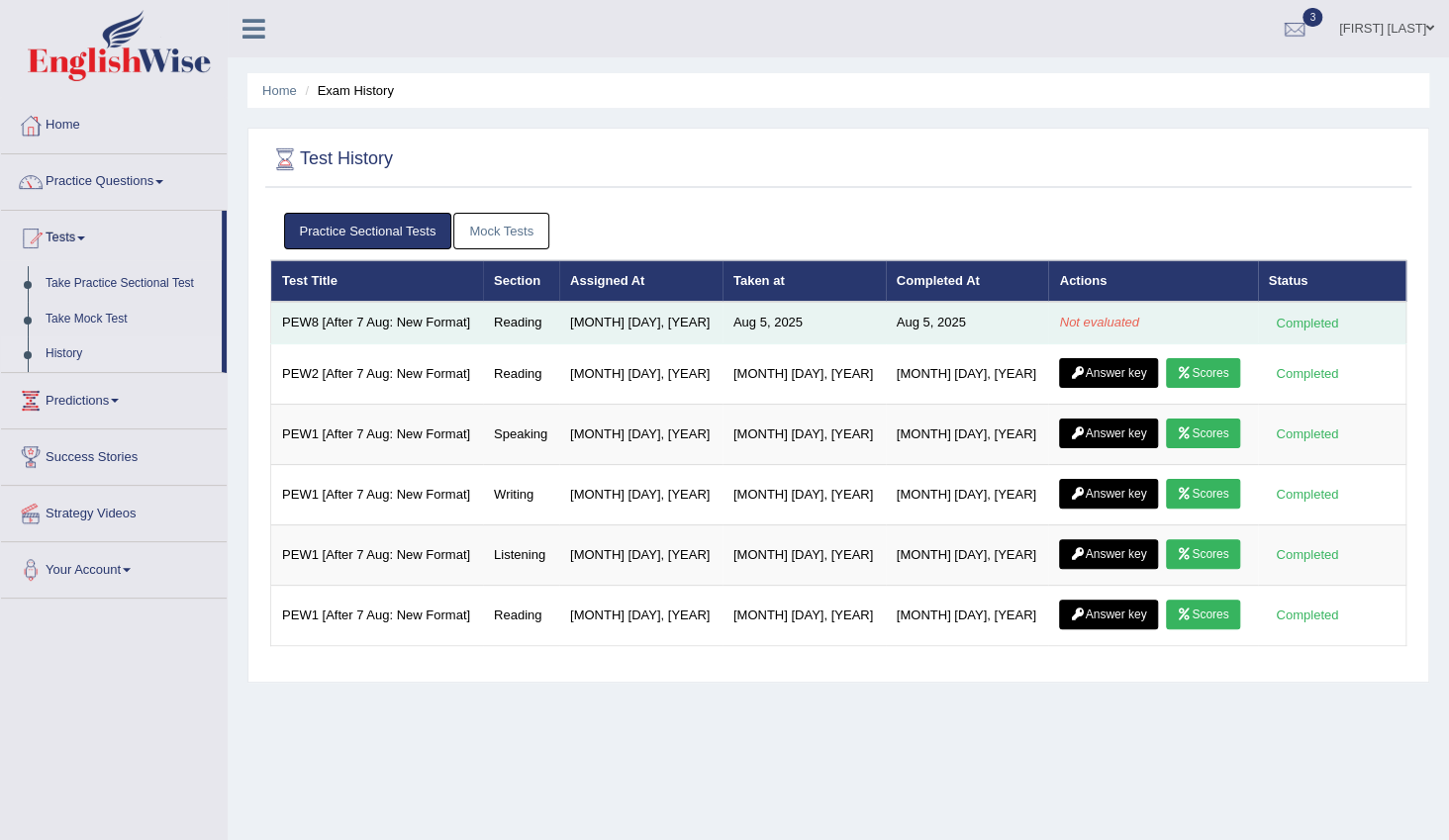 click on "Reading" at bounding box center (521, 323) 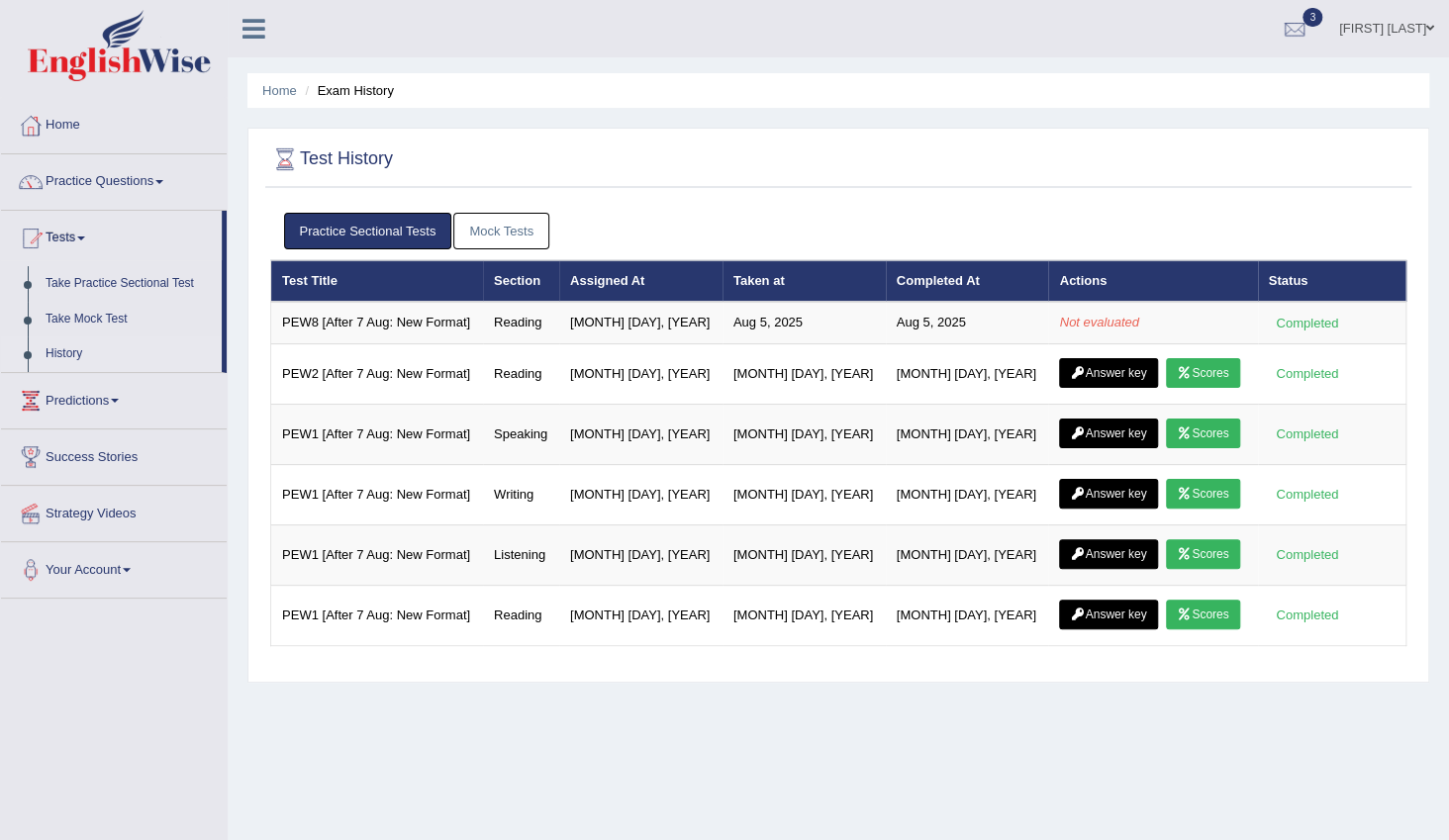 click on "Mock Tests" at bounding box center (501, 231) 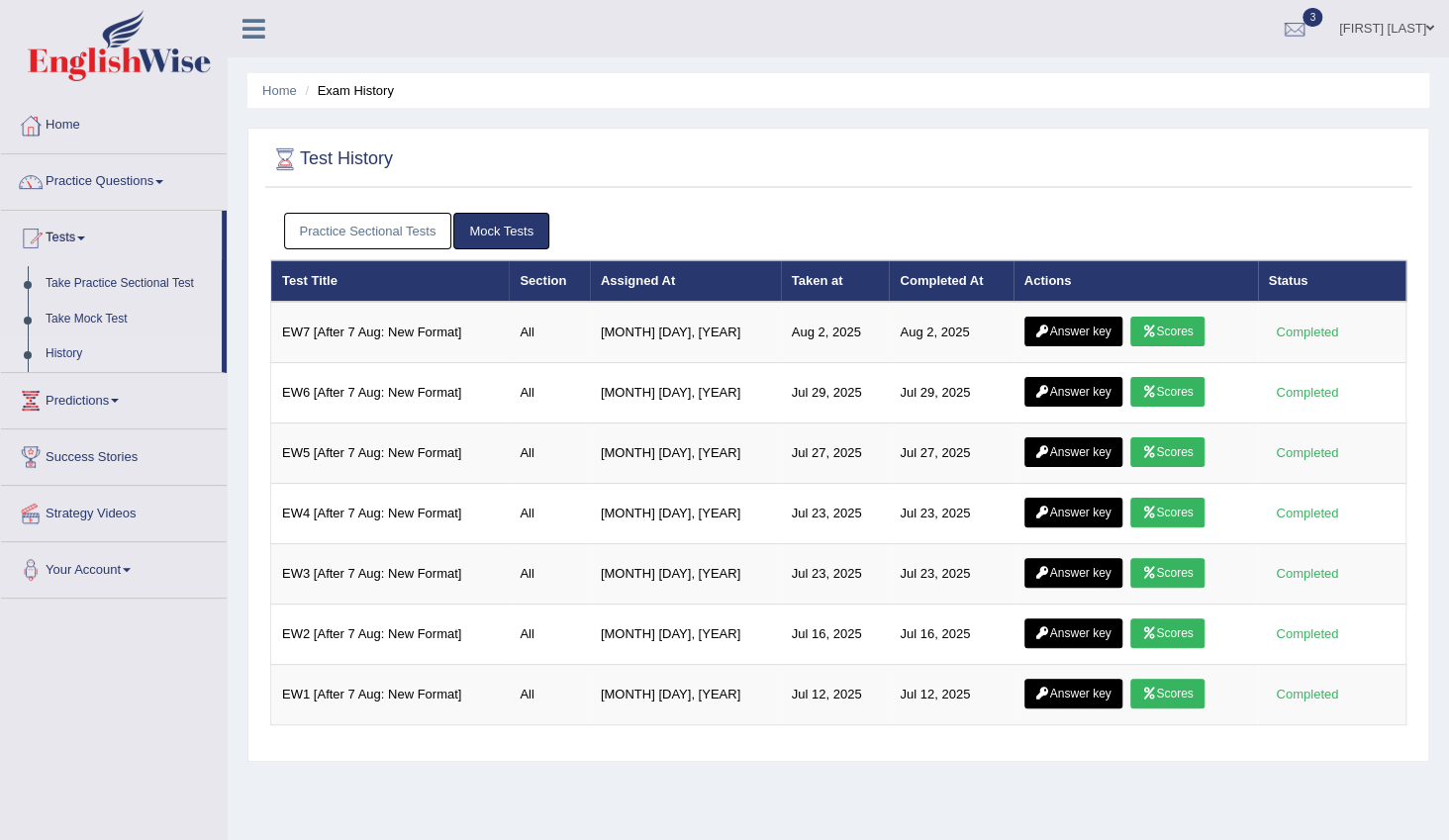 click on "Practice Sectional Tests" at bounding box center [368, 231] 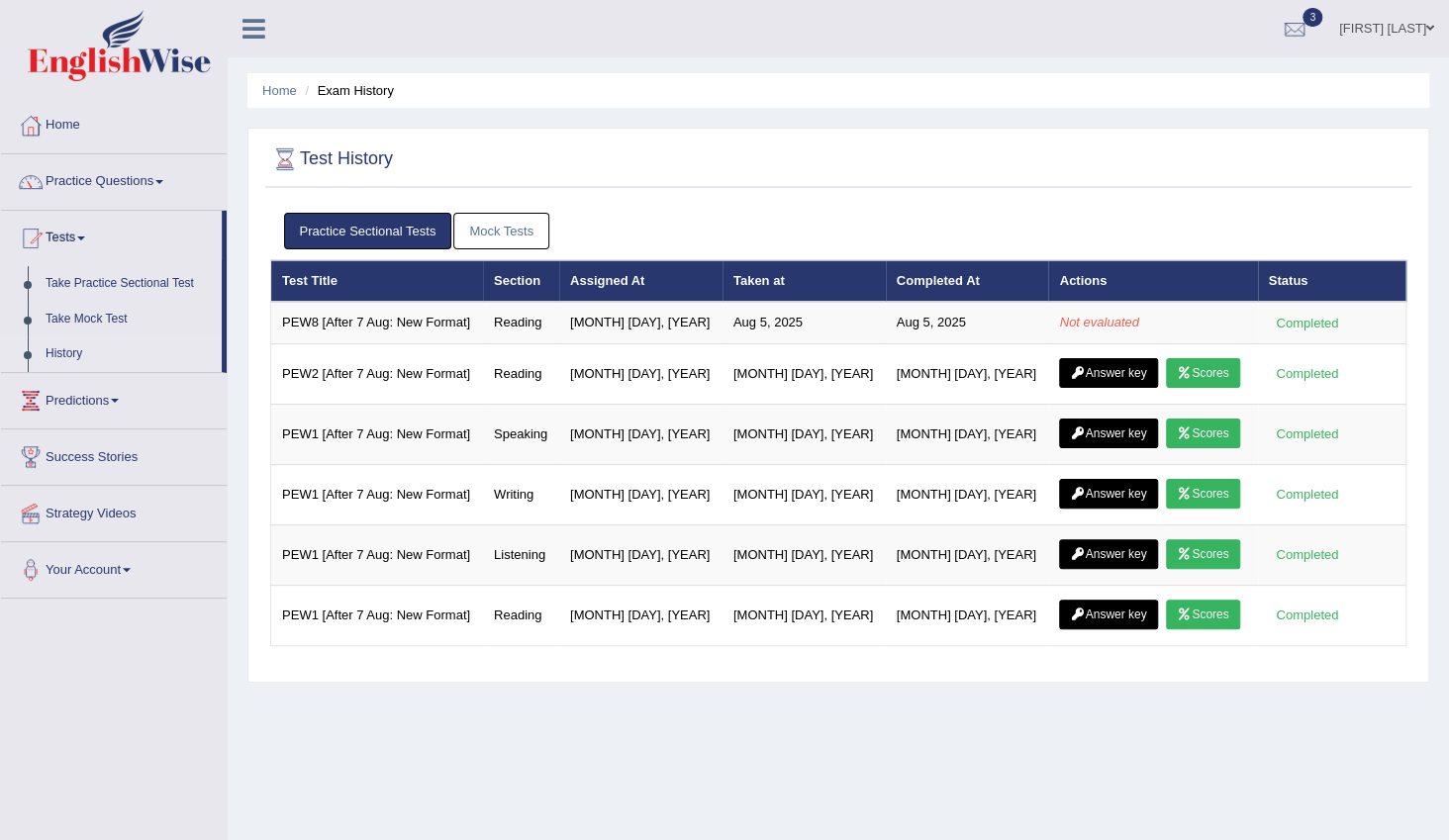 click on "Mock Tests" at bounding box center [501, 231] 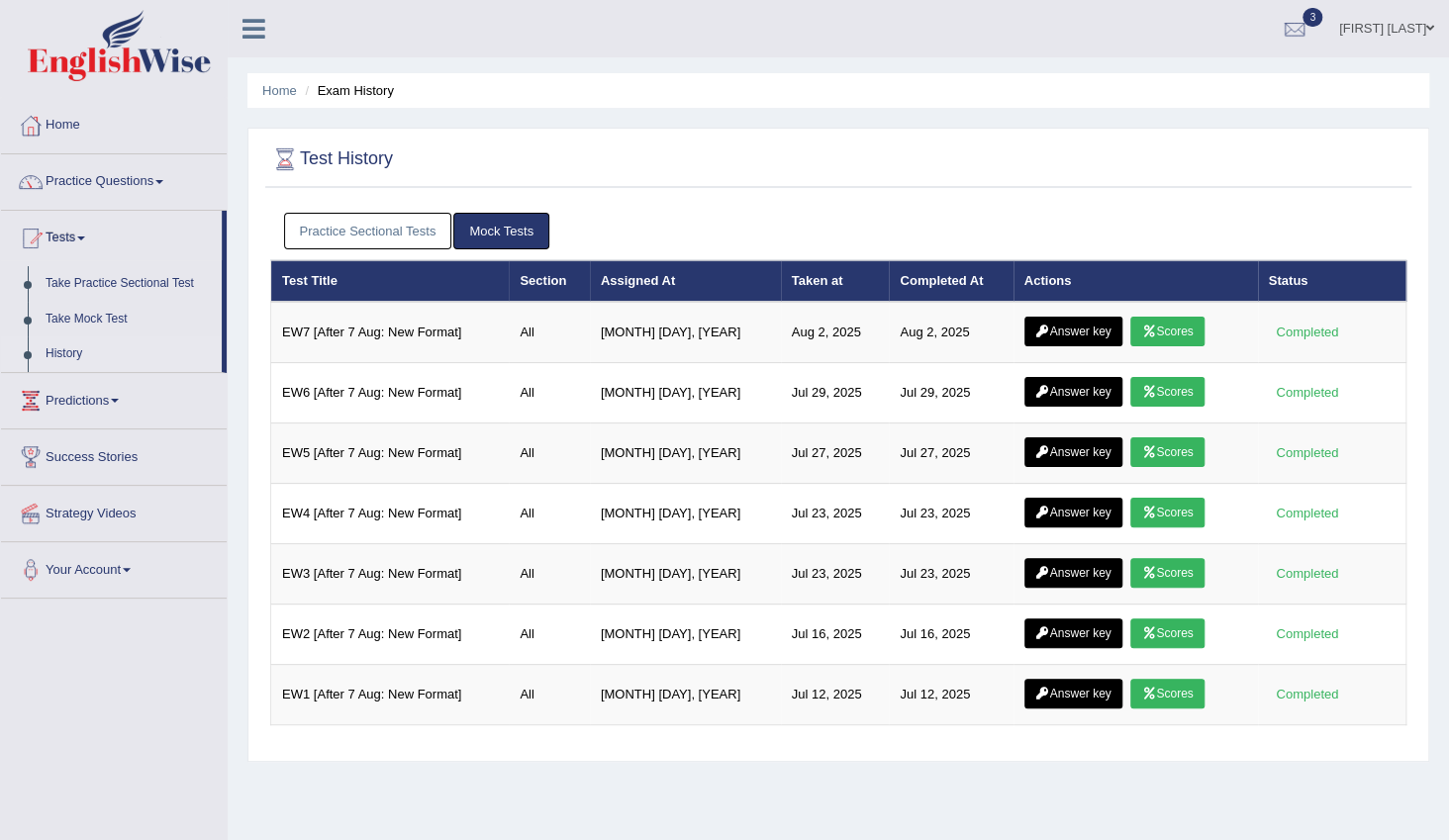 click on "Practice Sectional Tests" at bounding box center (368, 231) 